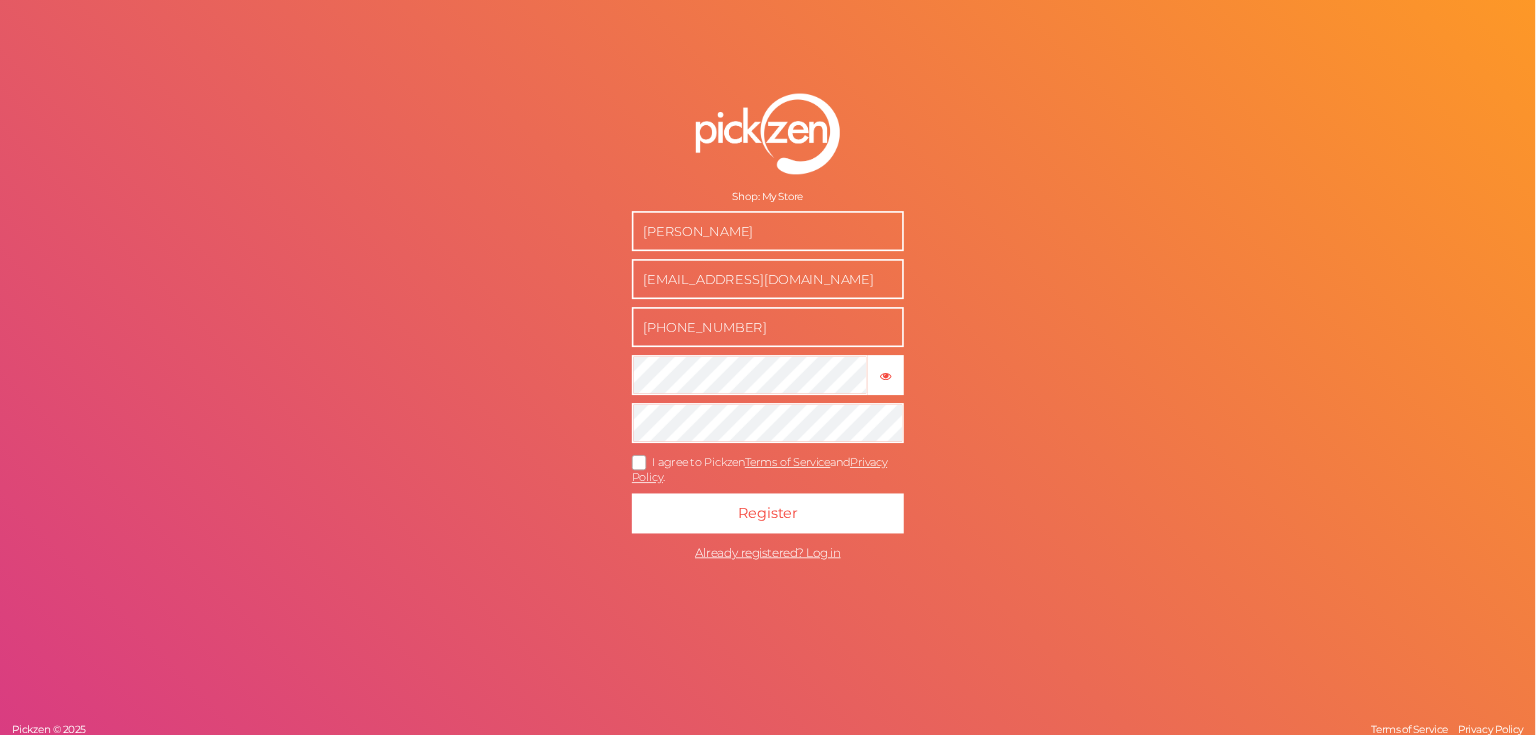 scroll, scrollTop: 0, scrollLeft: 0, axis: both 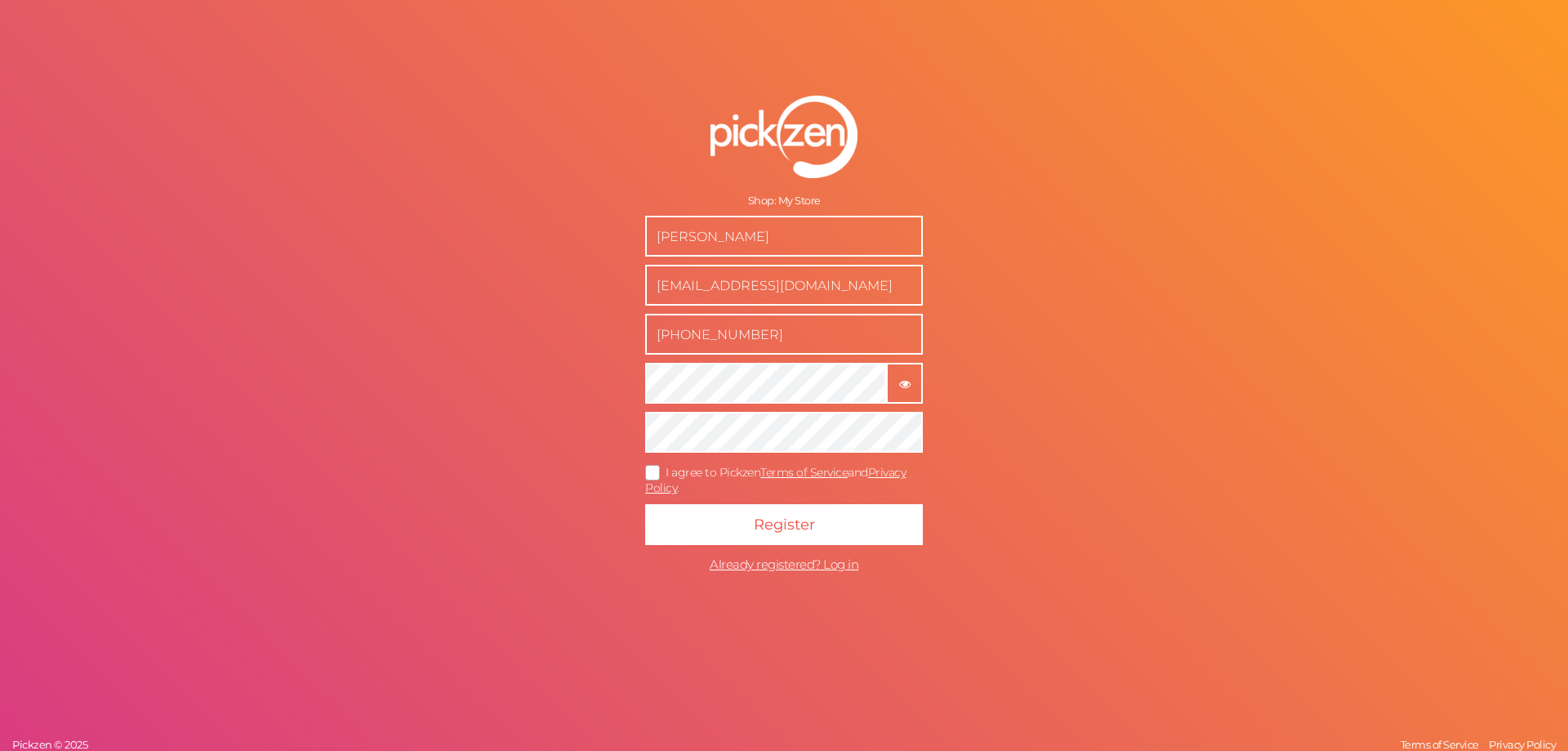 type 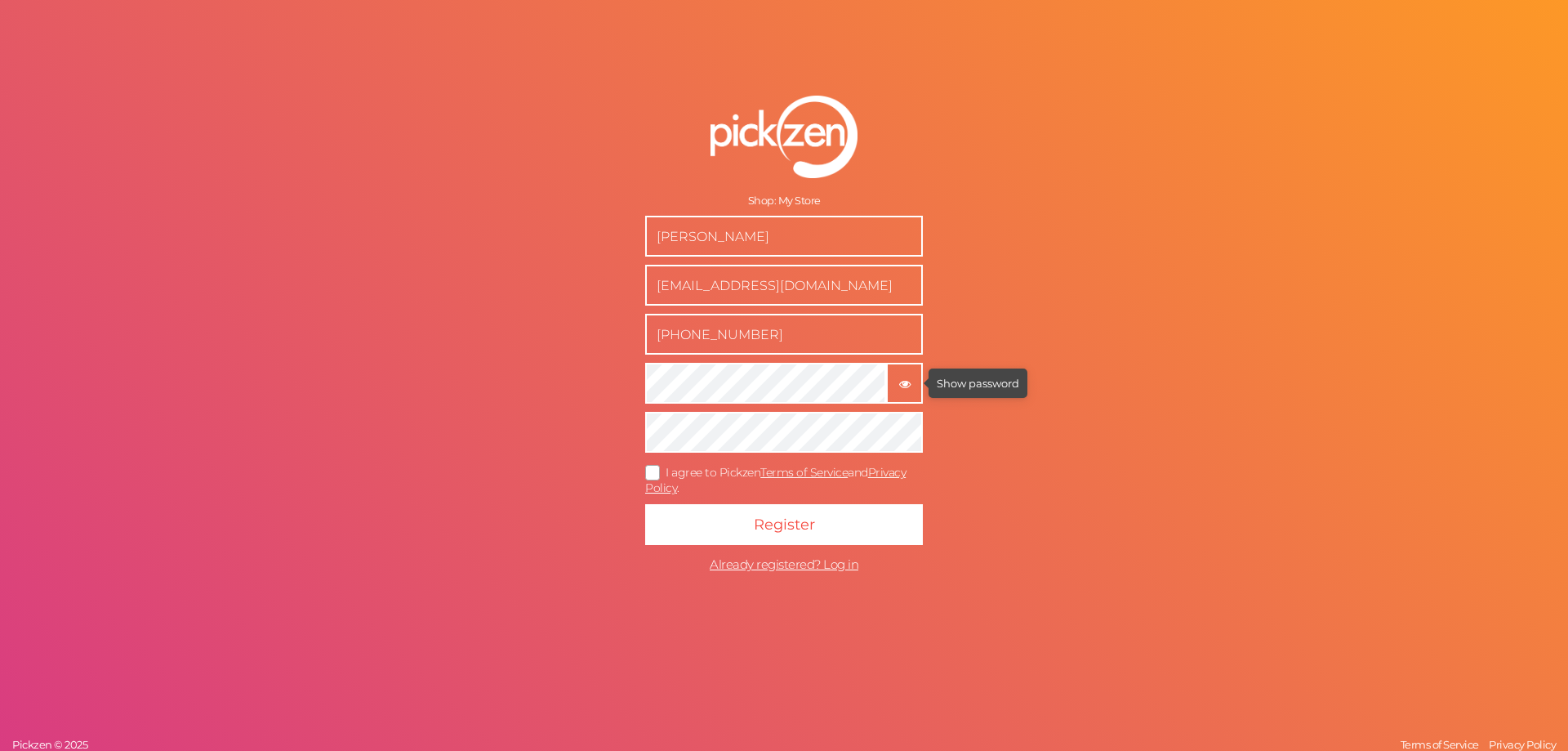 click on "× Show password" at bounding box center (904, 383) 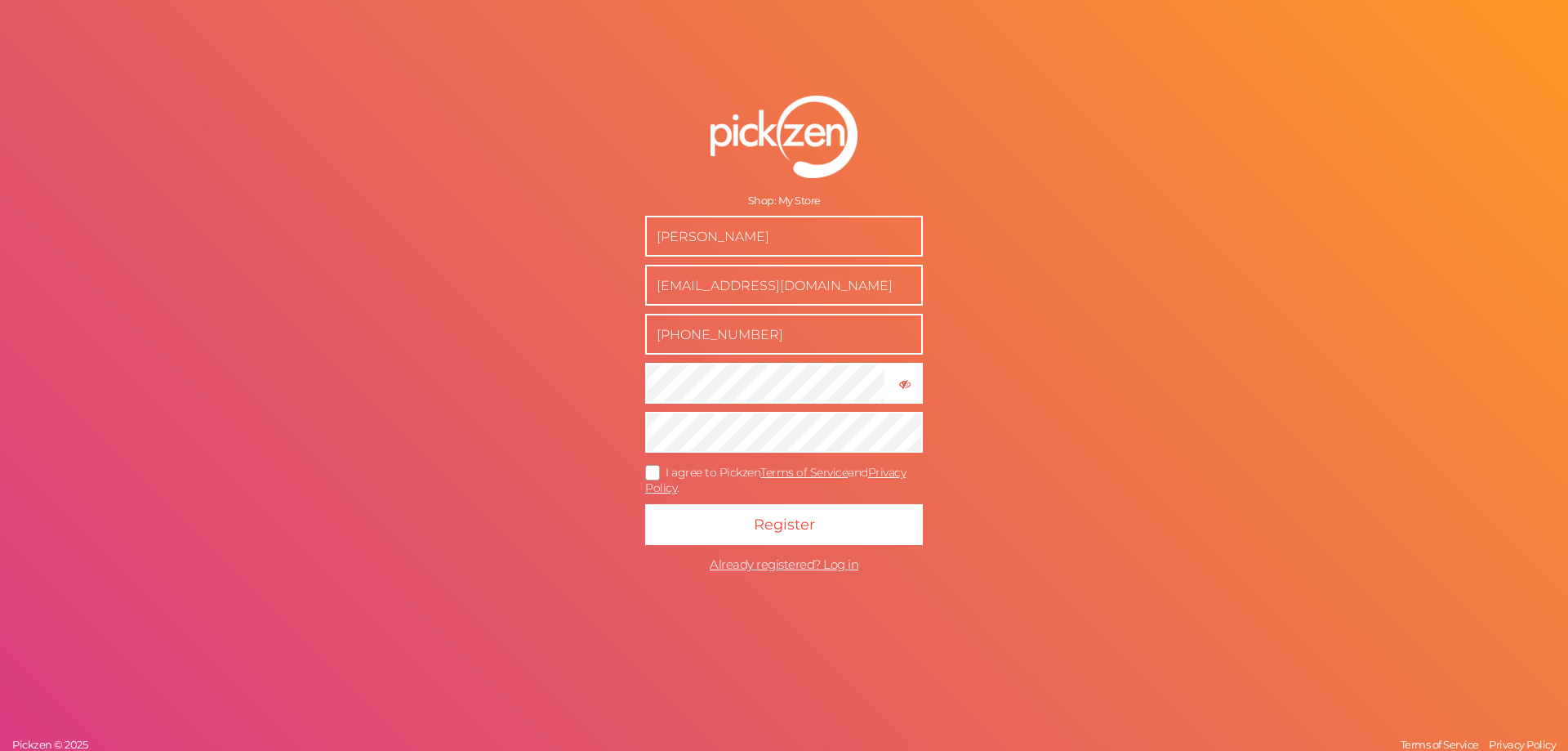 click at bounding box center (653, 472) 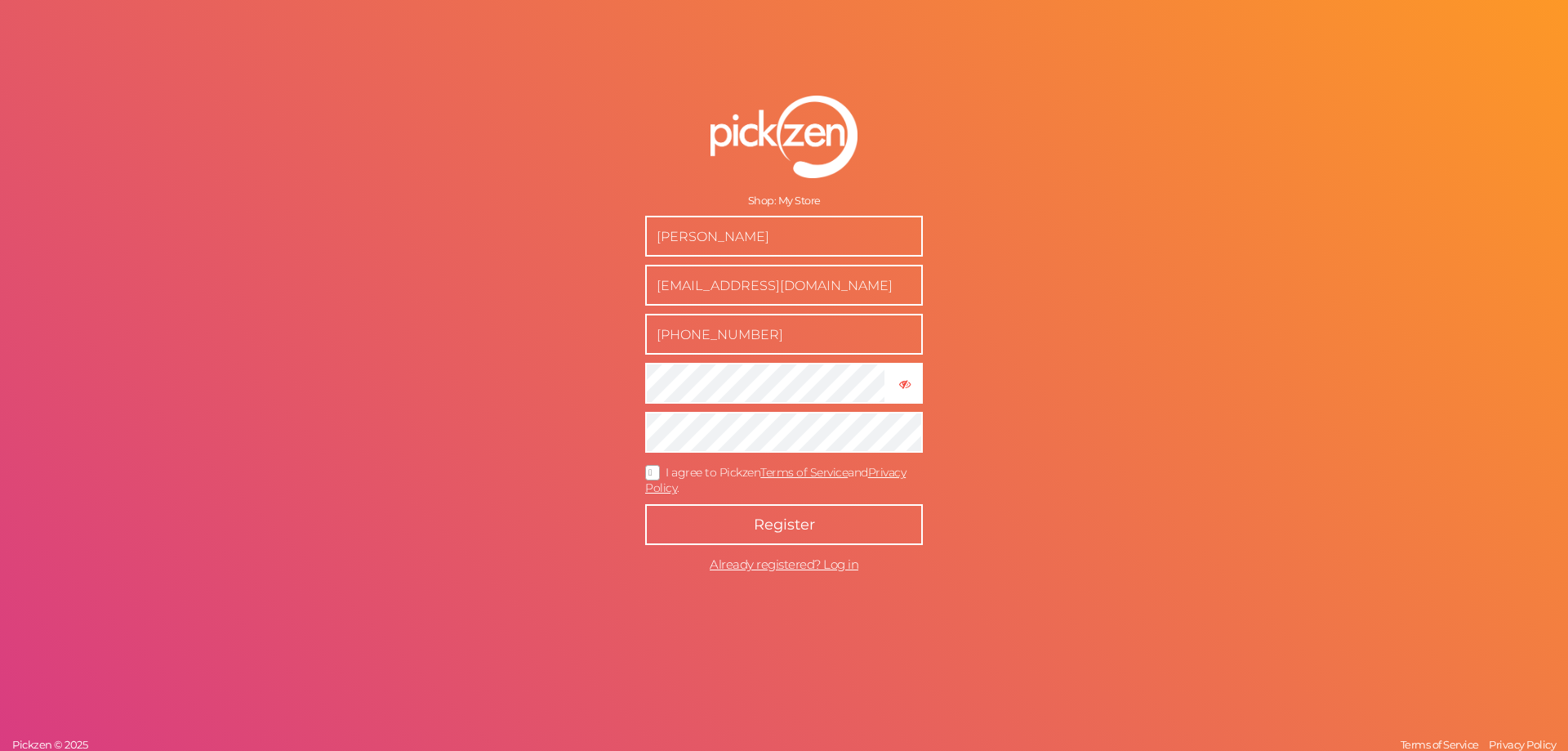 click on "Register" at bounding box center [784, 525] 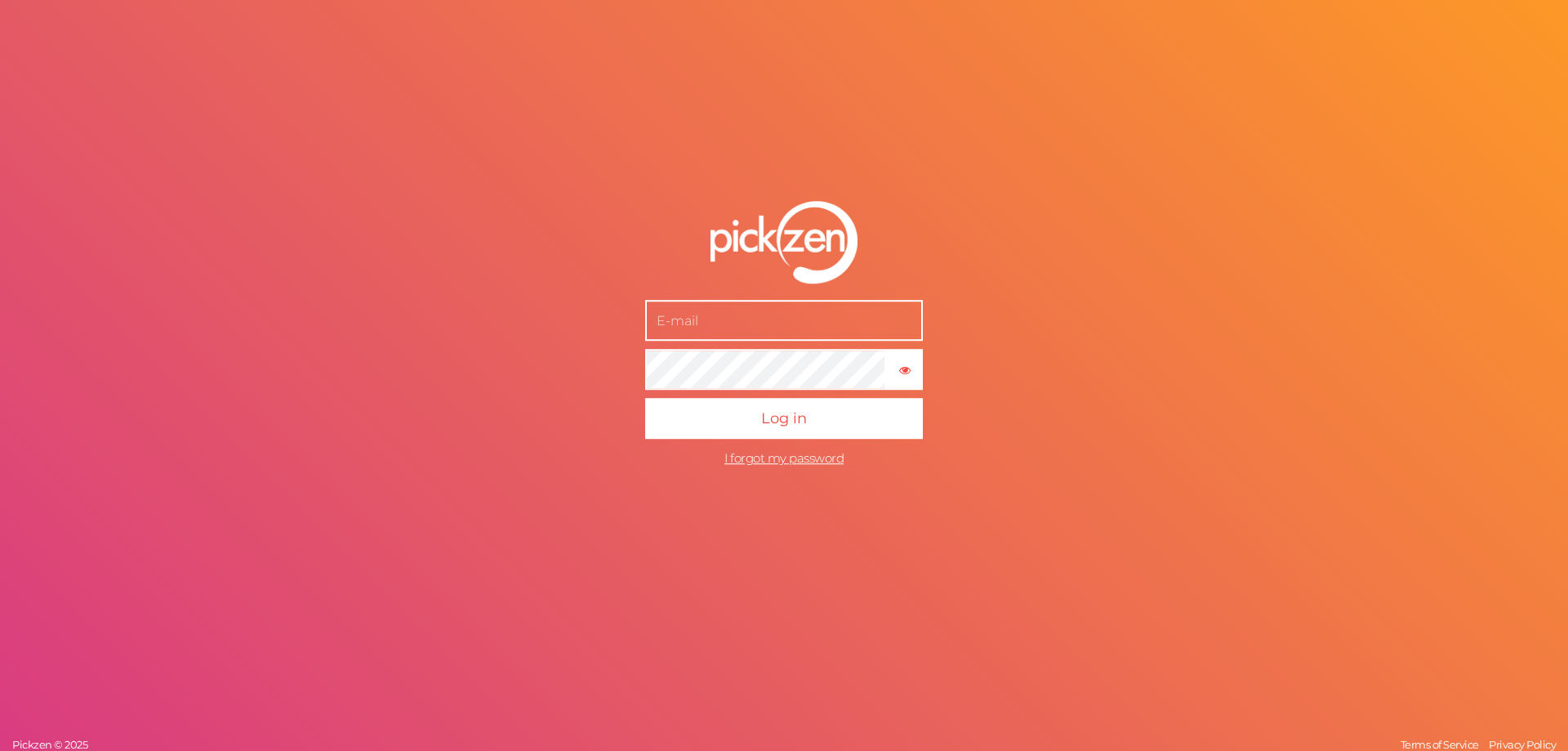 scroll, scrollTop: 0, scrollLeft: 0, axis: both 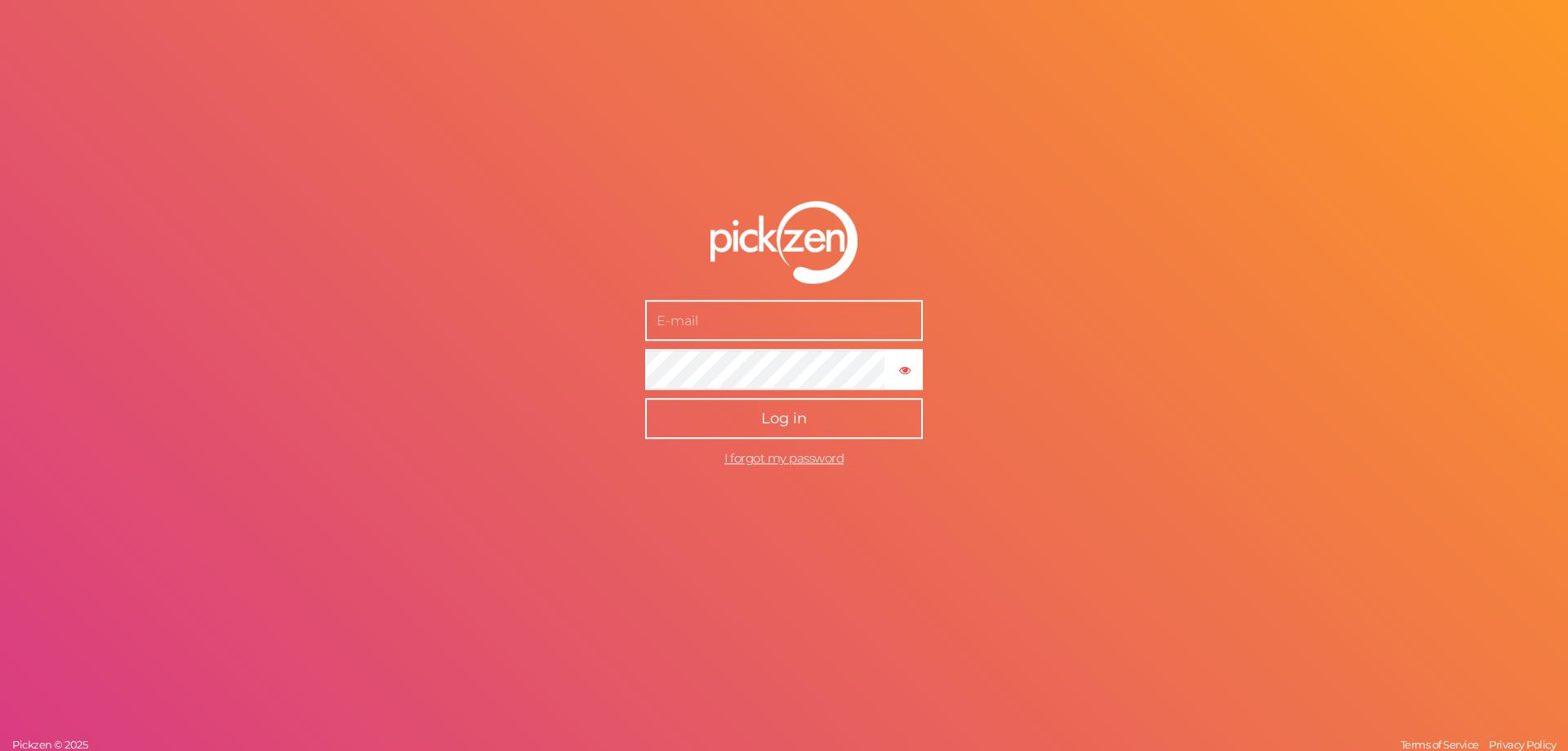 type on "[EMAIL_ADDRESS][DOMAIN_NAME]" 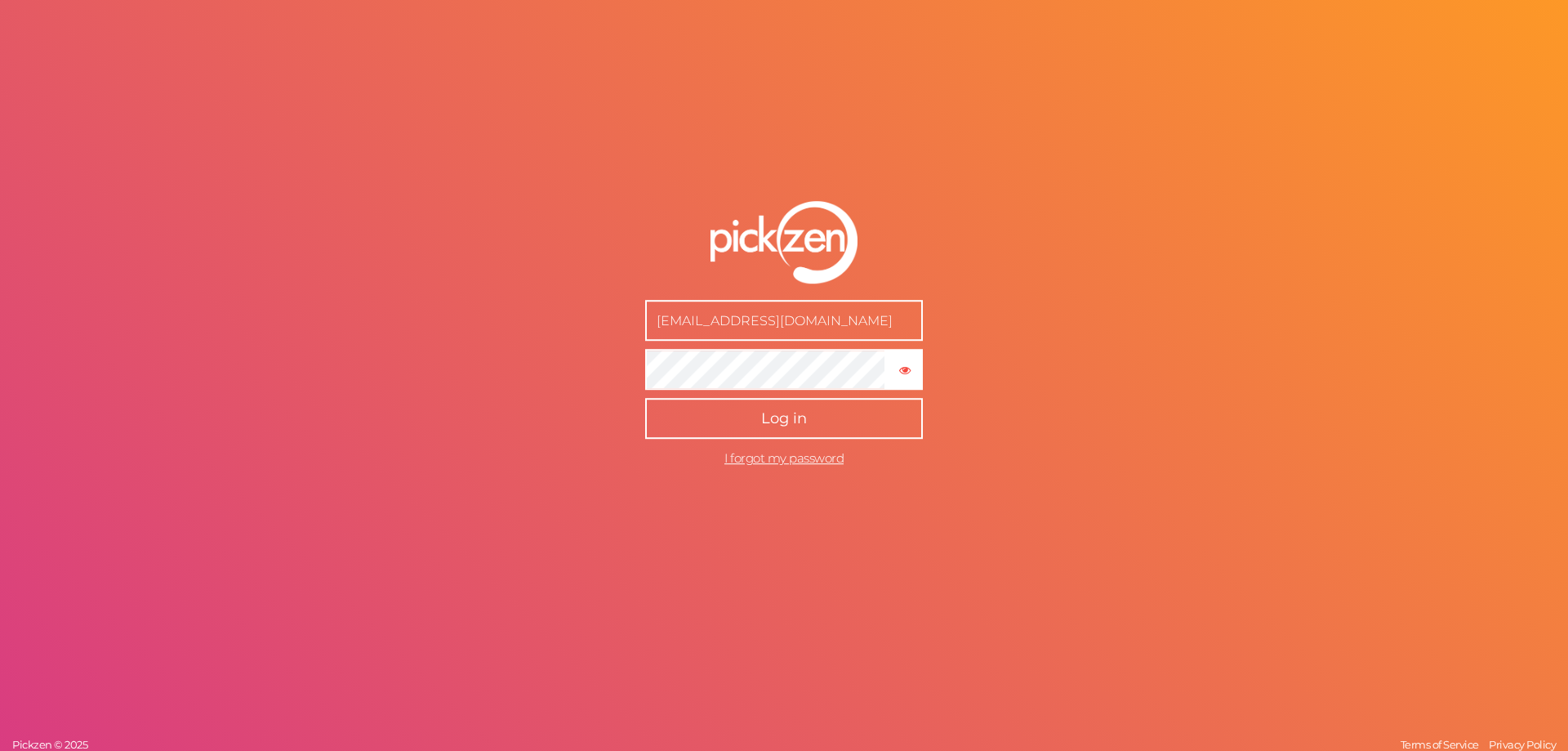 click on "Log in" at bounding box center (784, 419) 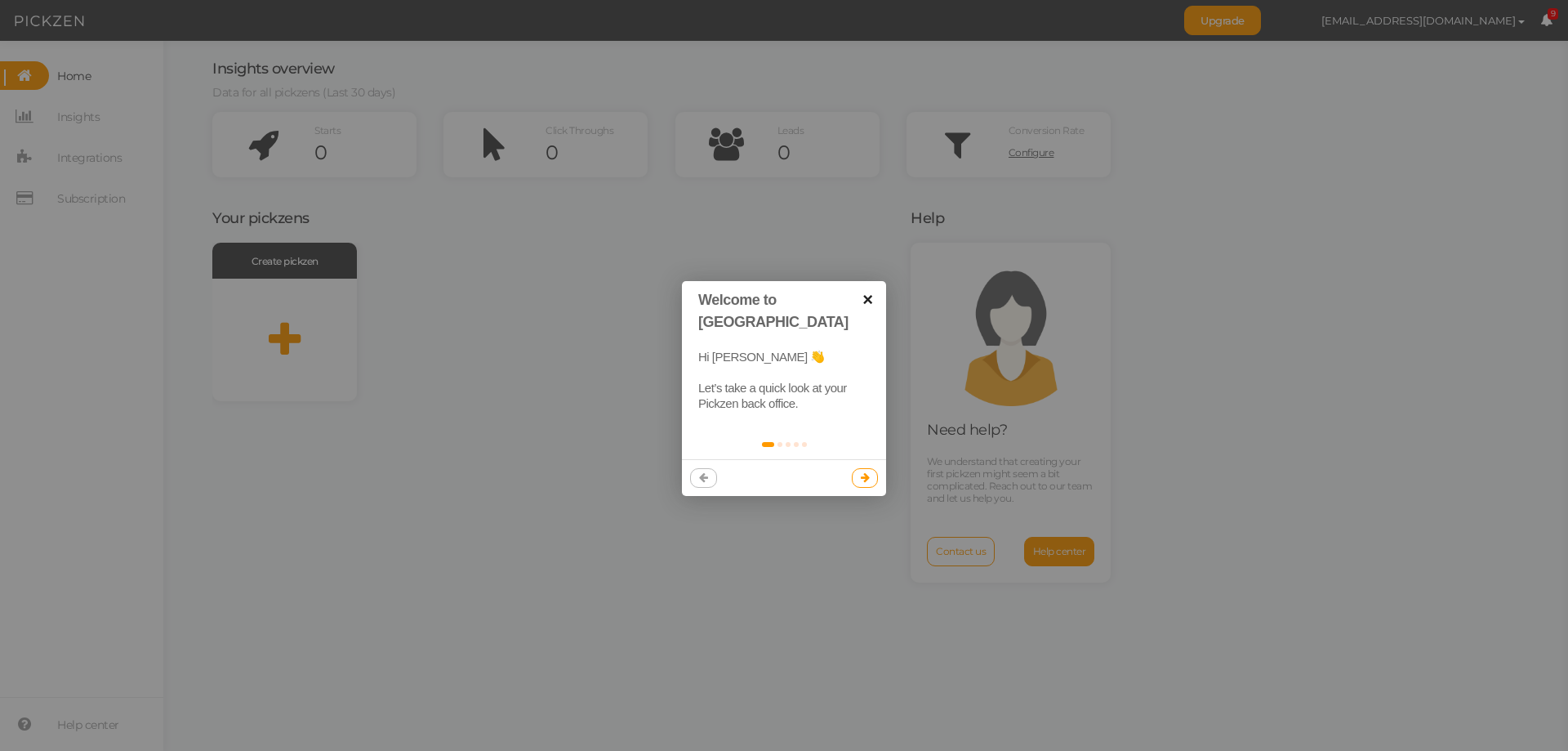 click on "×" at bounding box center [867, 299] 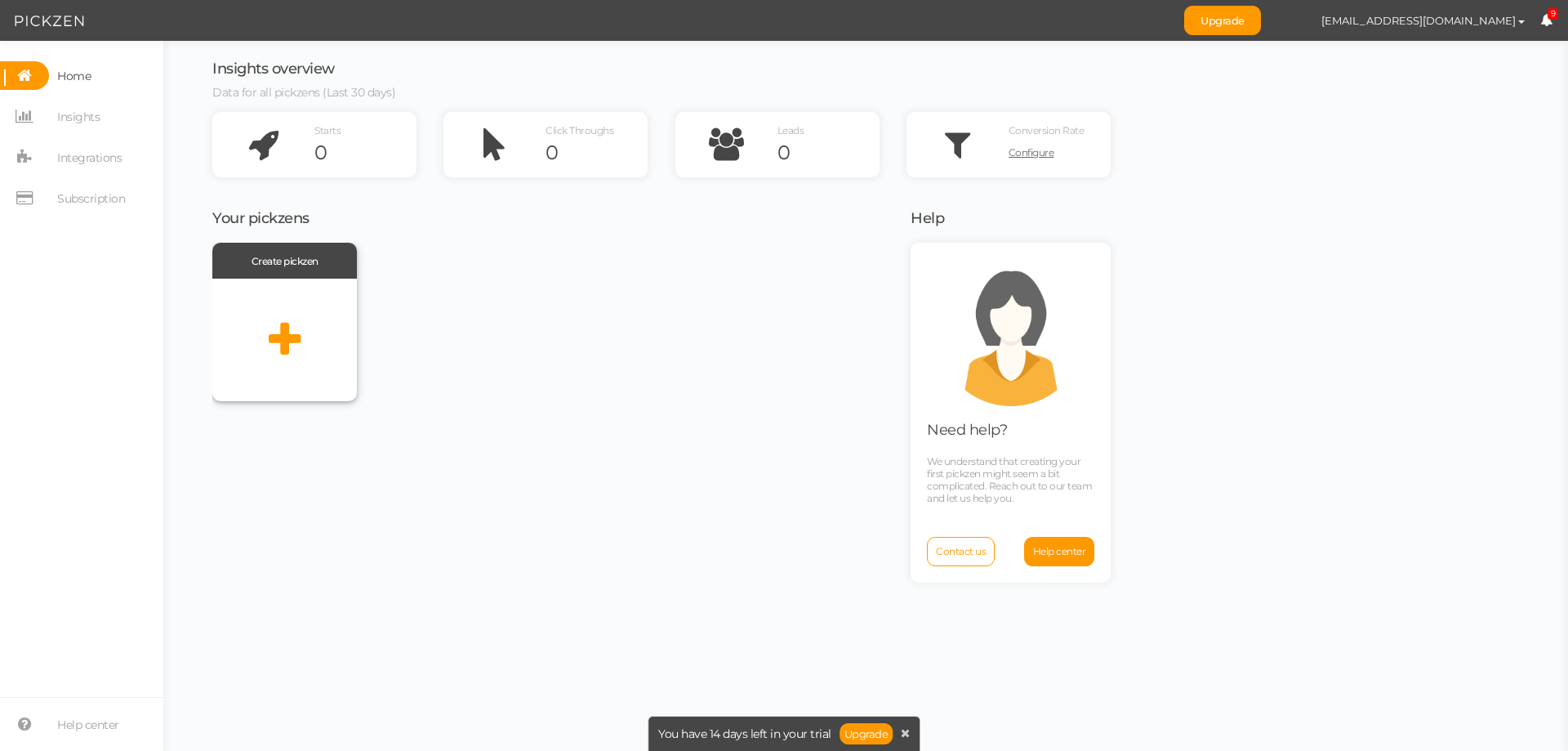 click at bounding box center [284, 340] 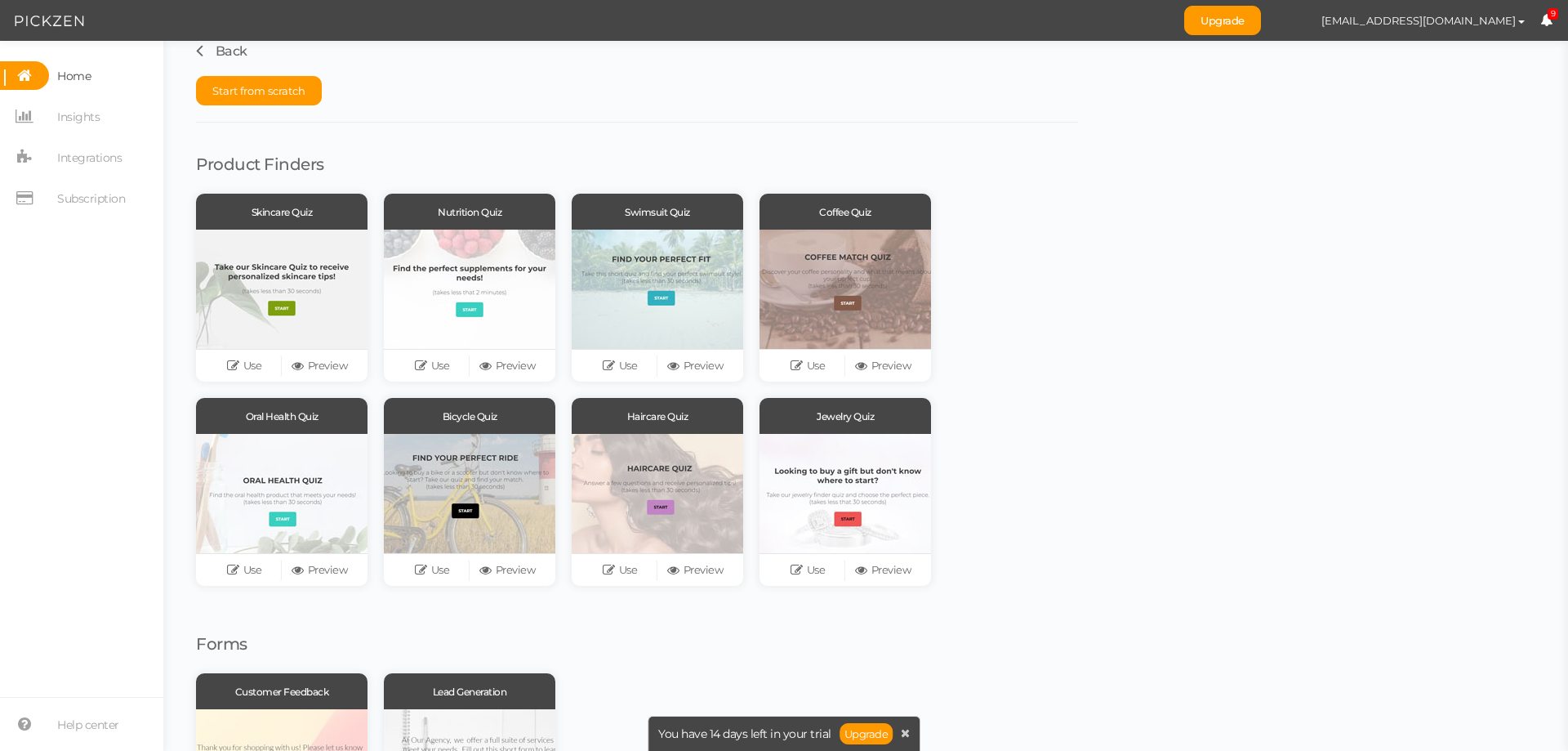 scroll, scrollTop: 0, scrollLeft: 0, axis: both 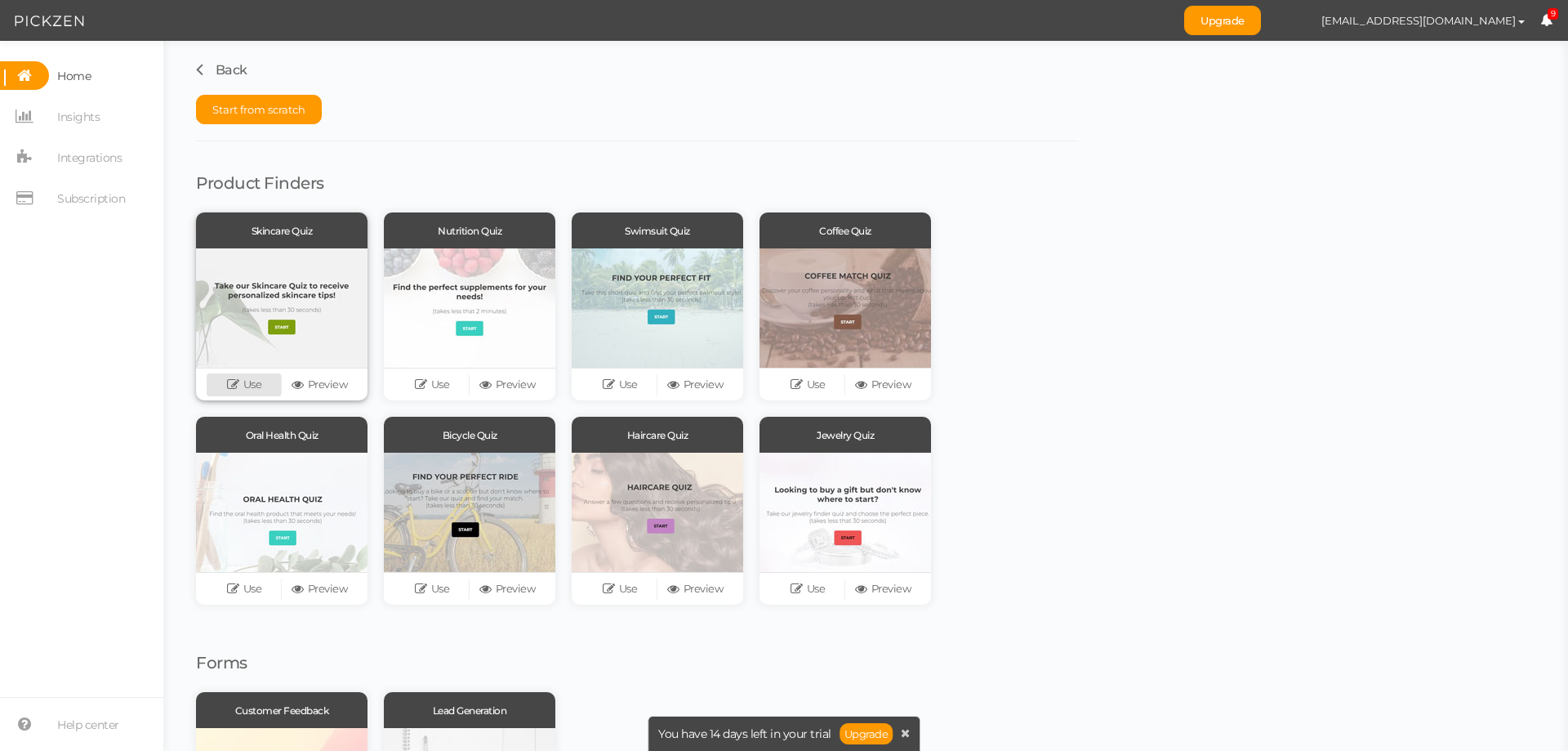click on "Use" at bounding box center (244, 385) 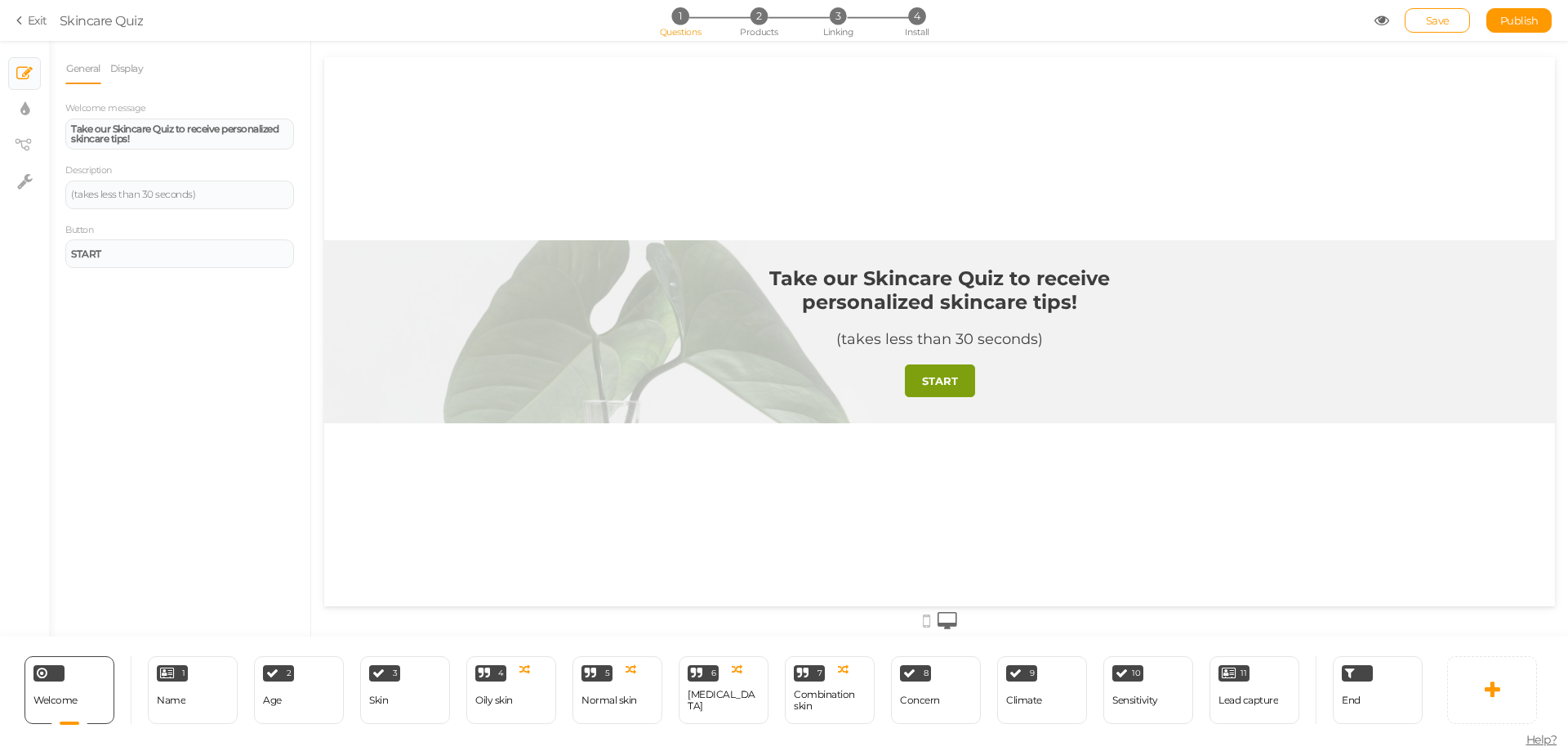 scroll, scrollTop: 0, scrollLeft: 0, axis: both 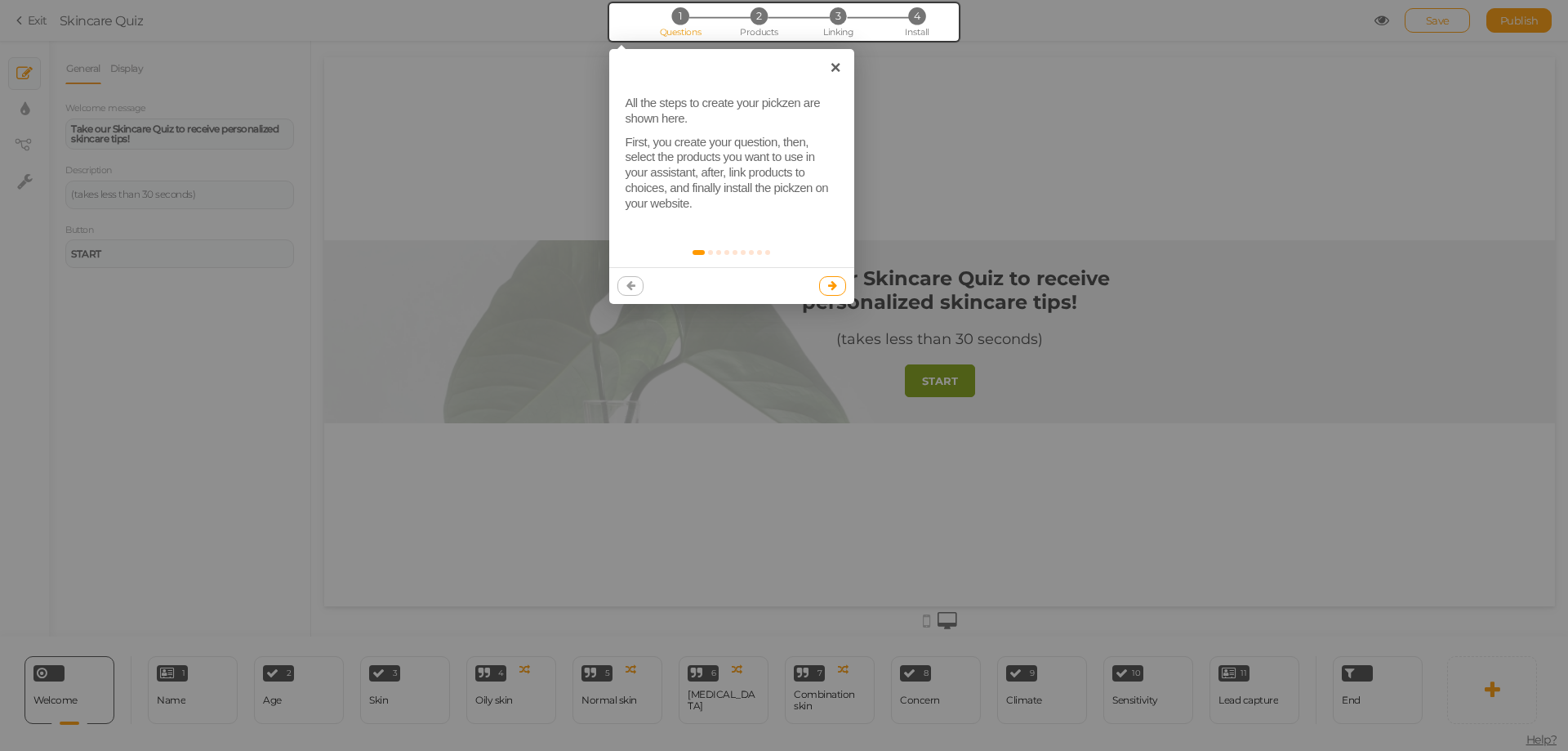 click at bounding box center (832, 286) 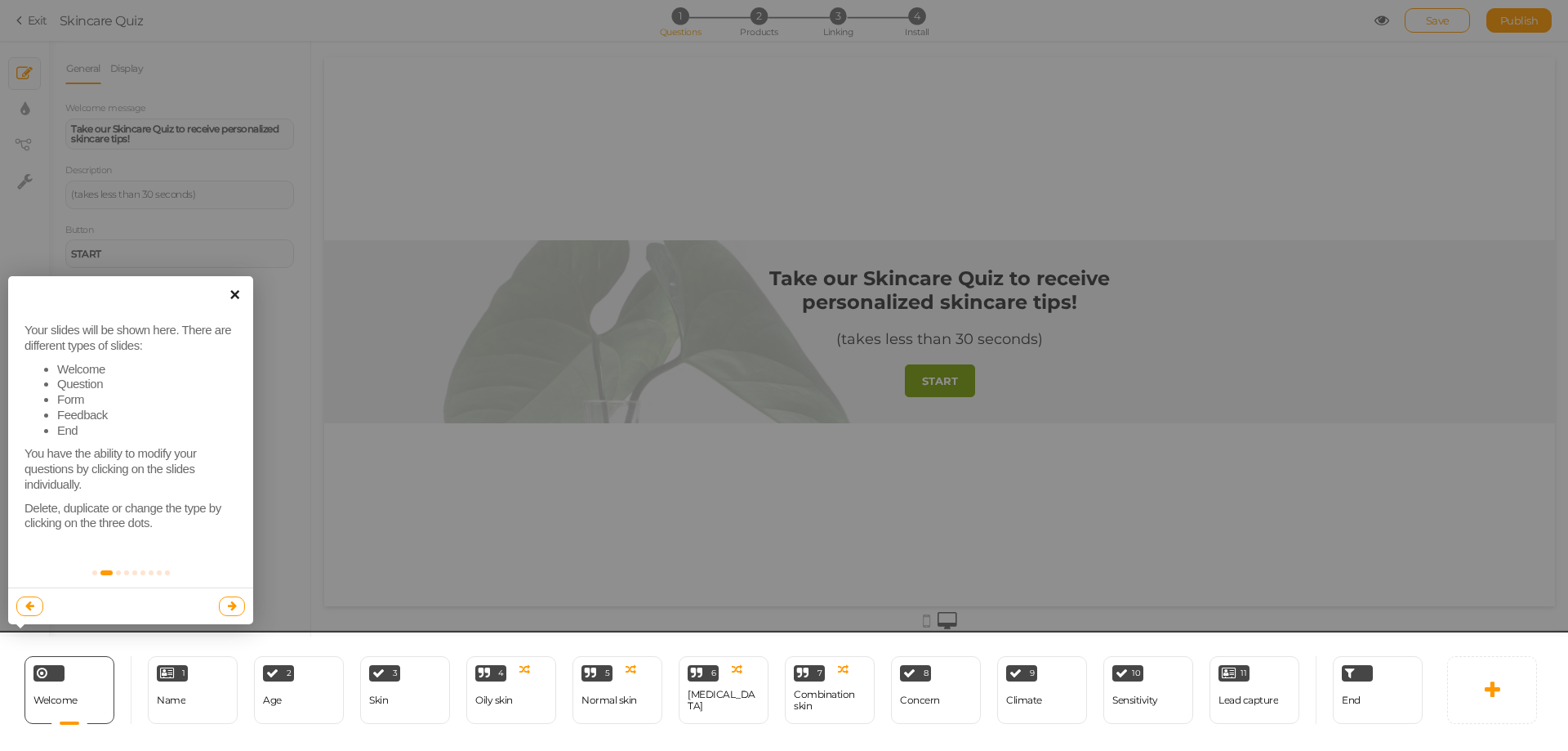 click on "×" at bounding box center [234, 294] 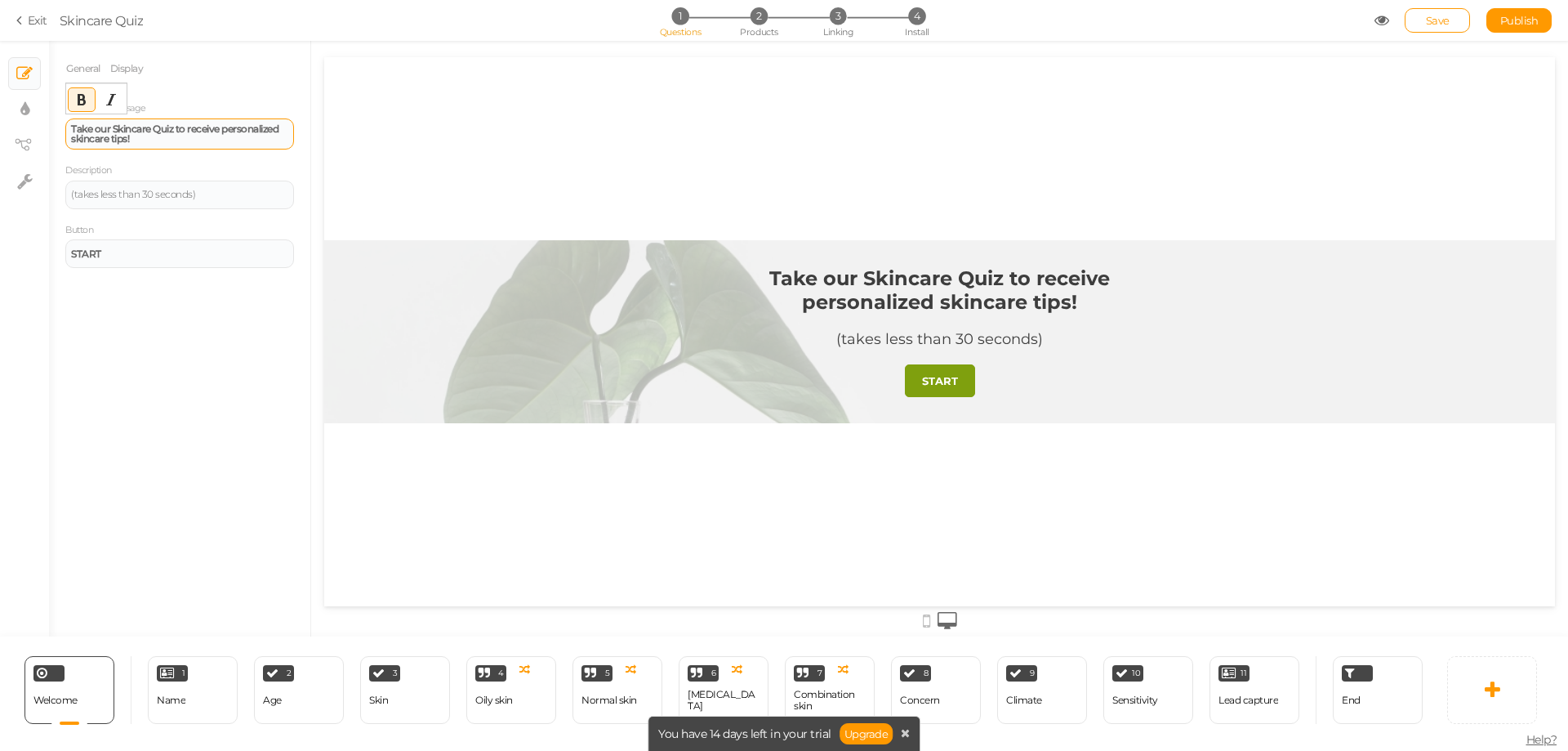 click on "Take our Skincare Quiz to receive personalized skincare tips!" at bounding box center (180, 134) 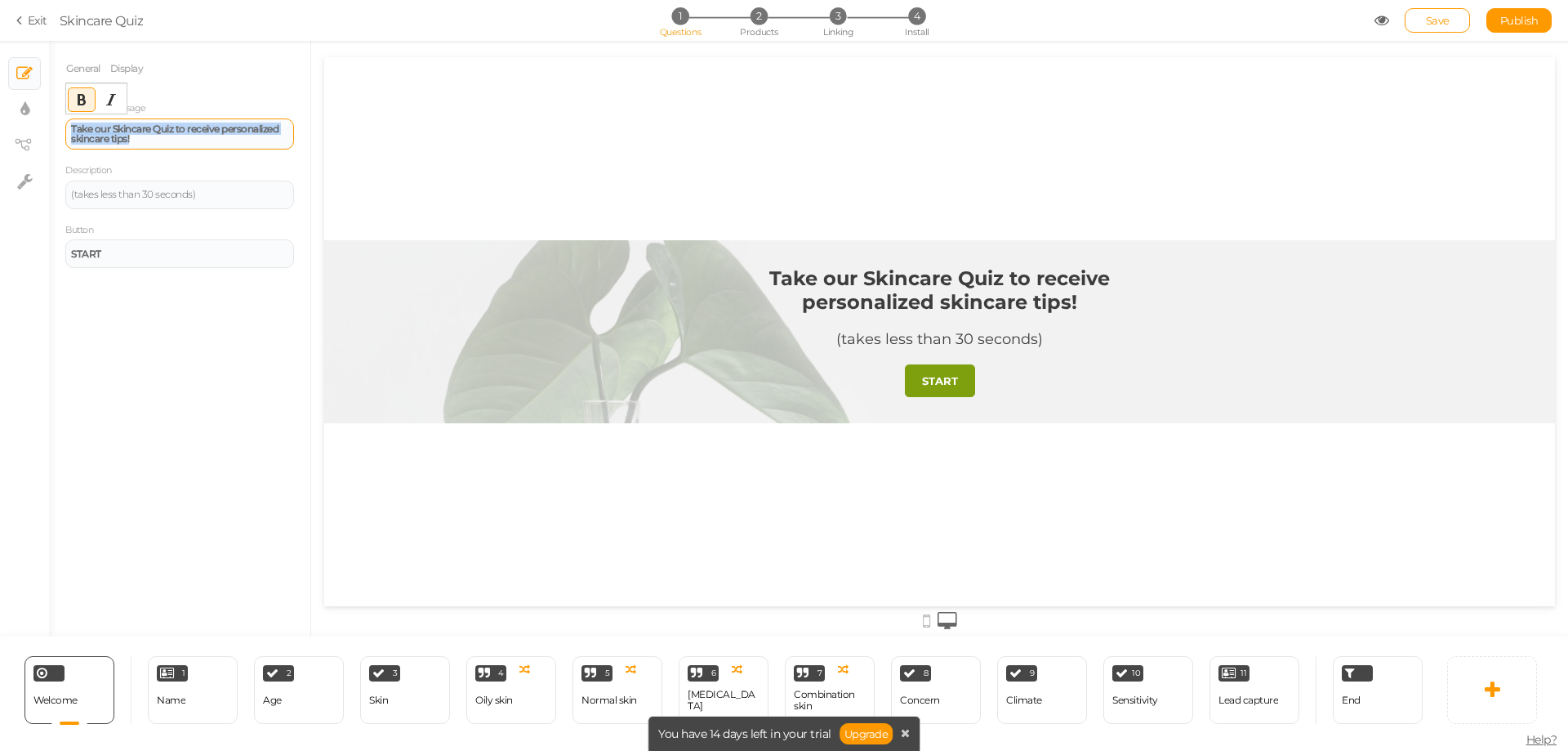 click on "Take our Skincare Quiz to receive personalized skincare tips!" at bounding box center (180, 134) 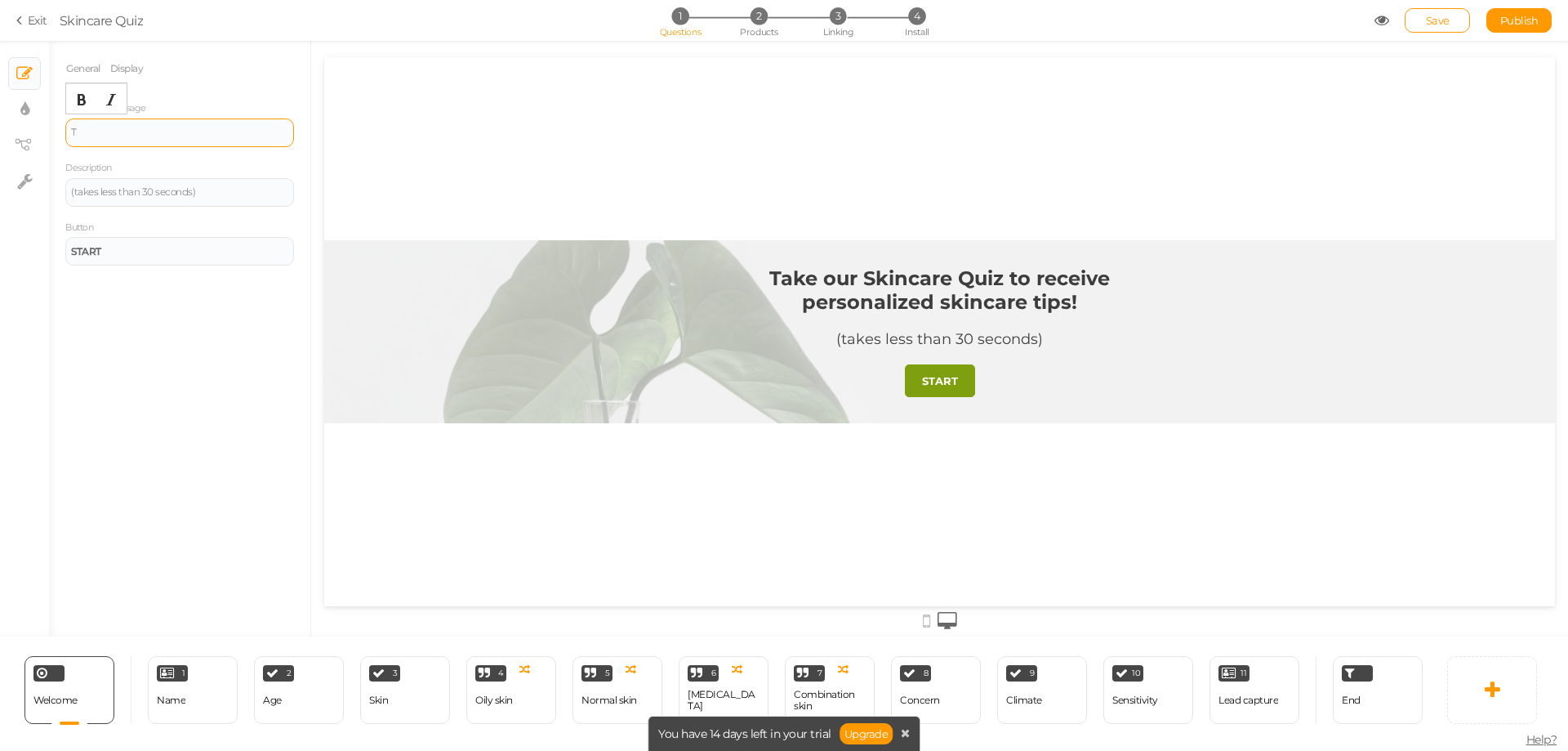 type 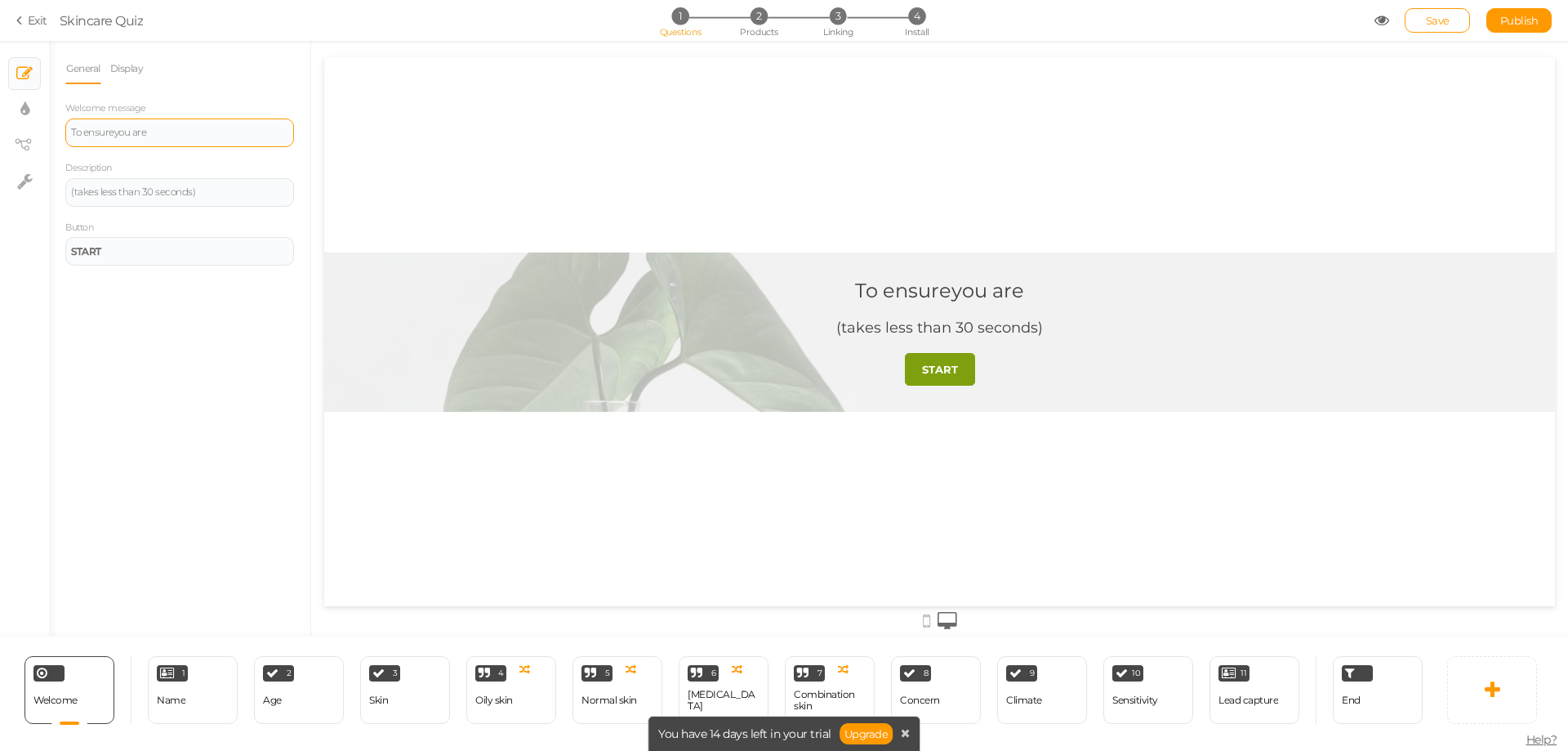 click on "To ensureyou are" at bounding box center (939, 290) 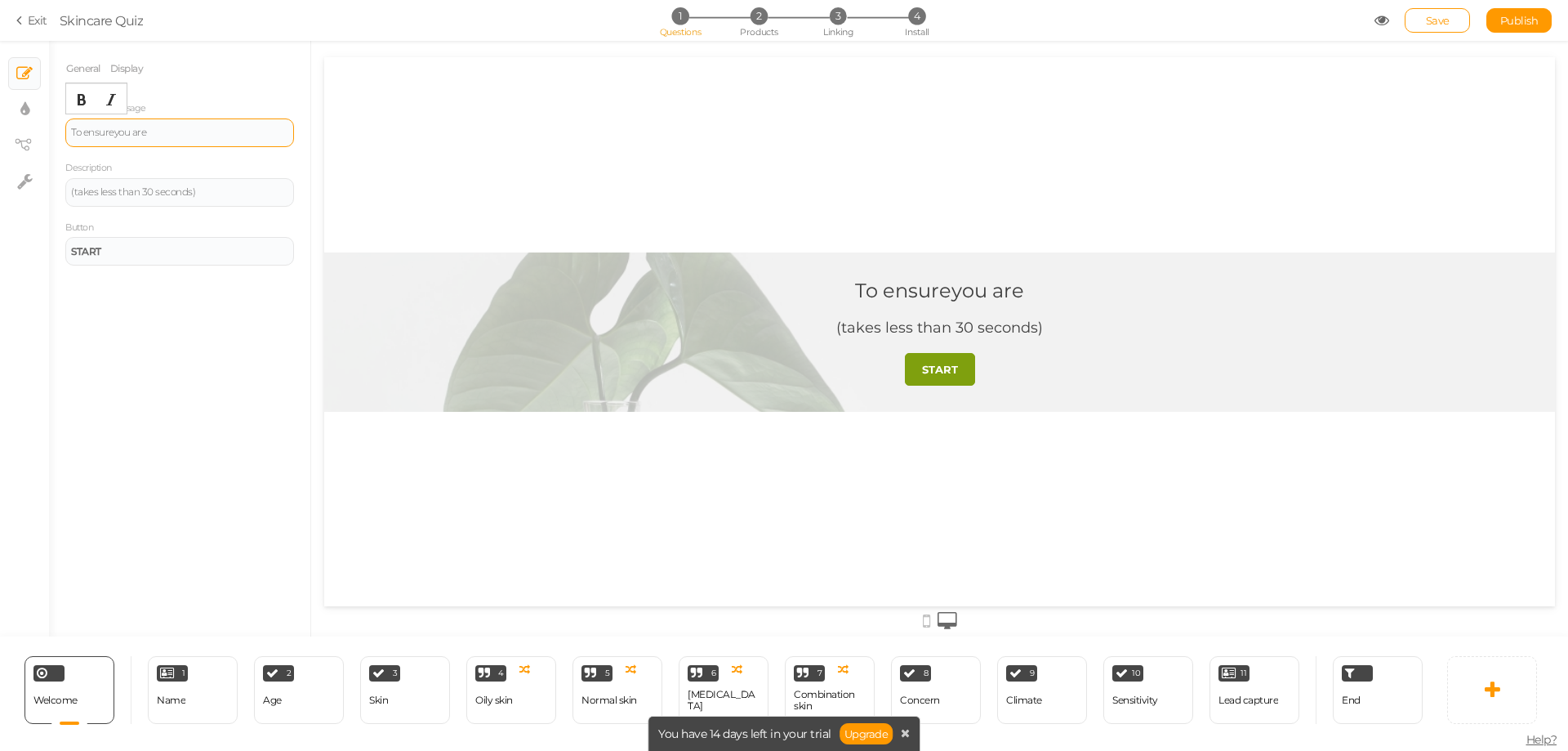 click on "To ensureyou are" at bounding box center [180, 132] 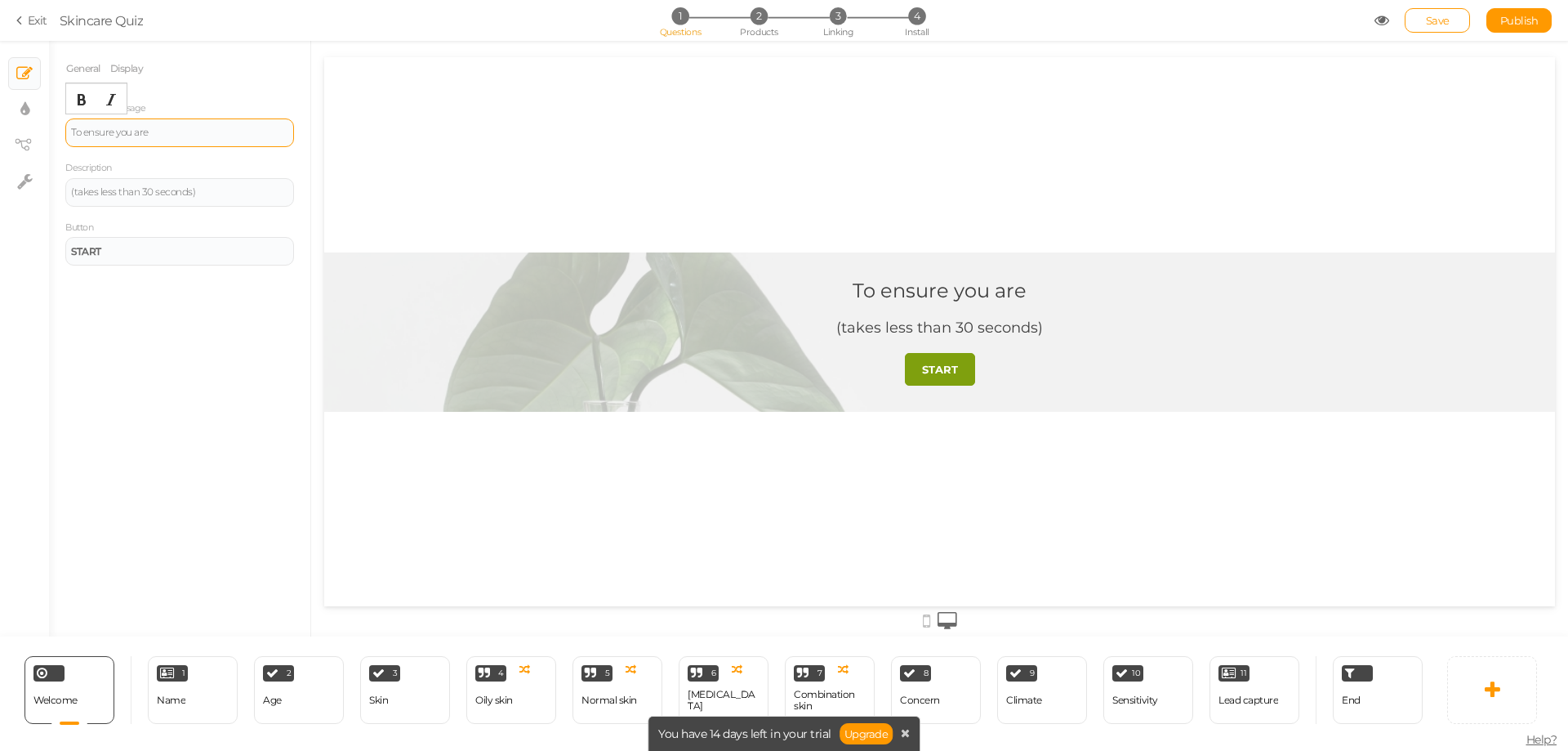click on "To ensure you are" at bounding box center [180, 132] 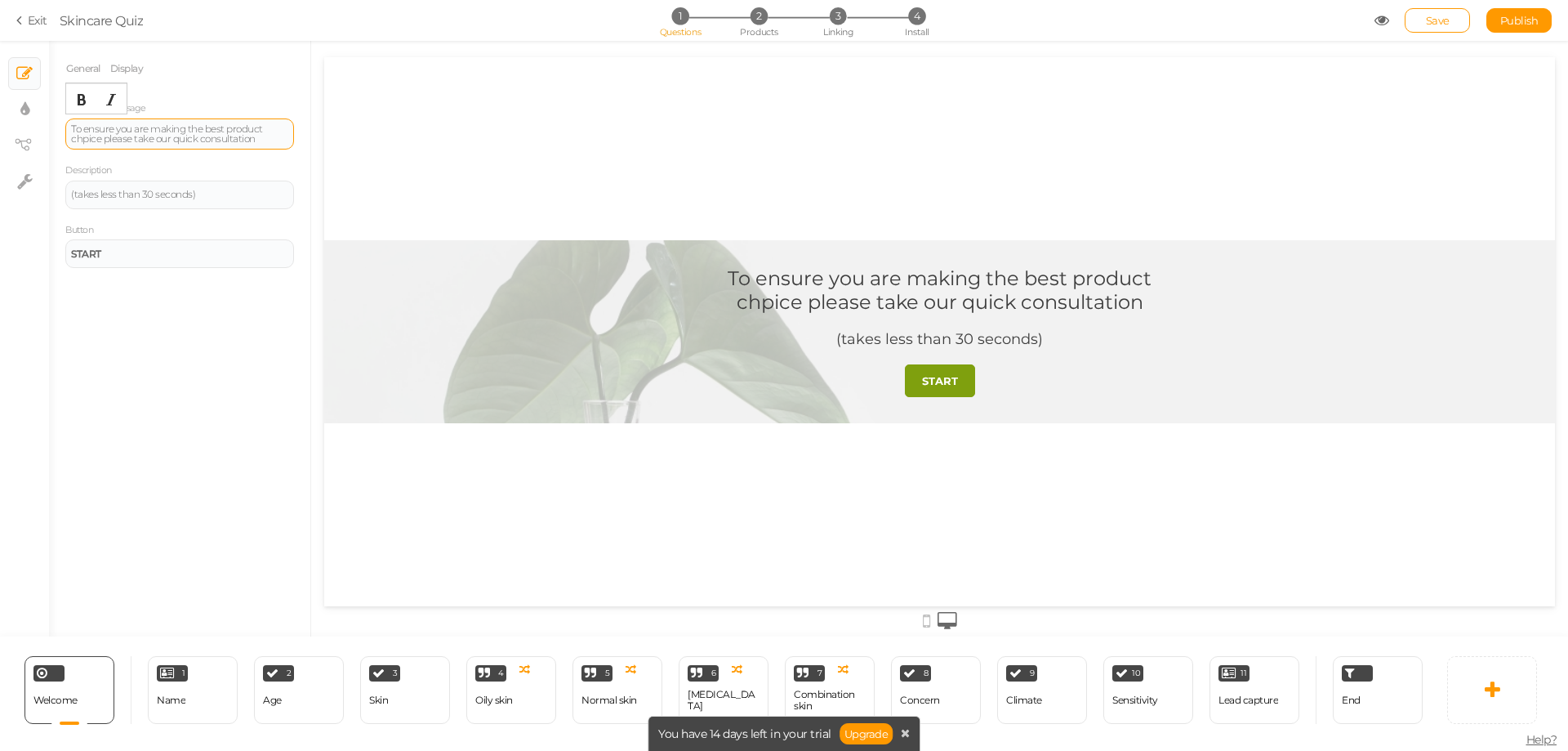 click on "To ensure you are making the best product chpice please take our quick consultation" at bounding box center (180, 134) 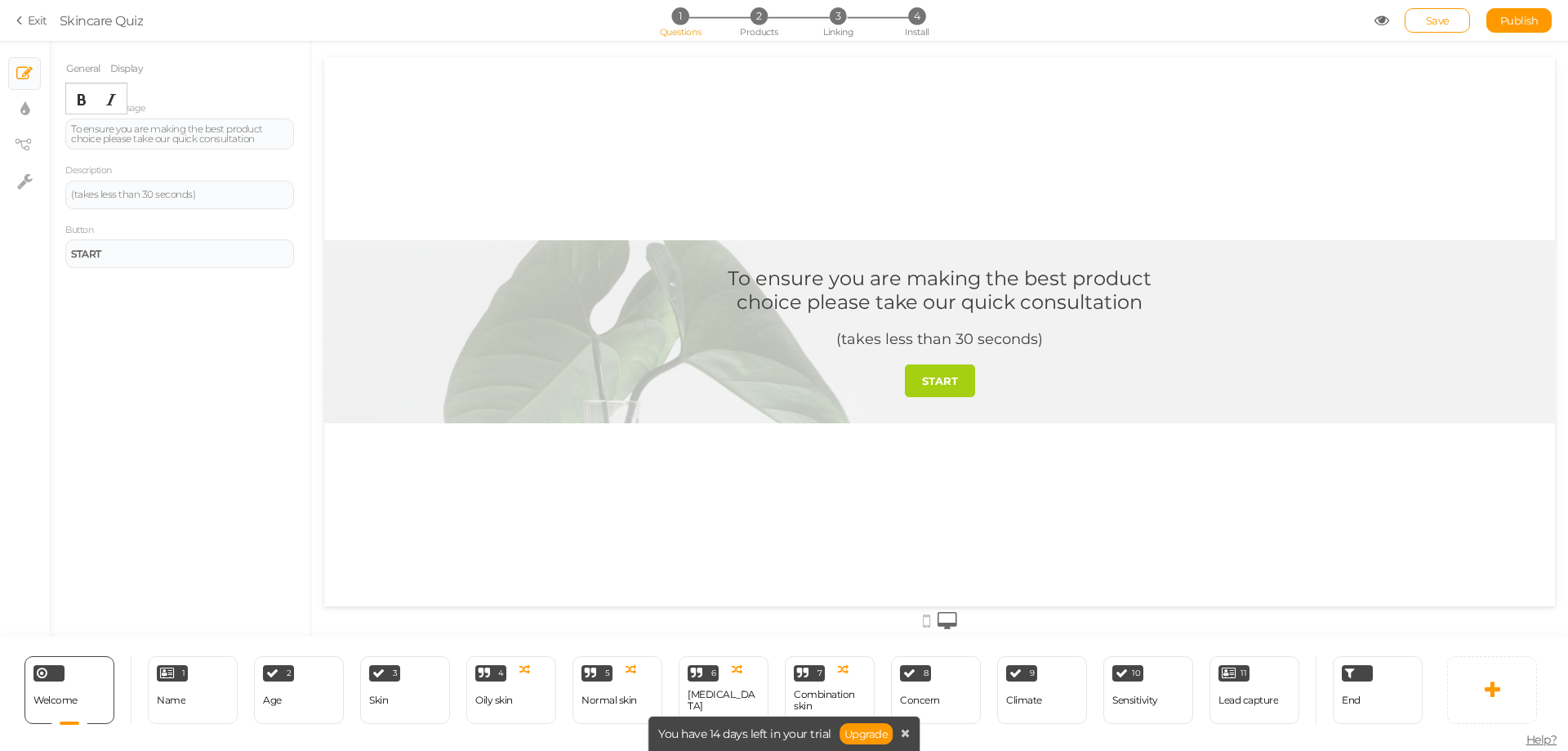 click on "START" at bounding box center [940, 381] 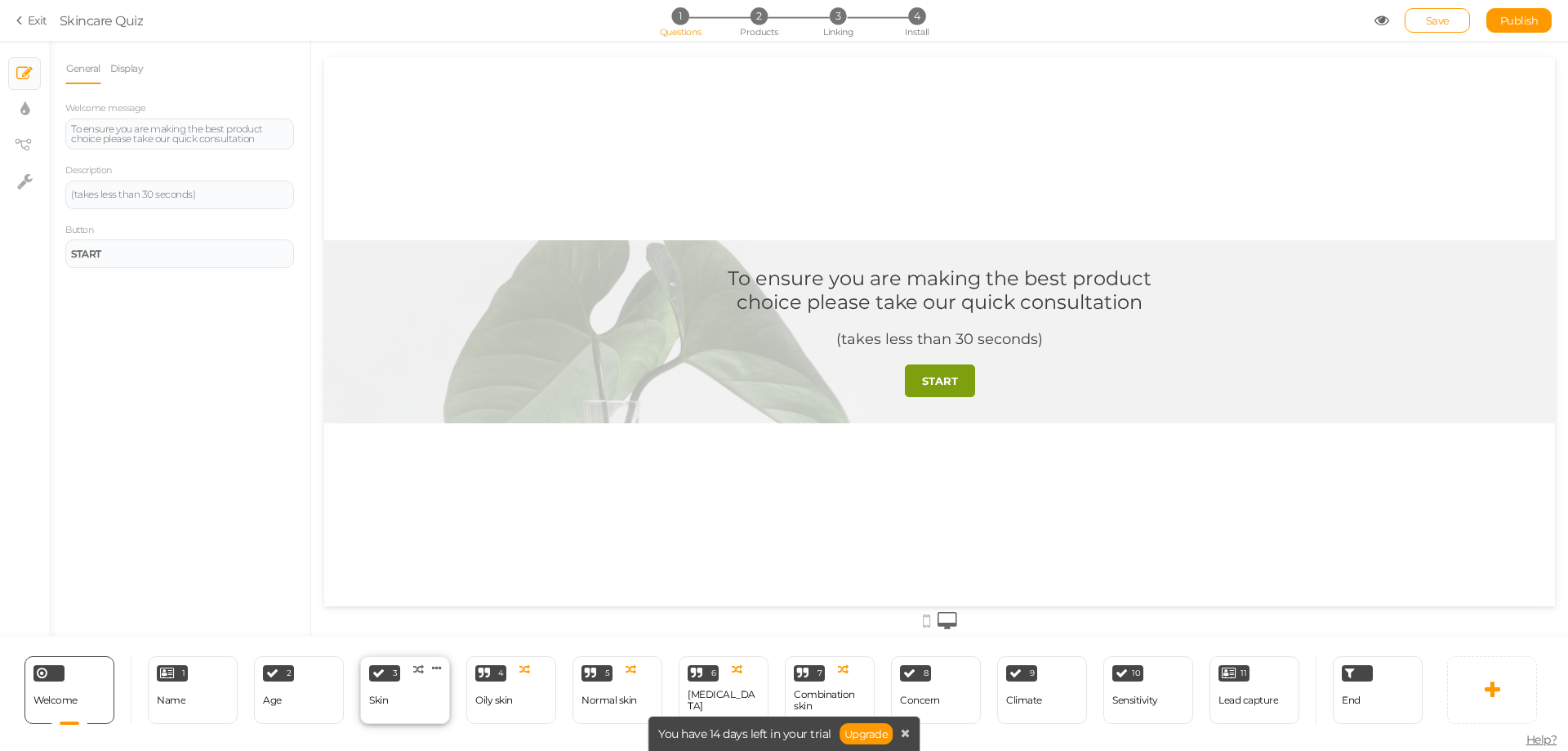 click on "3         Skin         × Define the conditions to show this slide.                     Clone             Change type             Delete" at bounding box center (405, 690) 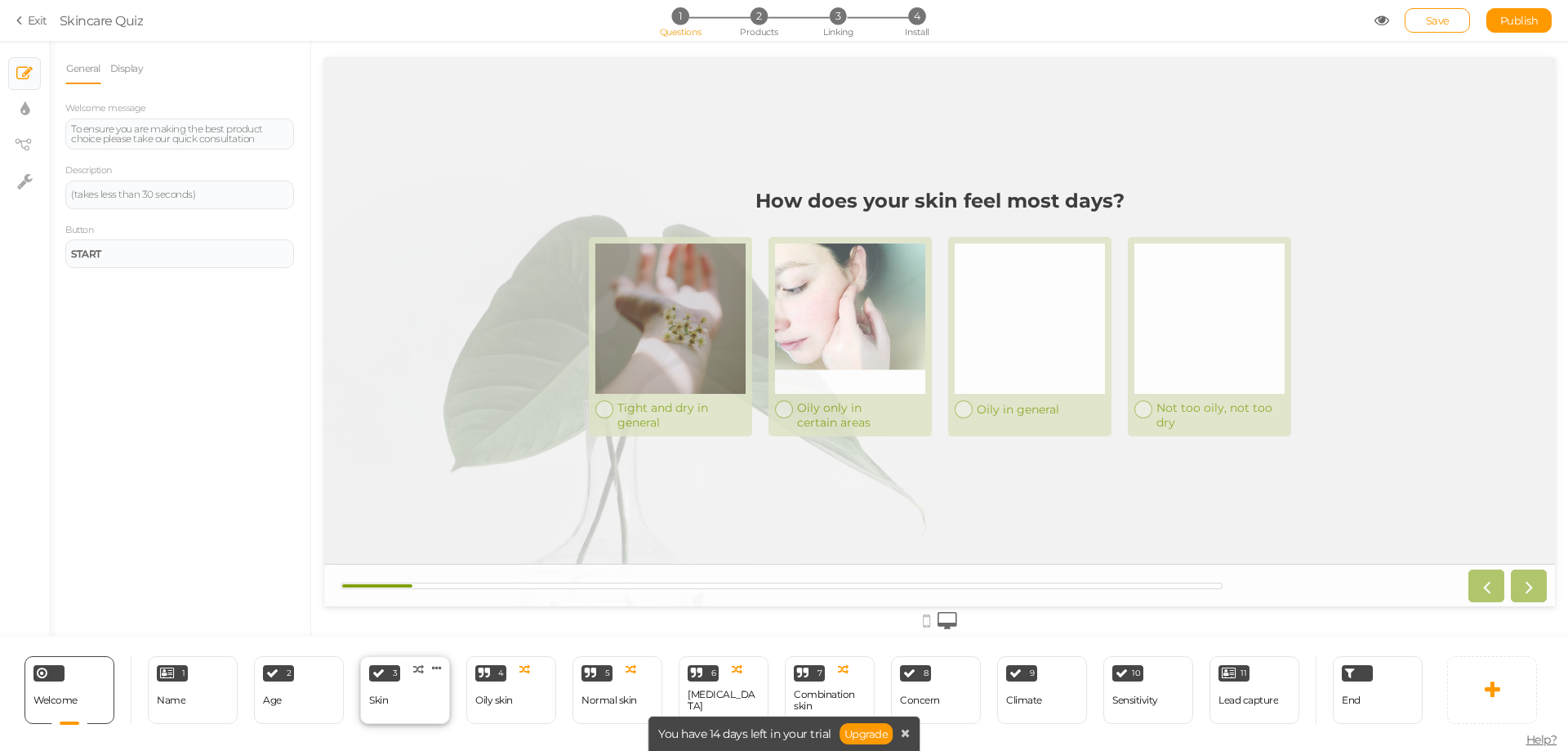 select on "2" 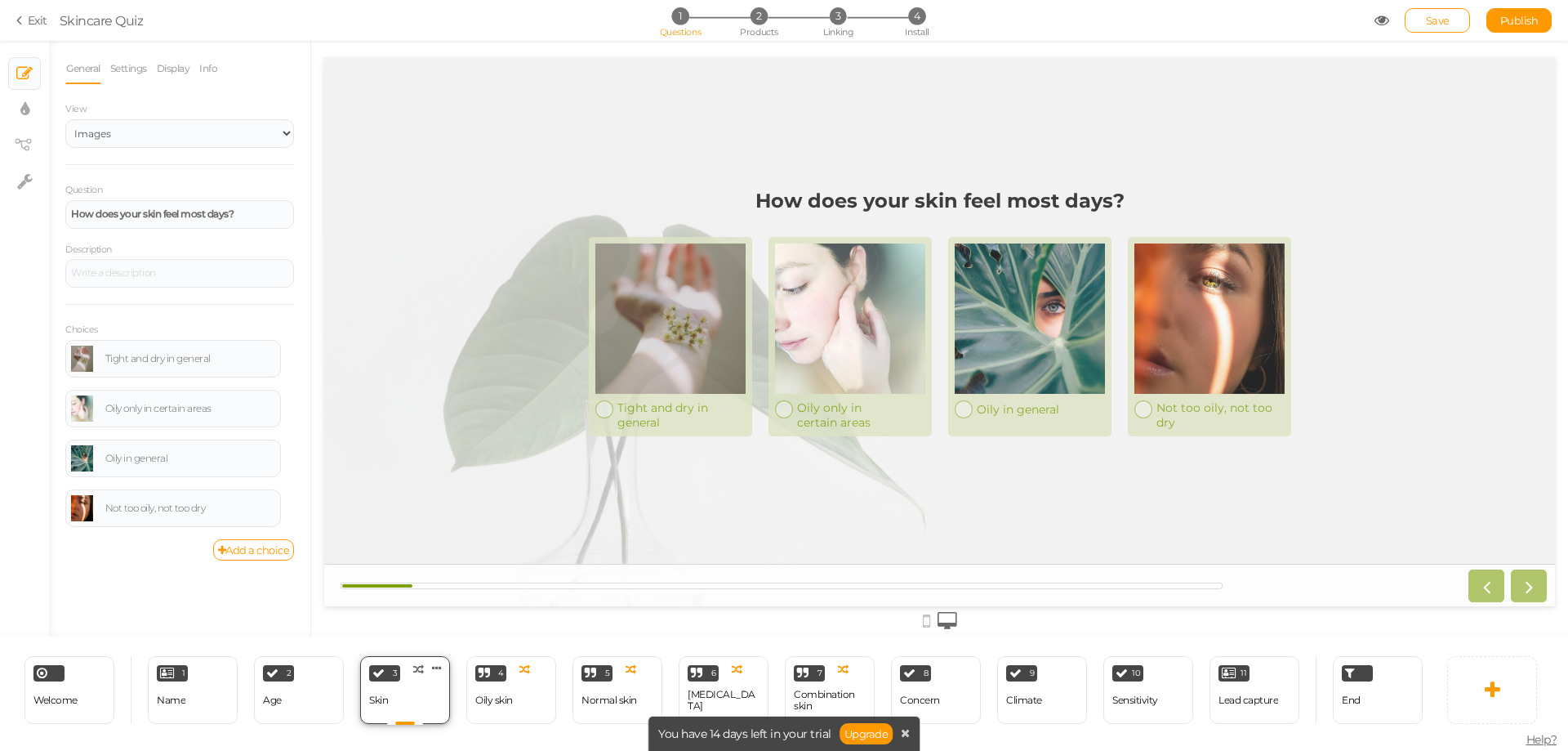 scroll, scrollTop: 0, scrollLeft: 0, axis: both 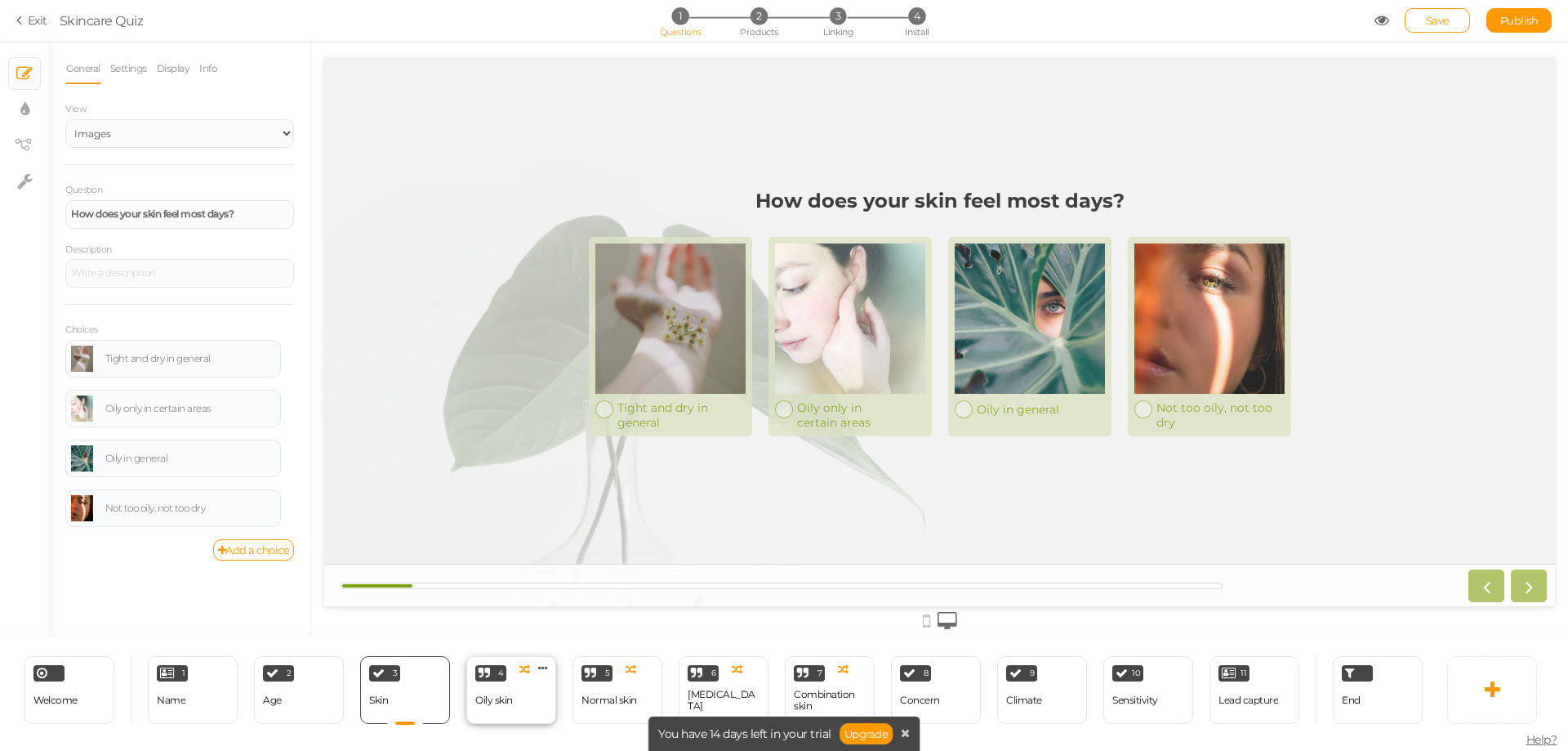 click on "Oily skin" at bounding box center (494, 700) 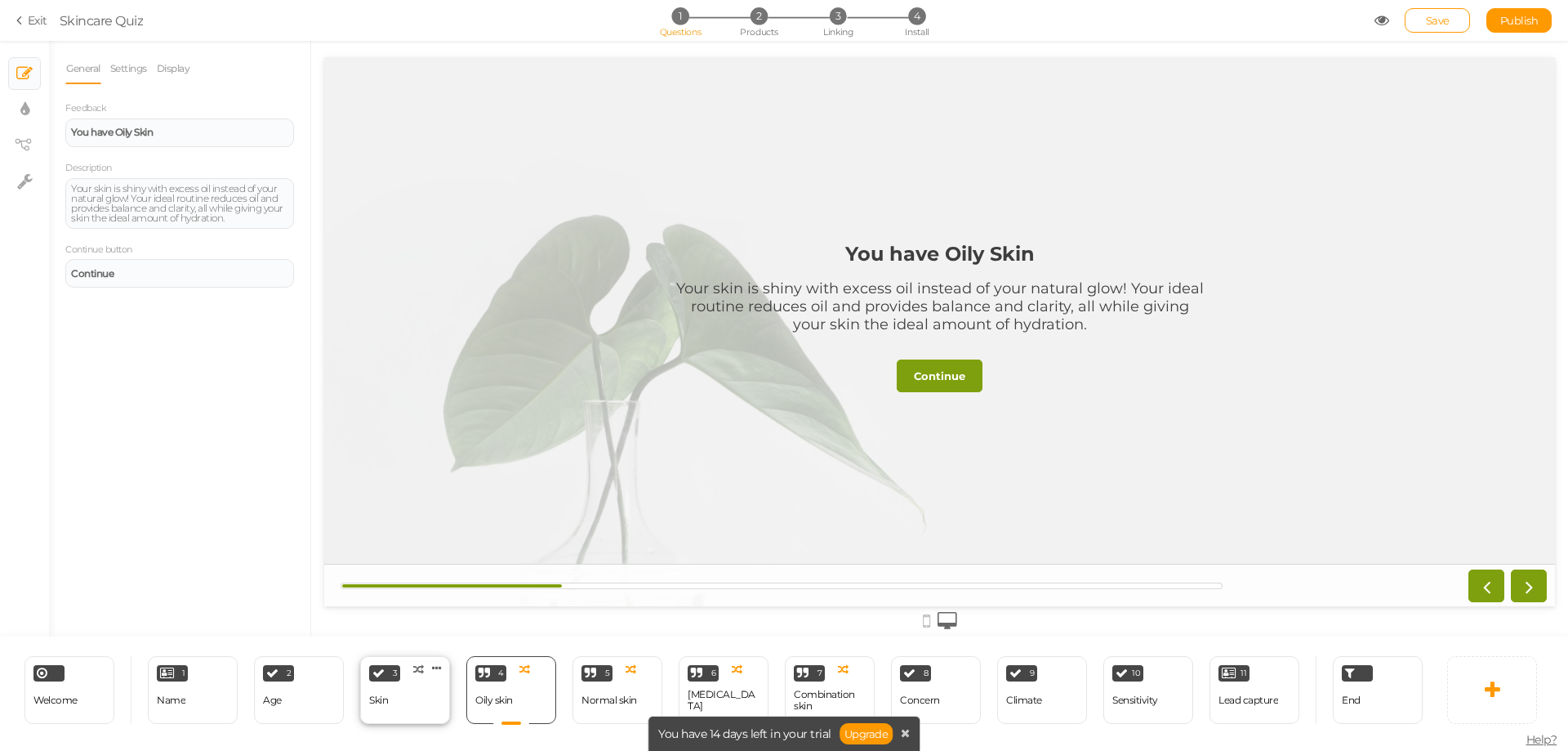 click on "Skin" at bounding box center (378, 700) 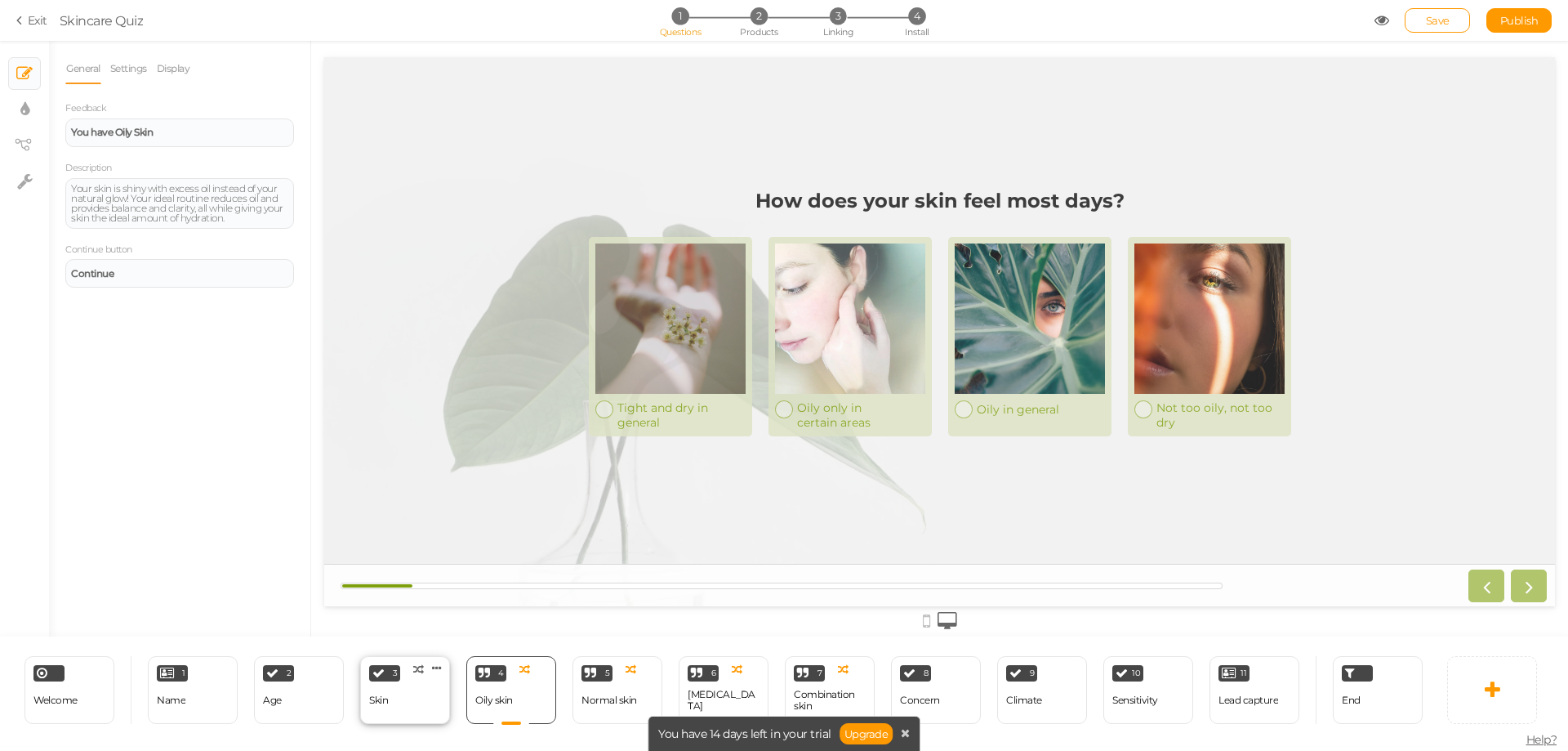 select on "2" 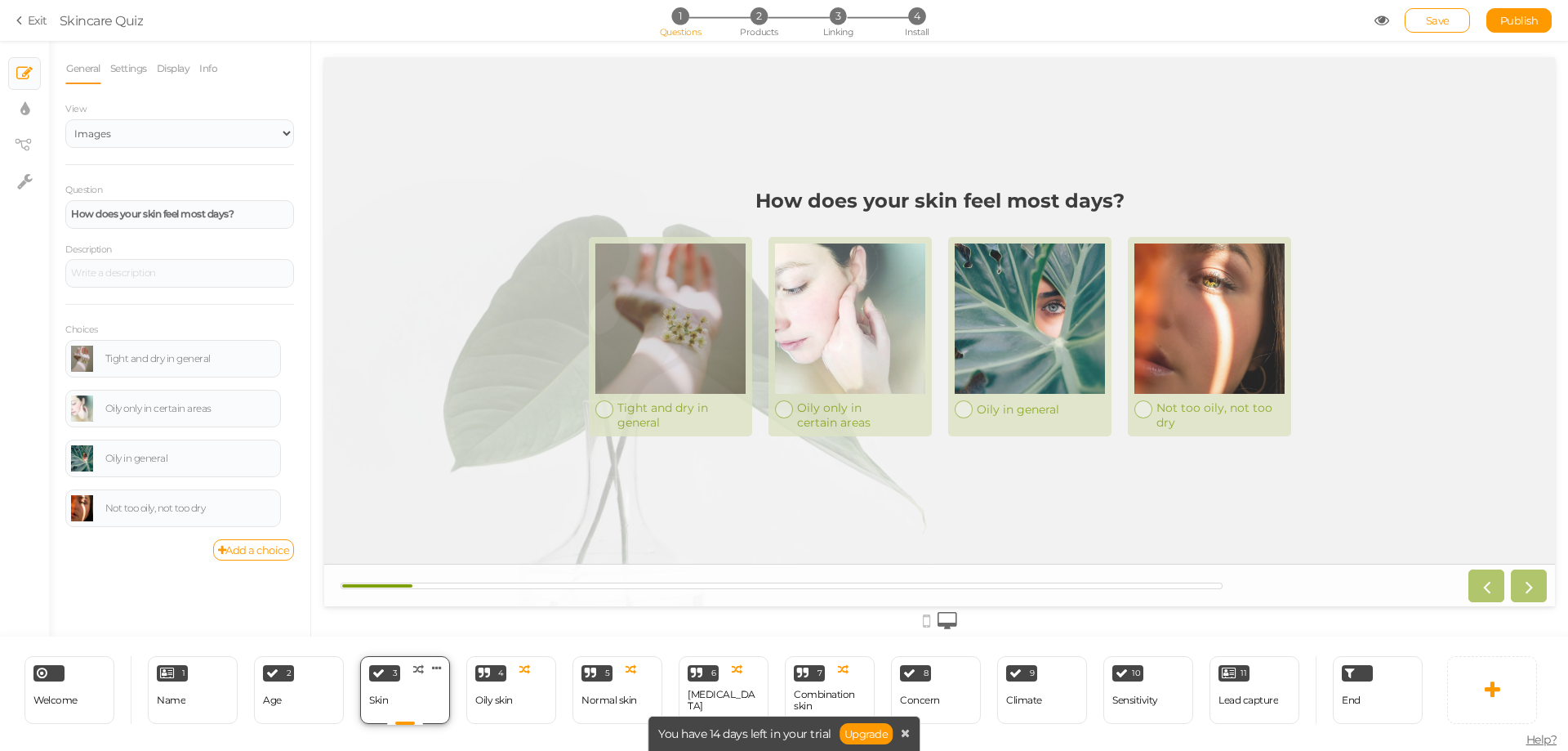 scroll, scrollTop: 0, scrollLeft: 0, axis: both 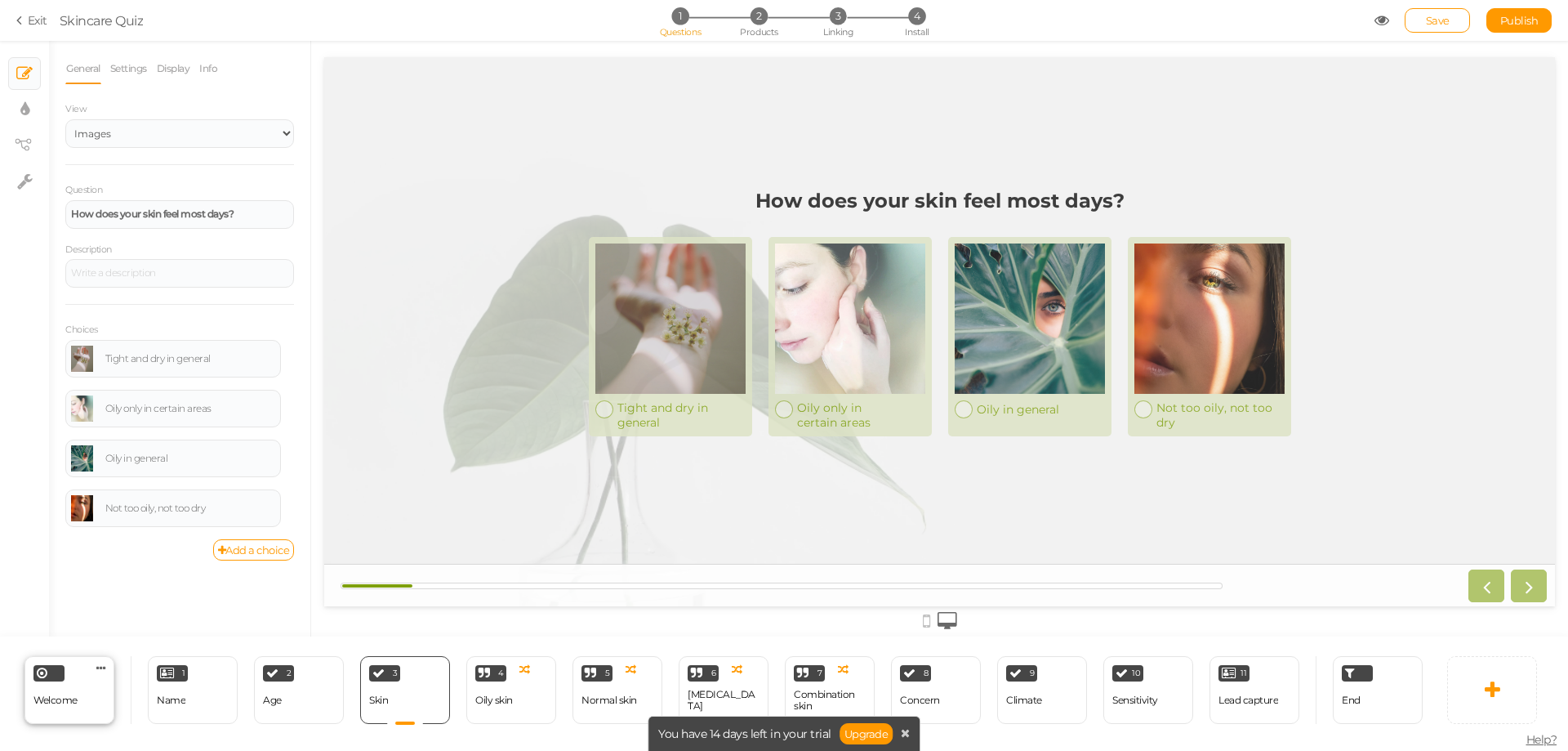 click on "Welcome                       Delete" at bounding box center [69, 690] 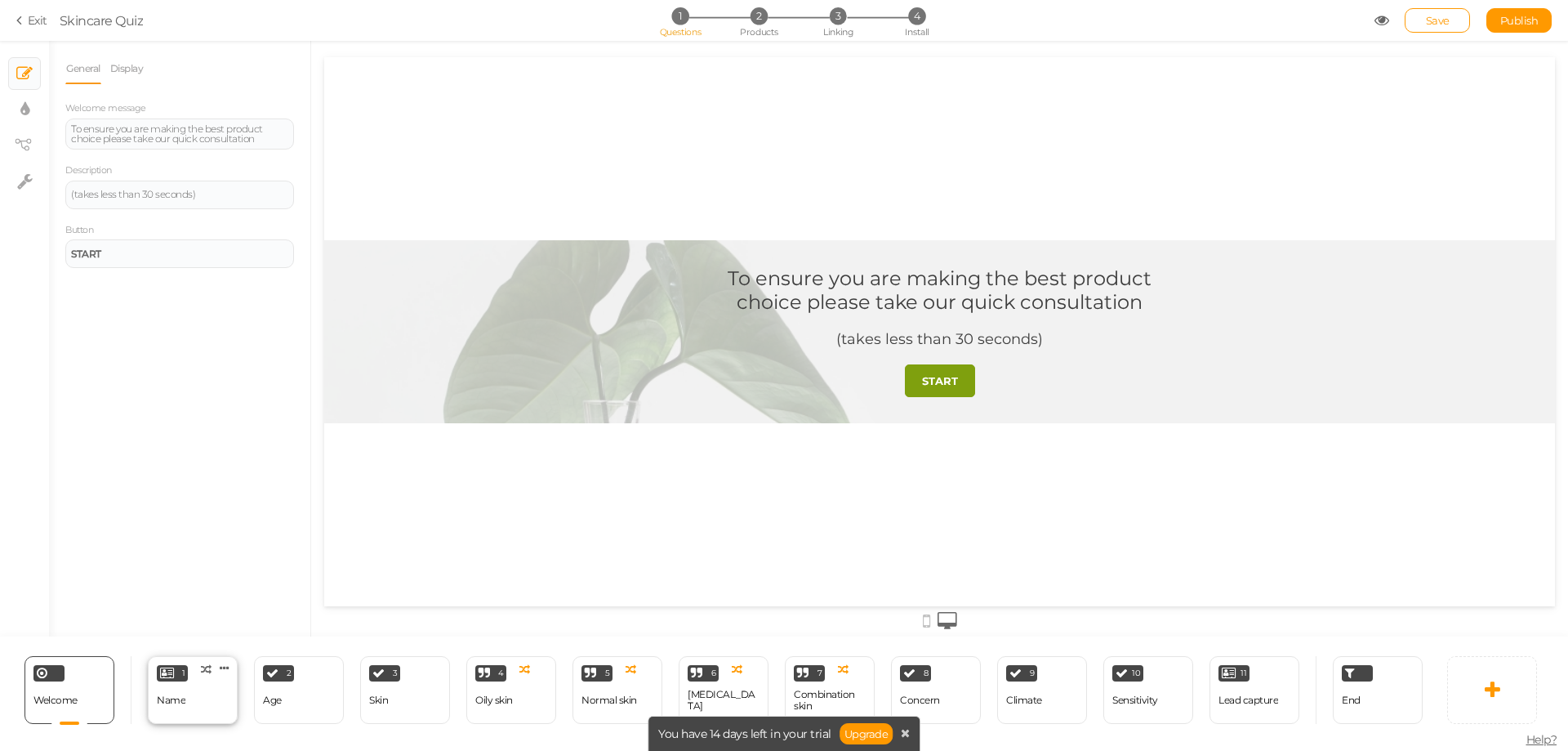 click on "1         Name         × Define the conditions to show this slide.                     Clone             Change type             Delete" at bounding box center [193, 690] 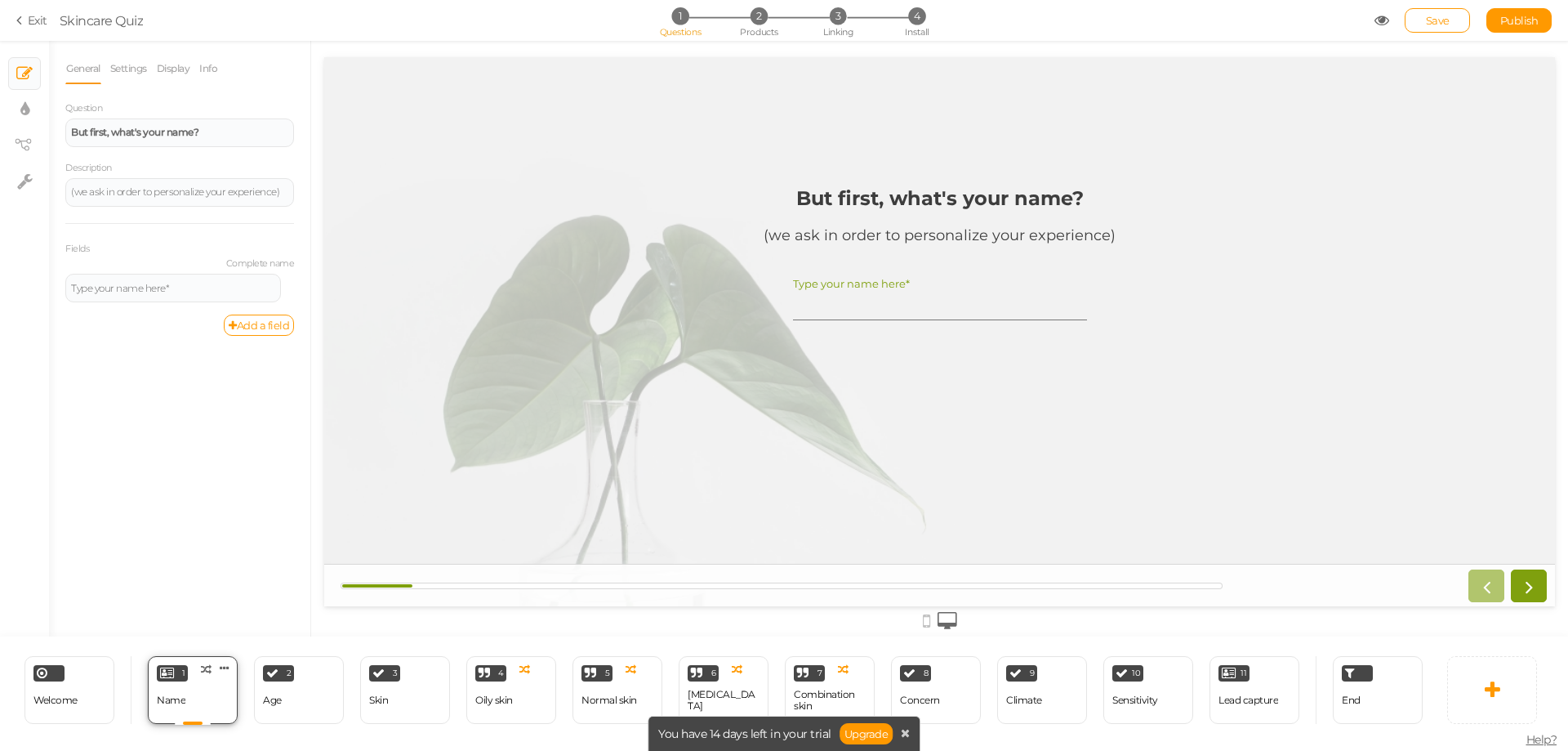 scroll, scrollTop: 0, scrollLeft: 0, axis: both 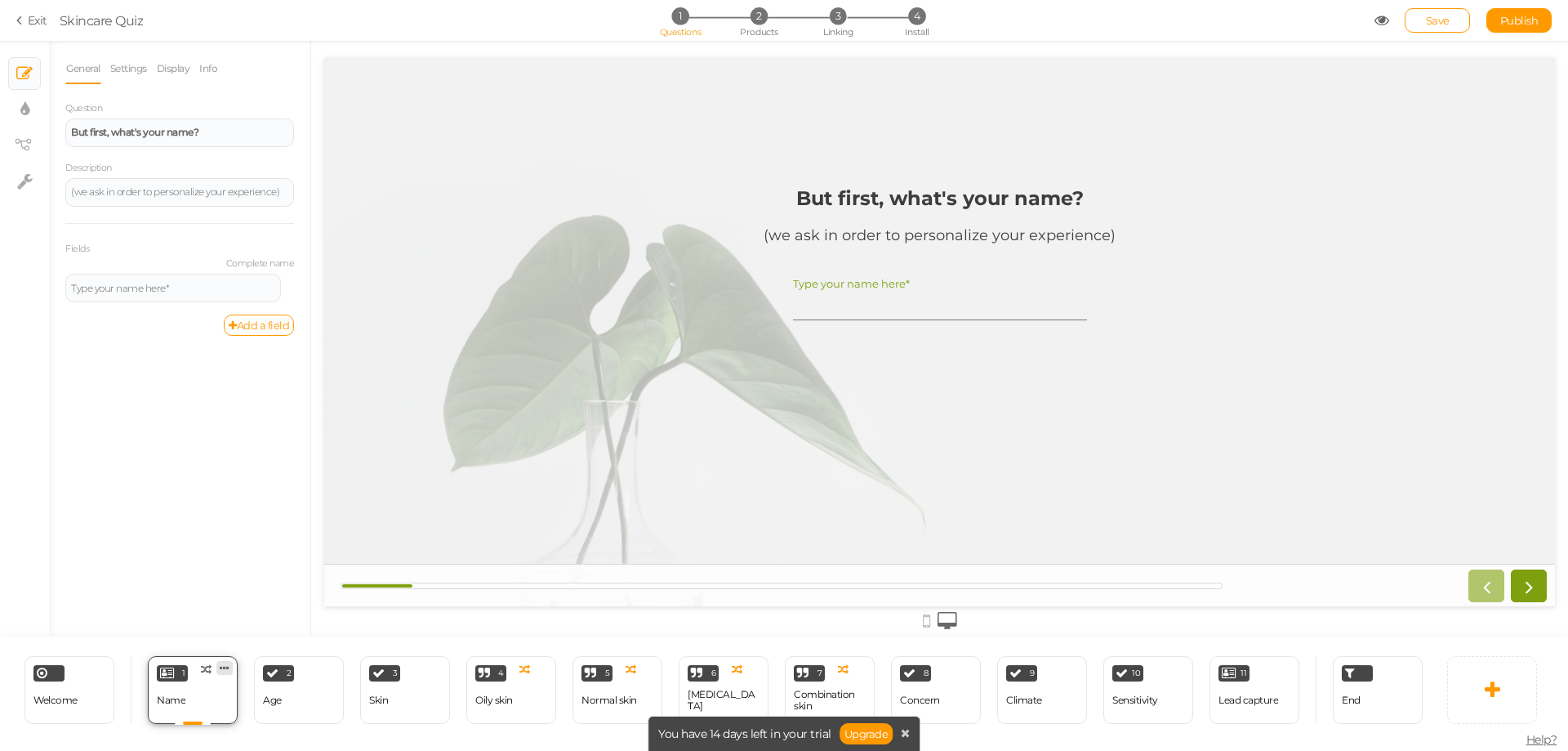 click at bounding box center (225, 668) 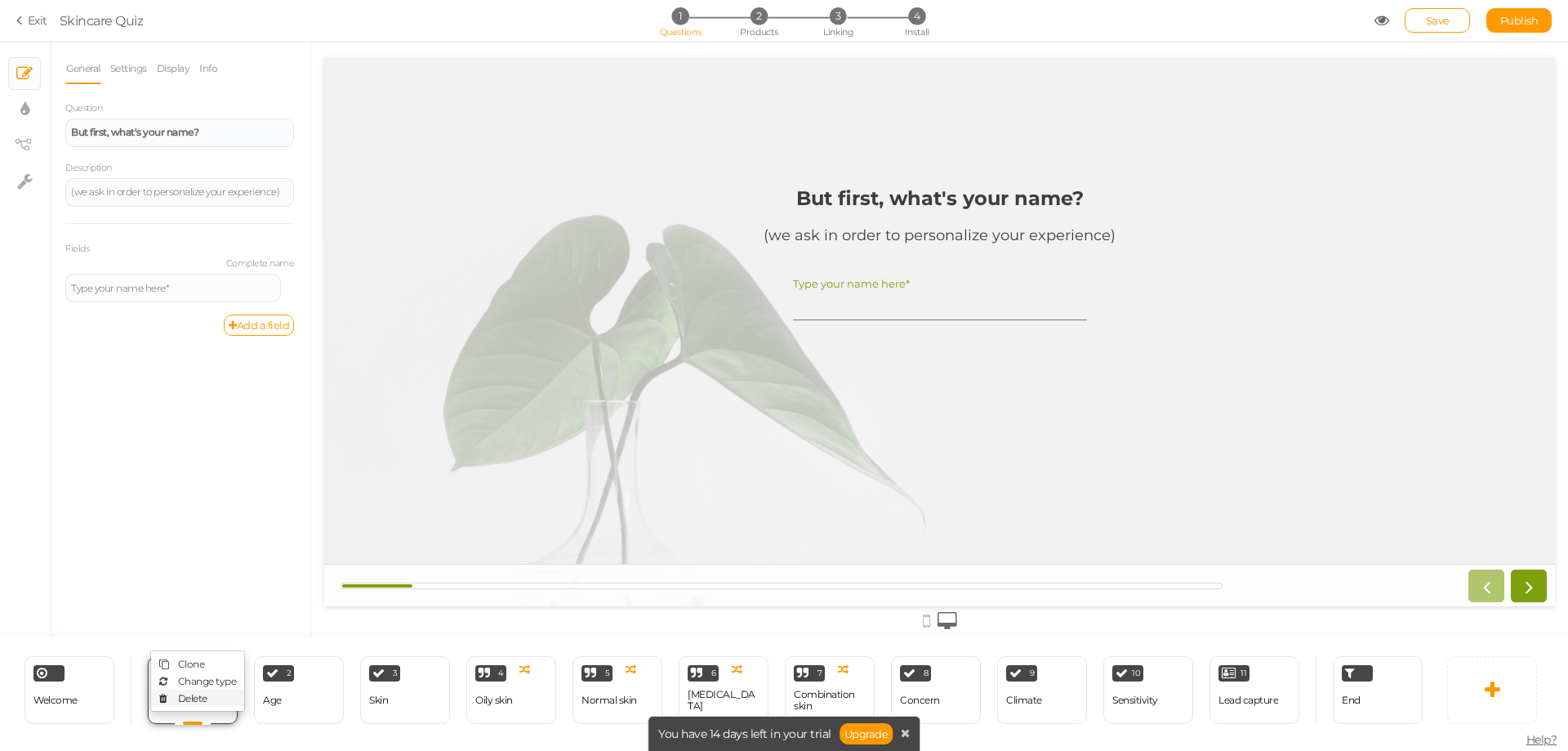 click on "Delete" at bounding box center [193, 698] 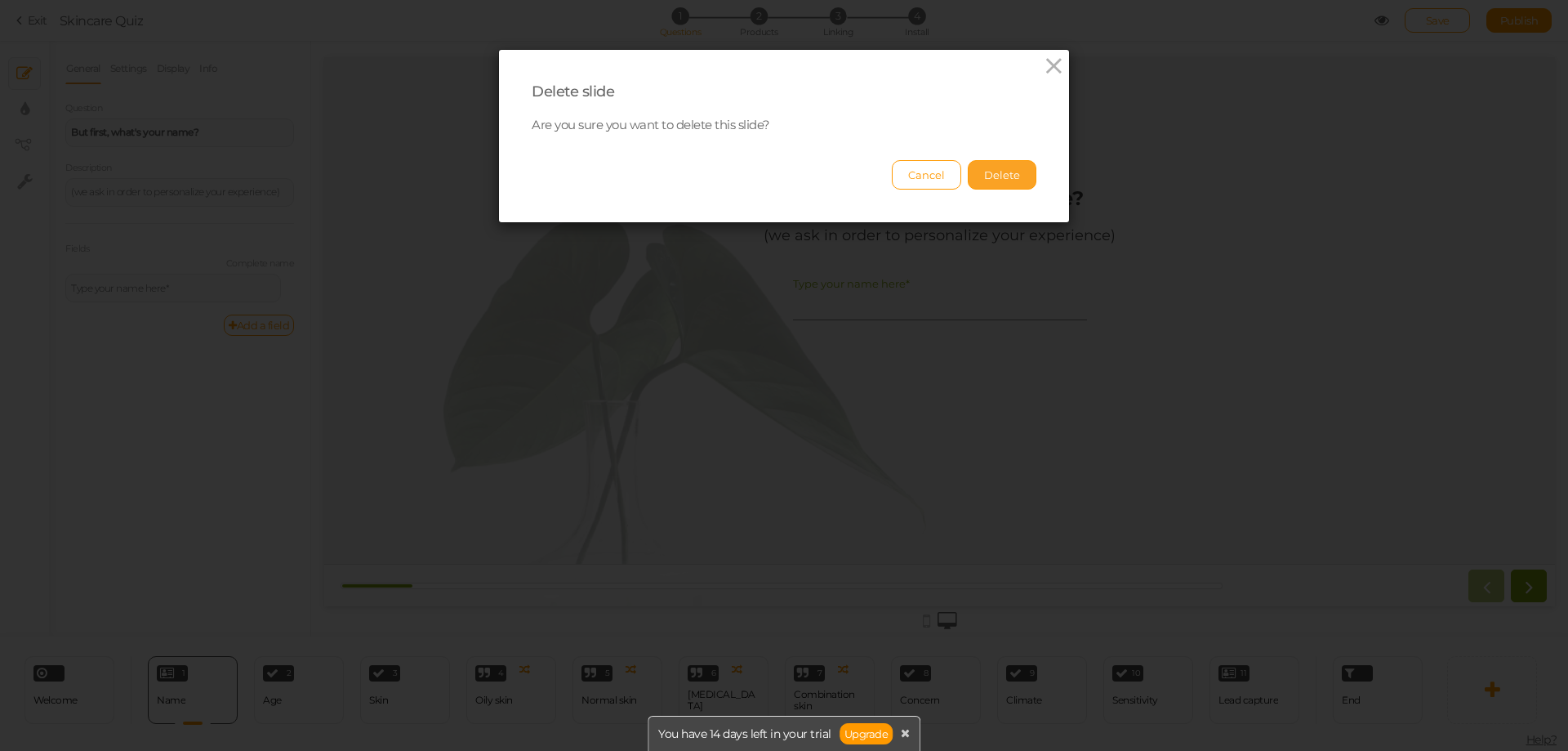 click on "Delete" at bounding box center (1002, 175) 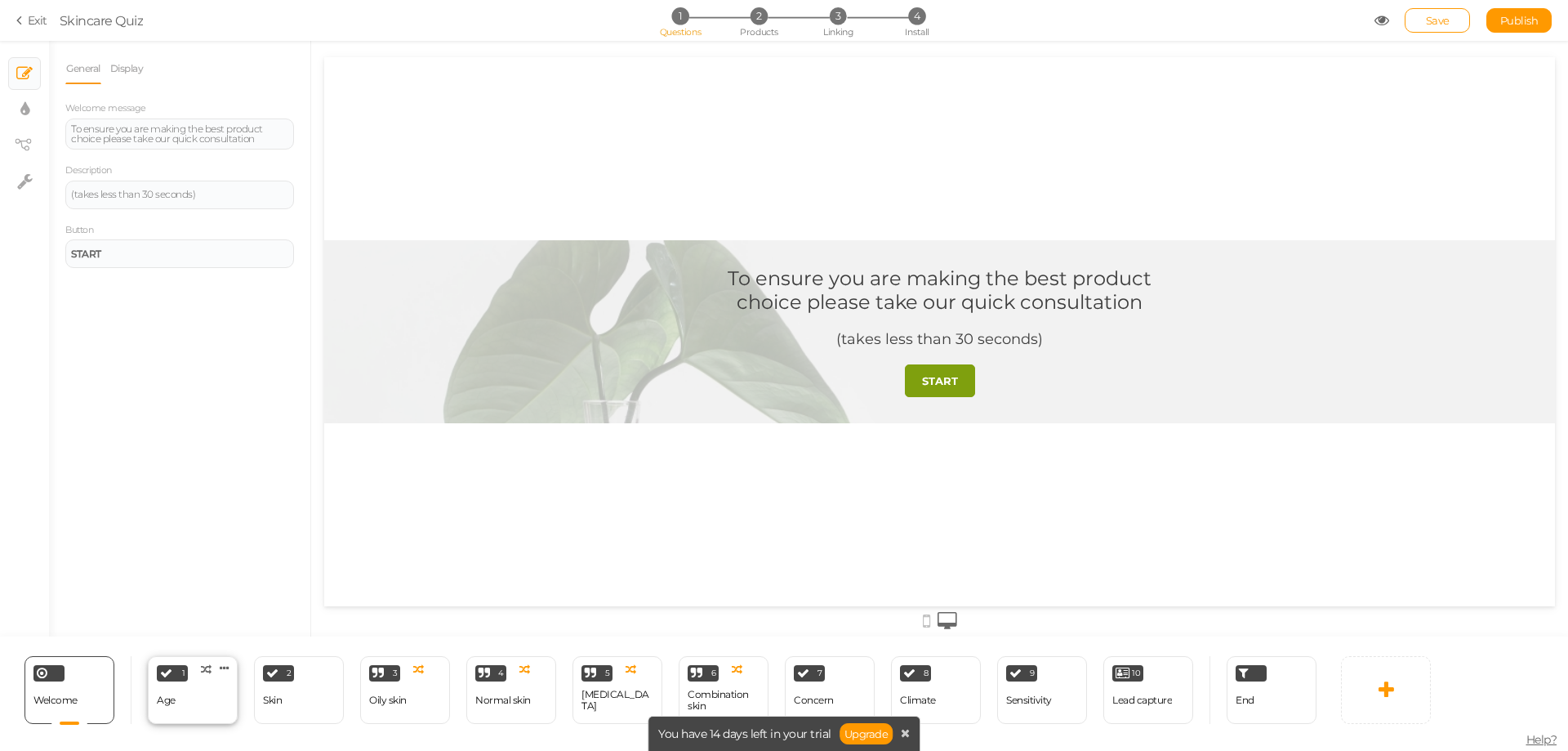 click on "1         Age         × Define the conditions to show this slide.                     Clone             Change type             Delete" at bounding box center (193, 690) 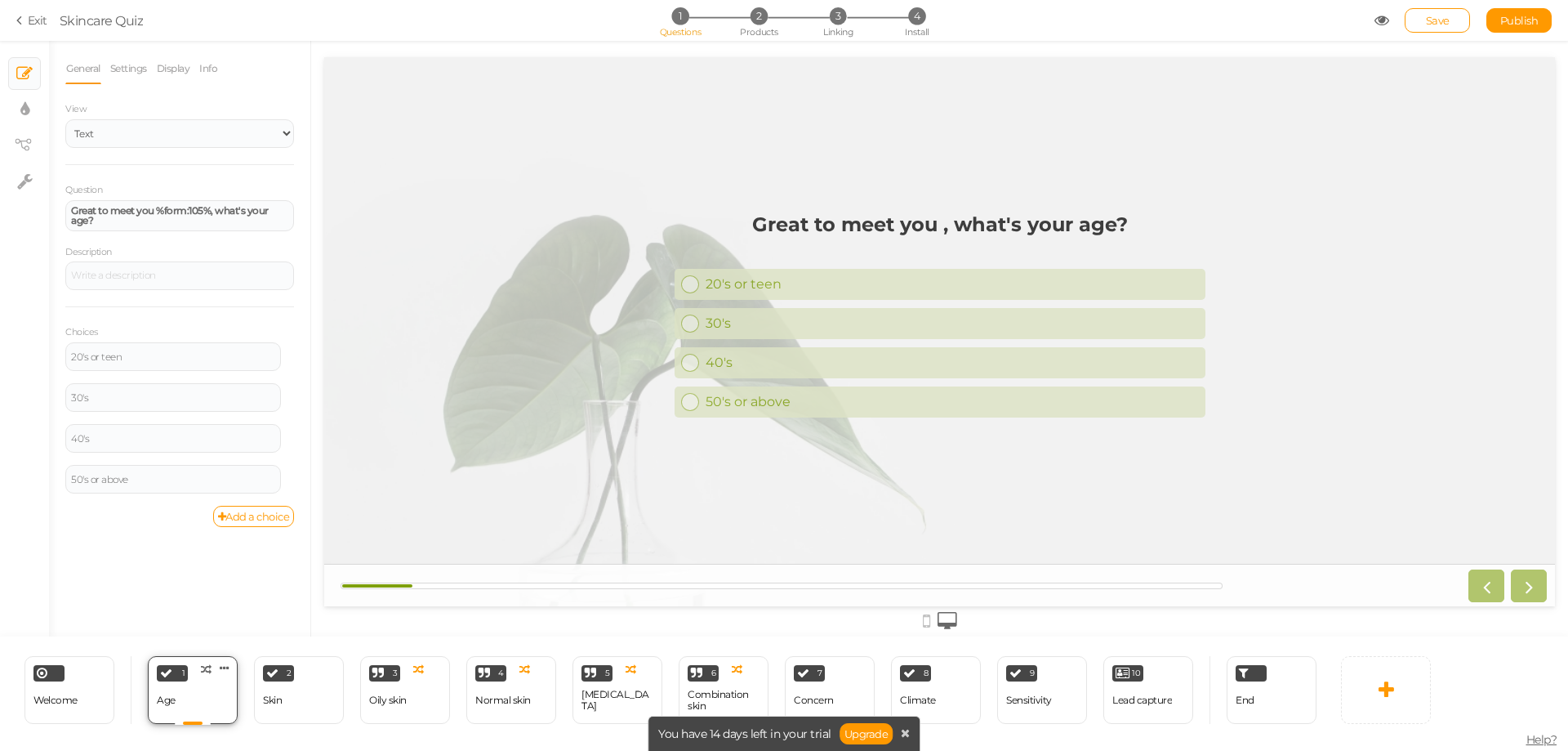 scroll, scrollTop: 0, scrollLeft: 0, axis: both 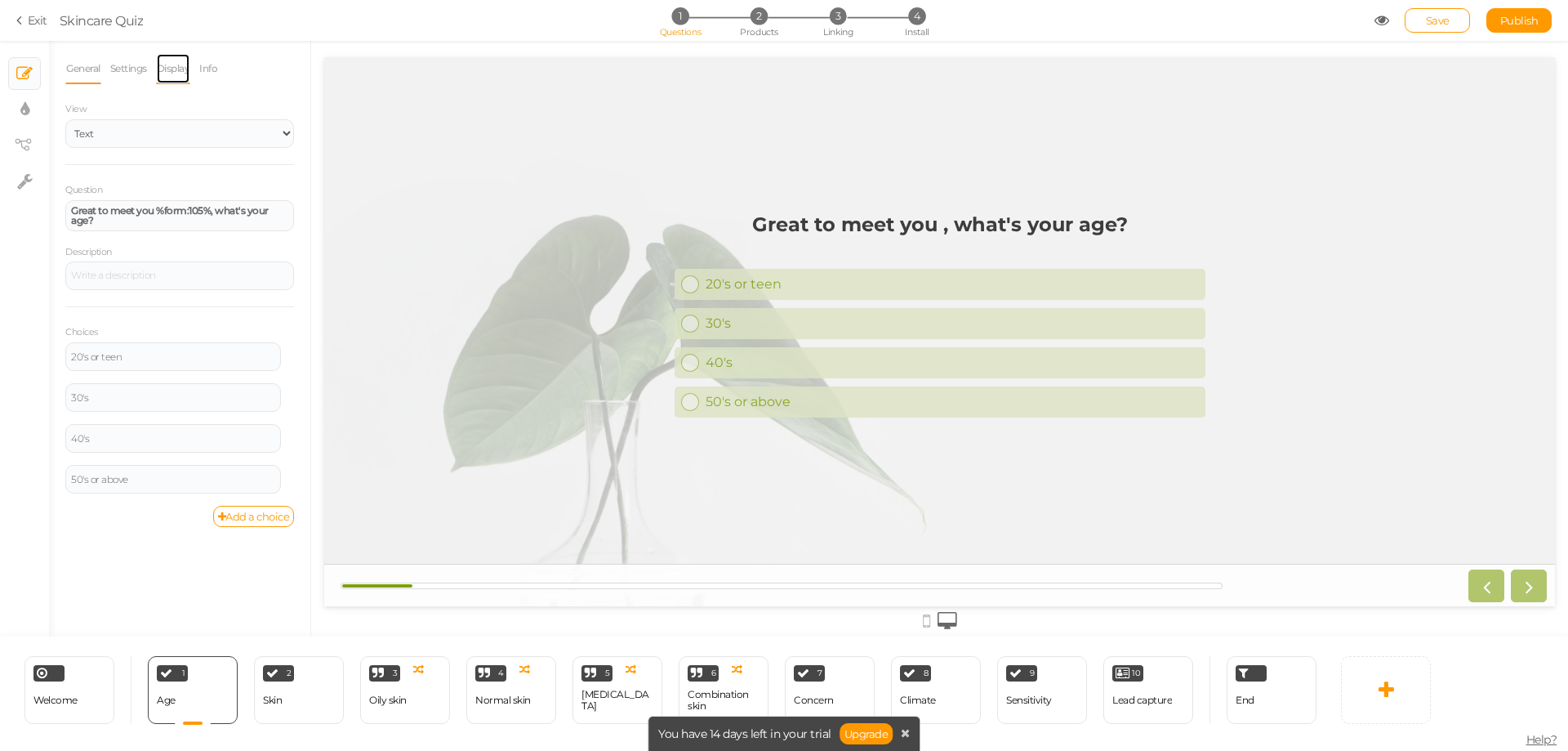 click on "Display" at bounding box center [173, 69] 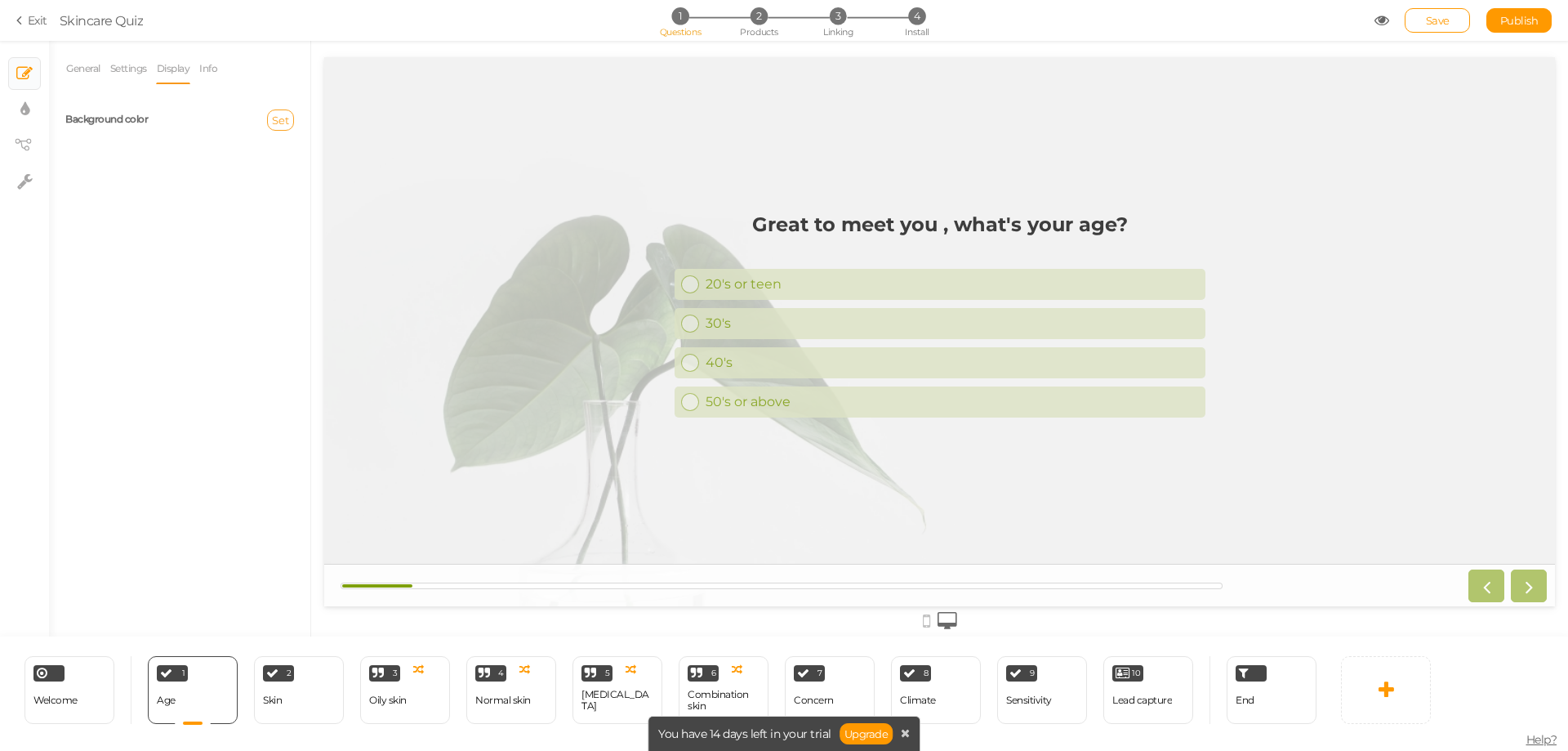 click on "Set" at bounding box center [280, 120] 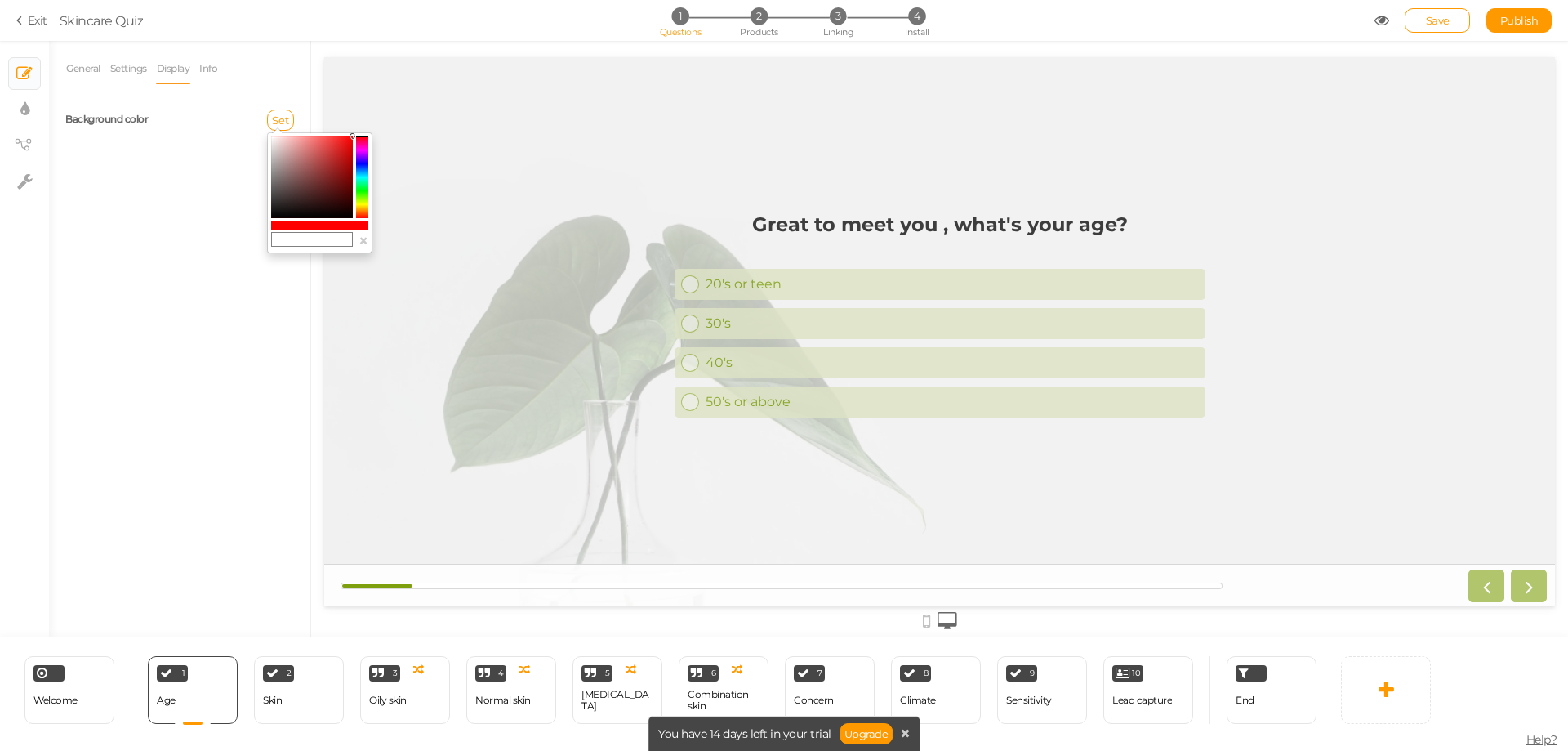 click 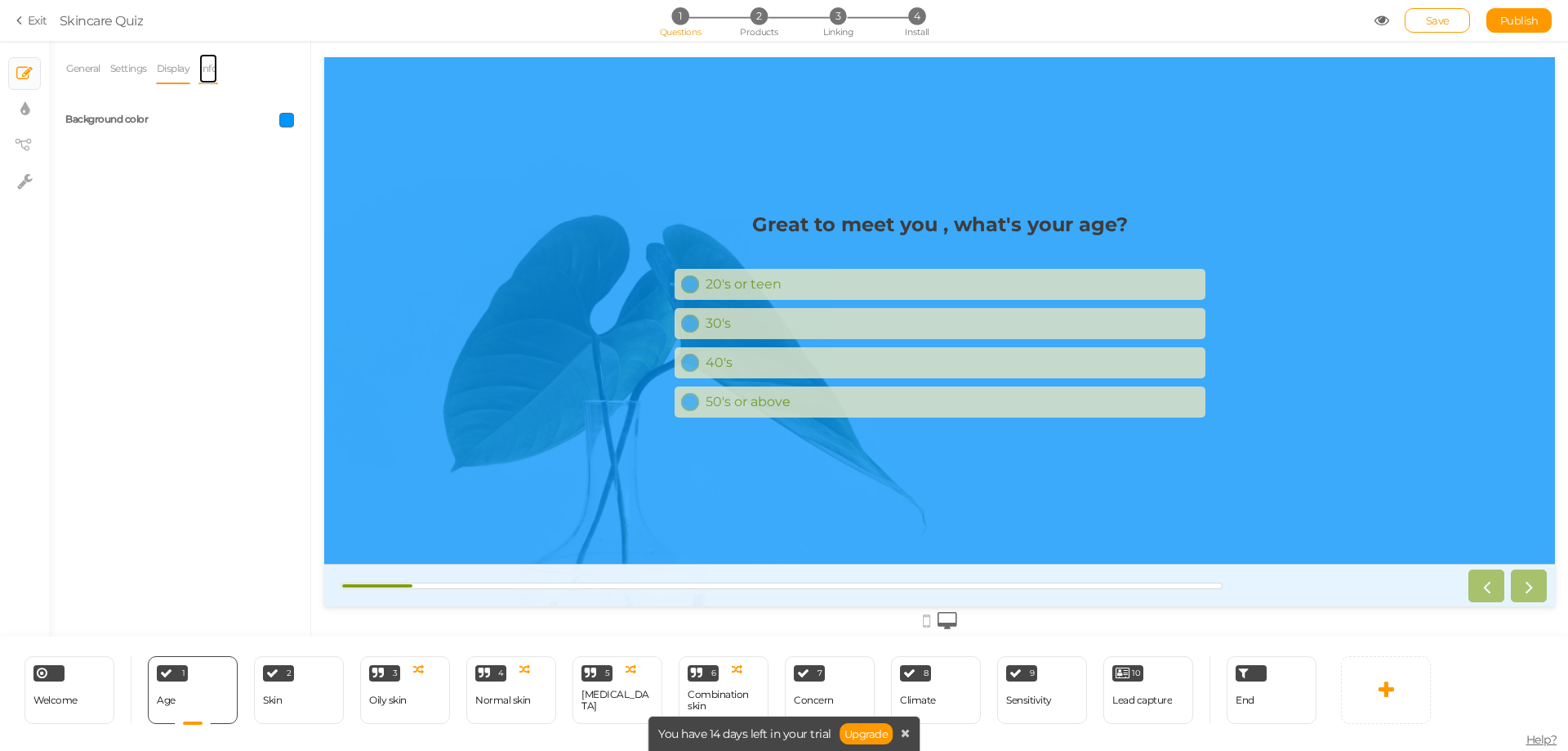 click on "Info" at bounding box center (208, 69) 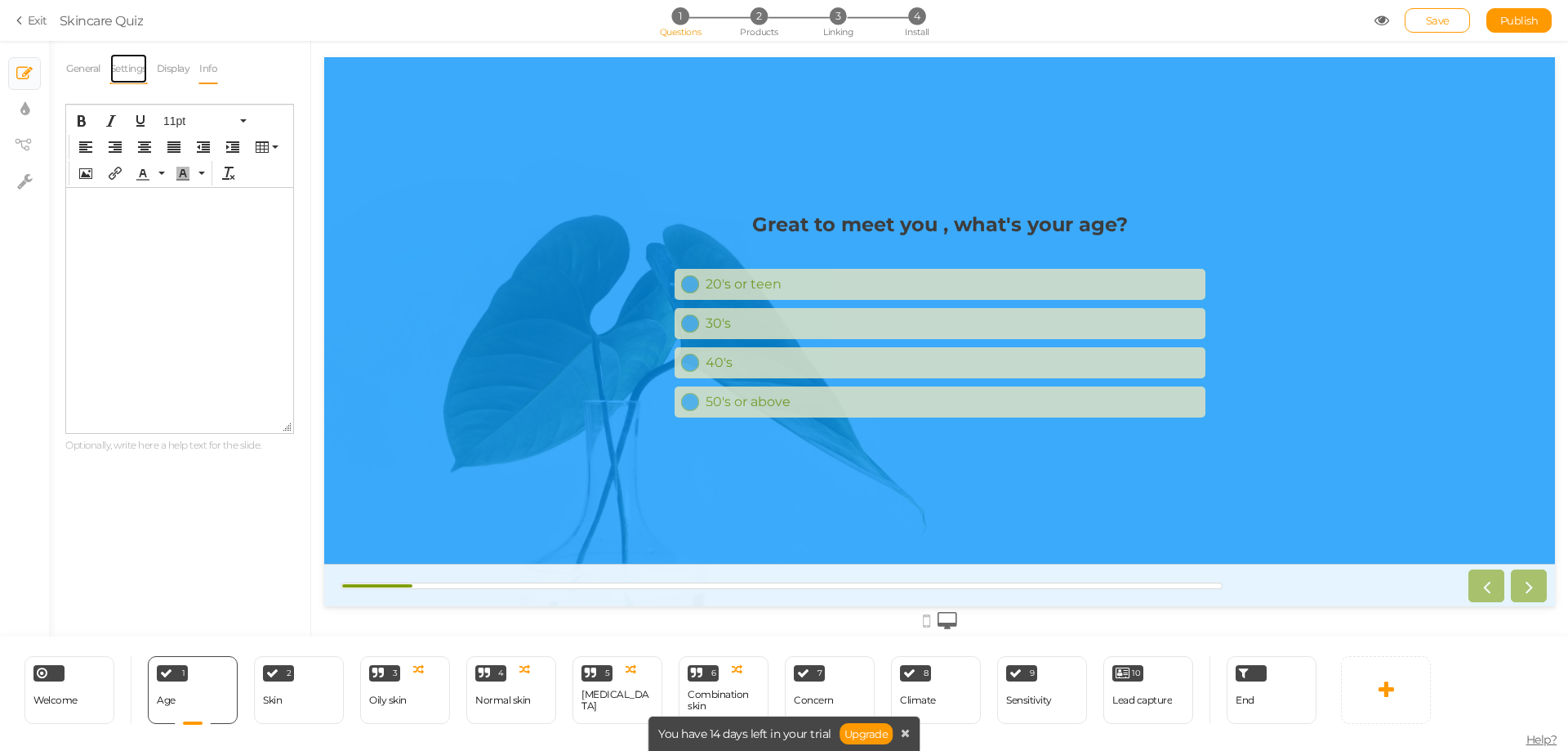 click on "Settings" at bounding box center (128, 69) 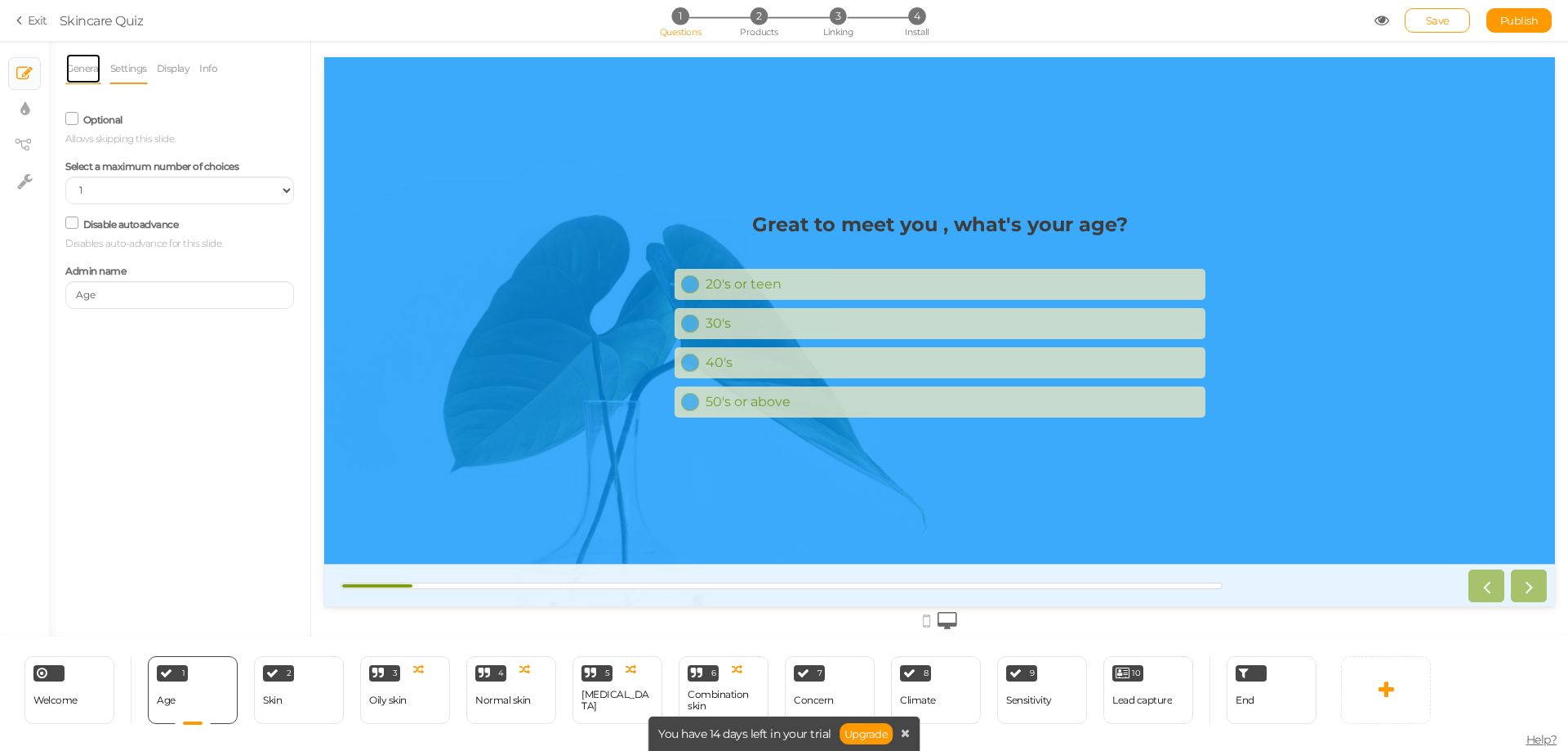 click on "General" at bounding box center (83, 69) 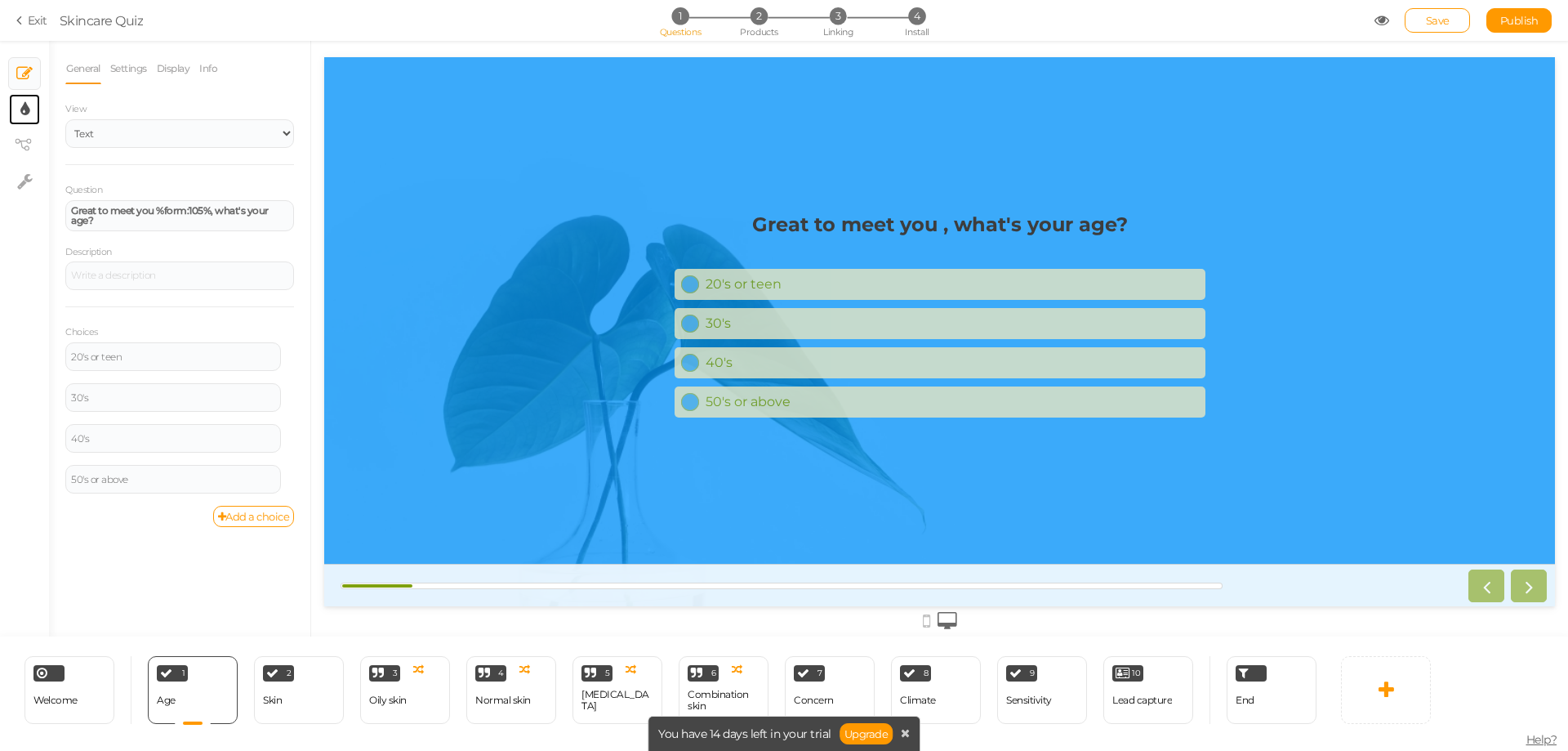 click on "× Display settings" at bounding box center (24, 110) 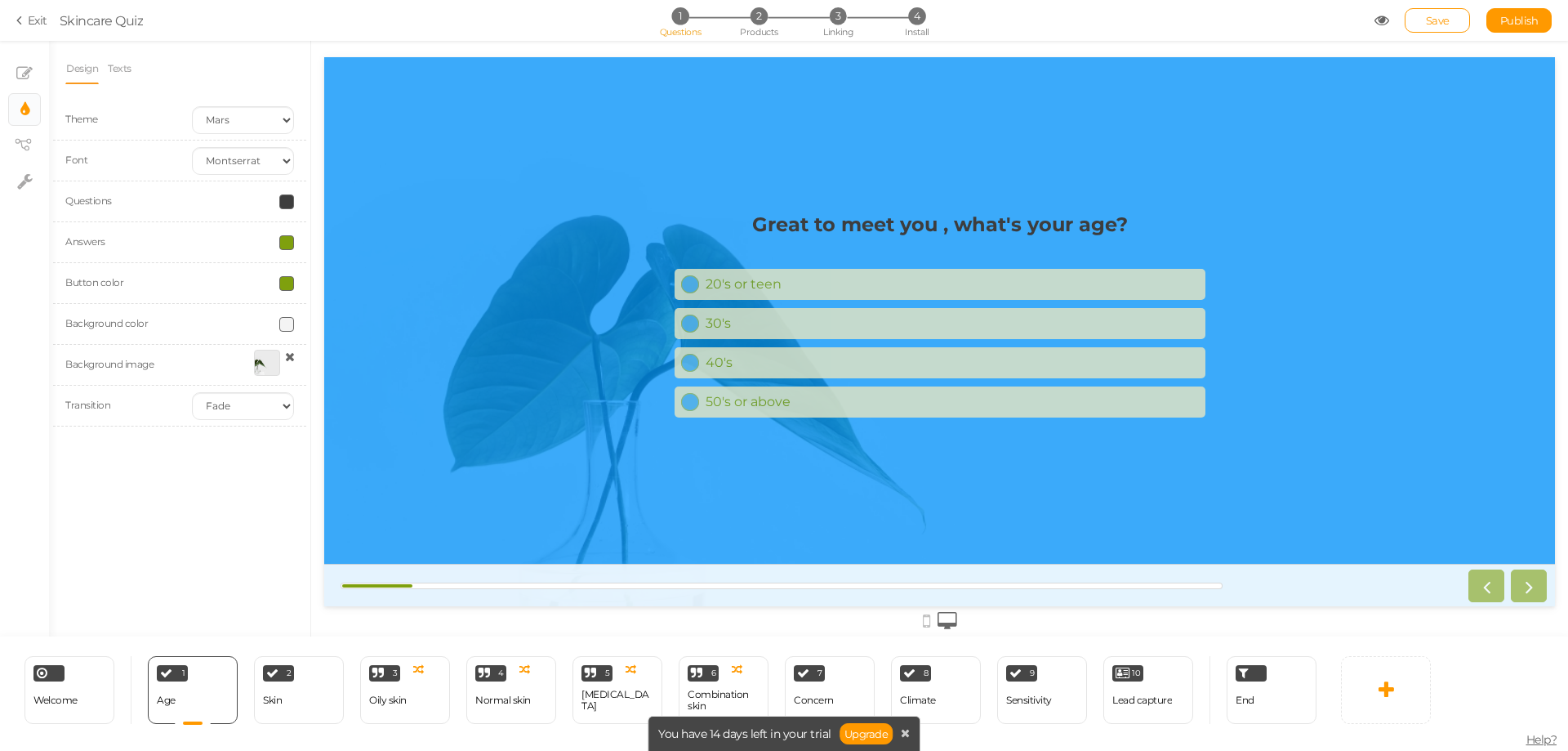 click at bounding box center (287, 243) 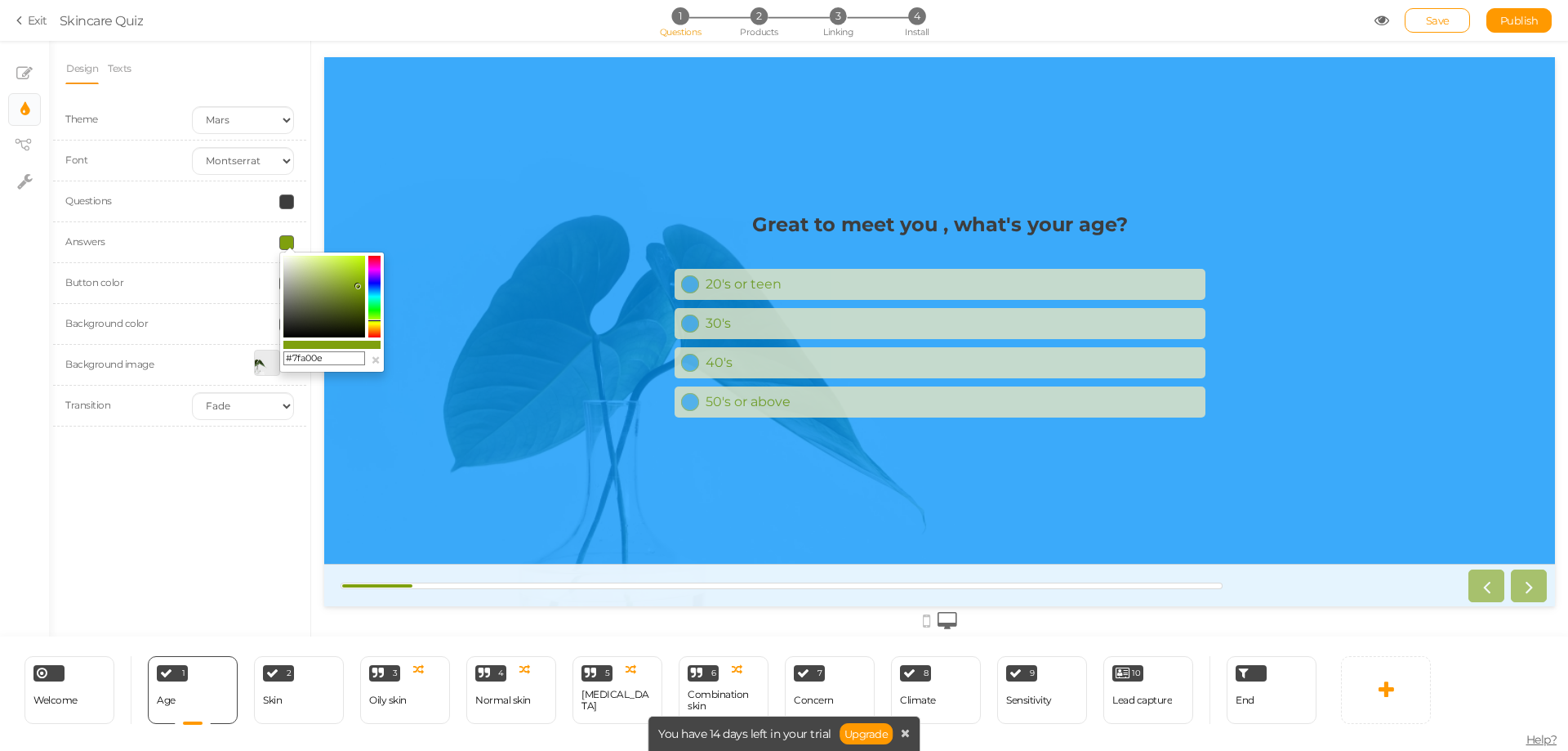 click at bounding box center [324, 297] 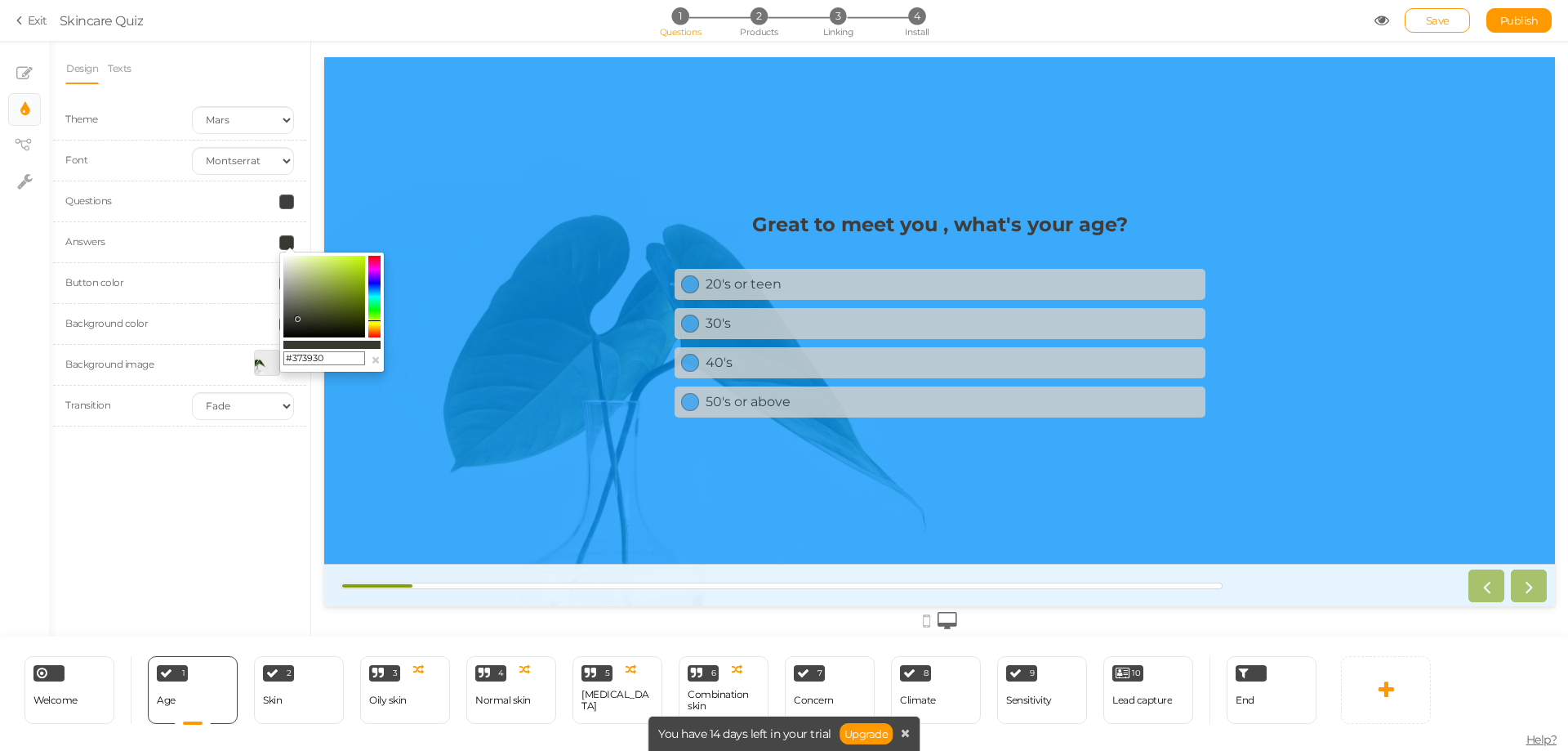 click at bounding box center [324, 297] 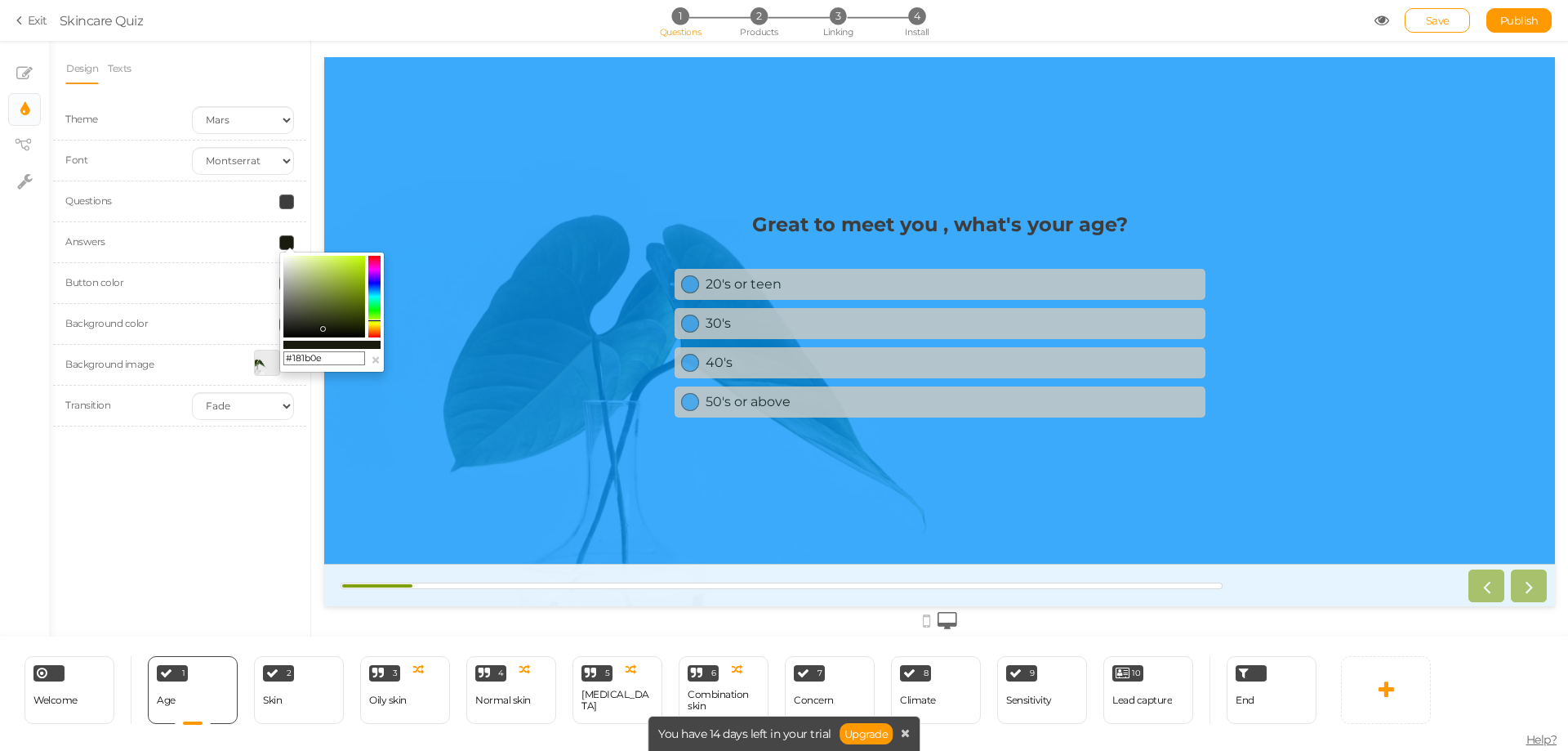 click at bounding box center [324, 297] 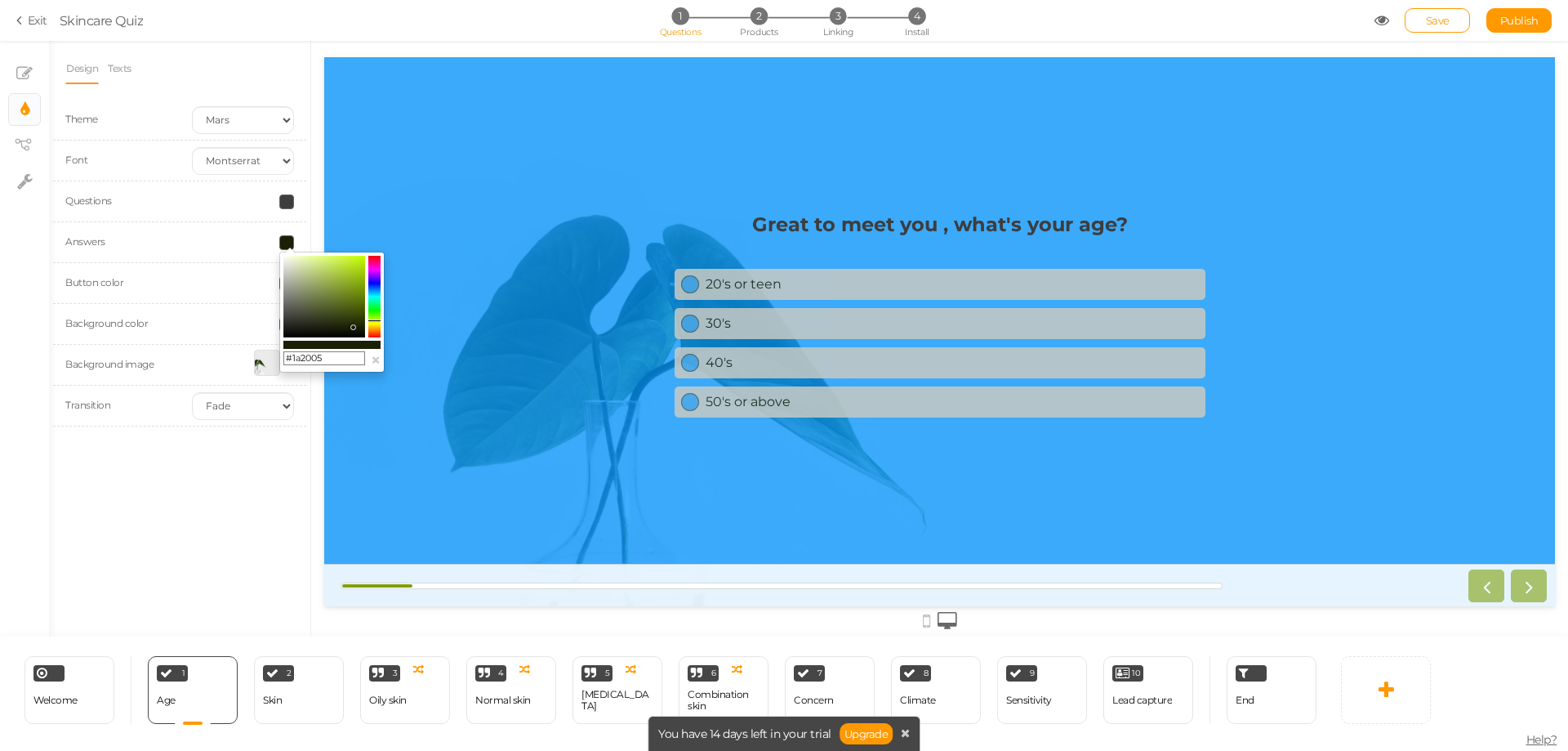 click at bounding box center (324, 297) 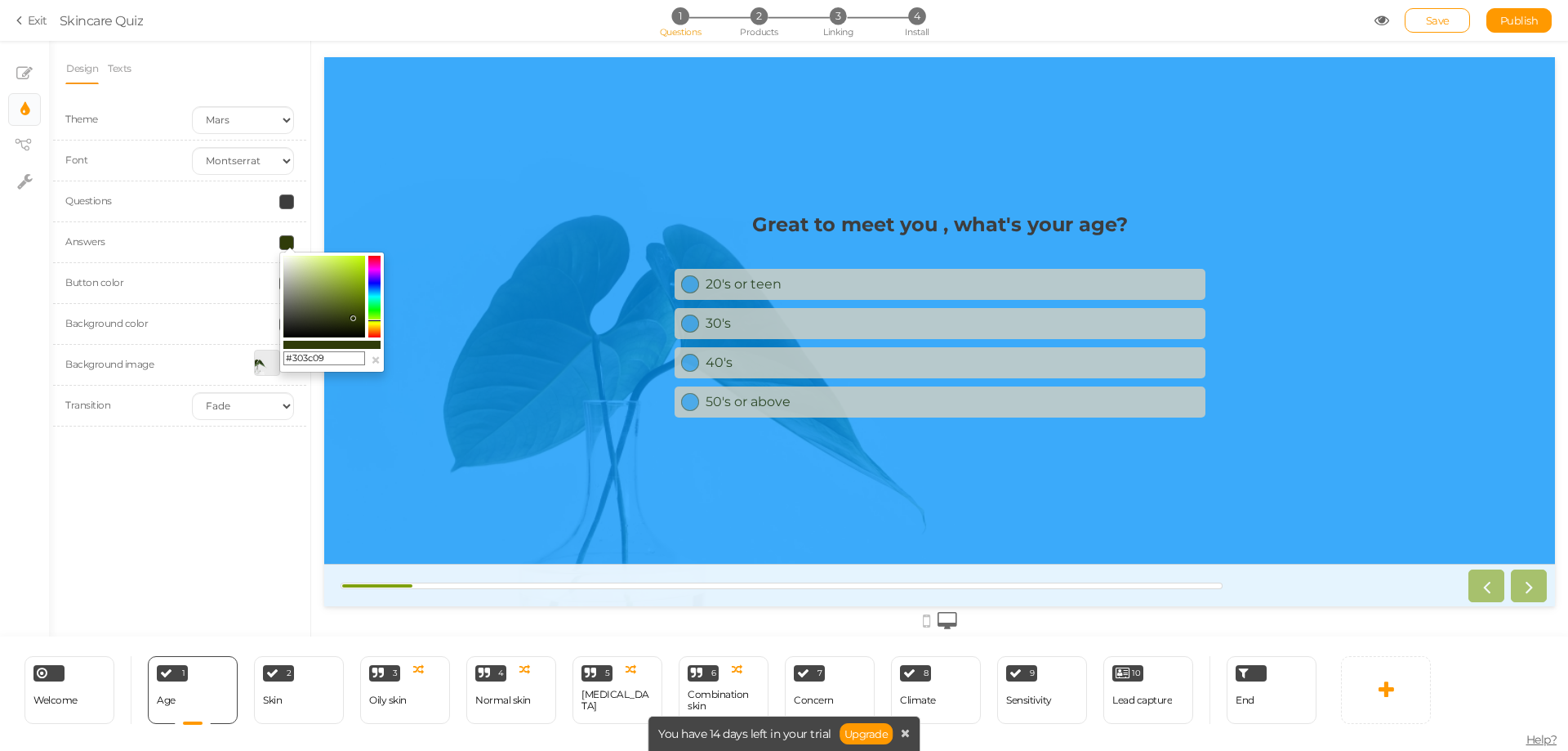 click 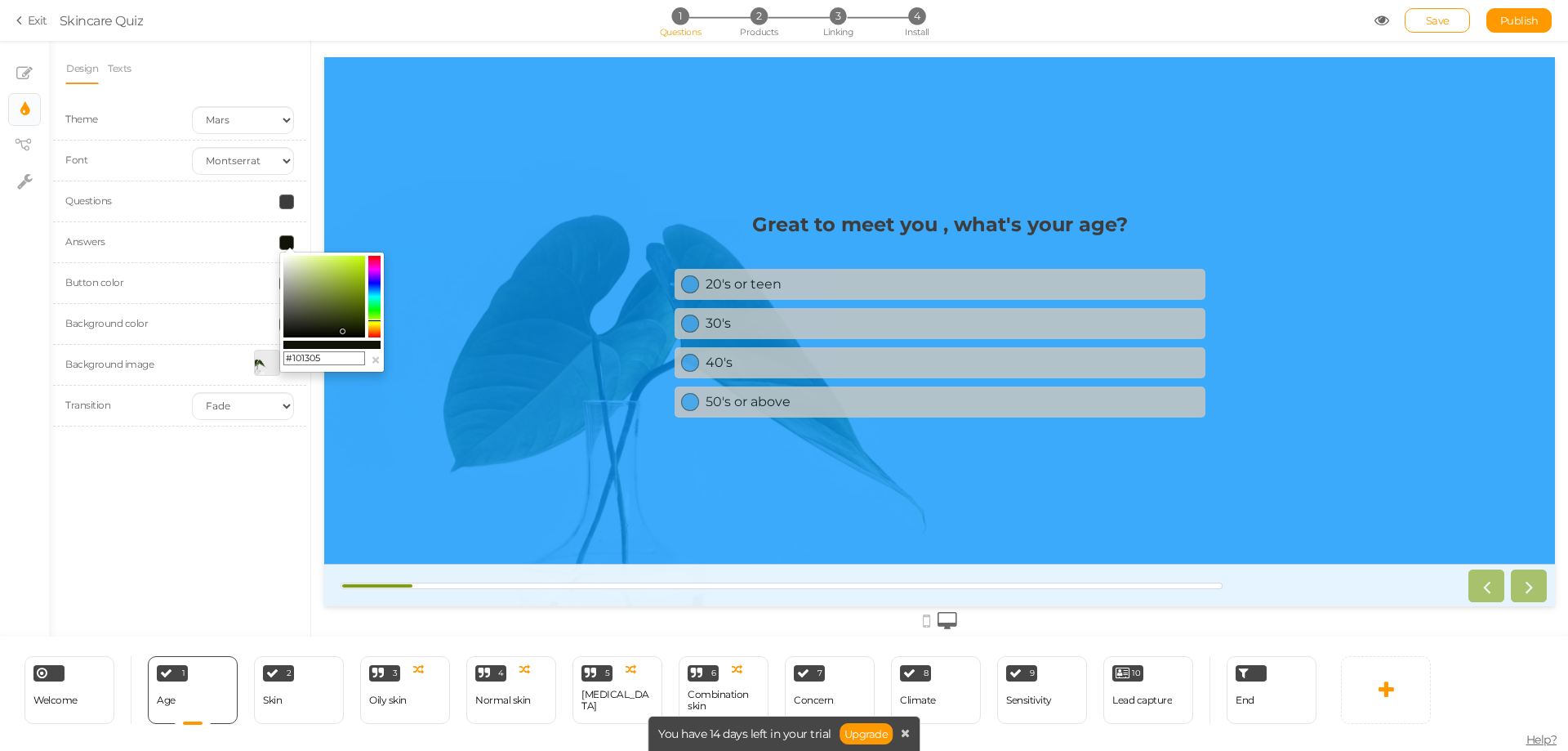 click at bounding box center [324, 297] 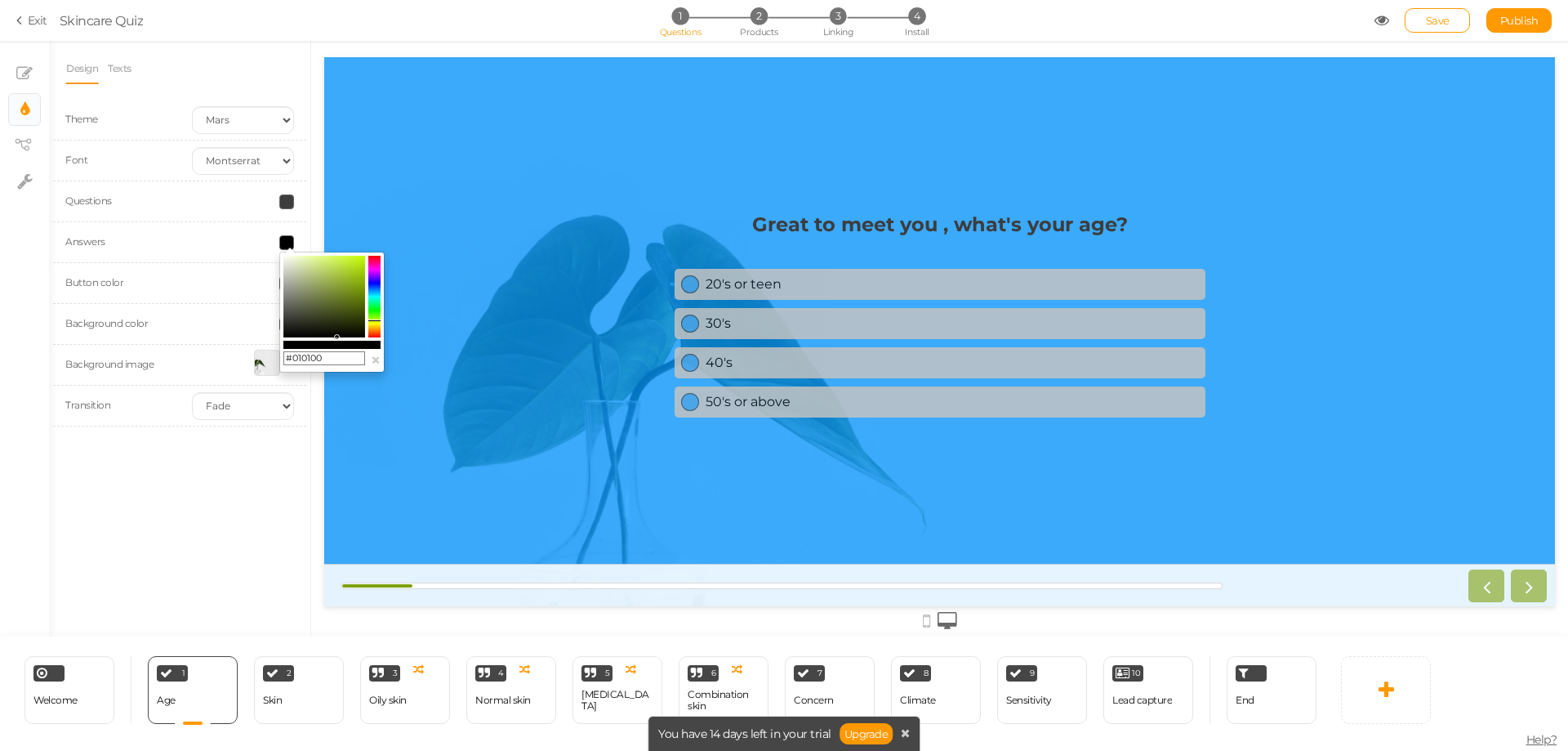 click at bounding box center (324, 297) 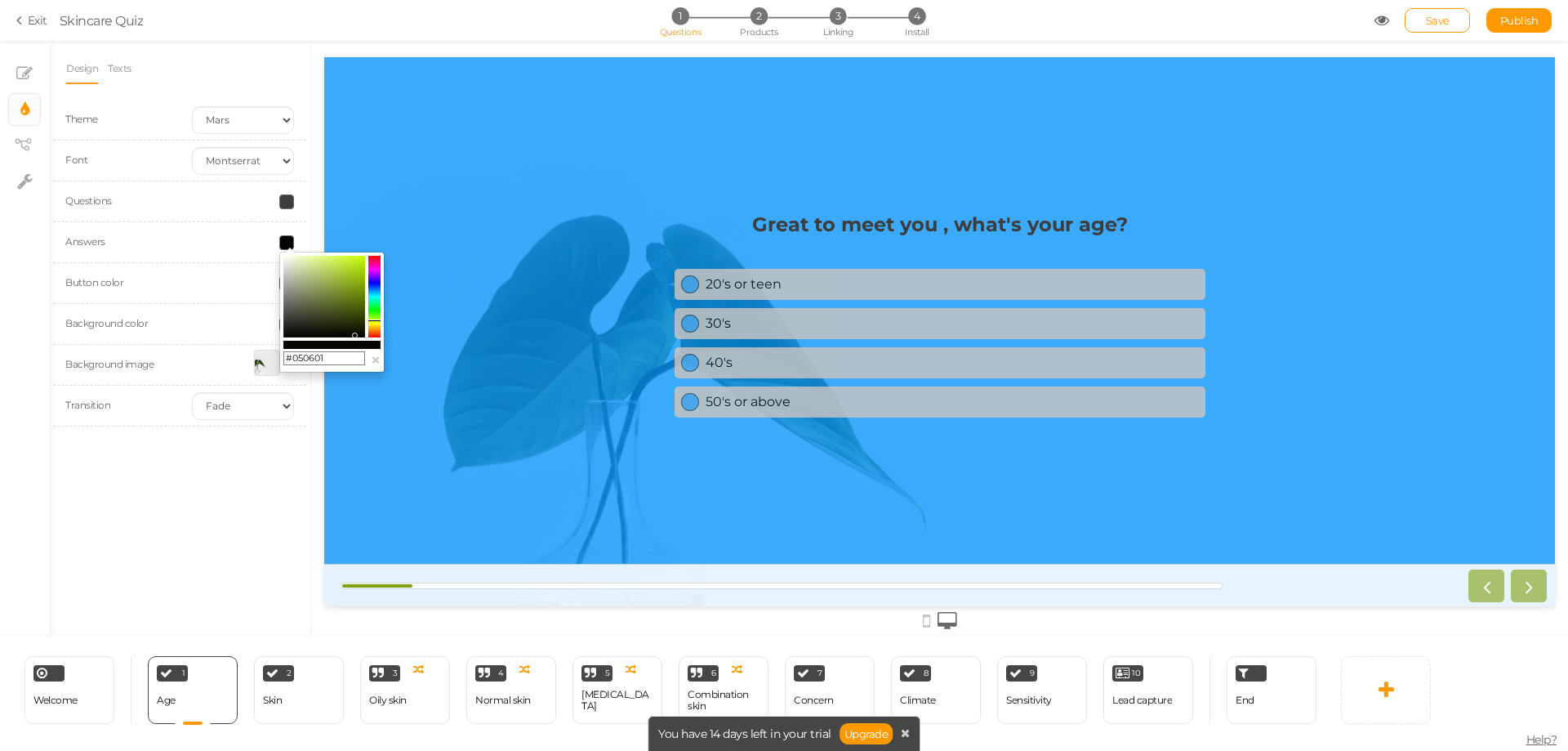 click 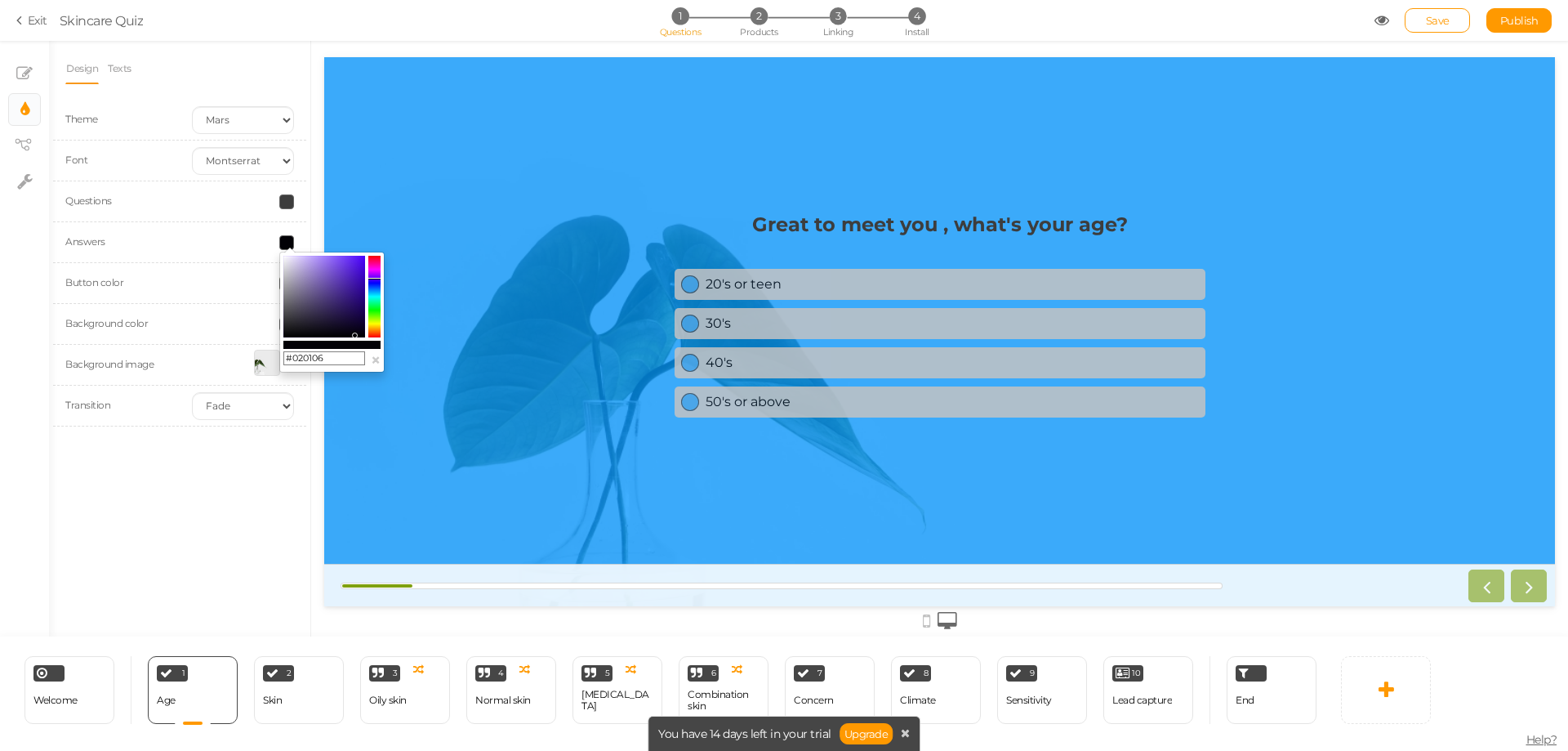 click at bounding box center [324, 297] 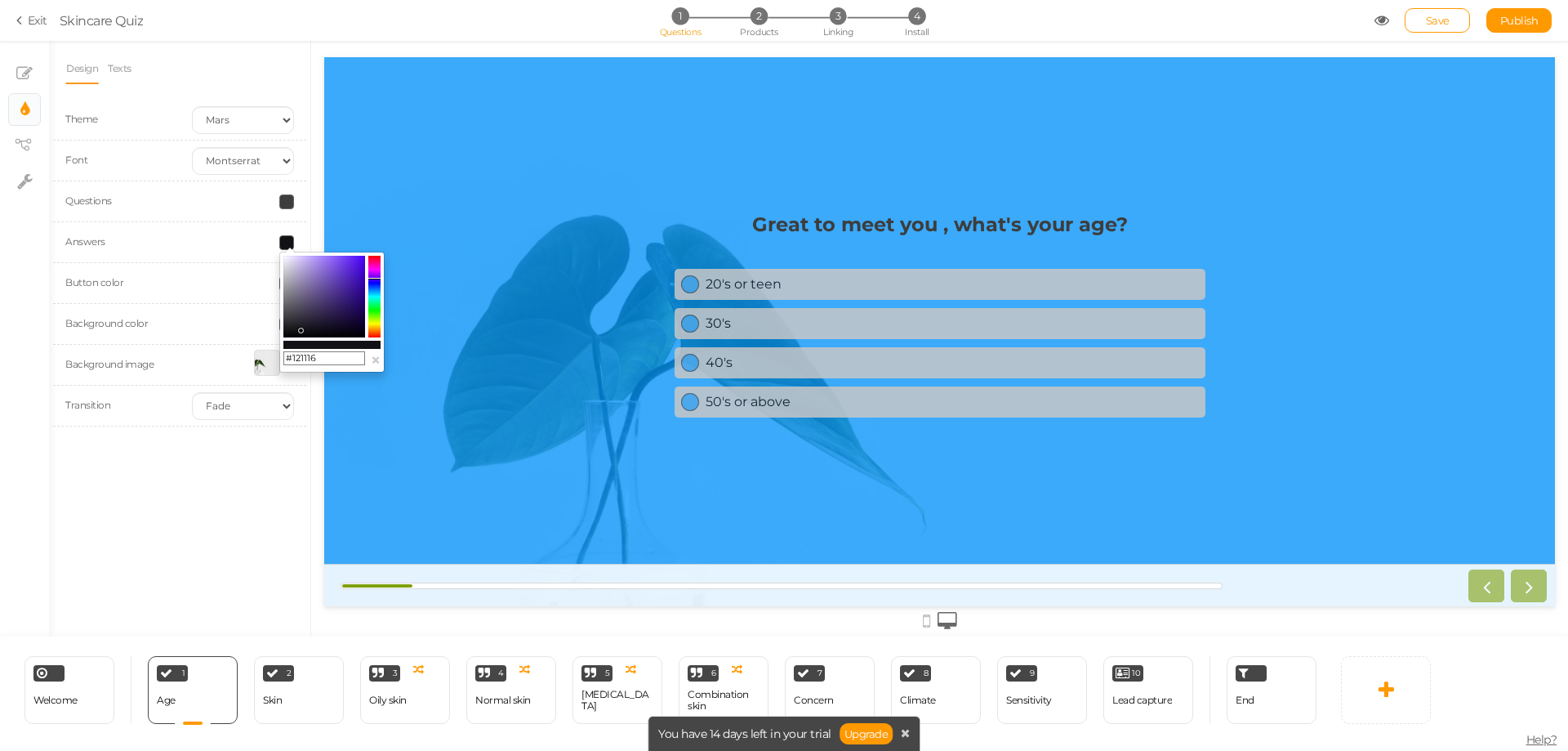click at bounding box center (324, 297) 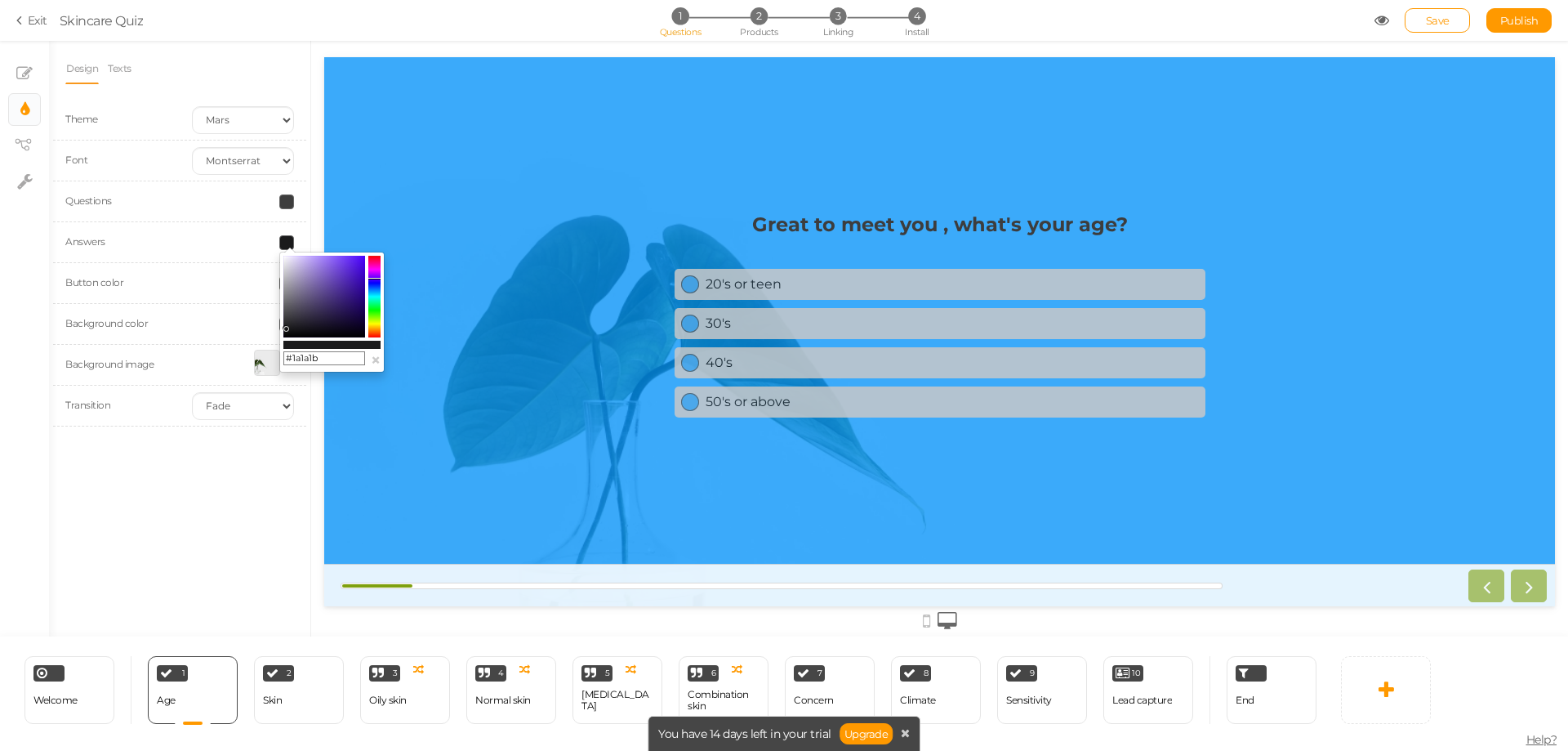 click at bounding box center [324, 297] 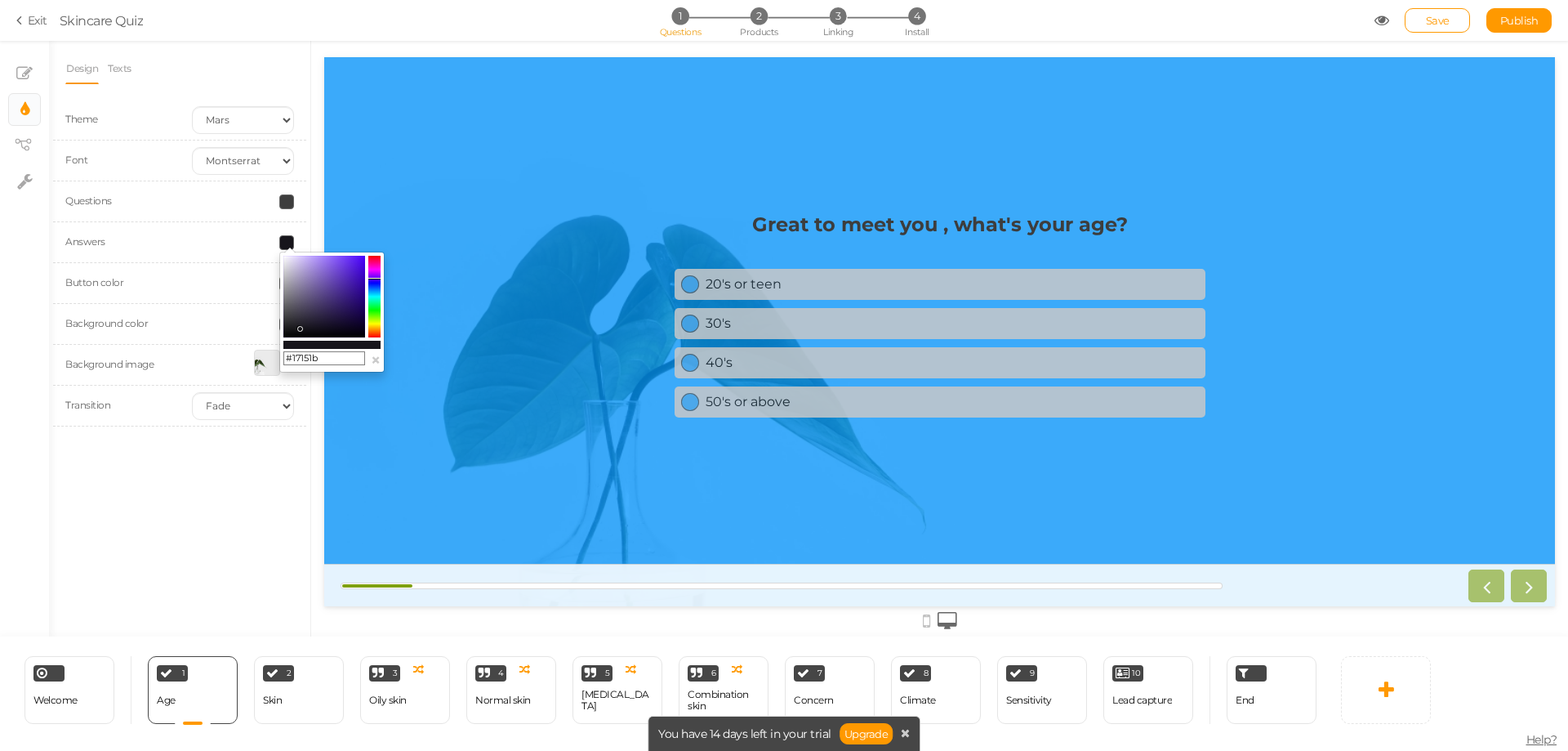 click at bounding box center [299, 328] 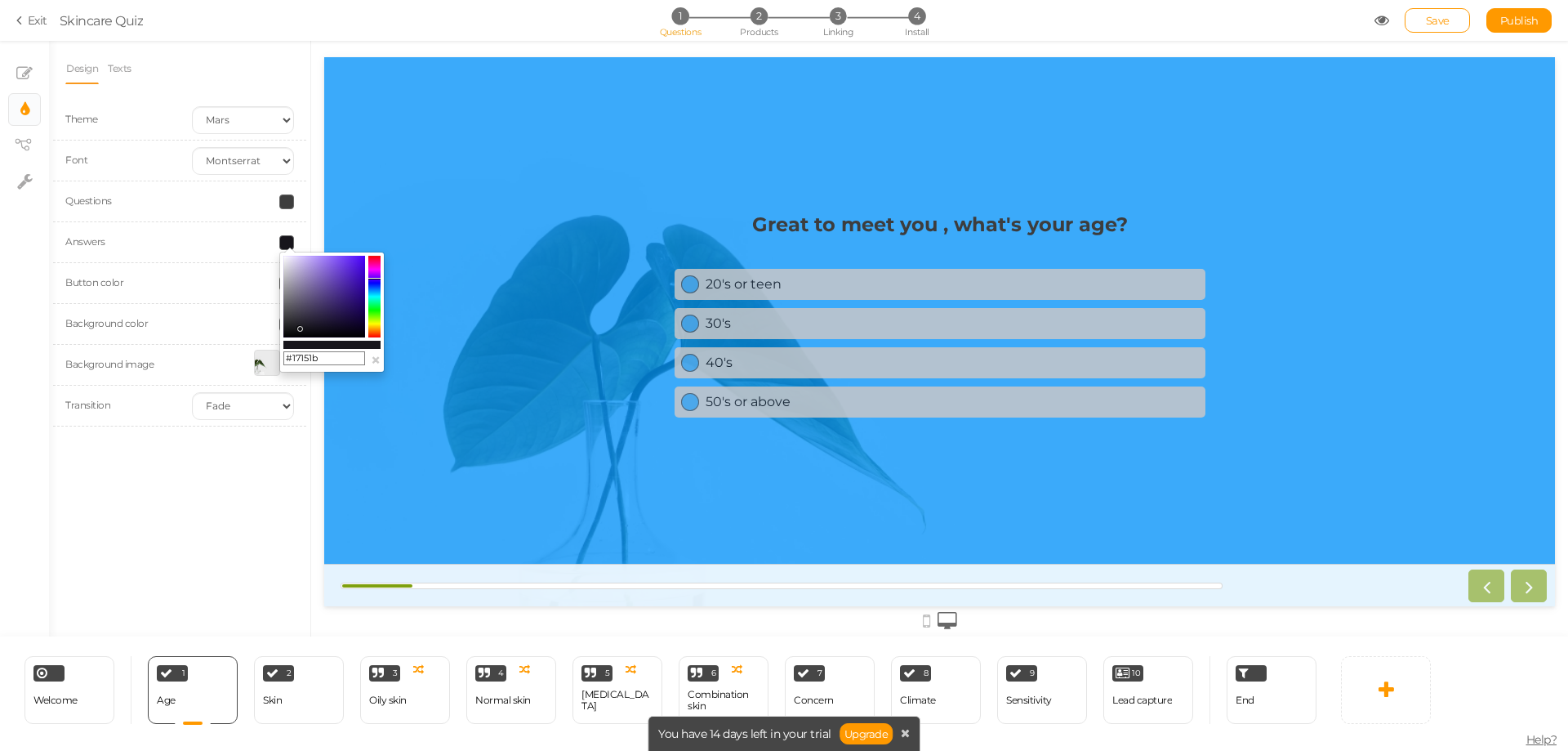 click on "Great to meet you , what's your age? 20's or teen 30's 40's 50's or above" at bounding box center [939, 332] 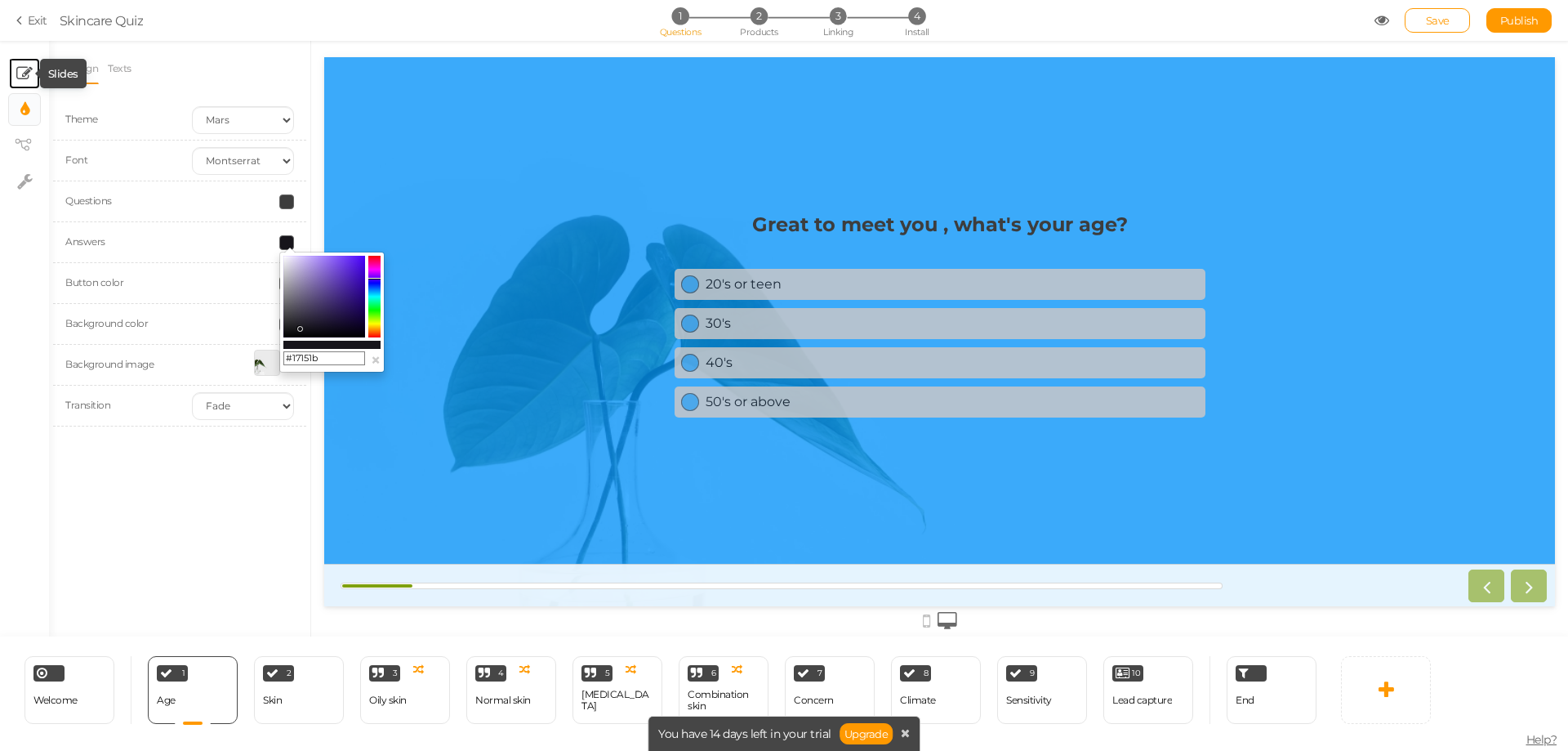 click at bounding box center (24, 74) 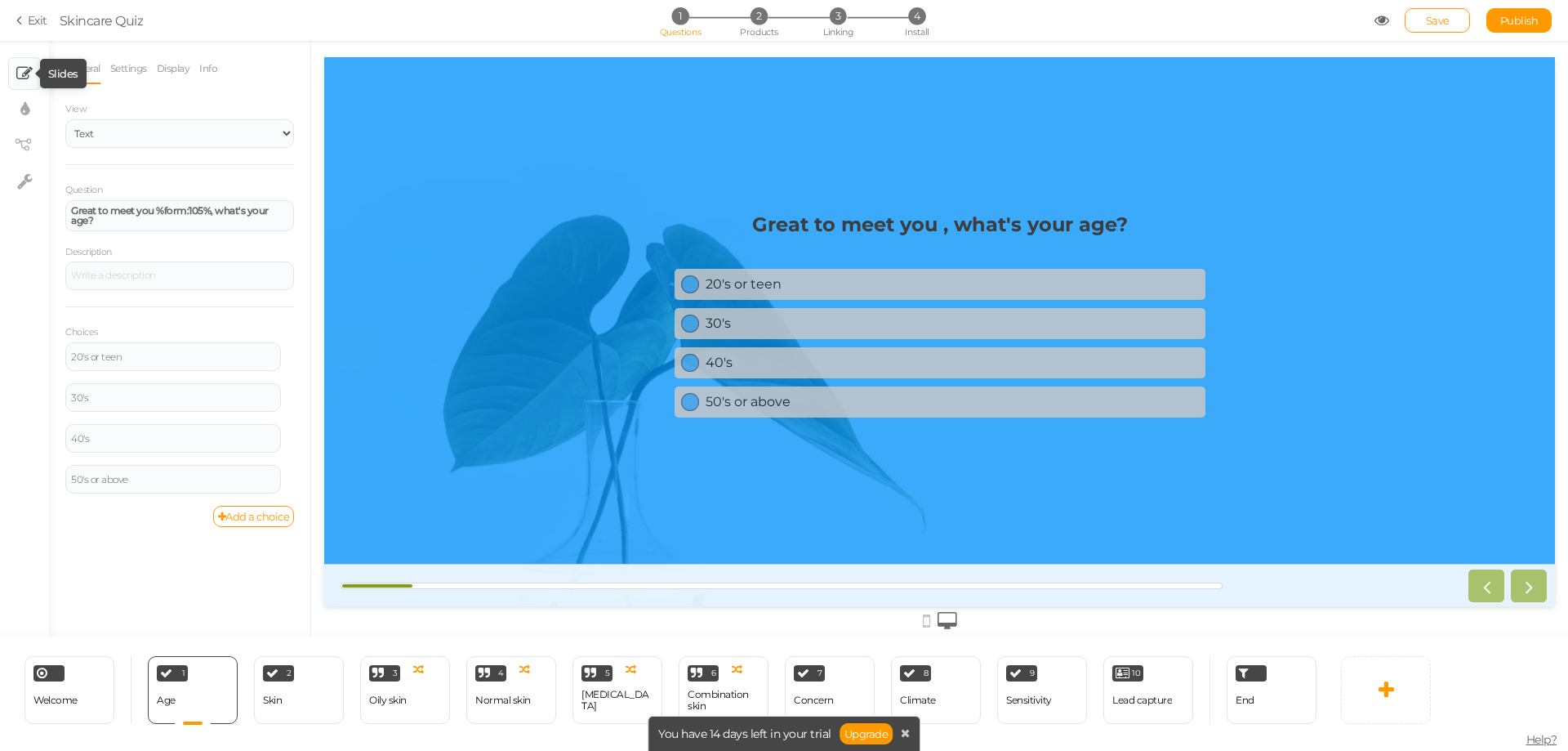 scroll, scrollTop: 0, scrollLeft: 0, axis: both 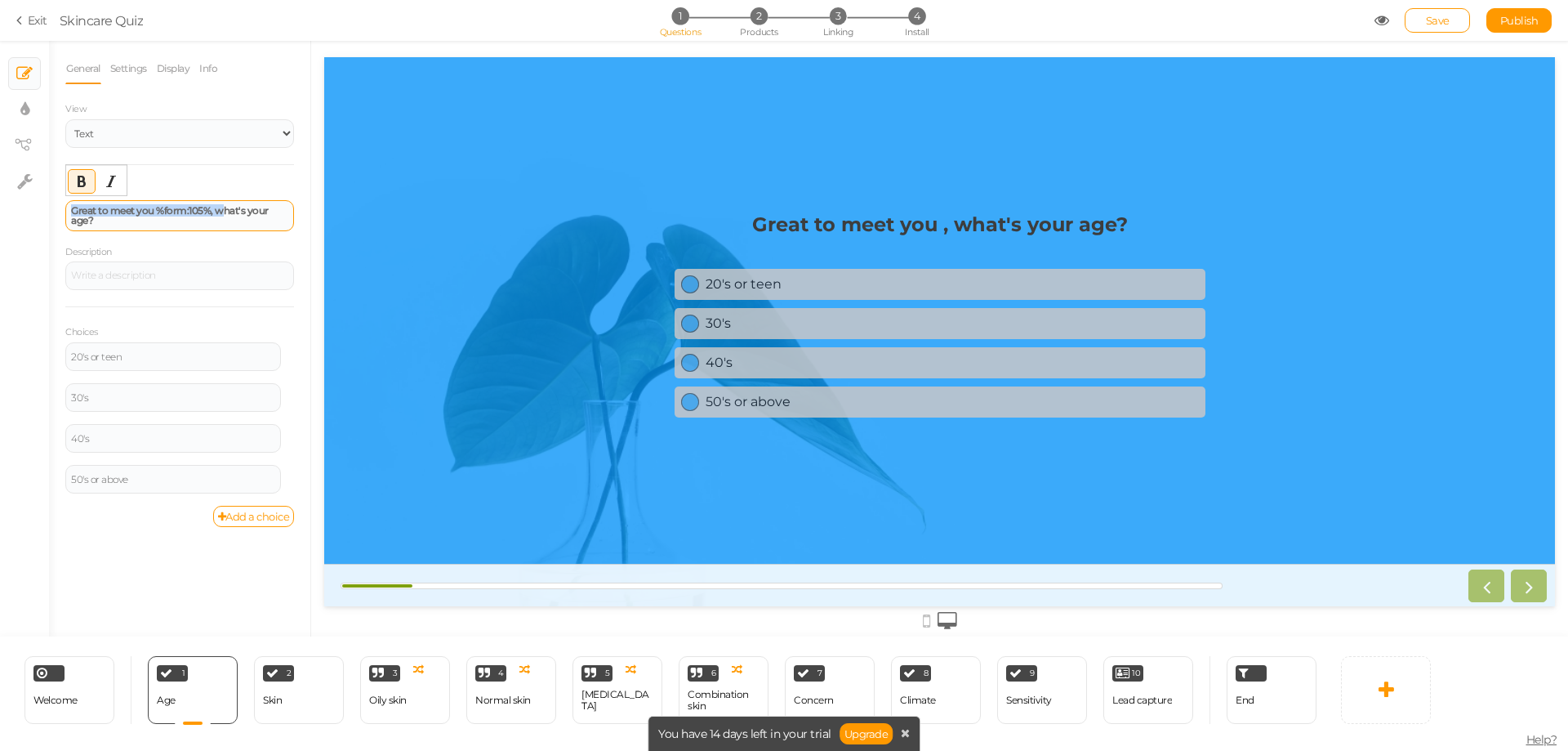 drag, startPoint x: 220, startPoint y: 212, endPoint x: 65, endPoint y: 208, distance: 155.0516 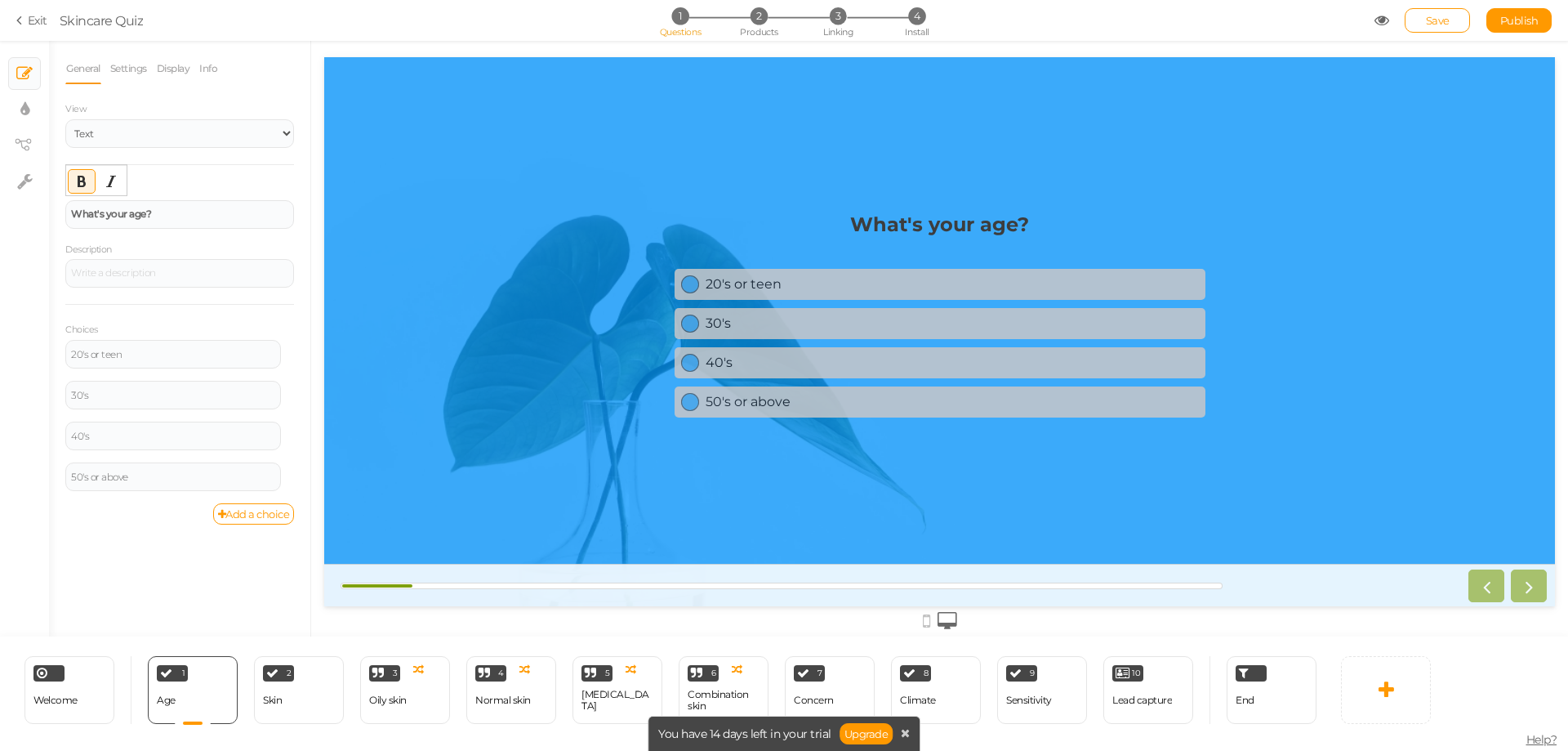 click on "Choices                 20's or teen                         Settings             Delete                             30's                         Settings             Delete                             40's                         Settings             Delete                             50's or above                         Settings             Delete" at bounding box center (180, 404) 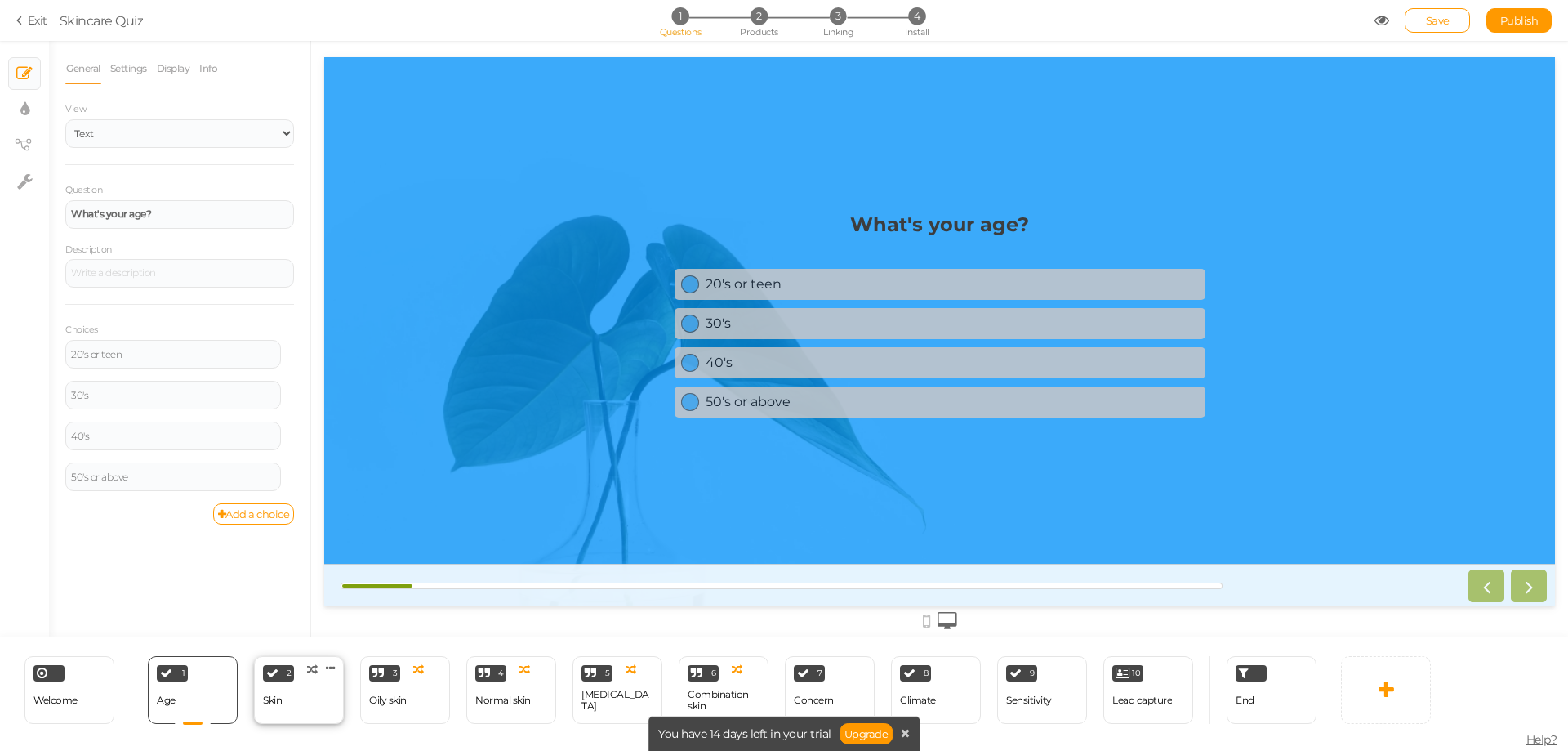 click on "2         Skin         × Define the conditions to show this slide.                     Clone             Change type             Delete" at bounding box center [299, 690] 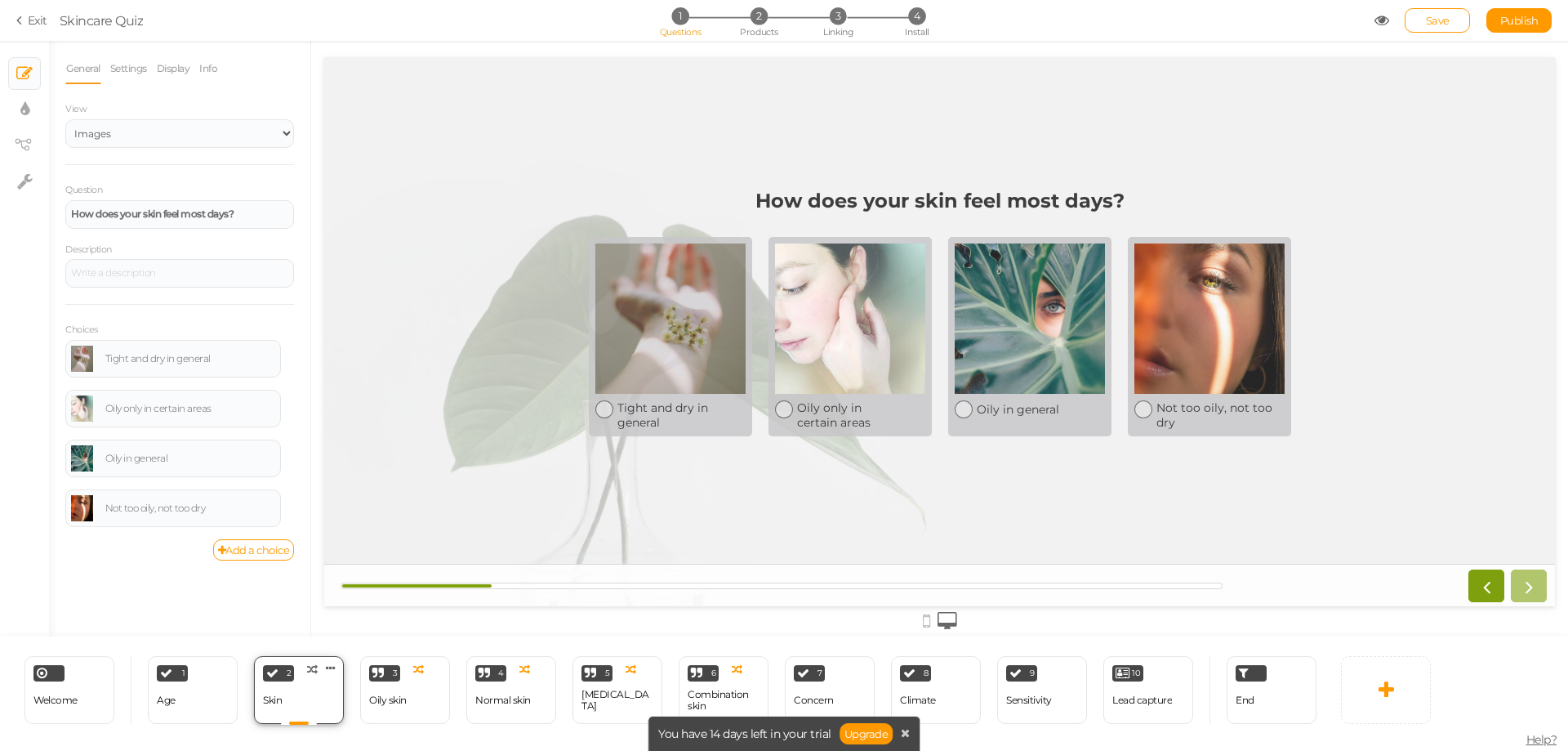 scroll, scrollTop: 0, scrollLeft: 0, axis: both 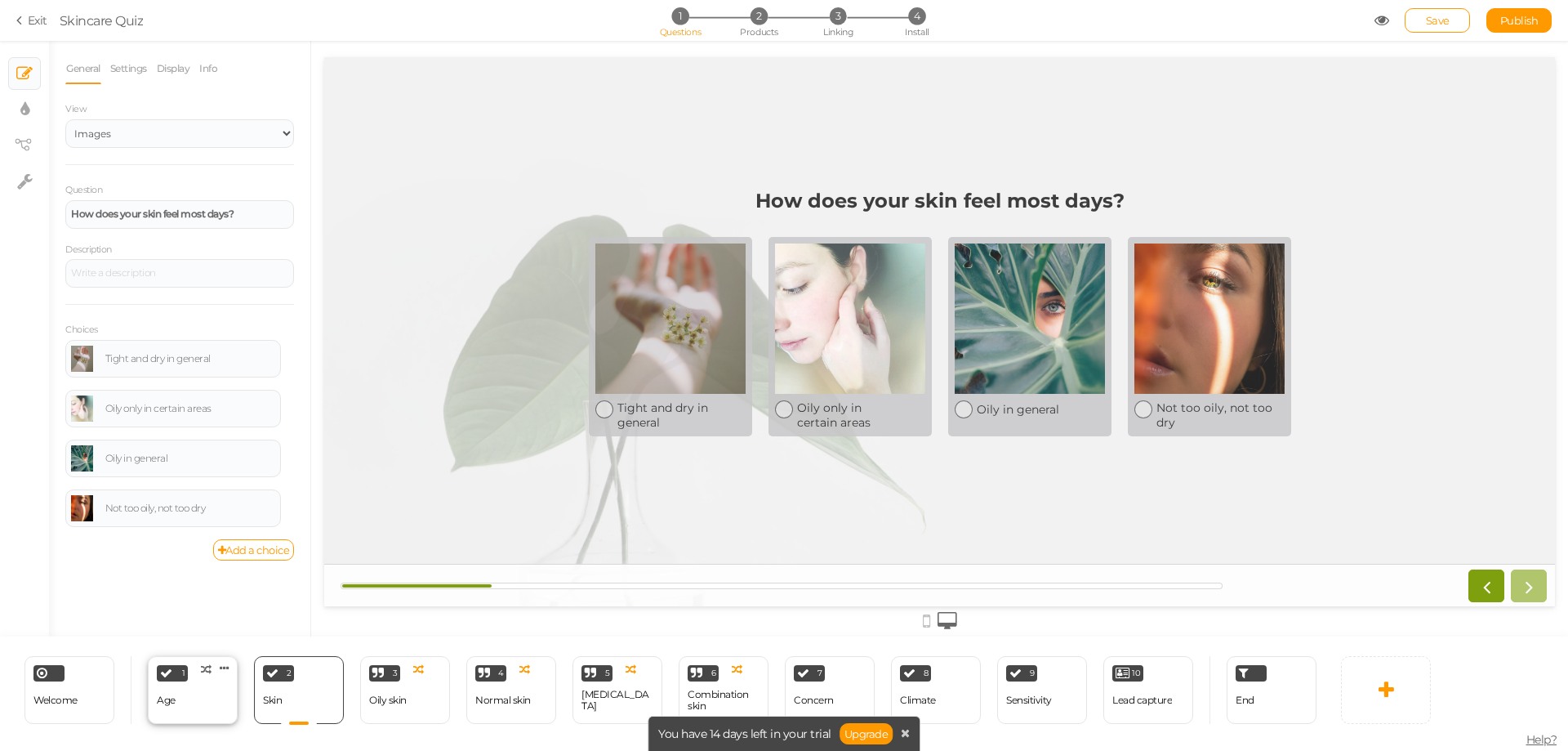 click on "1         Age         × Define the conditions to show this slide.                     Clone             Change type             Delete" at bounding box center [193, 690] 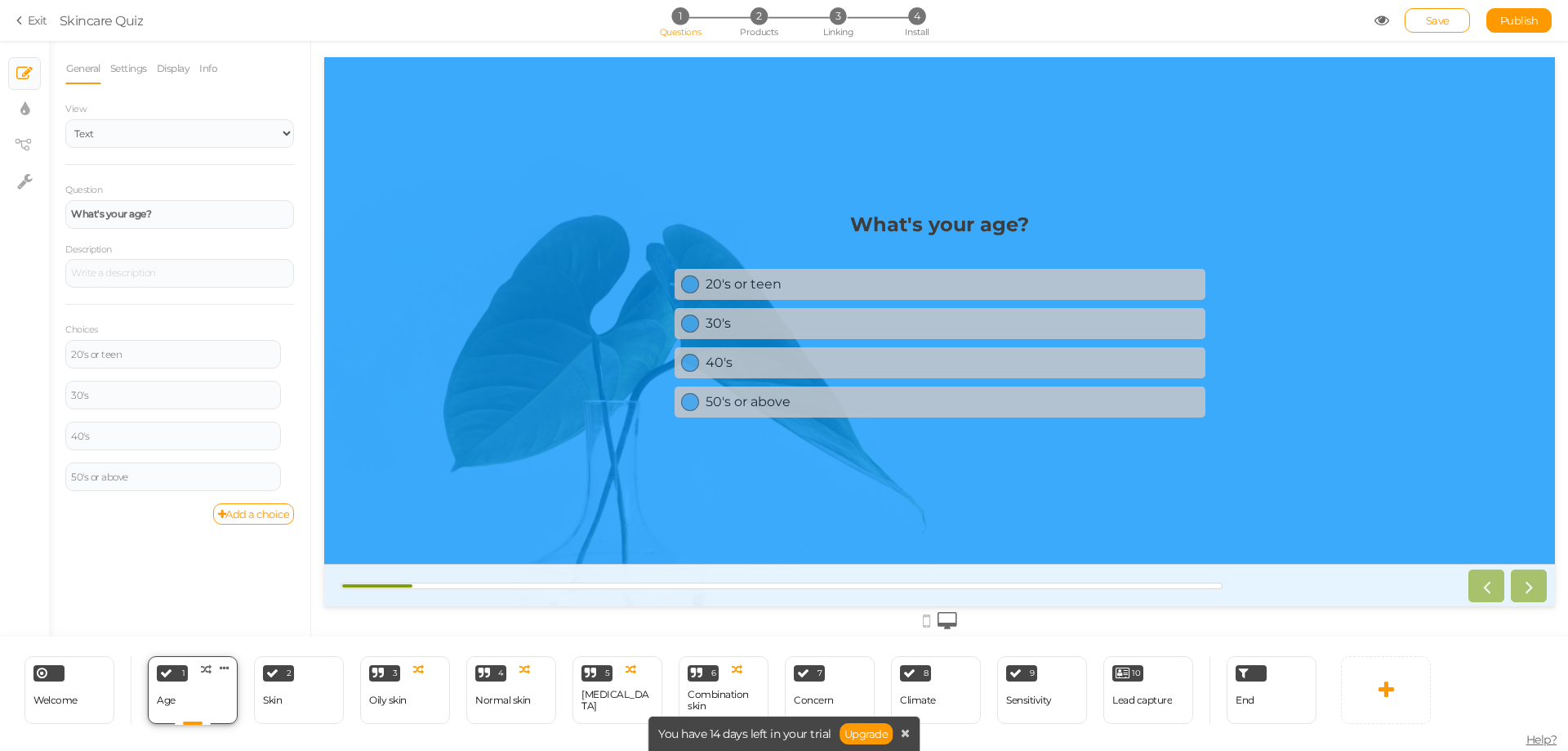 scroll, scrollTop: 0, scrollLeft: 0, axis: both 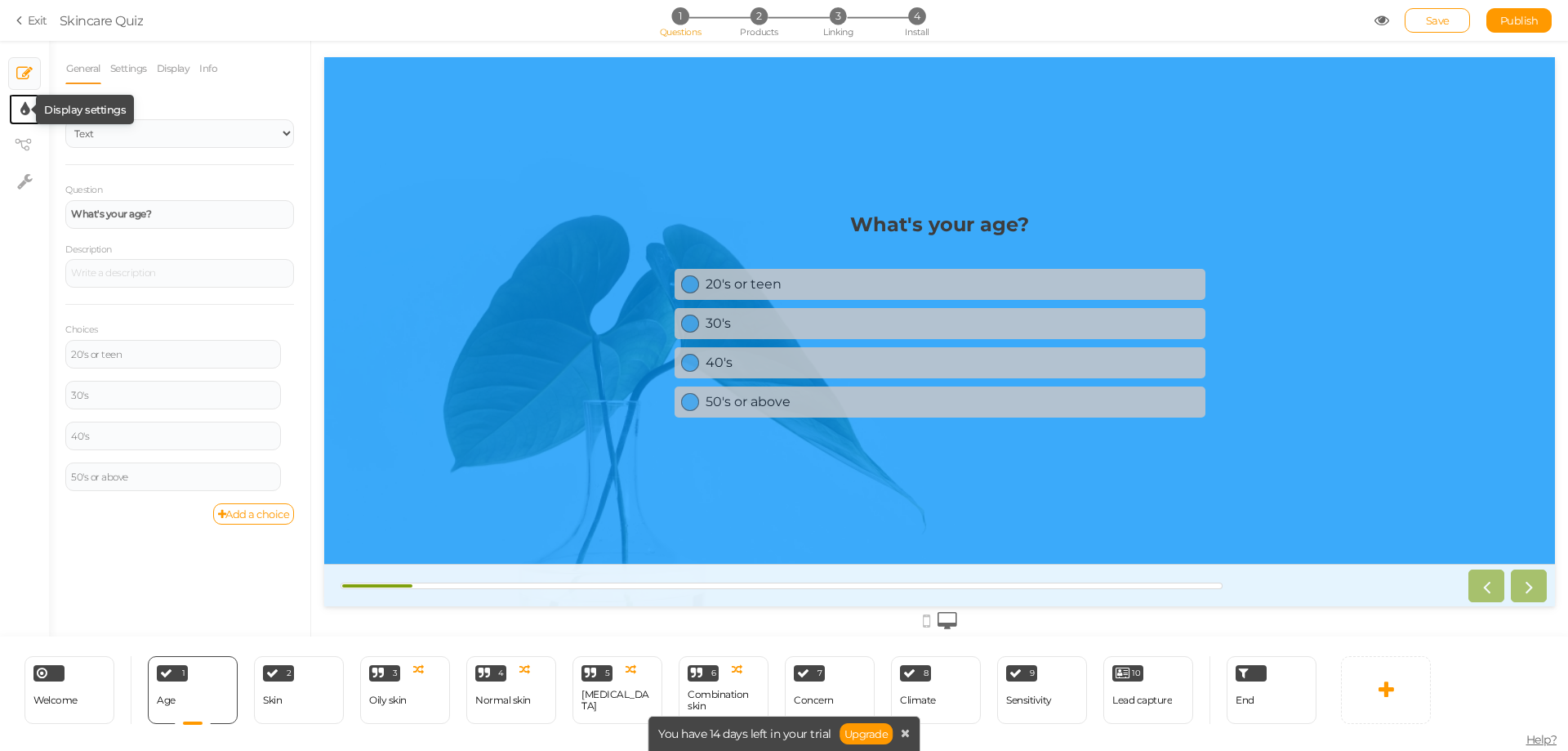 click at bounding box center (24, 110) 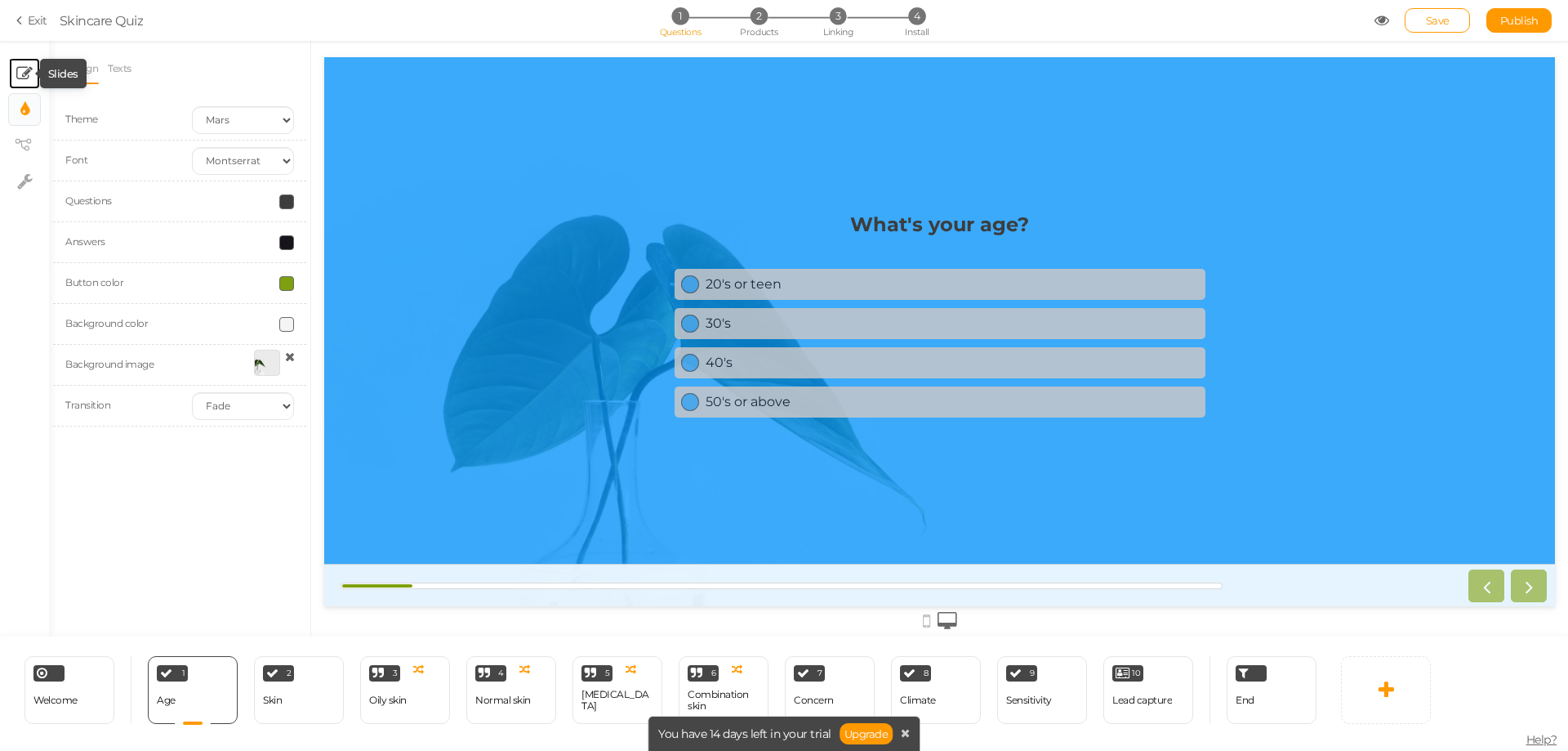 click at bounding box center [24, 74] 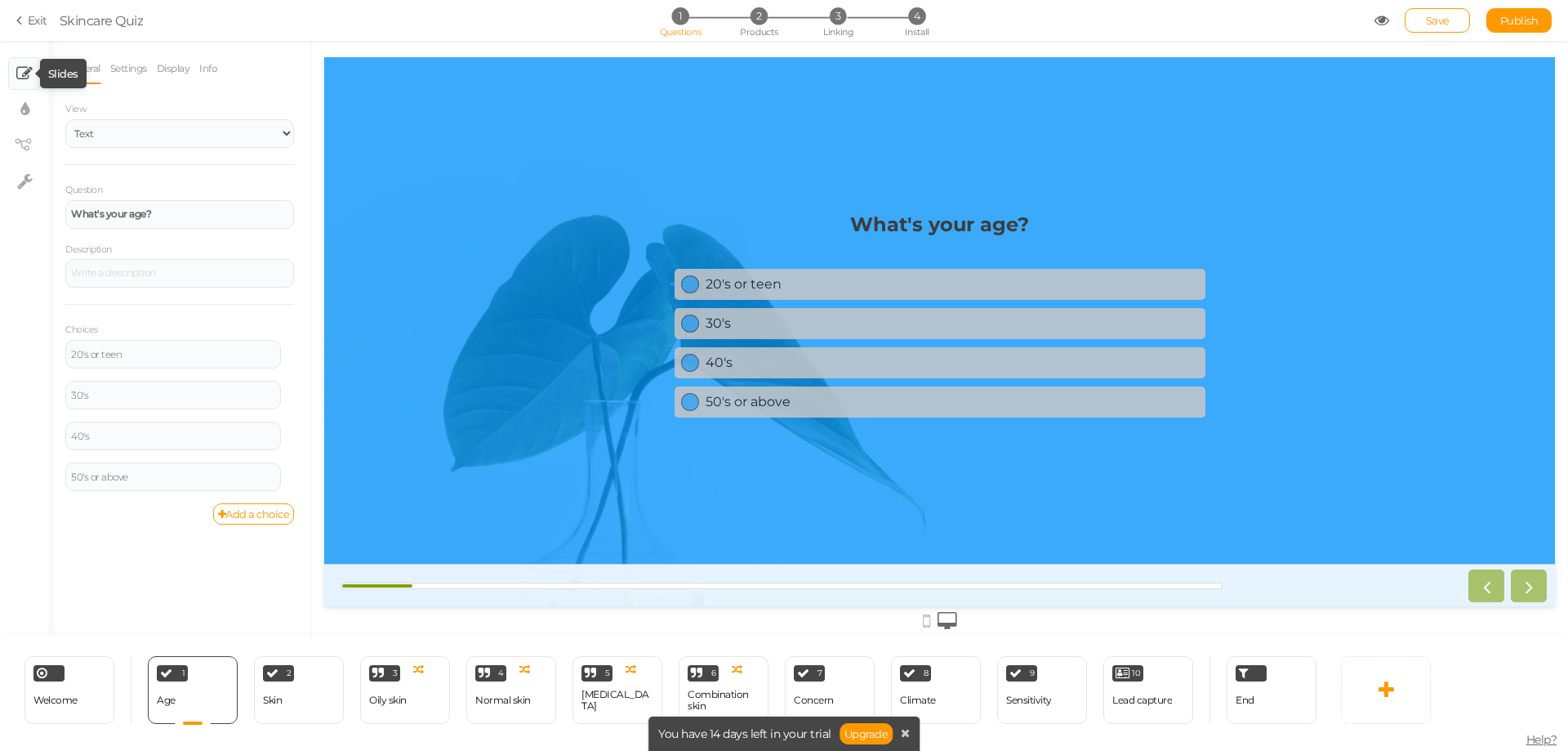 scroll, scrollTop: 0, scrollLeft: 0, axis: both 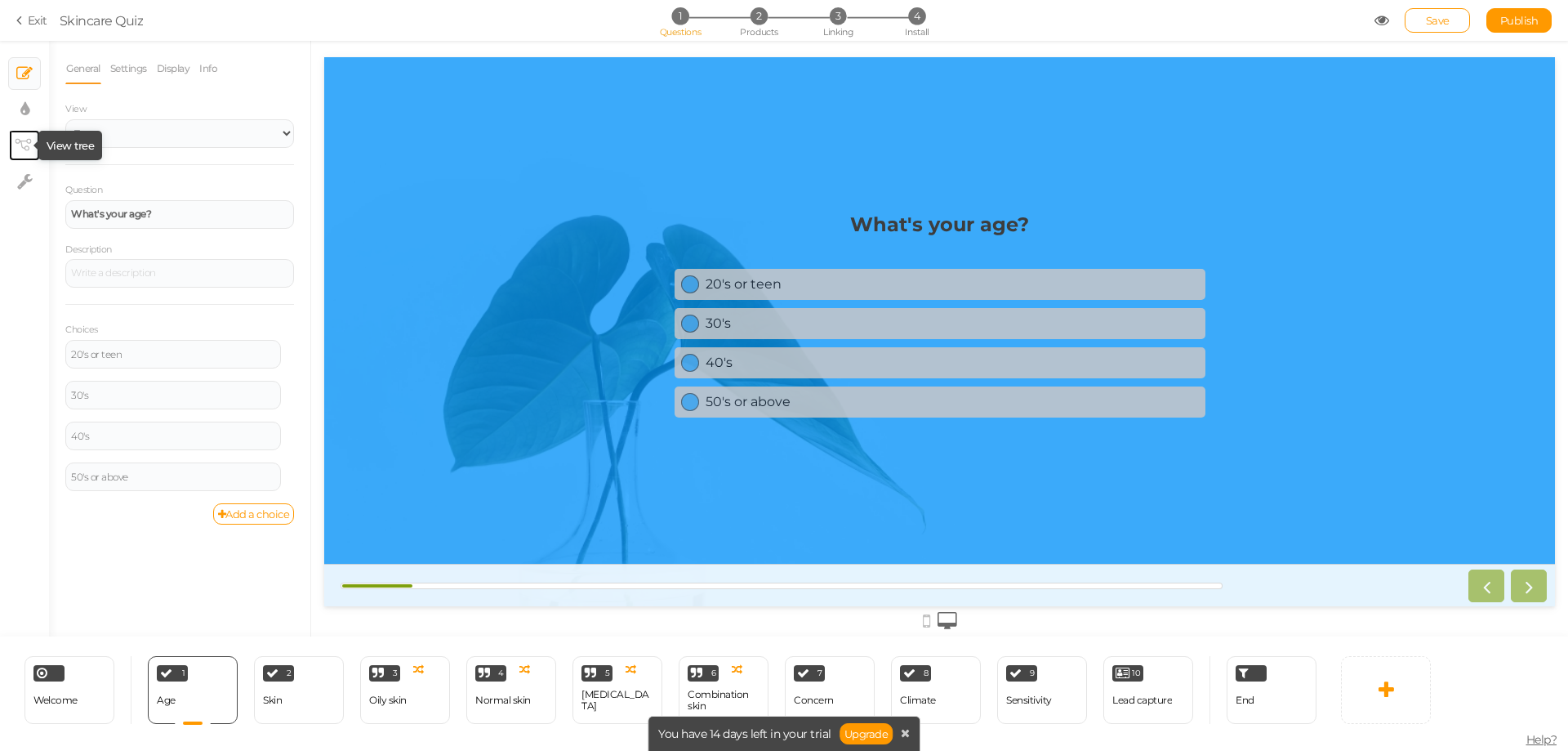 click at bounding box center [24, 145] 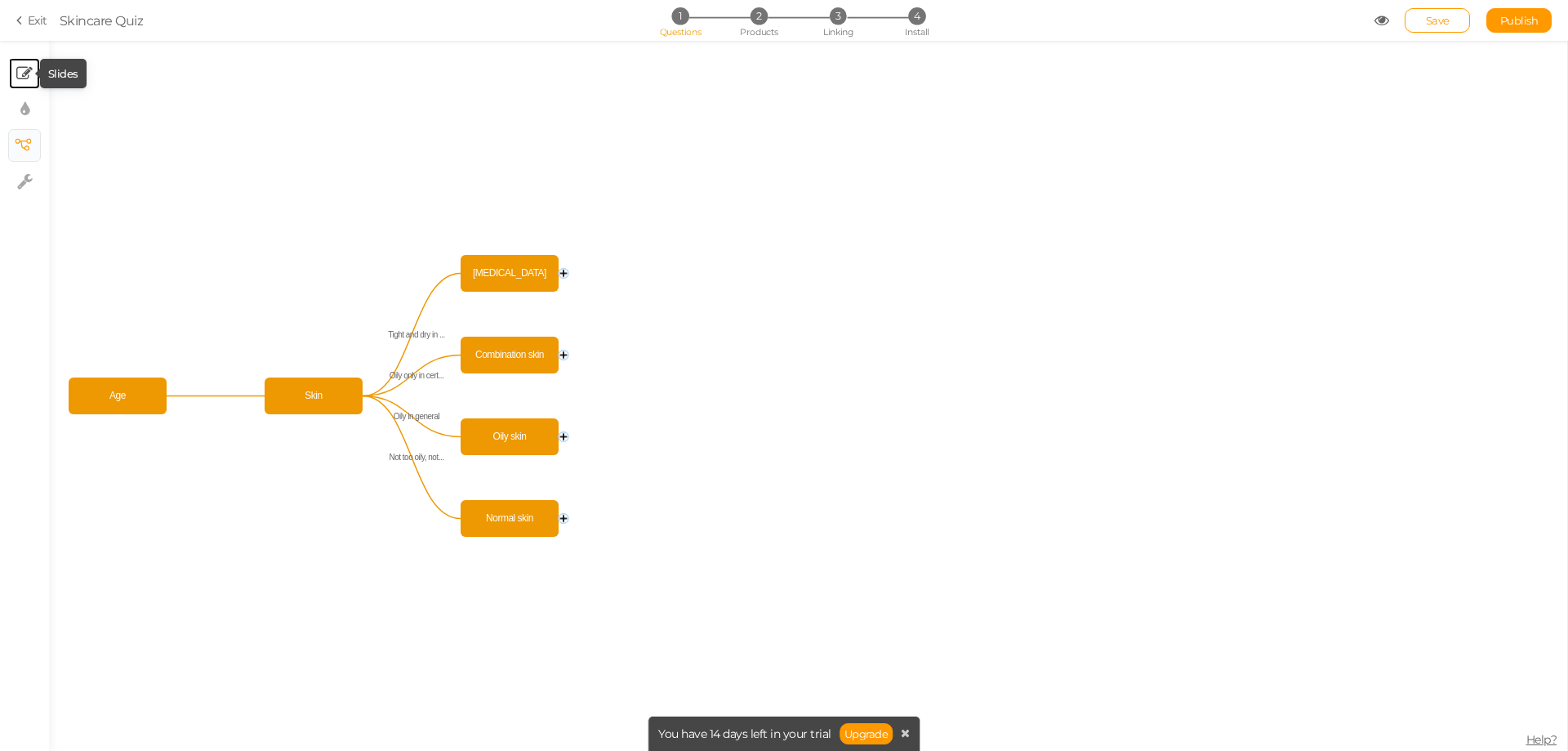 click at bounding box center [24, 74] 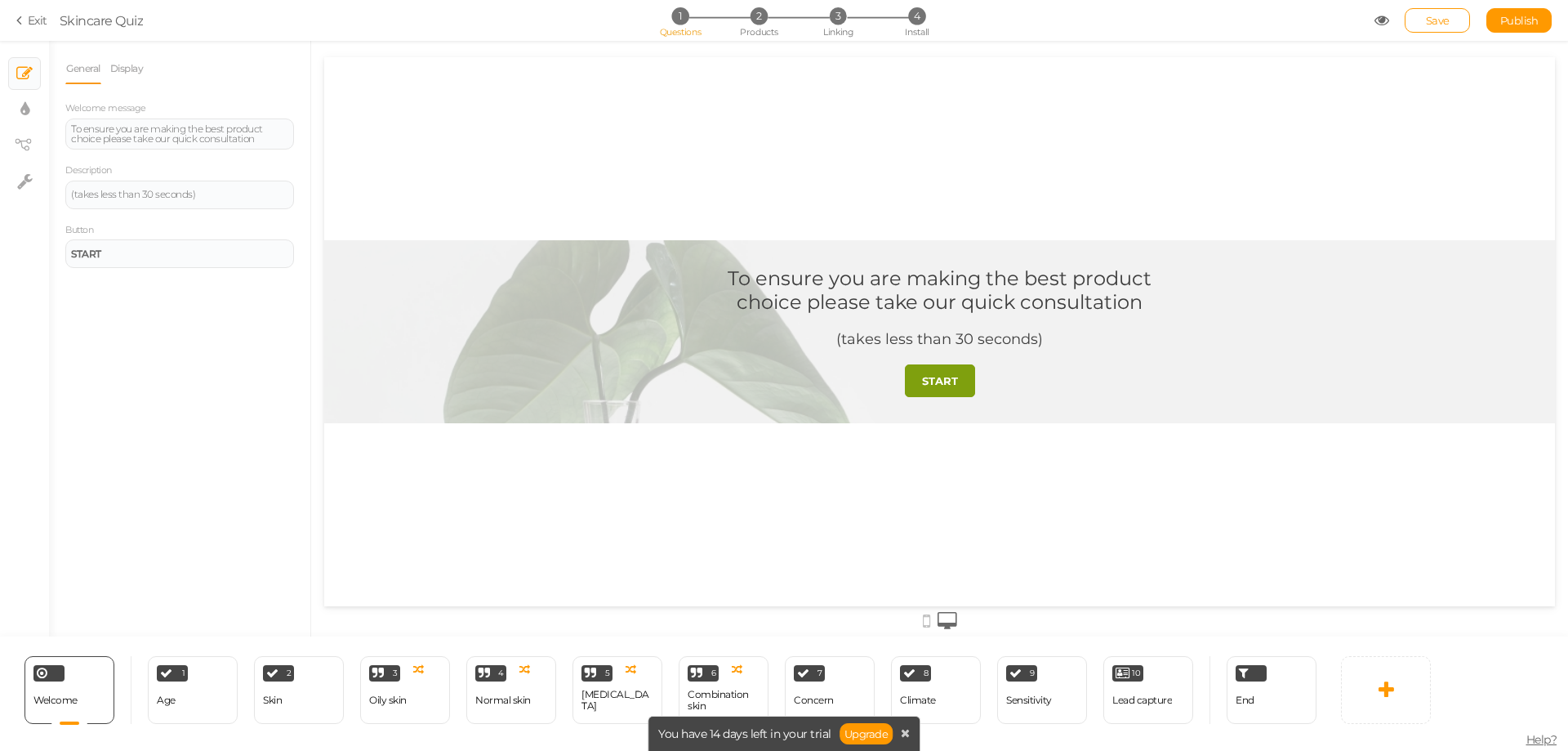 scroll, scrollTop: 0, scrollLeft: 0, axis: both 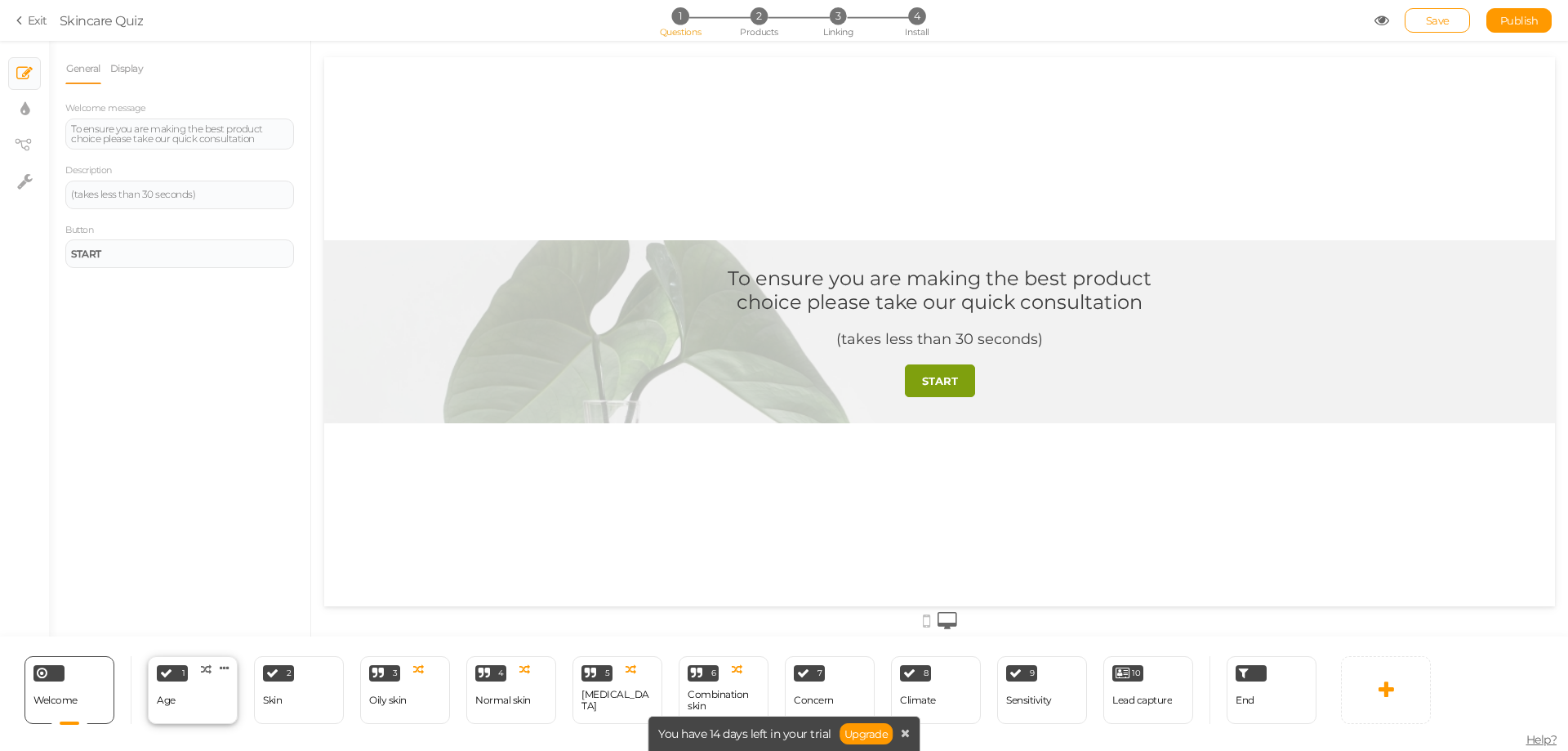 click on "1         Age         × Define the conditions to show this slide.                     Clone             Change type             Delete" at bounding box center (193, 690) 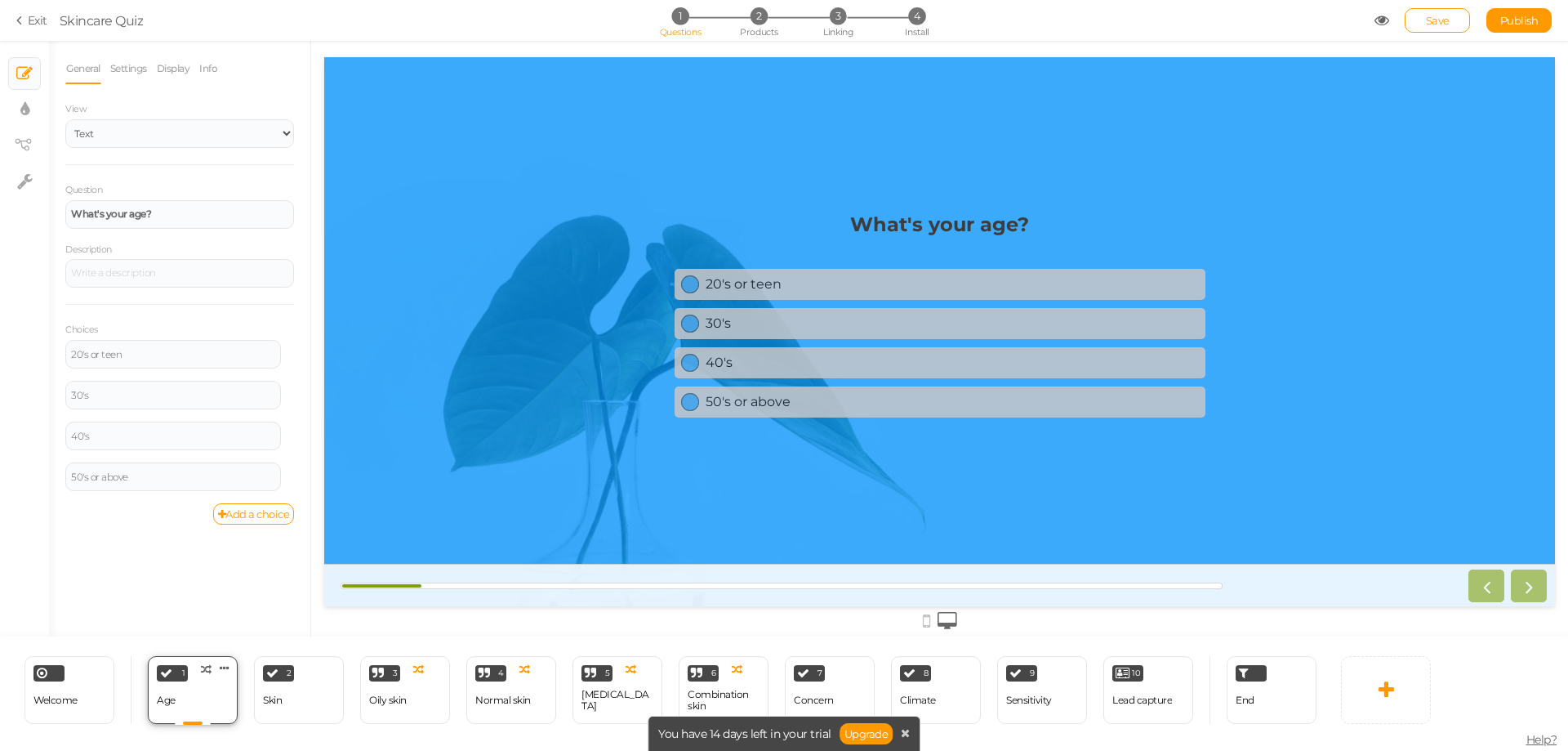 scroll, scrollTop: 0, scrollLeft: 0, axis: both 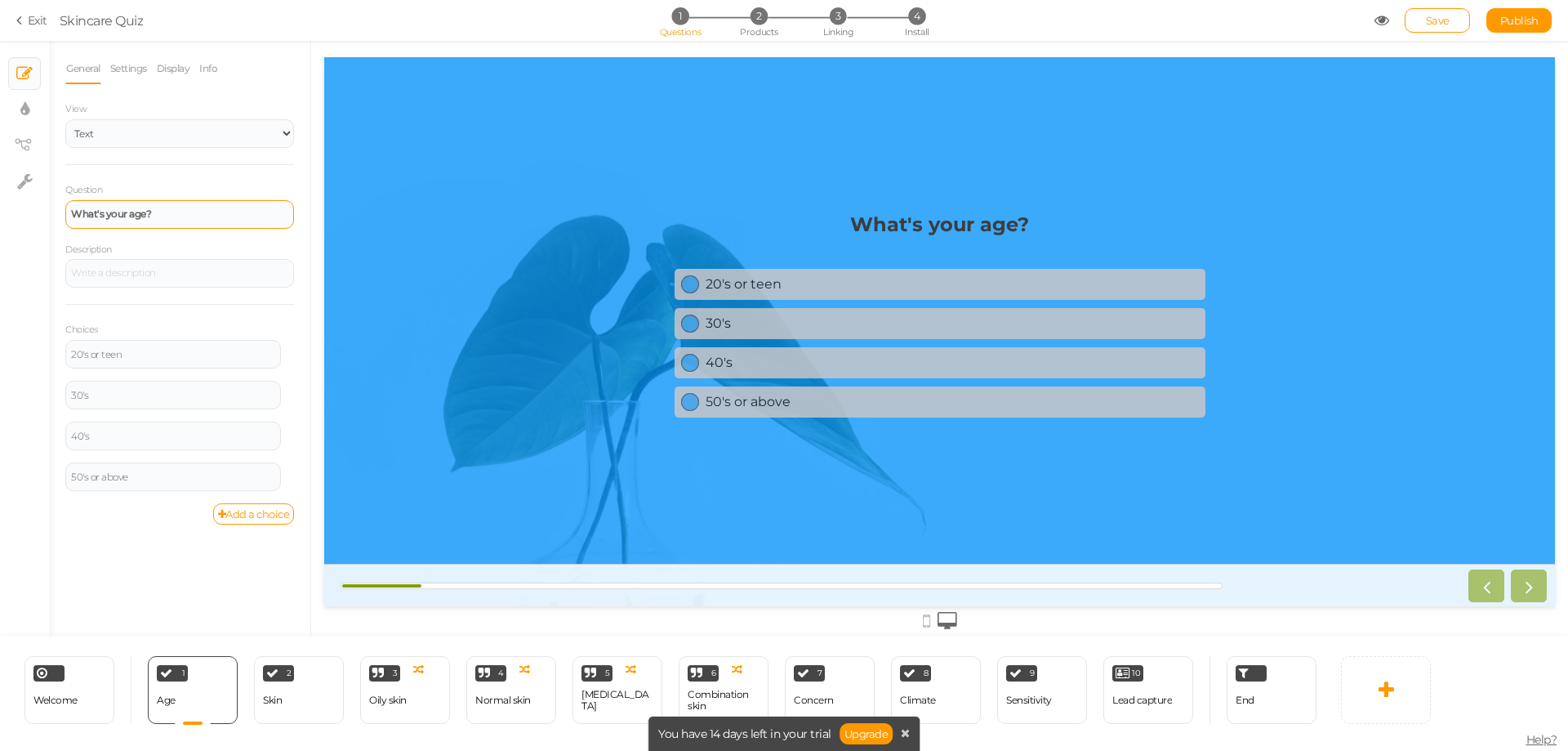 click on "What's your age?" at bounding box center [180, 214] 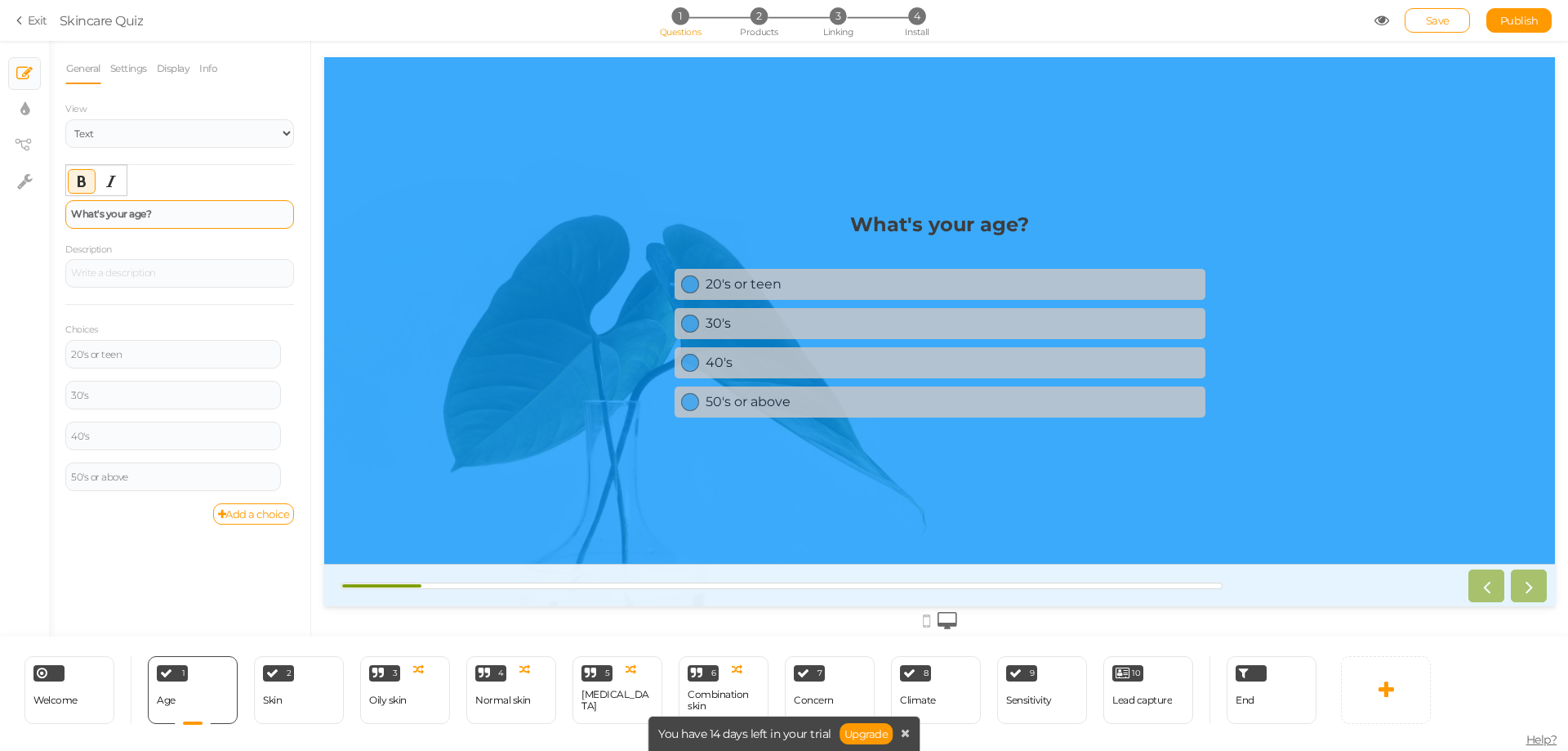 click on "What's your age?" at bounding box center (180, 214) 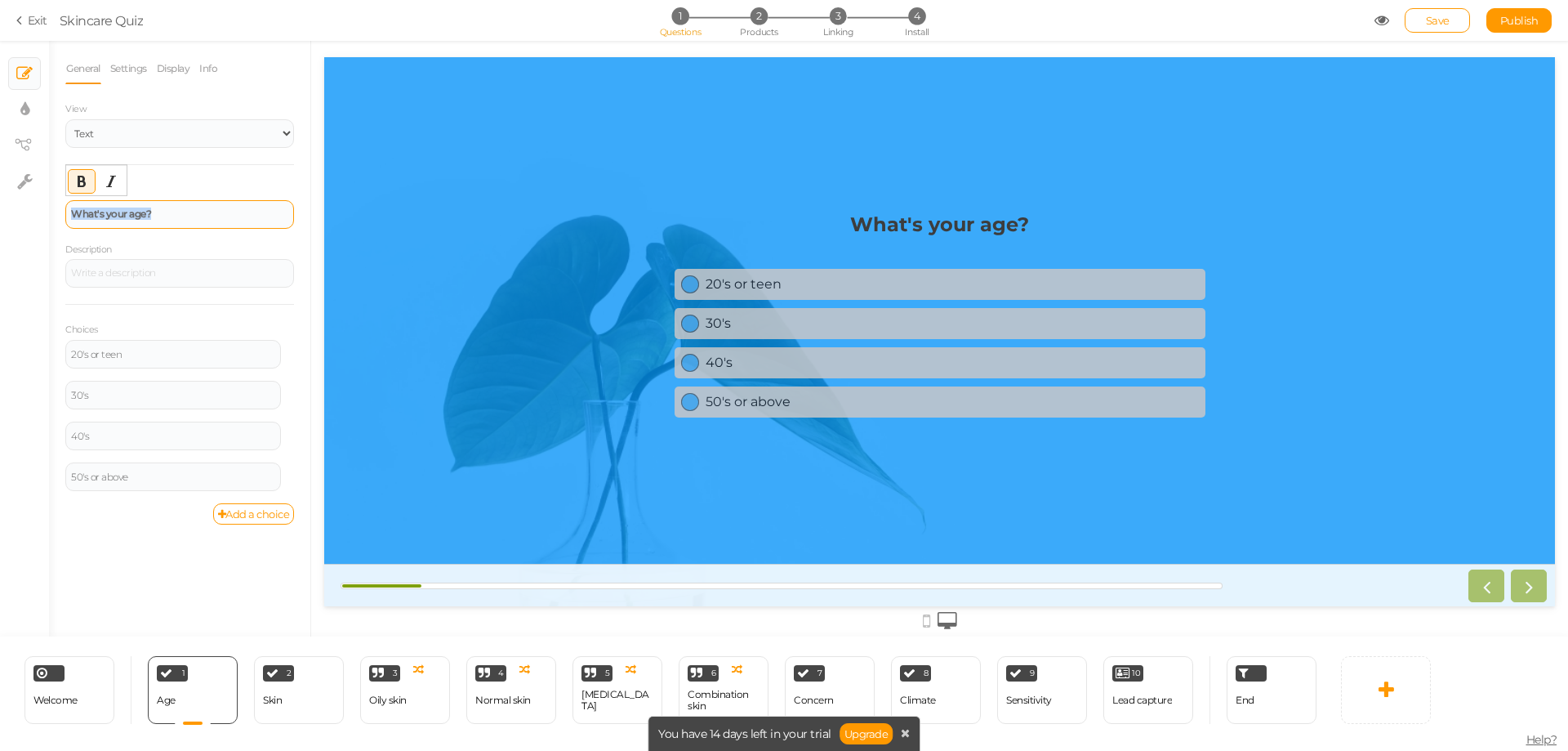 click on "What's your age?" at bounding box center [180, 214] 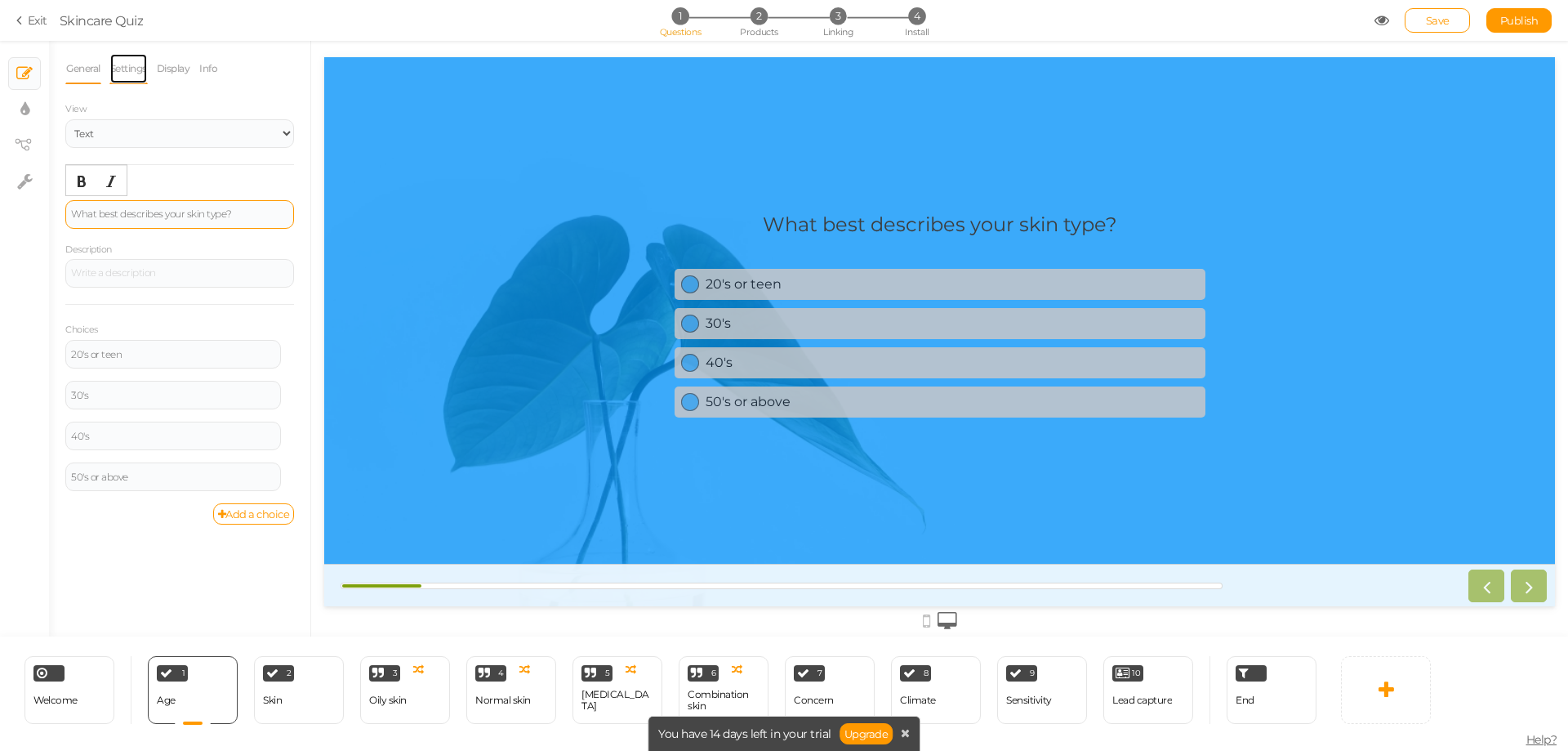 click on "Settings" at bounding box center (128, 69) 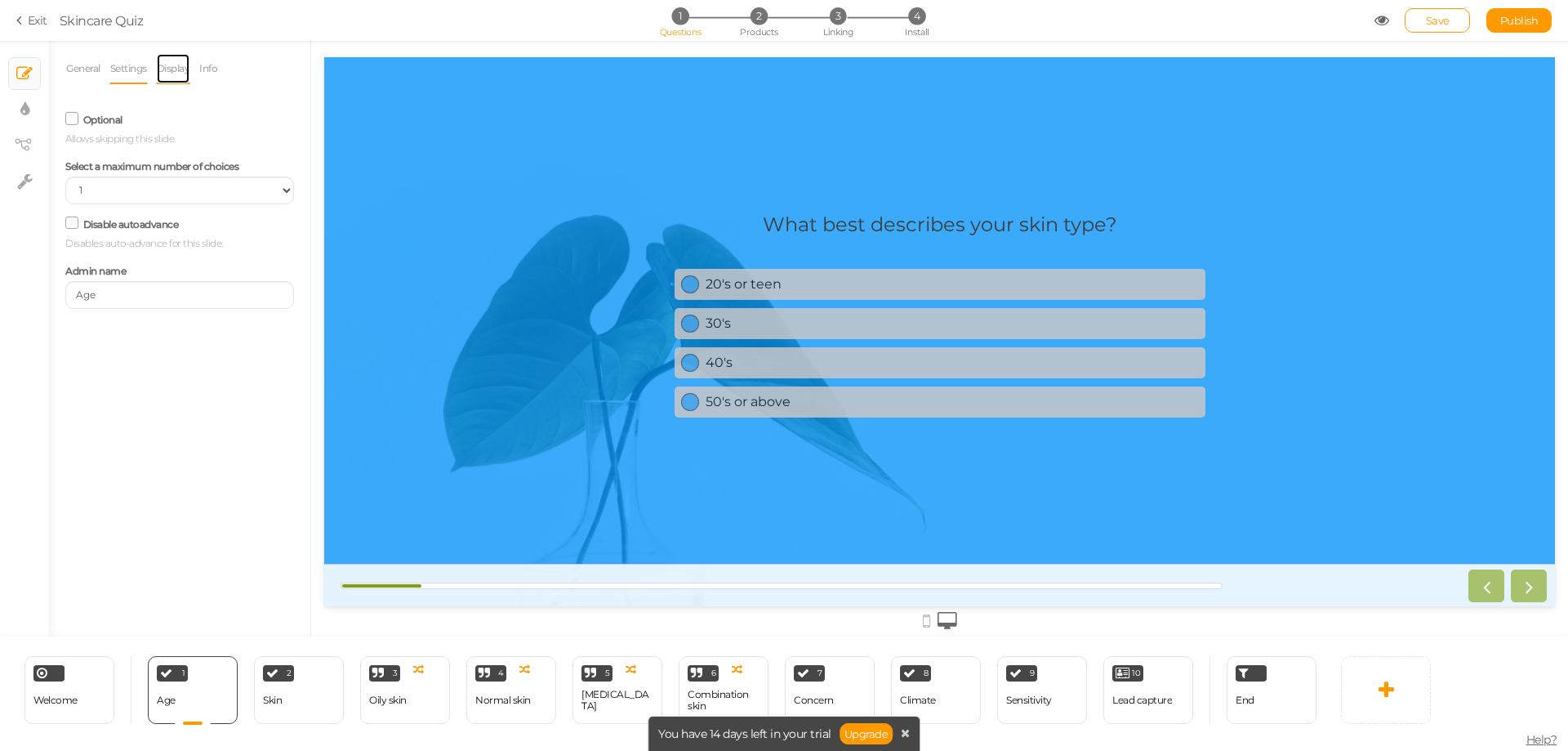 click on "Display" at bounding box center [173, 69] 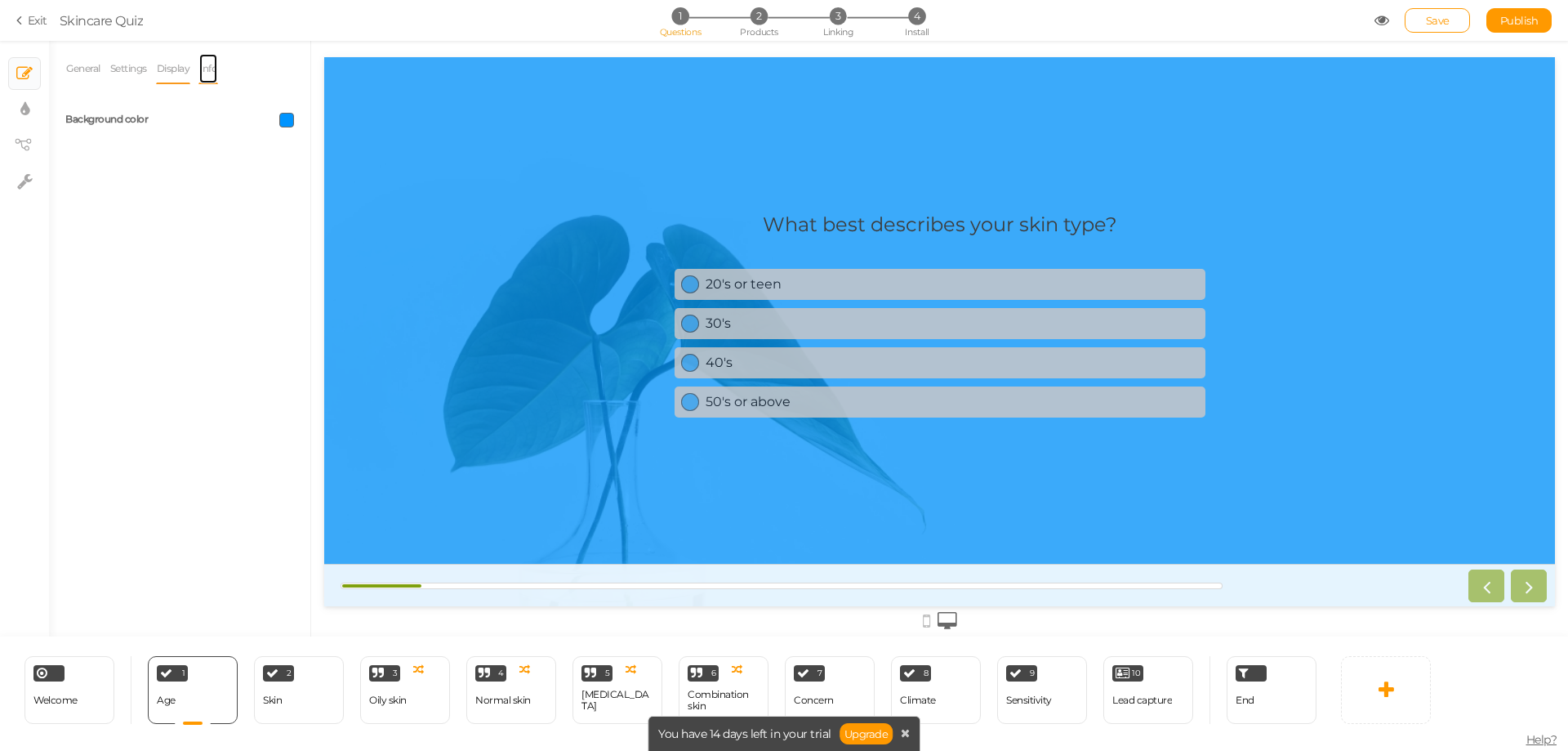click on "Info" at bounding box center [208, 69] 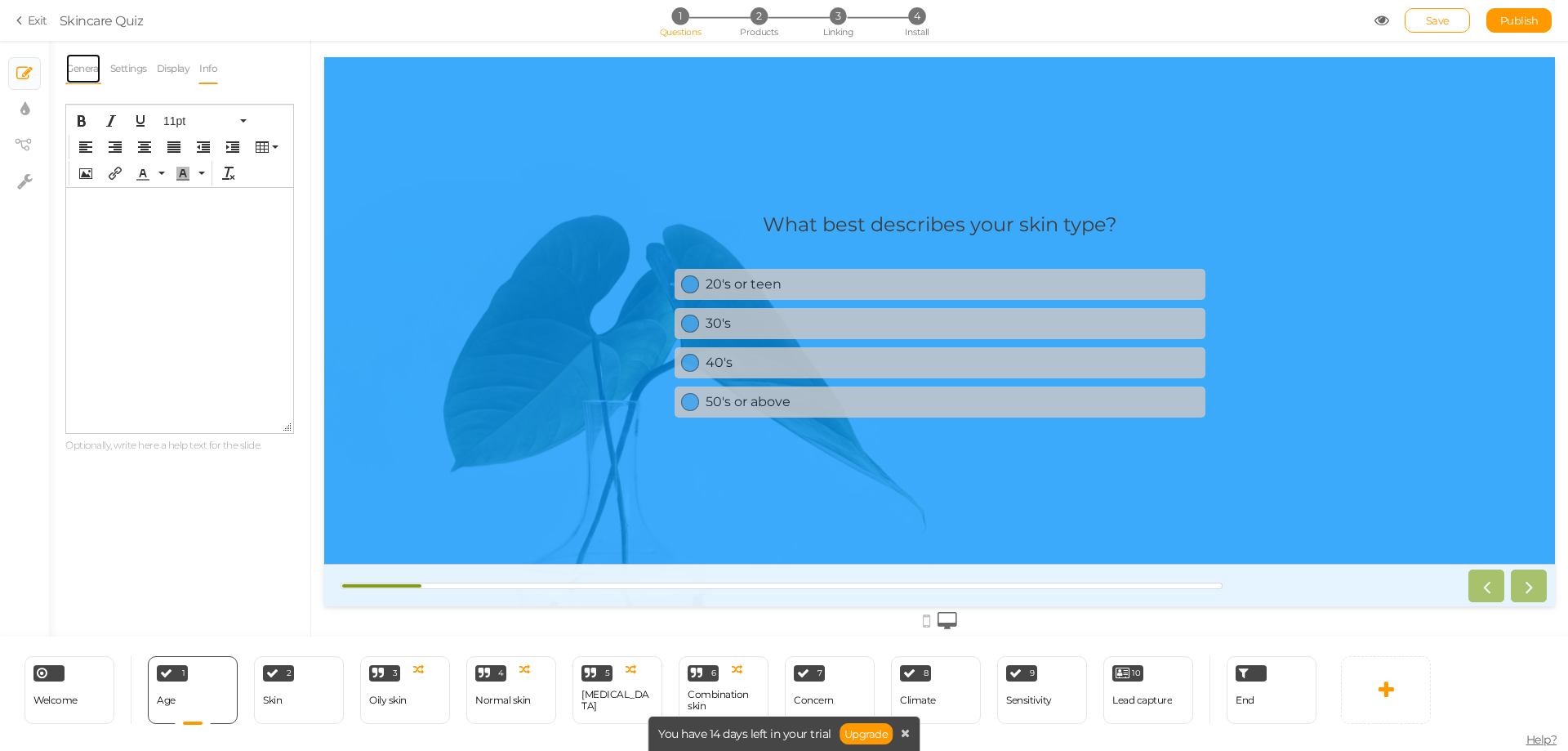 click on "General" at bounding box center [83, 69] 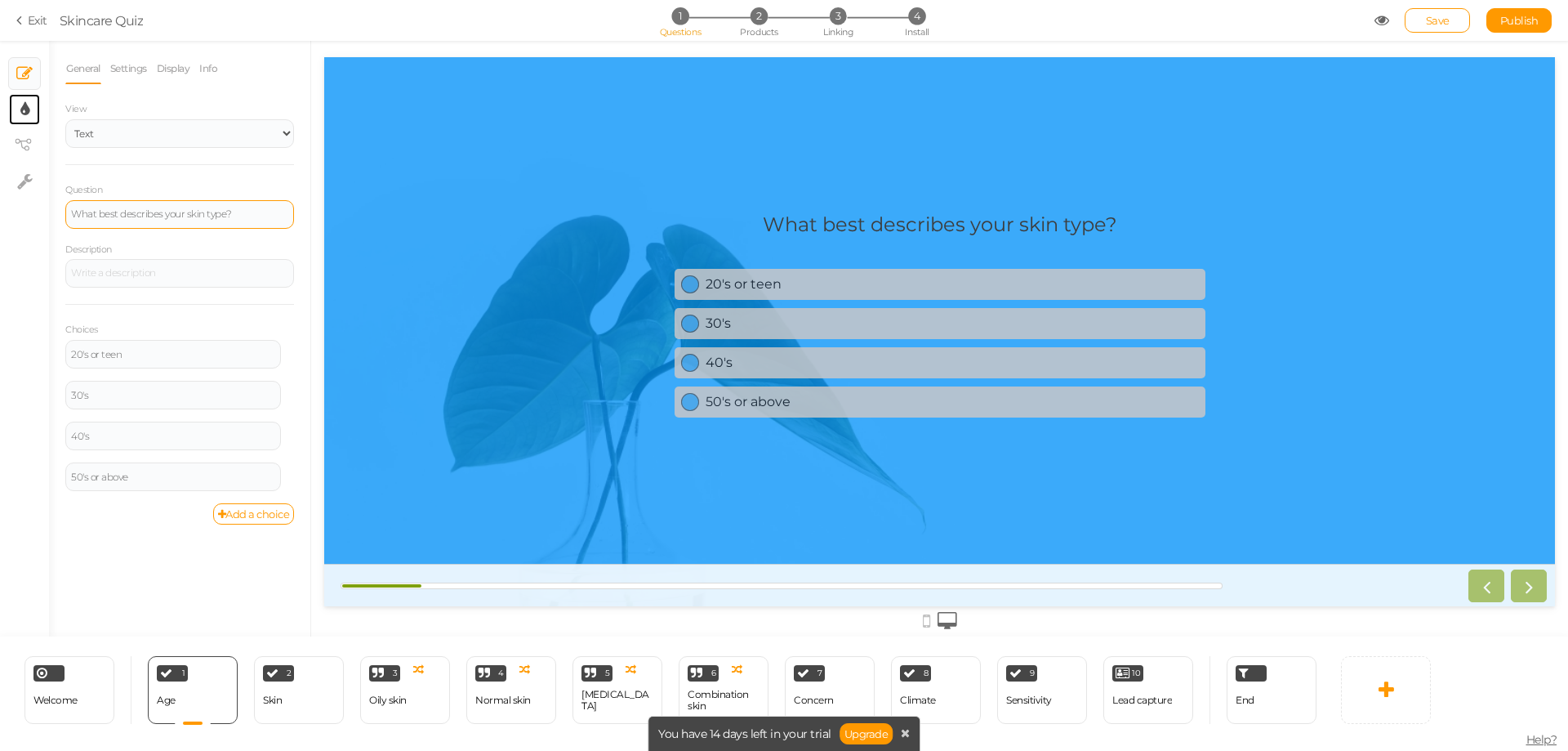 click on "× Display settings" at bounding box center [24, 110] 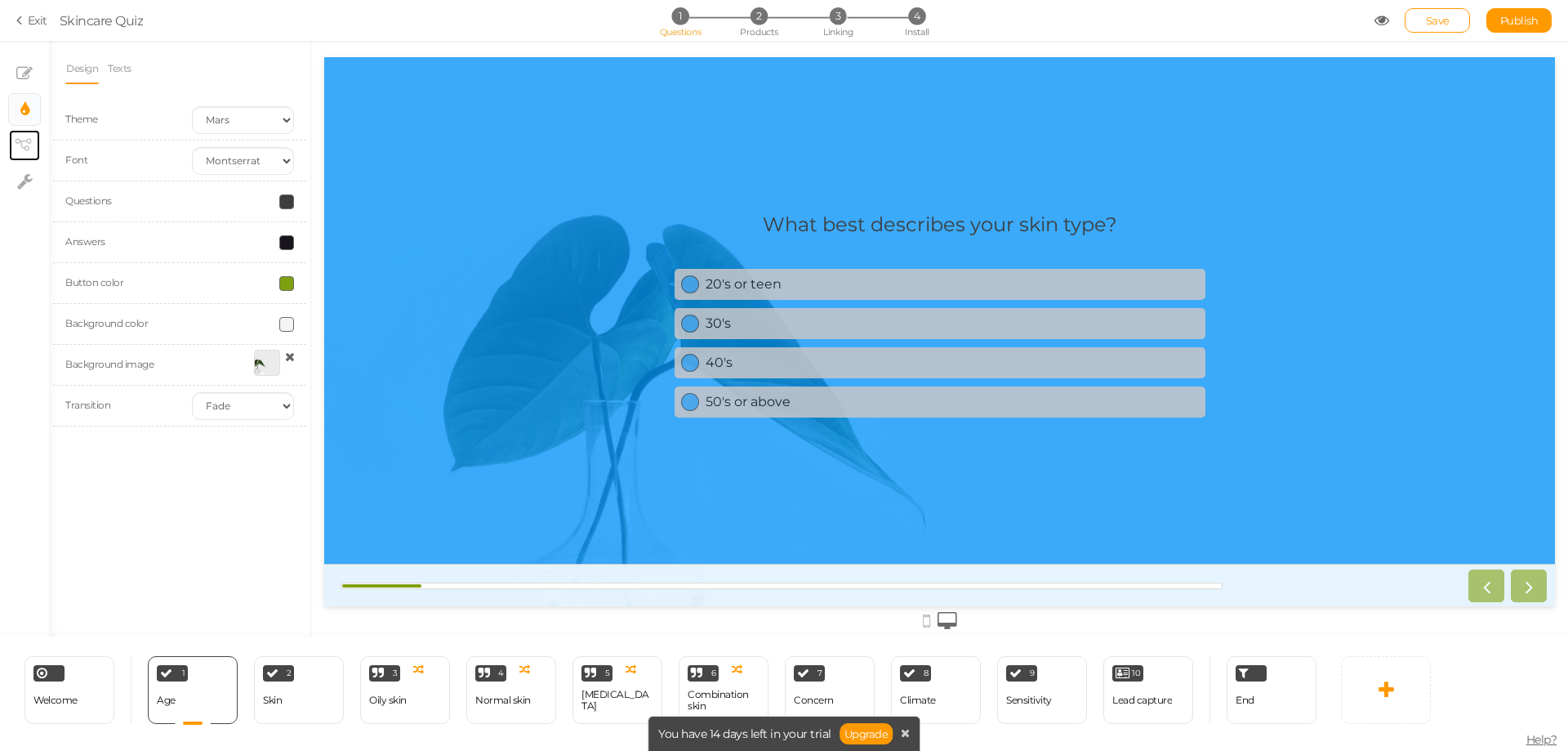 click on "× View tree" at bounding box center (24, 145) 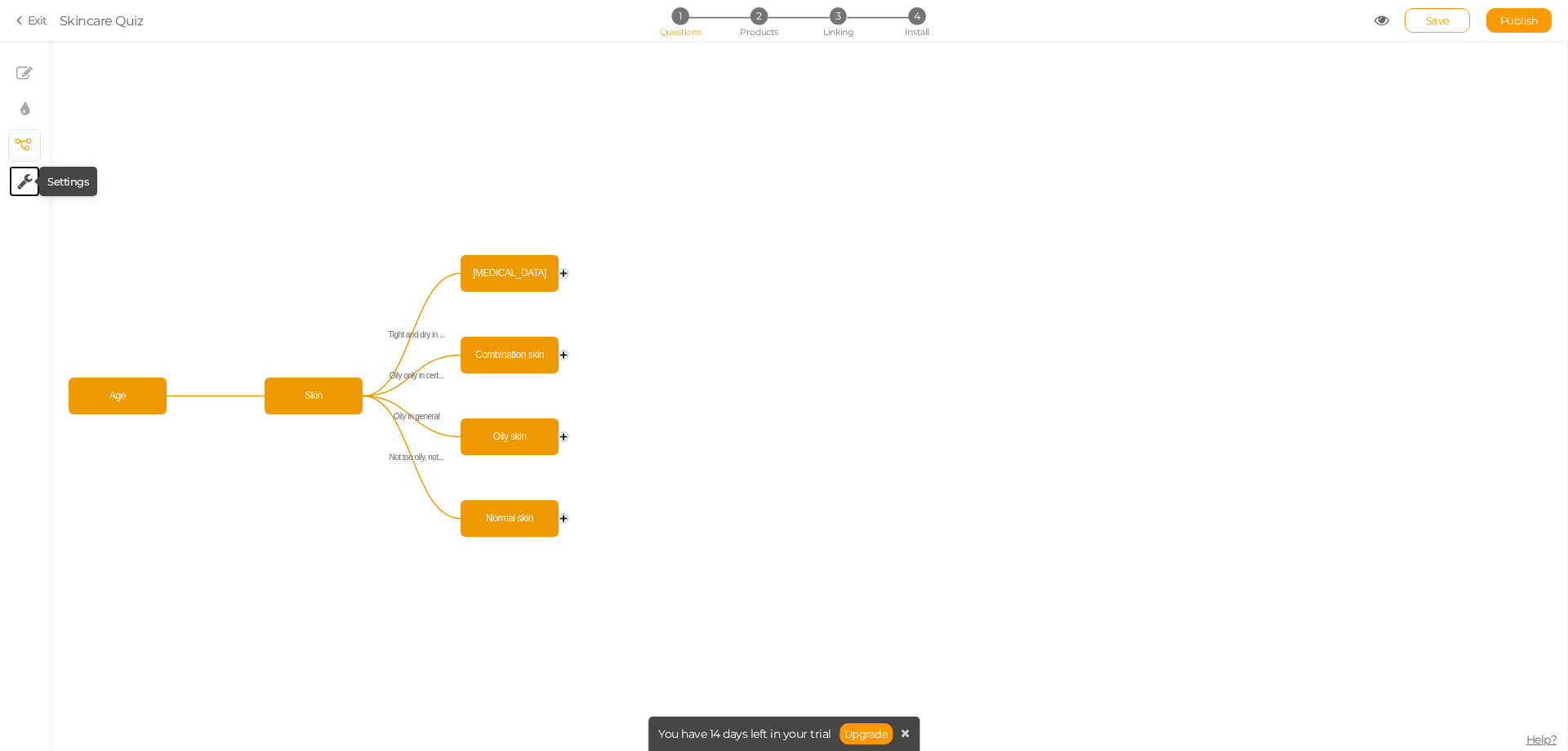 click at bounding box center [24, 181] 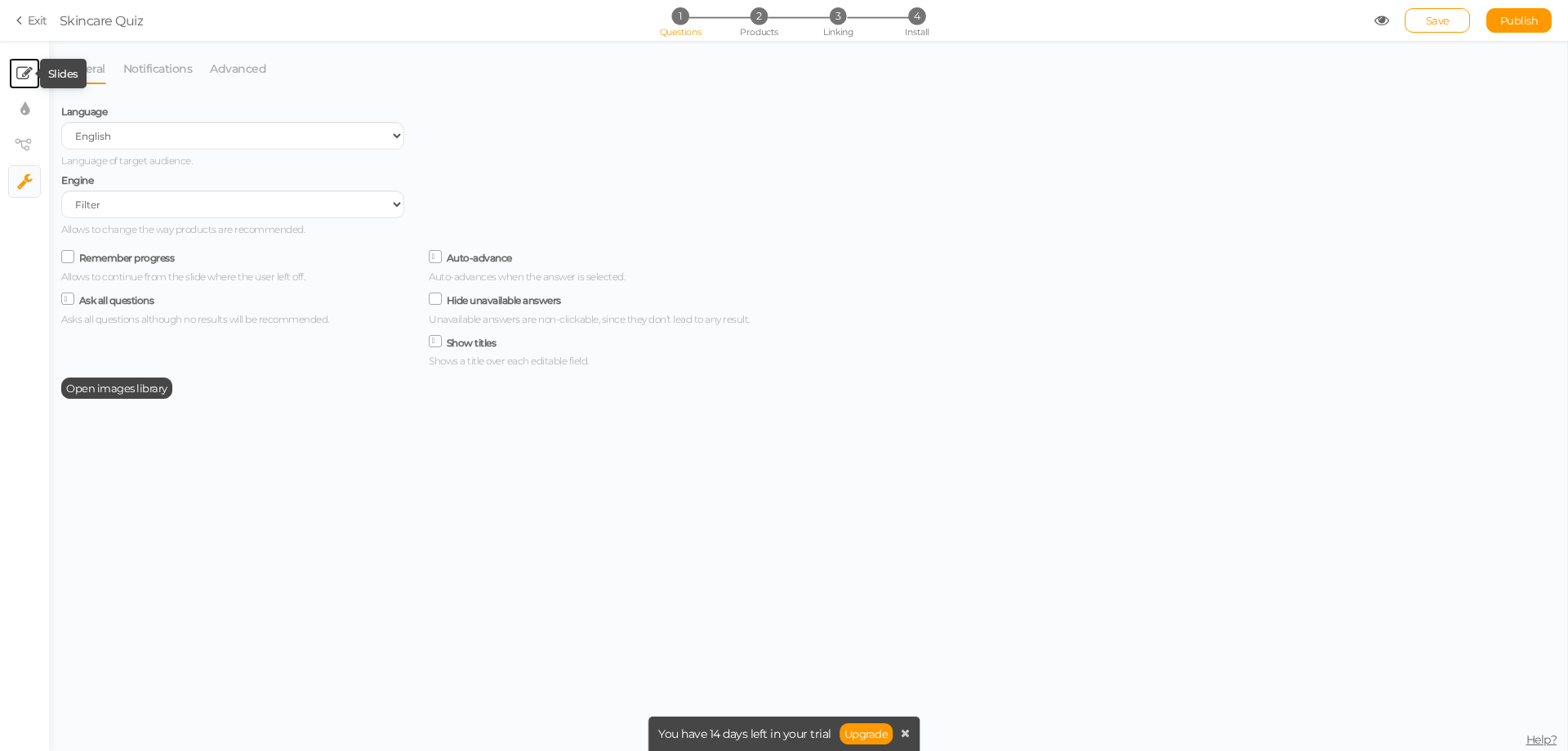 click at bounding box center [24, 74] 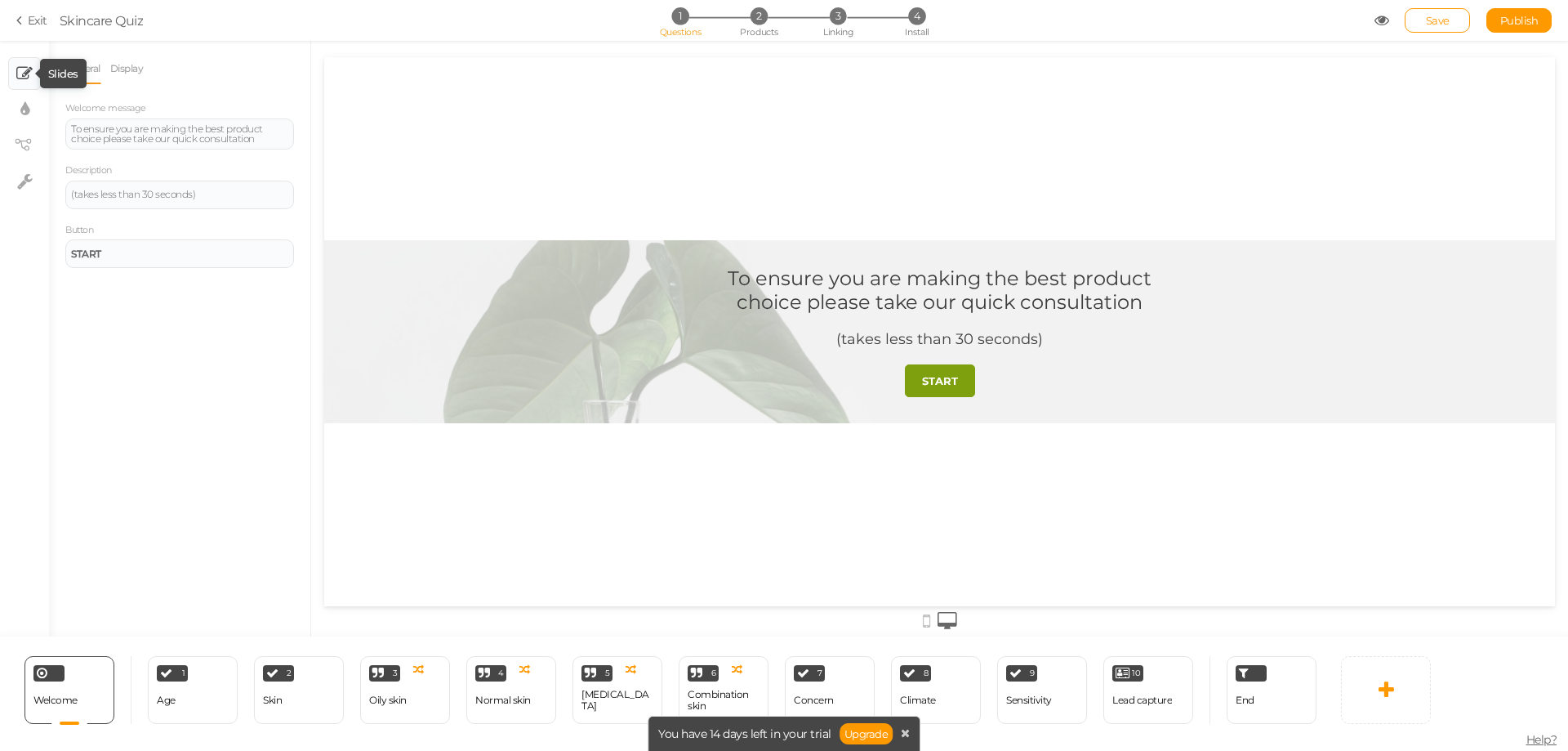 scroll, scrollTop: 0, scrollLeft: 0, axis: both 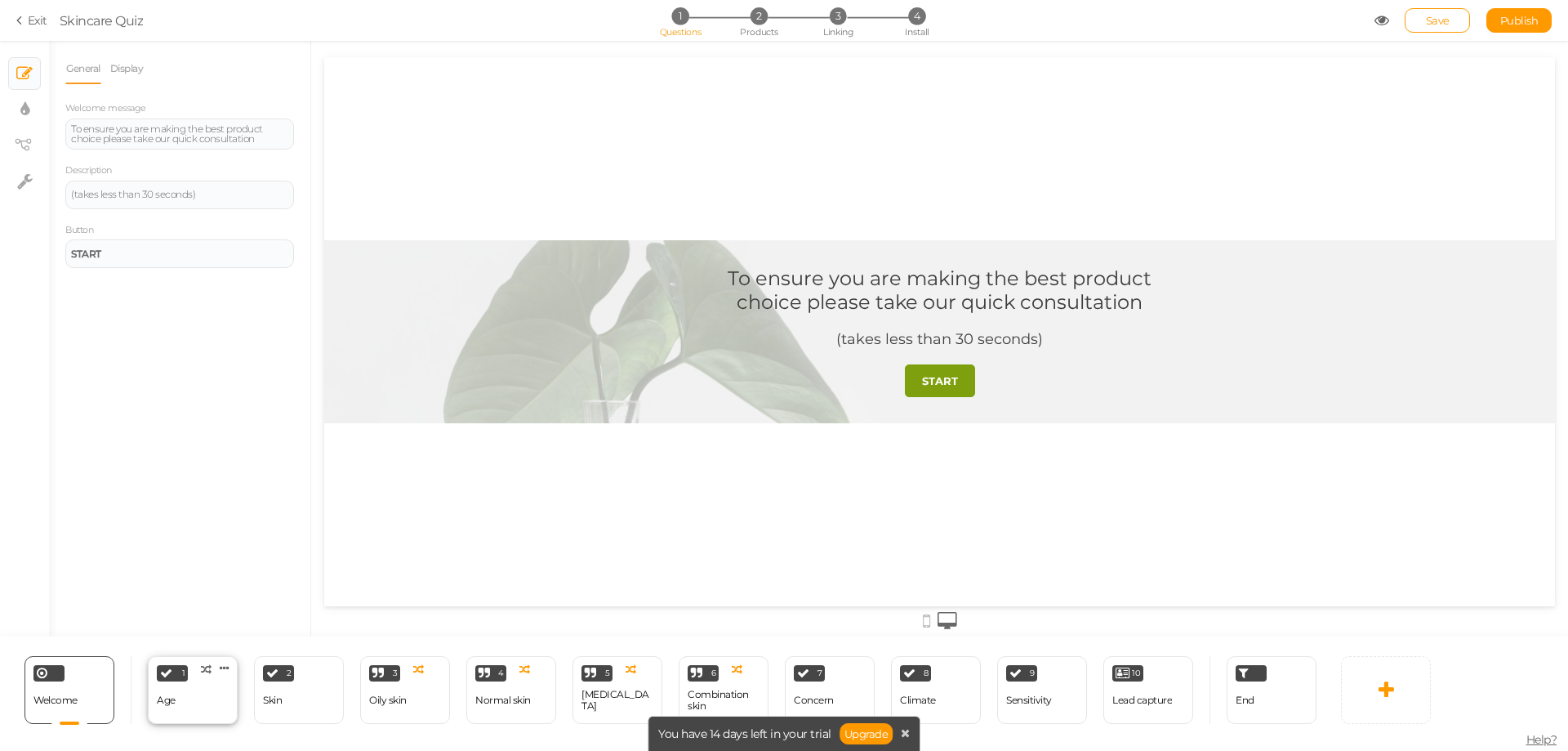 click on "1         Age         × Define the conditions to show this slide.                     Clone             Change type             Delete" at bounding box center (193, 690) 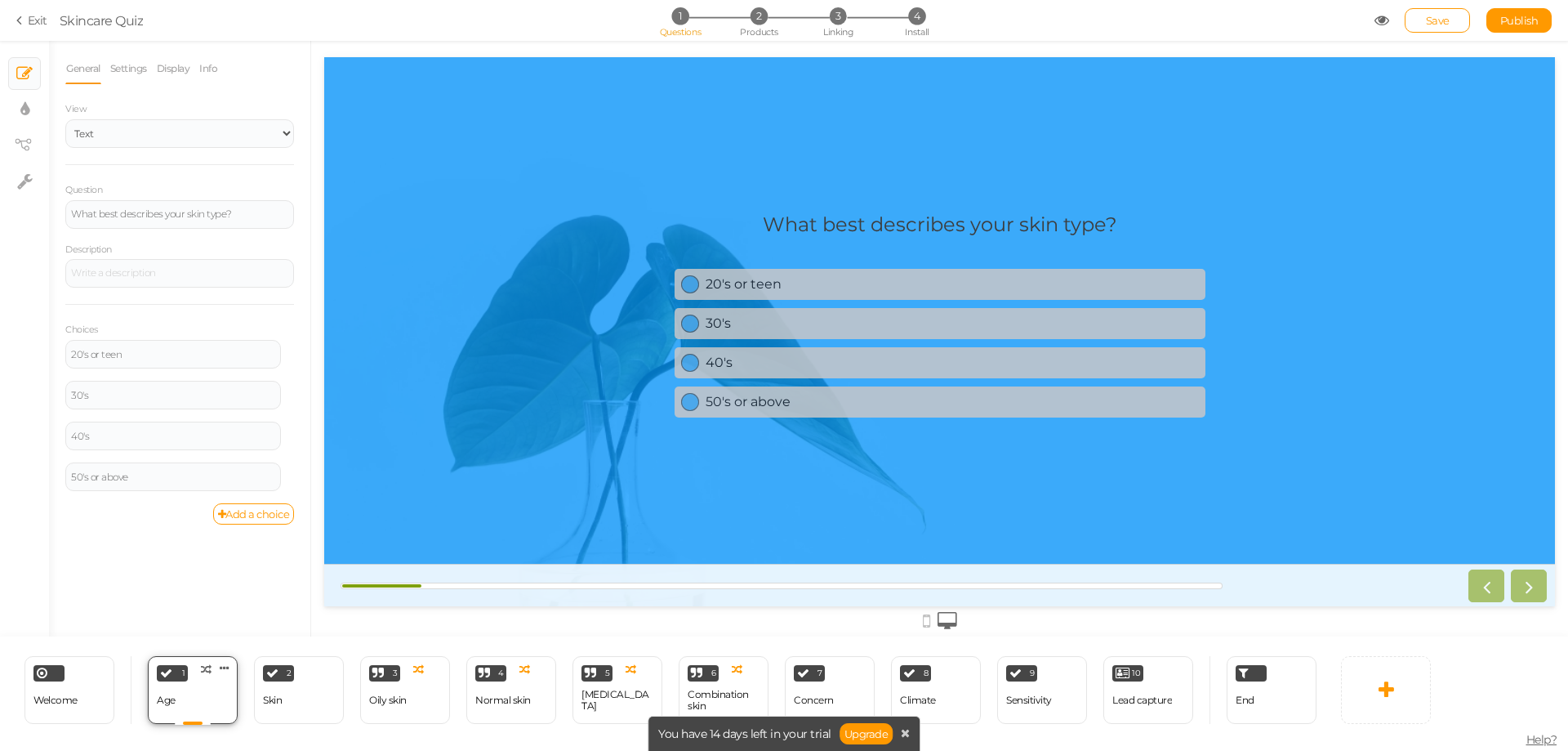 scroll, scrollTop: 0, scrollLeft: 0, axis: both 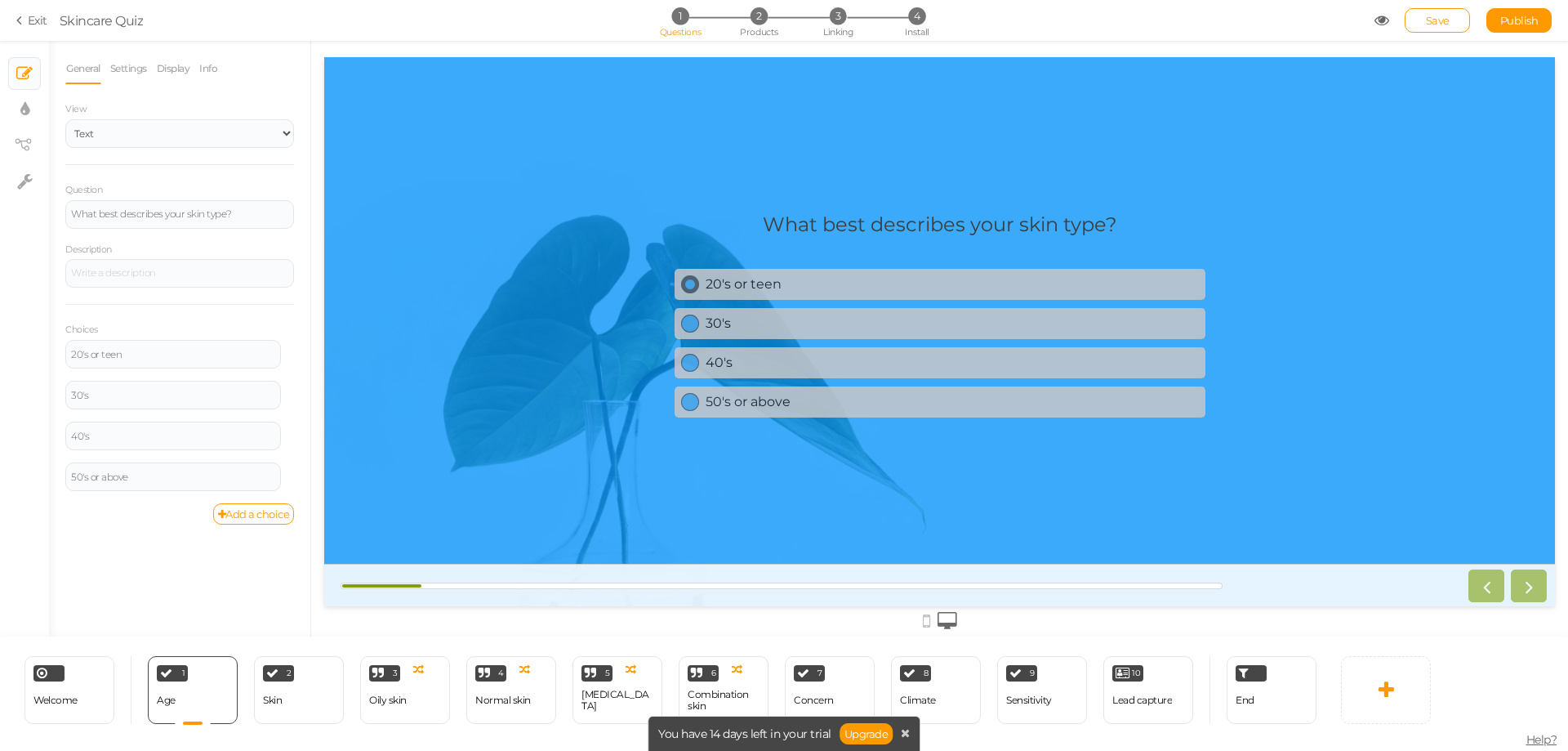click on "20's or teen" at bounding box center [952, 284] 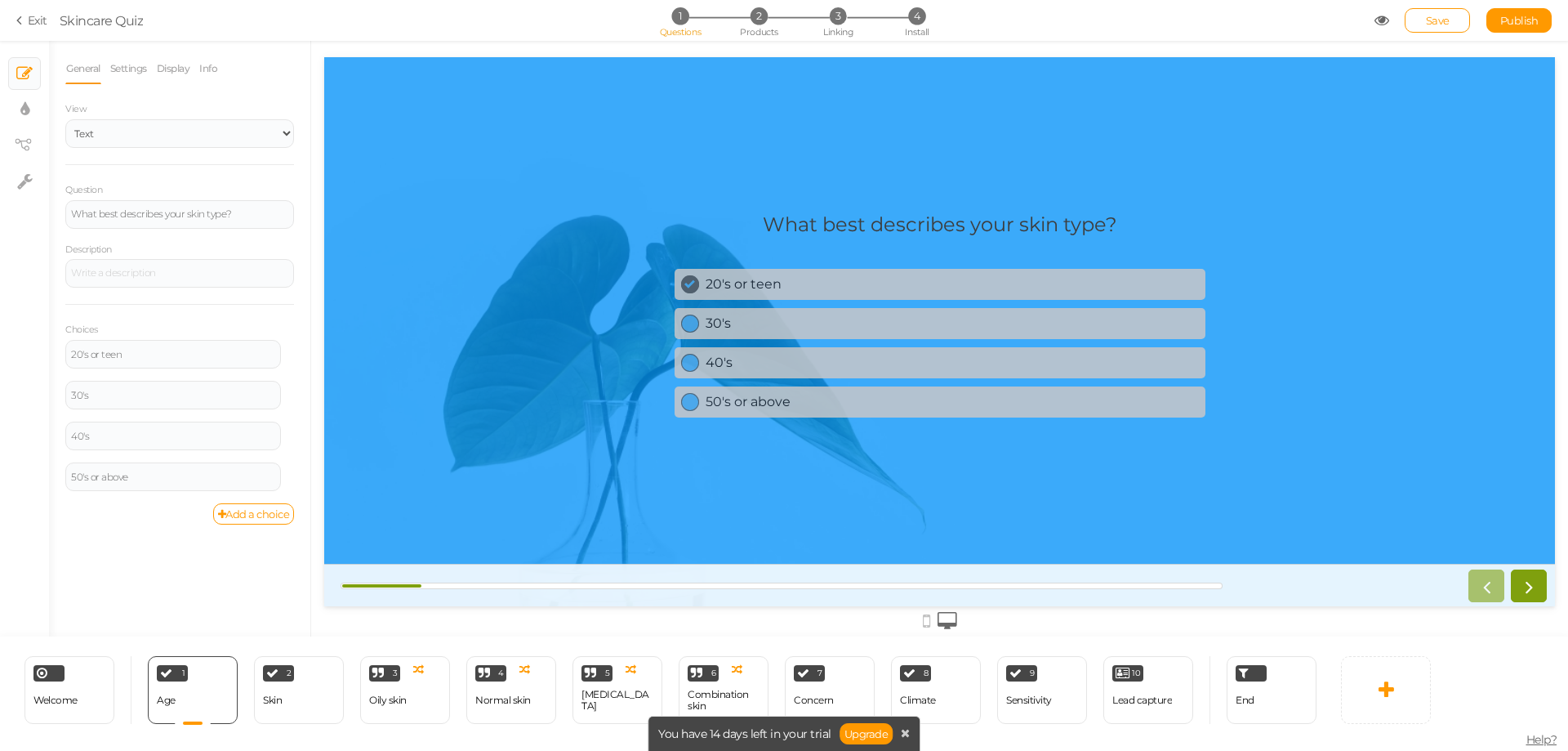 click on "20's or teen" at bounding box center (952, 284) 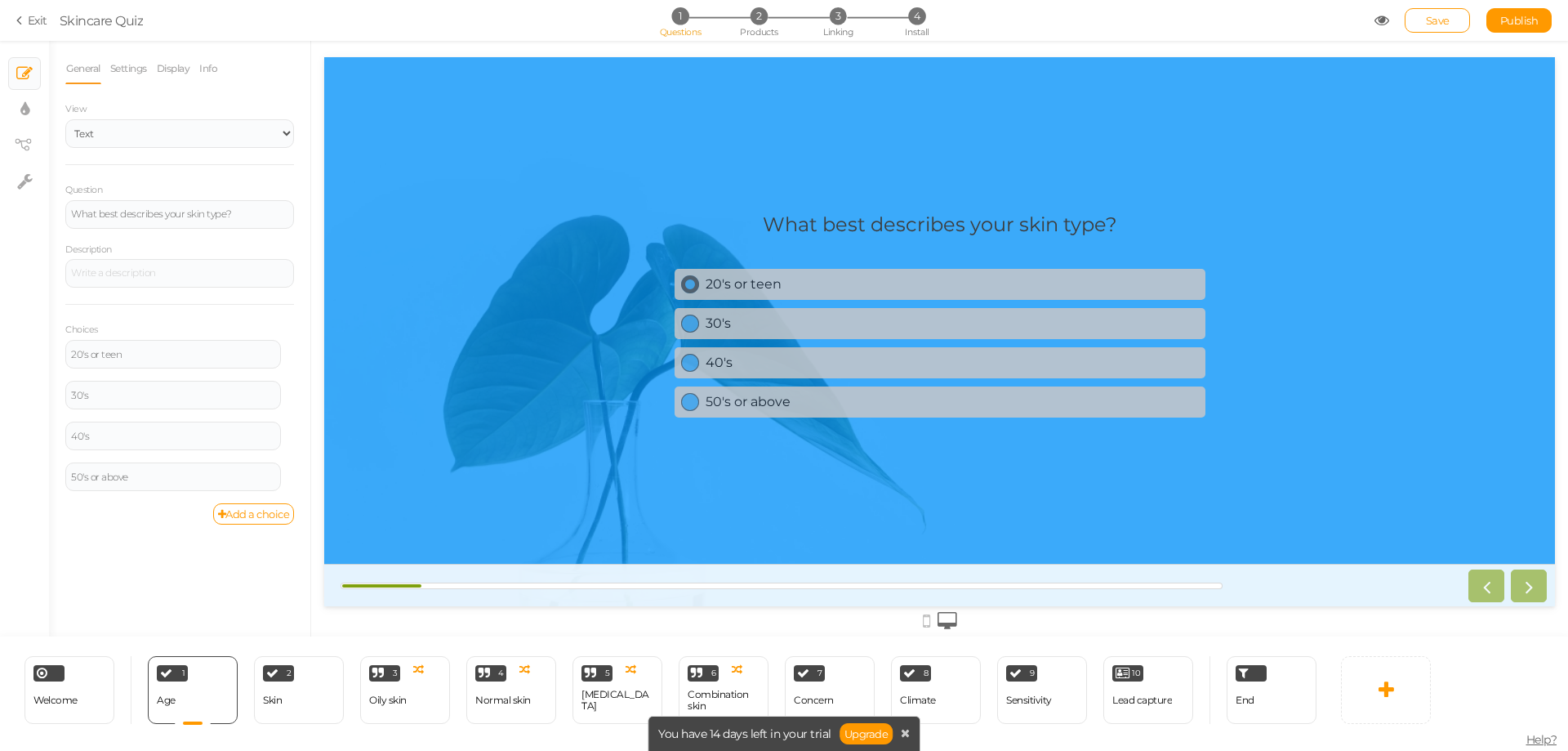 click on "20's or teen" at bounding box center (952, 284) 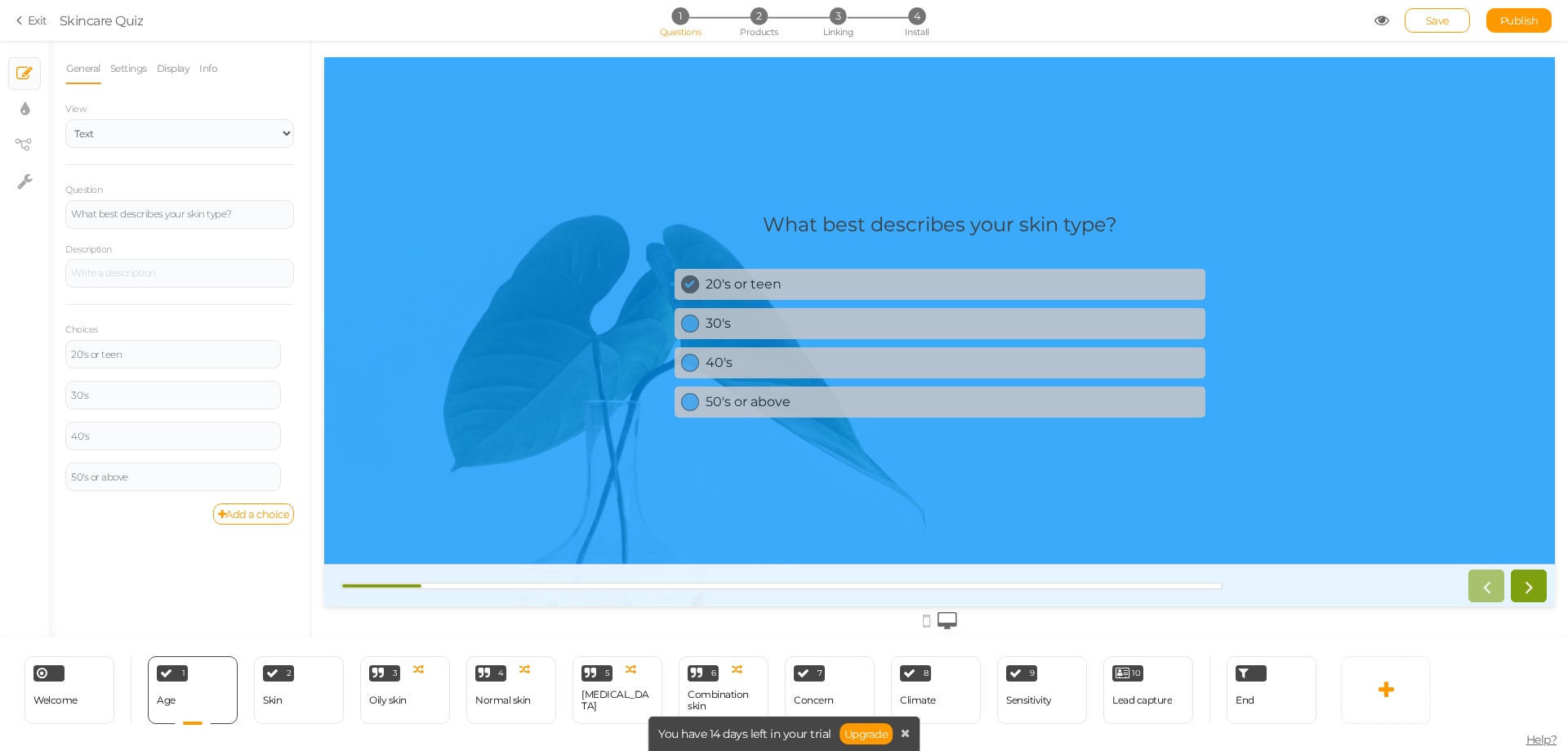 click on "20's or teen" at bounding box center (952, 284) 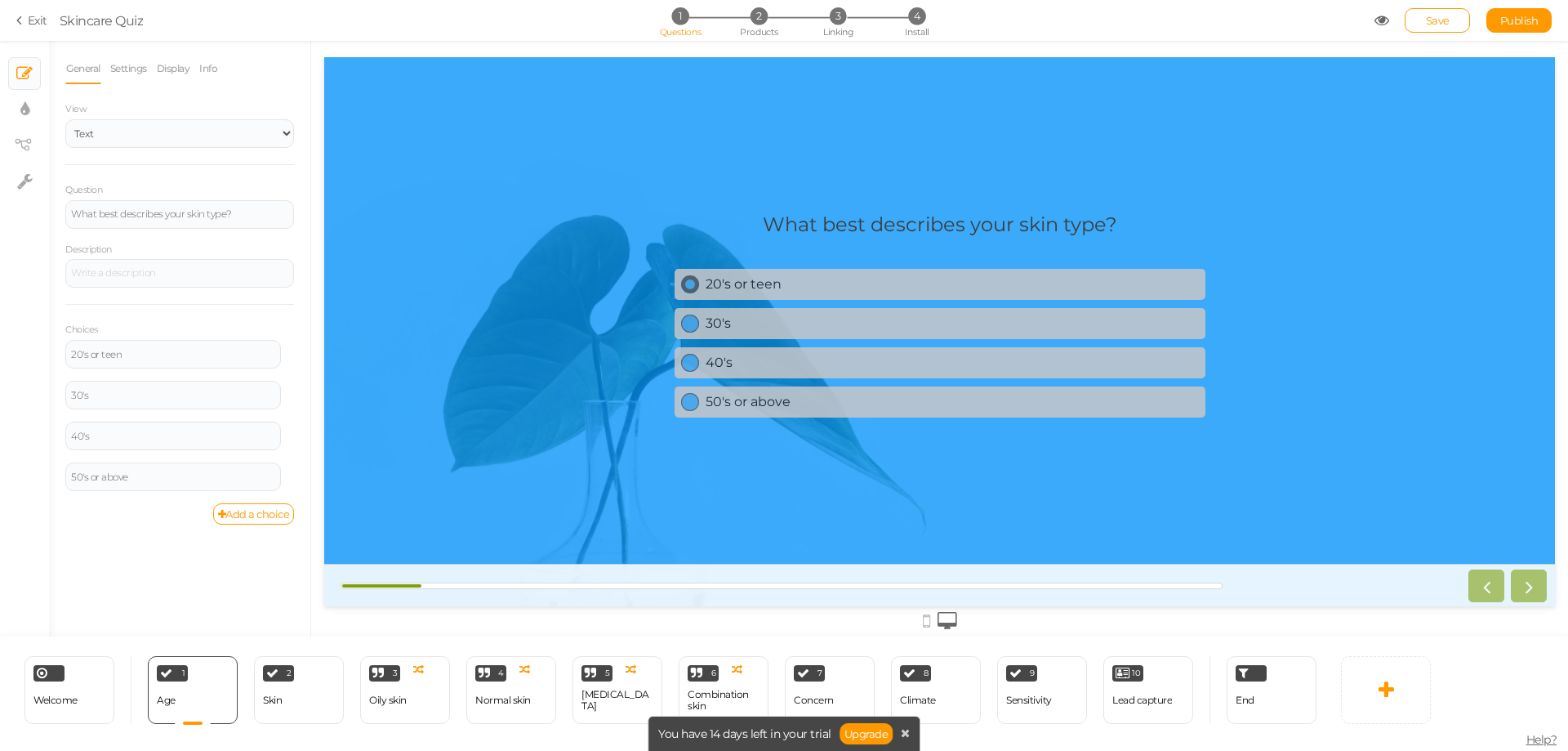 click on "20's or teen" at bounding box center [952, 284] 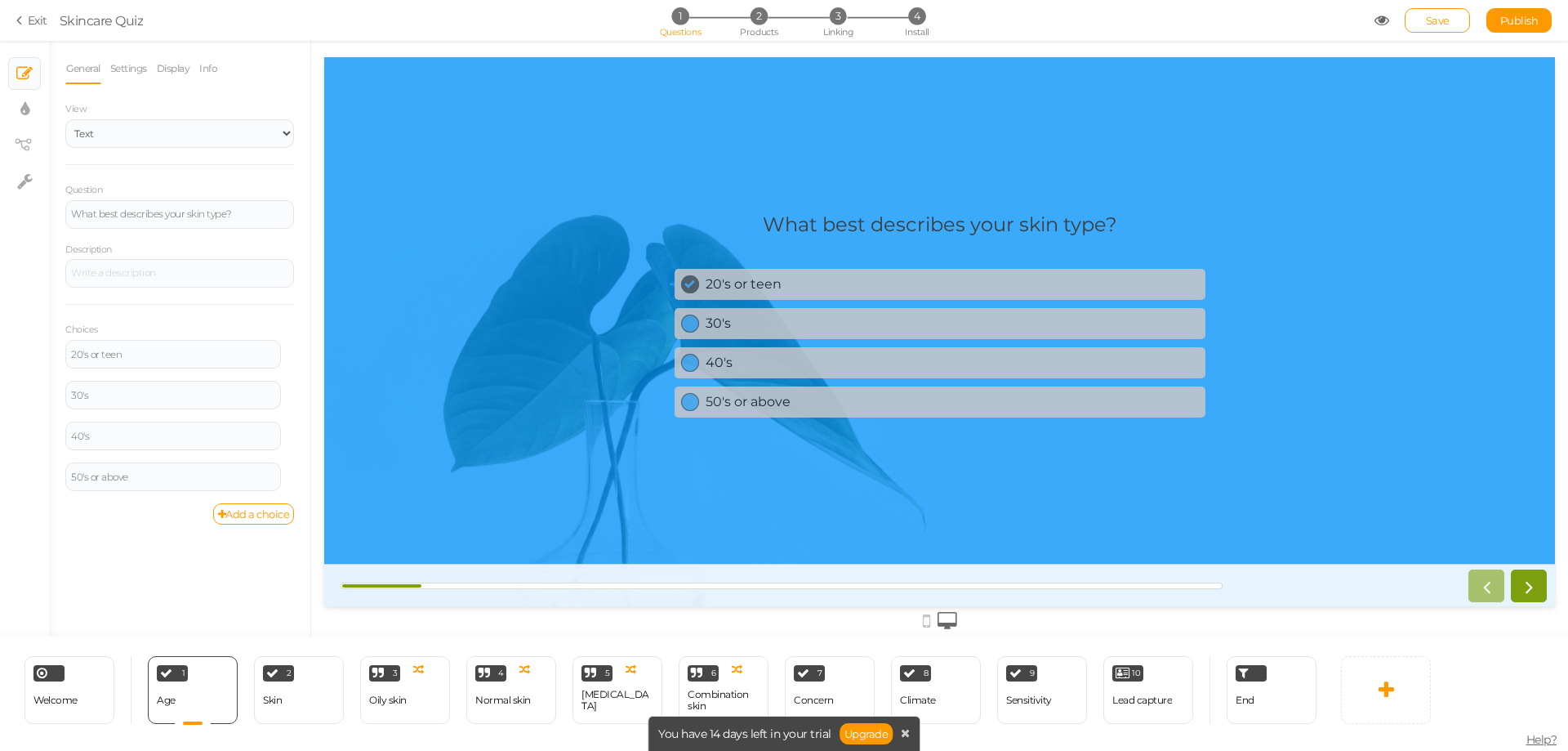 click on "20's or teen" at bounding box center [952, 284] 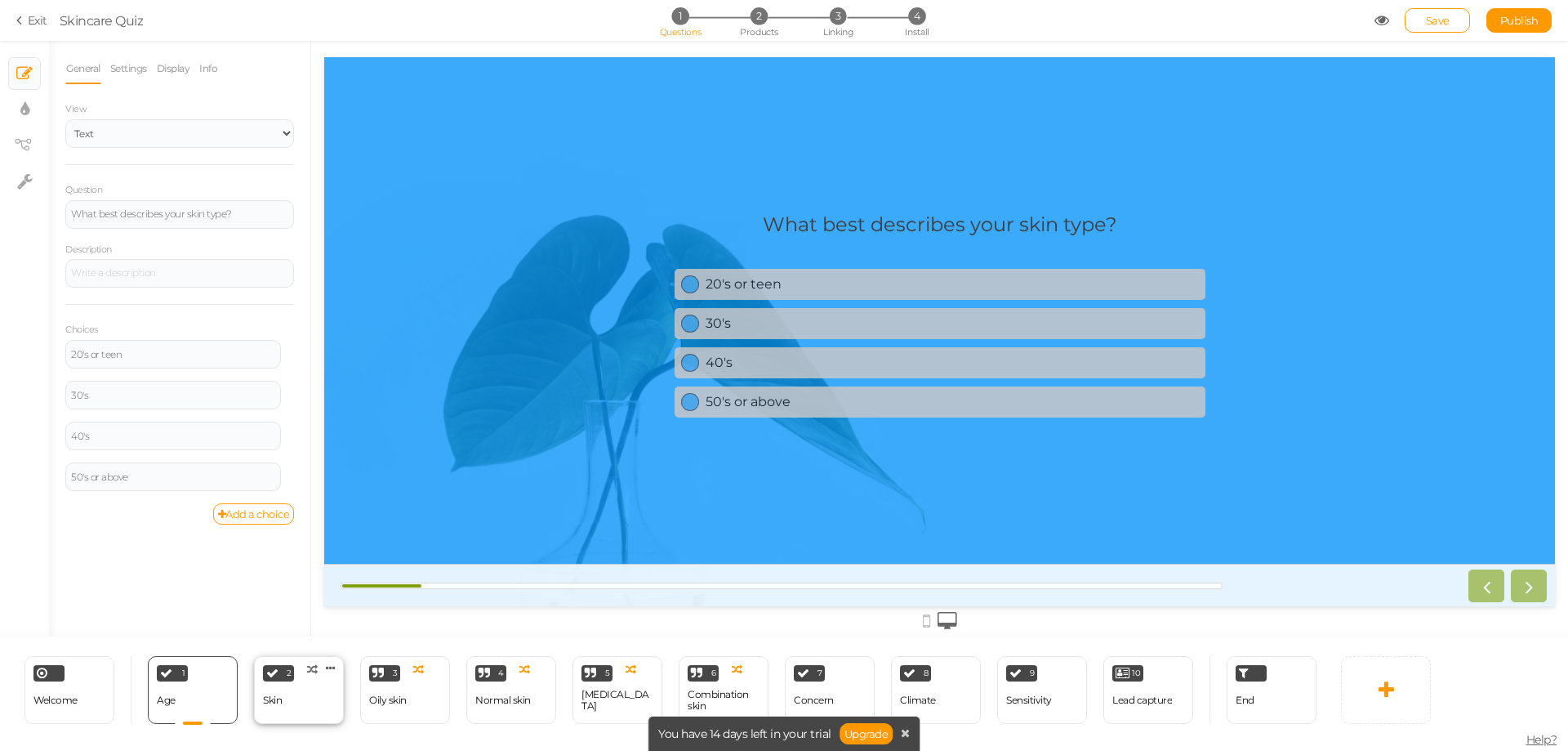 click on "2         Skin         × Define the conditions to show this slide.                     Clone             Change type             Delete" at bounding box center (299, 690) 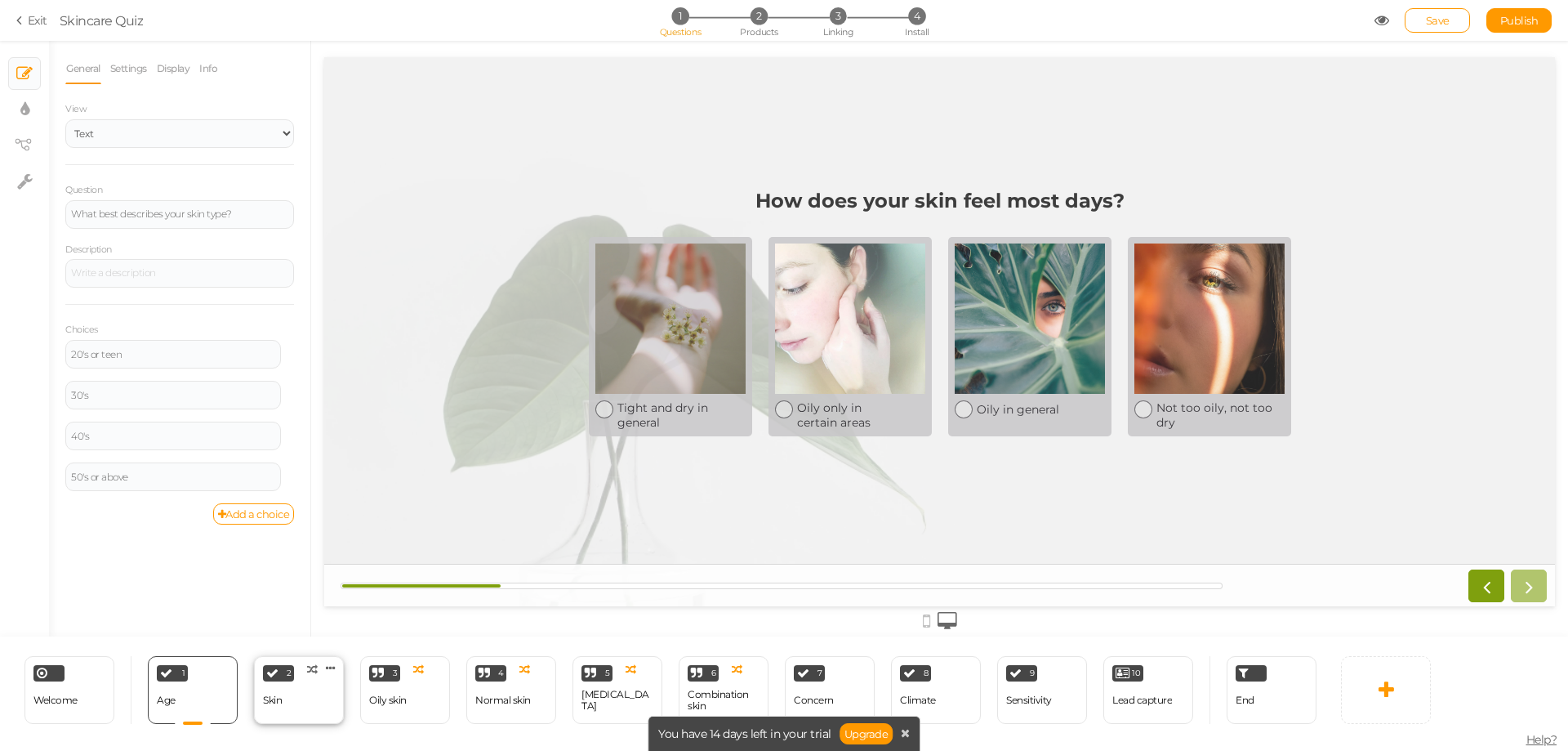 select on "2" 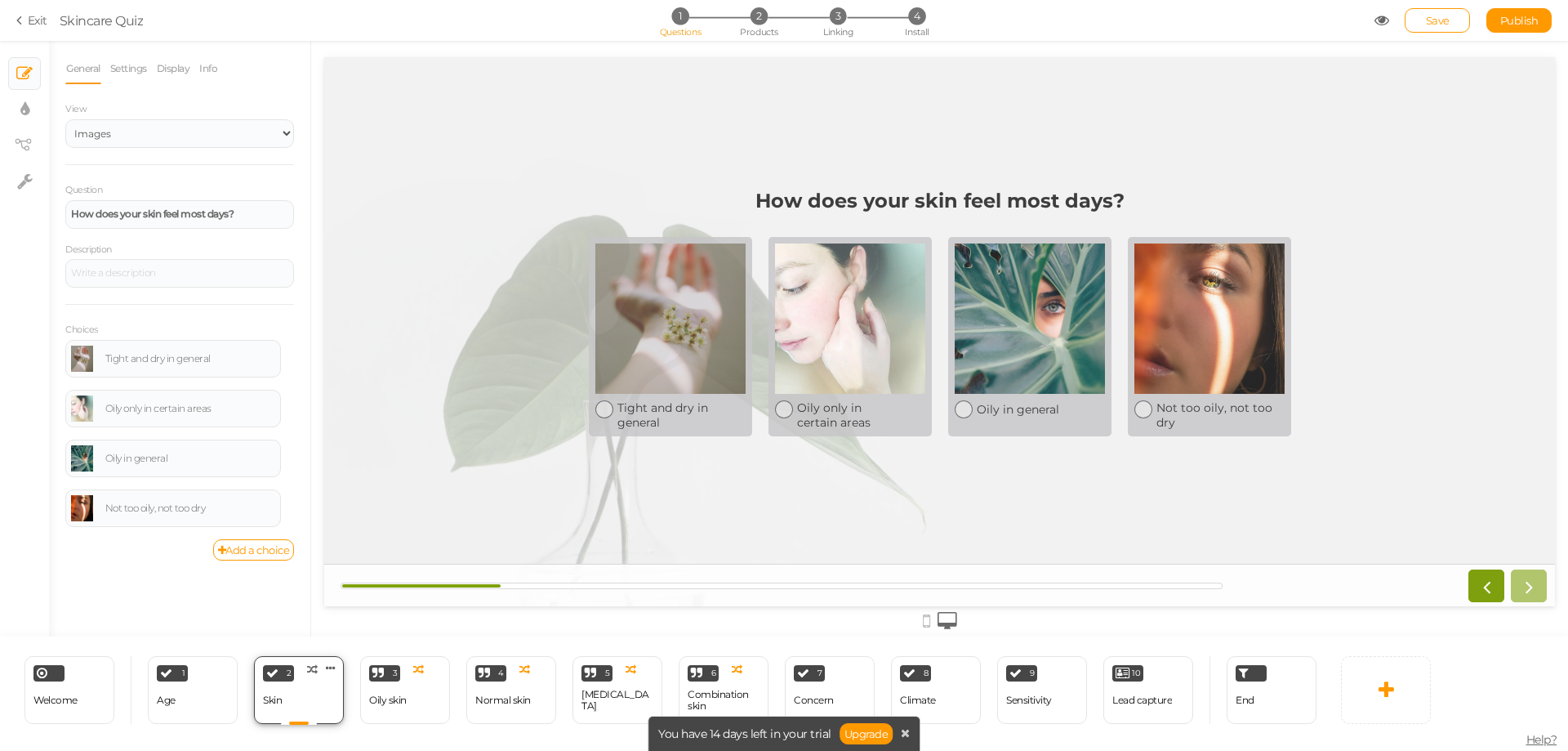 scroll, scrollTop: 0, scrollLeft: 0, axis: both 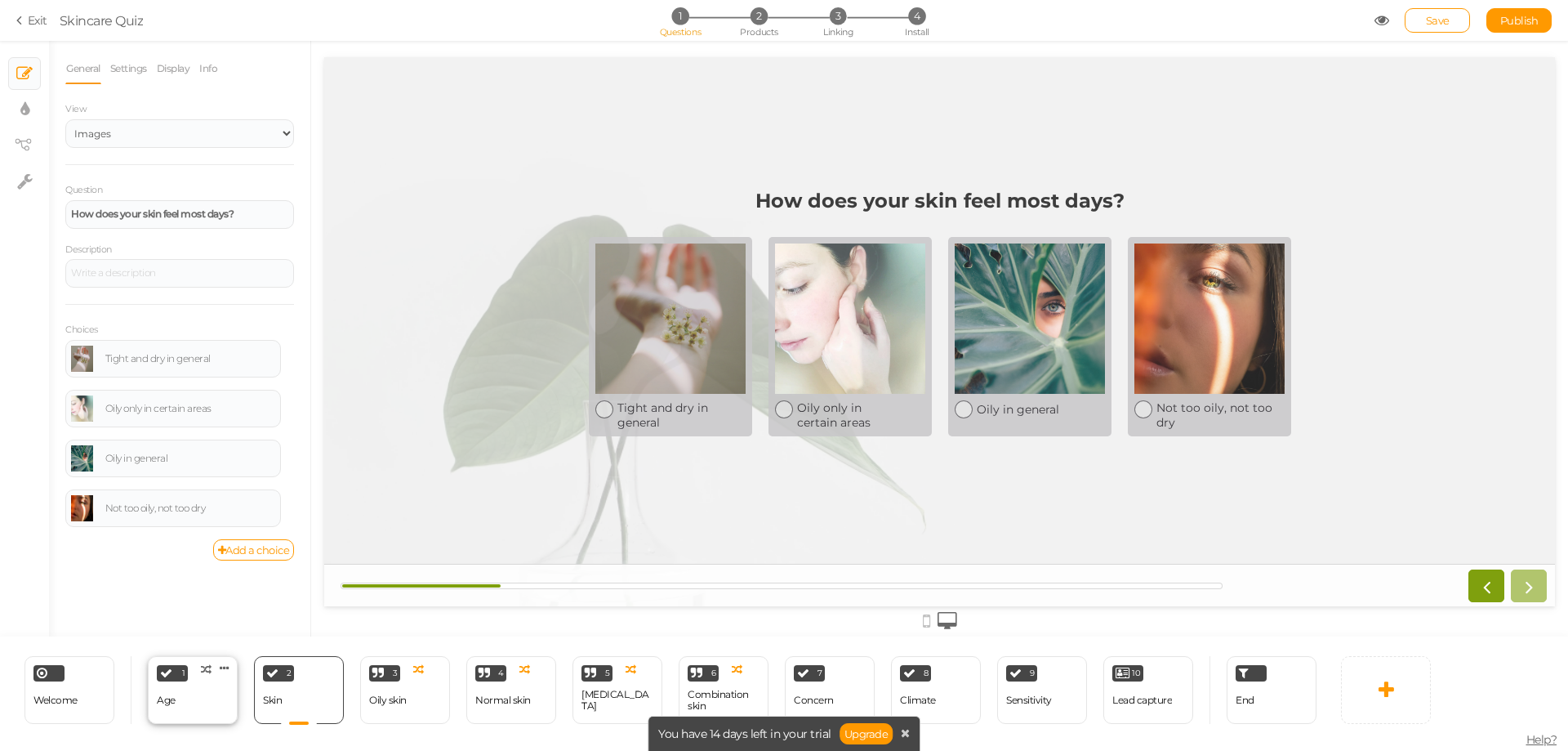 click on "1         Age         × Define the conditions to show this slide.                     Clone             Change type             Delete" at bounding box center (193, 690) 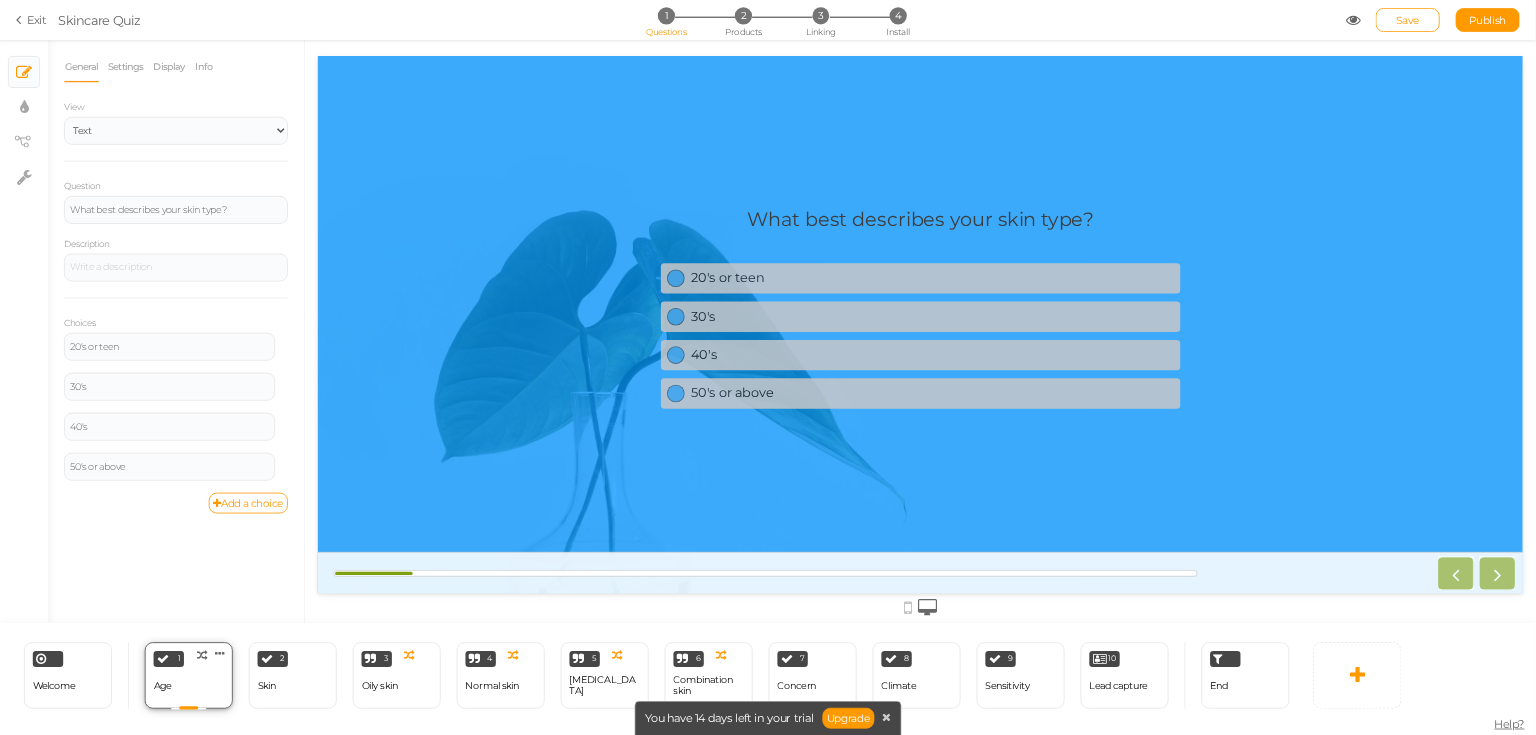 scroll, scrollTop: 0, scrollLeft: 0, axis: both 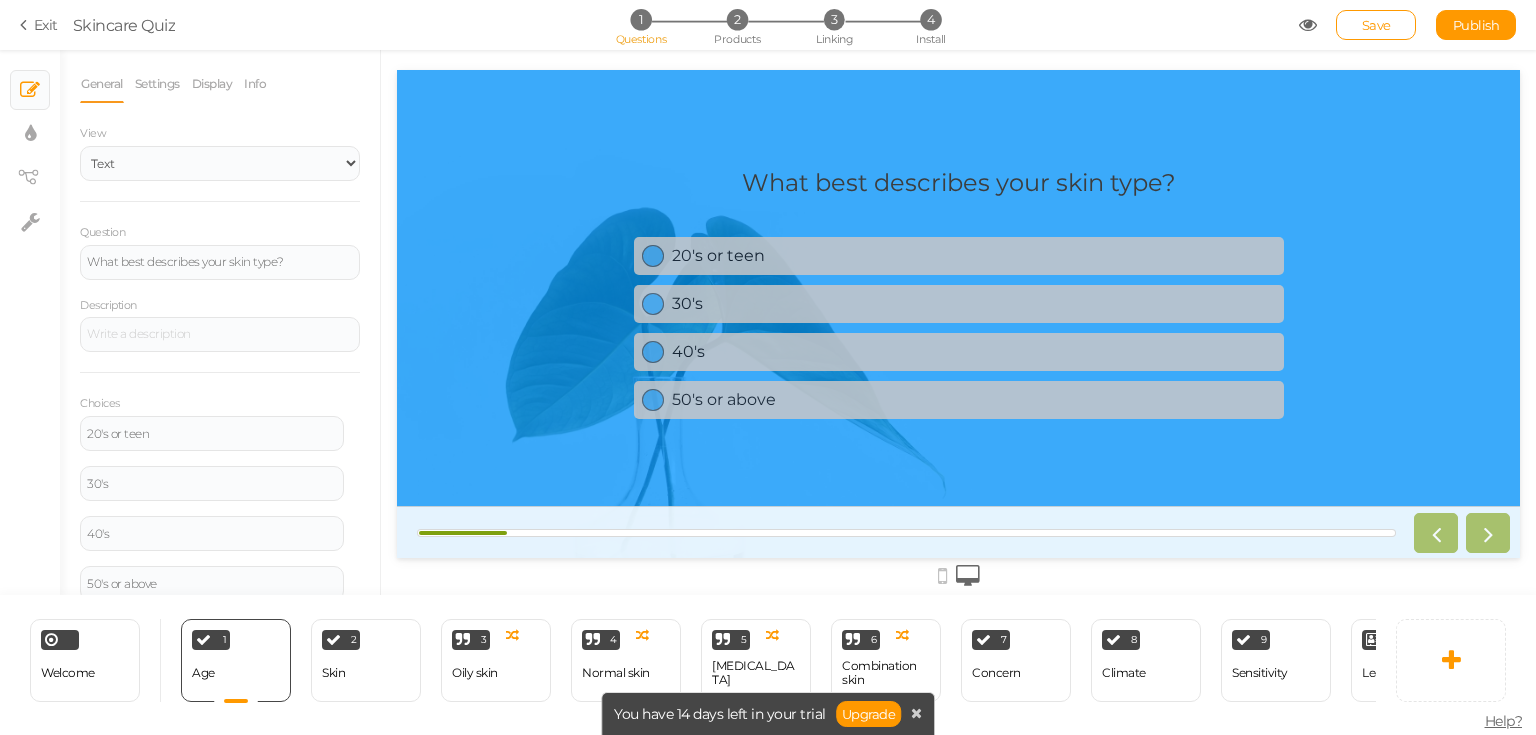 drag, startPoint x: 1856, startPoint y: 0, endPoint x: 362, endPoint y: 269, distance: 1518.024 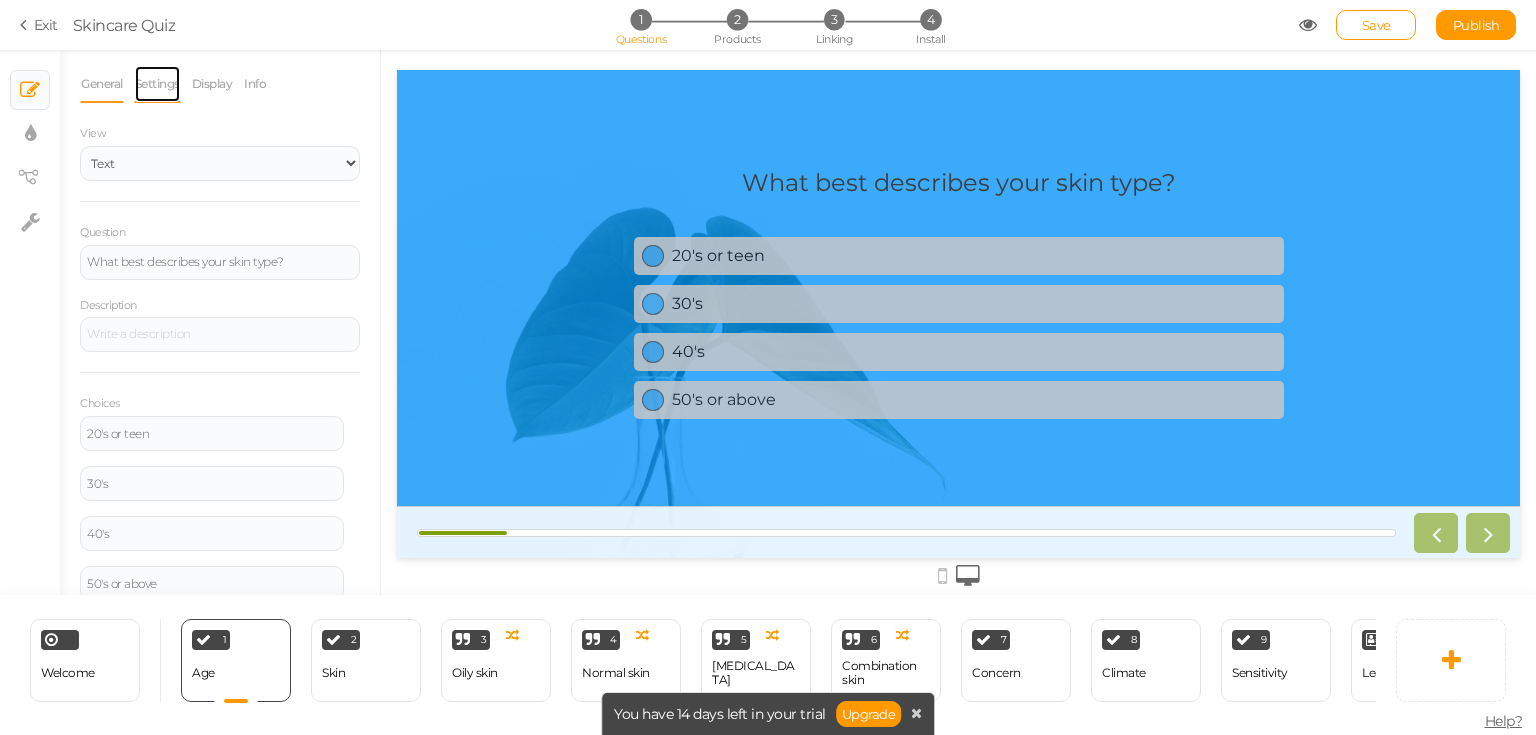 click on "Settings" at bounding box center [157, 84] 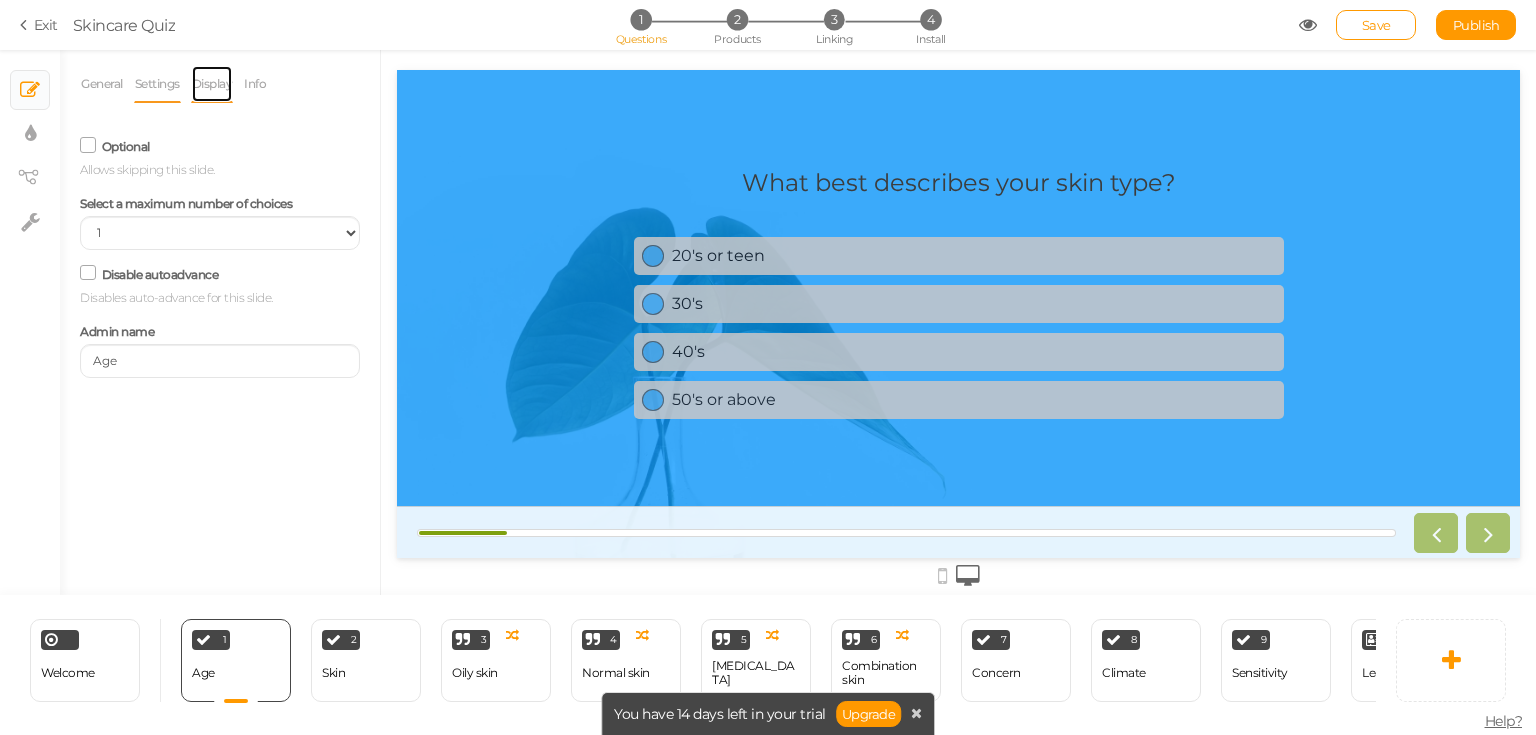 click on "Display" at bounding box center [212, 84] 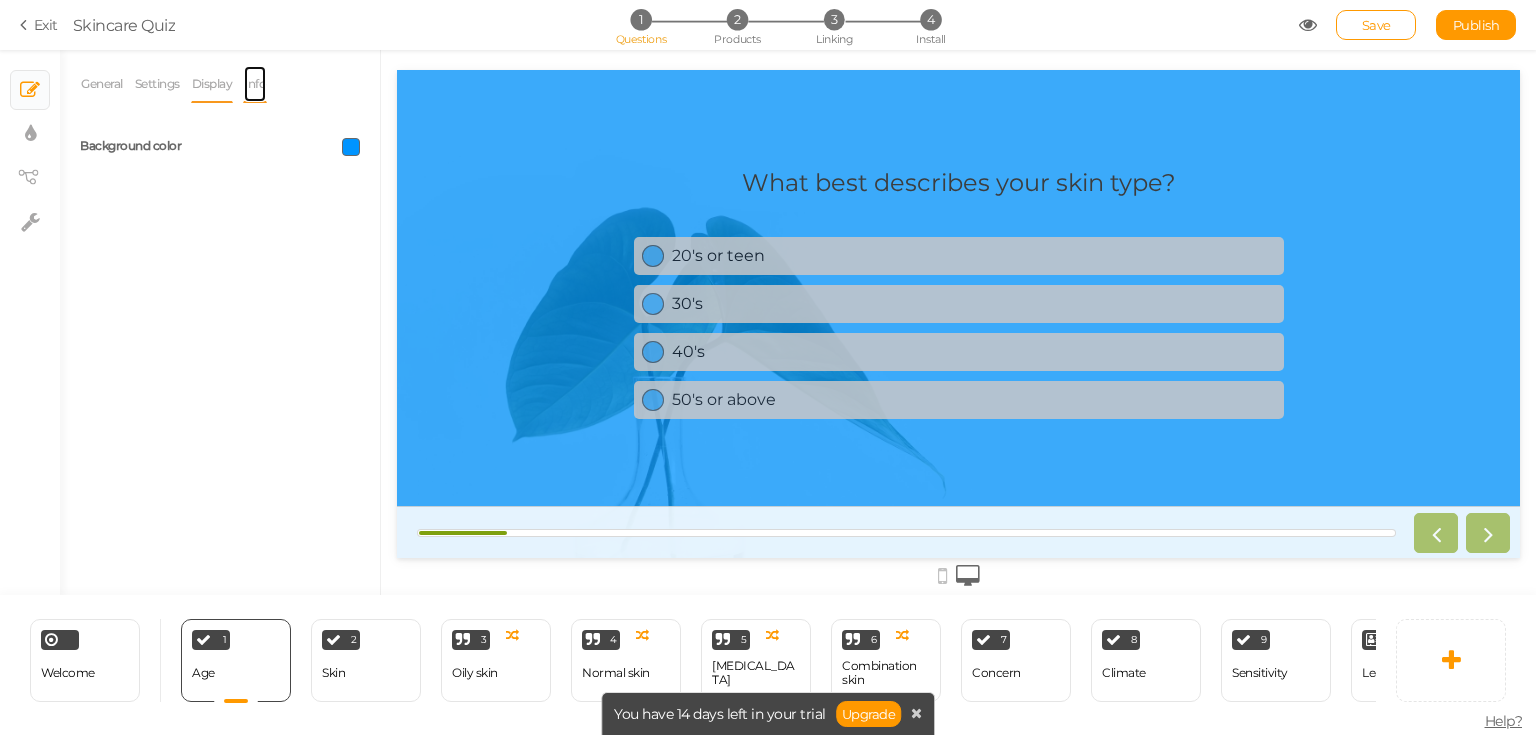 click on "Info" at bounding box center (255, 84) 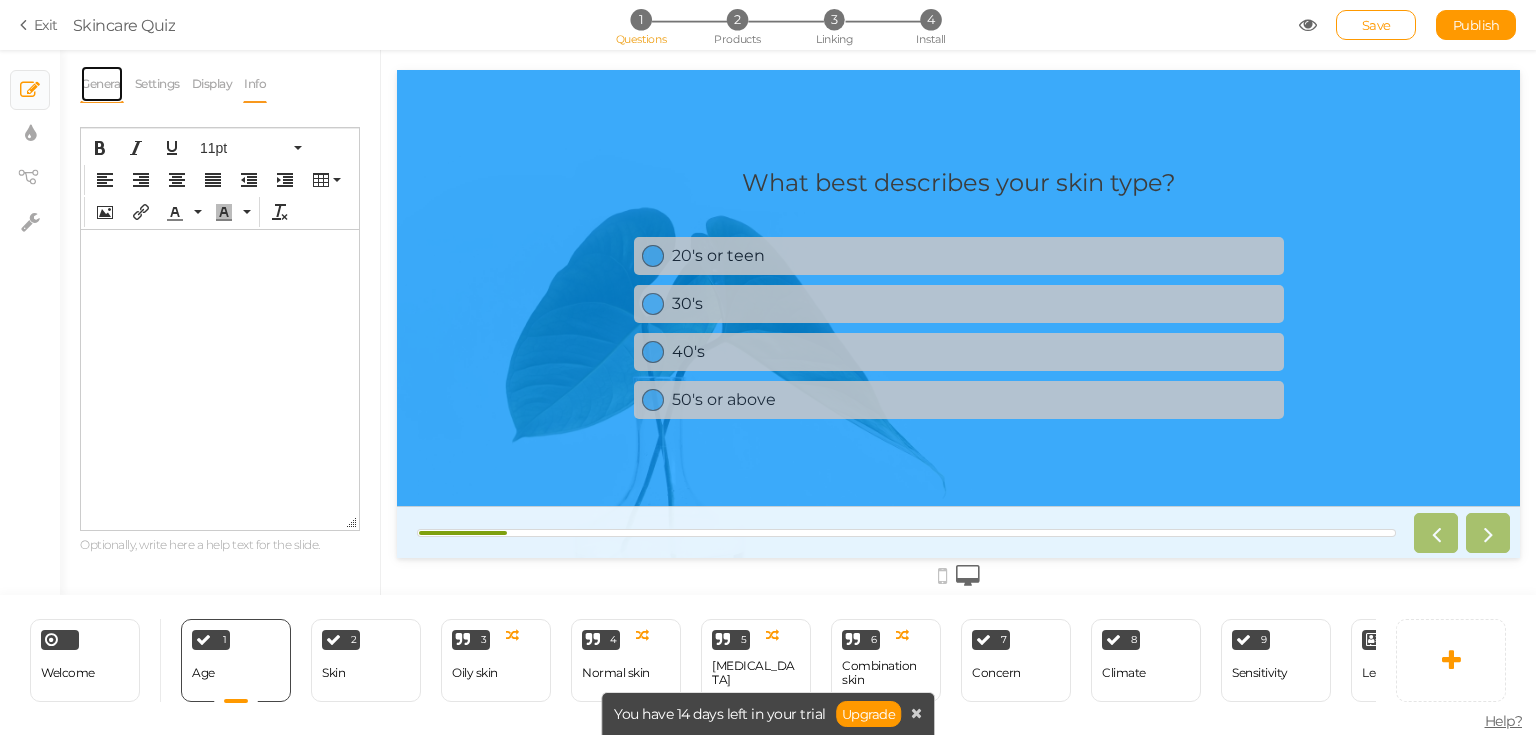 click on "General" at bounding box center [102, 84] 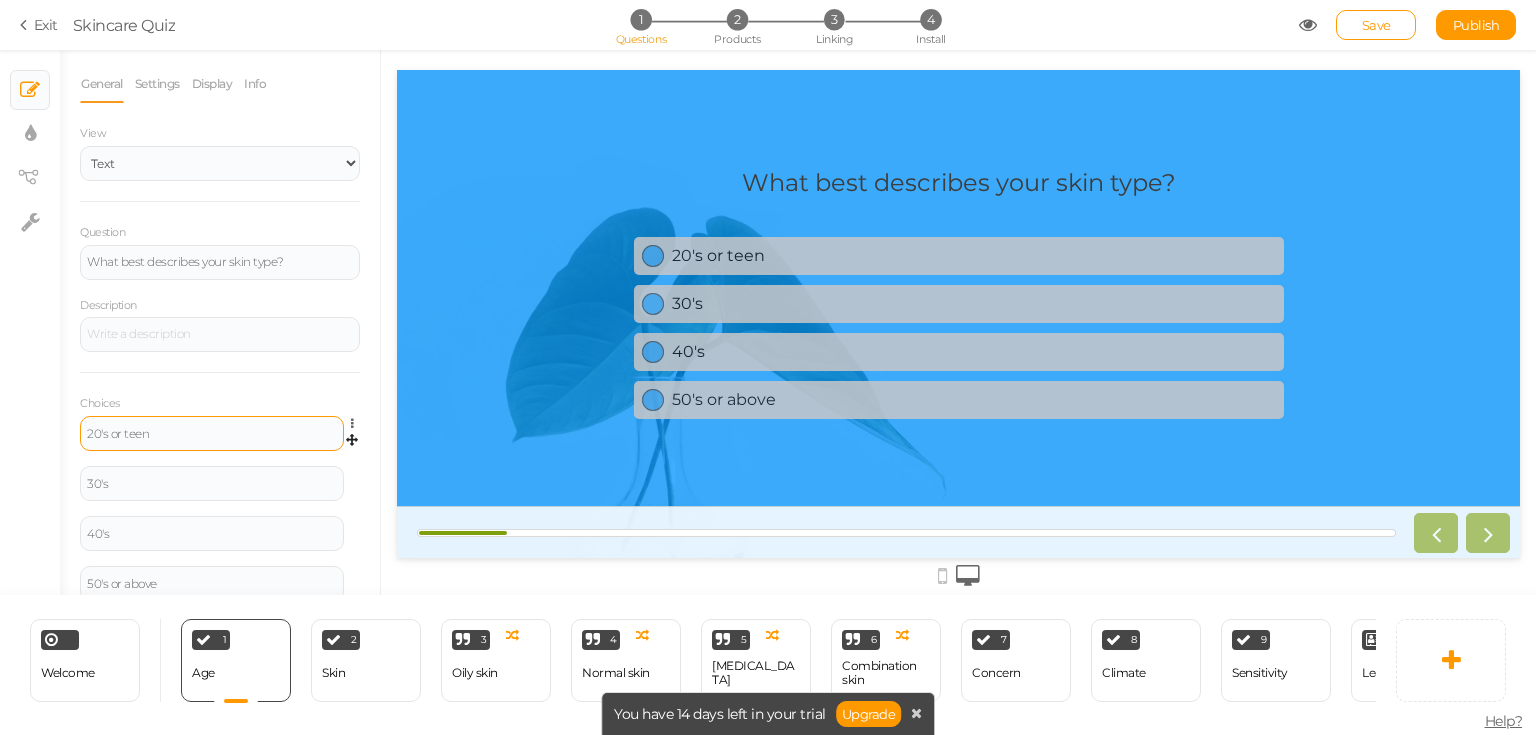 drag, startPoint x: 161, startPoint y: 400, endPoint x: 163, endPoint y: 415, distance: 15.132746 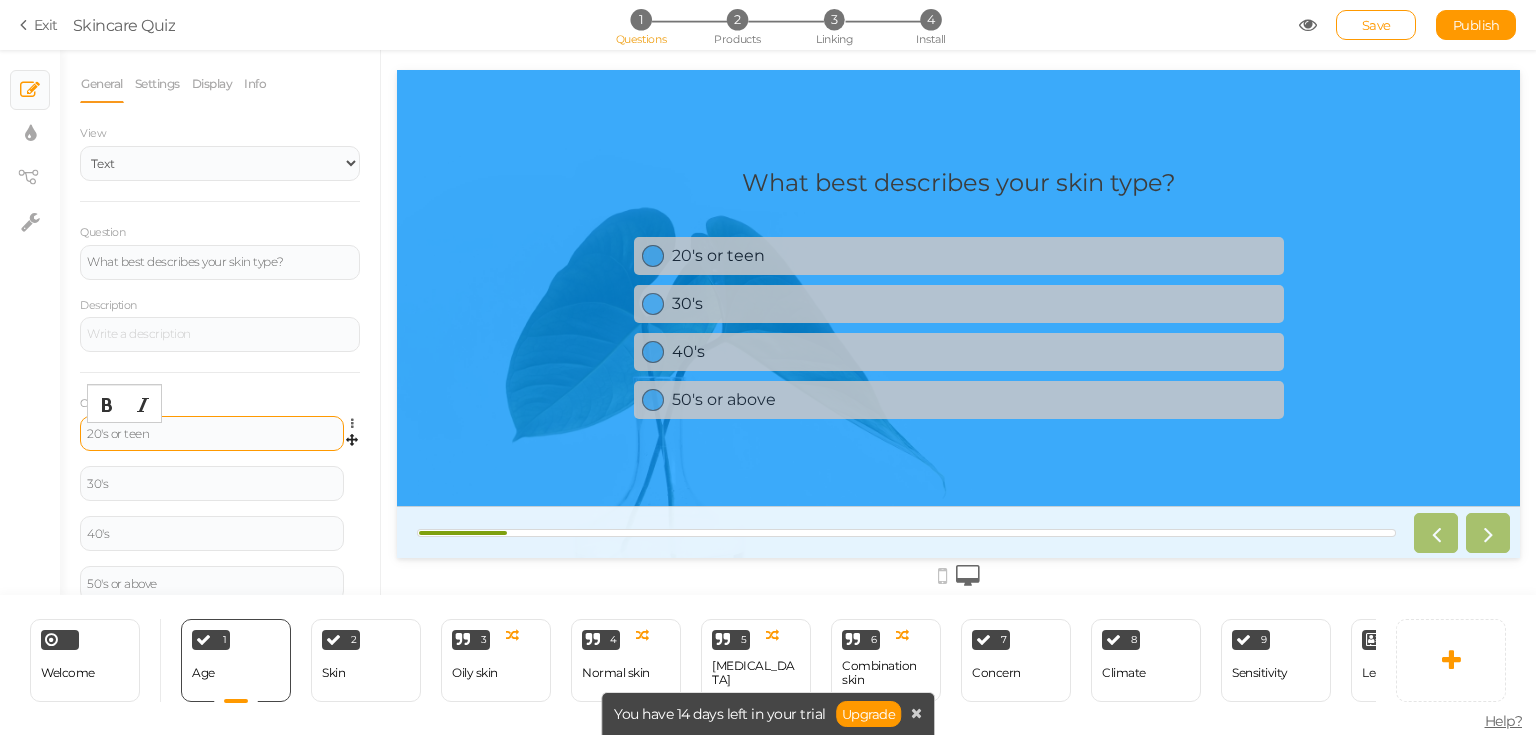 click on "20's or teen" at bounding box center [212, 434] 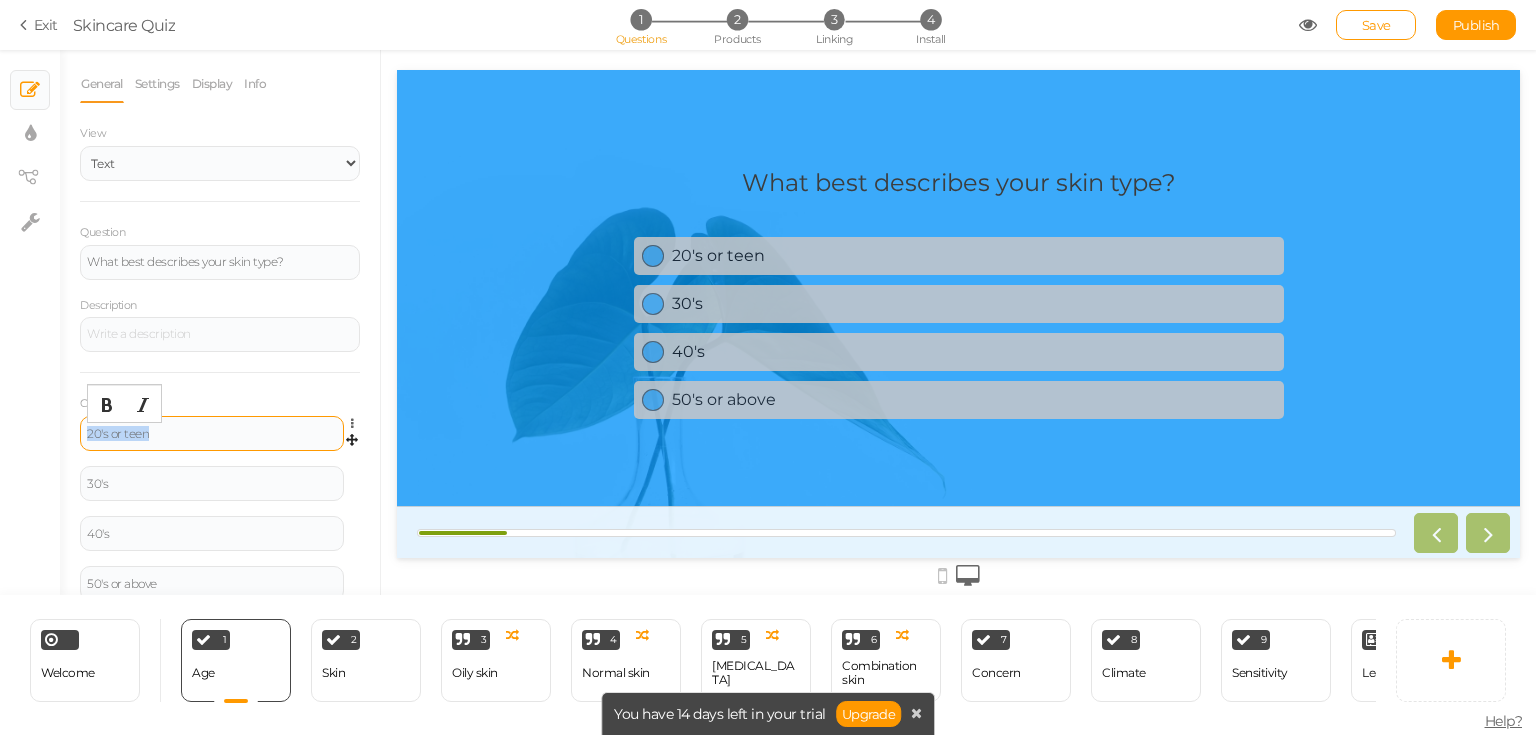 click on "20's or teen" at bounding box center (212, 434) 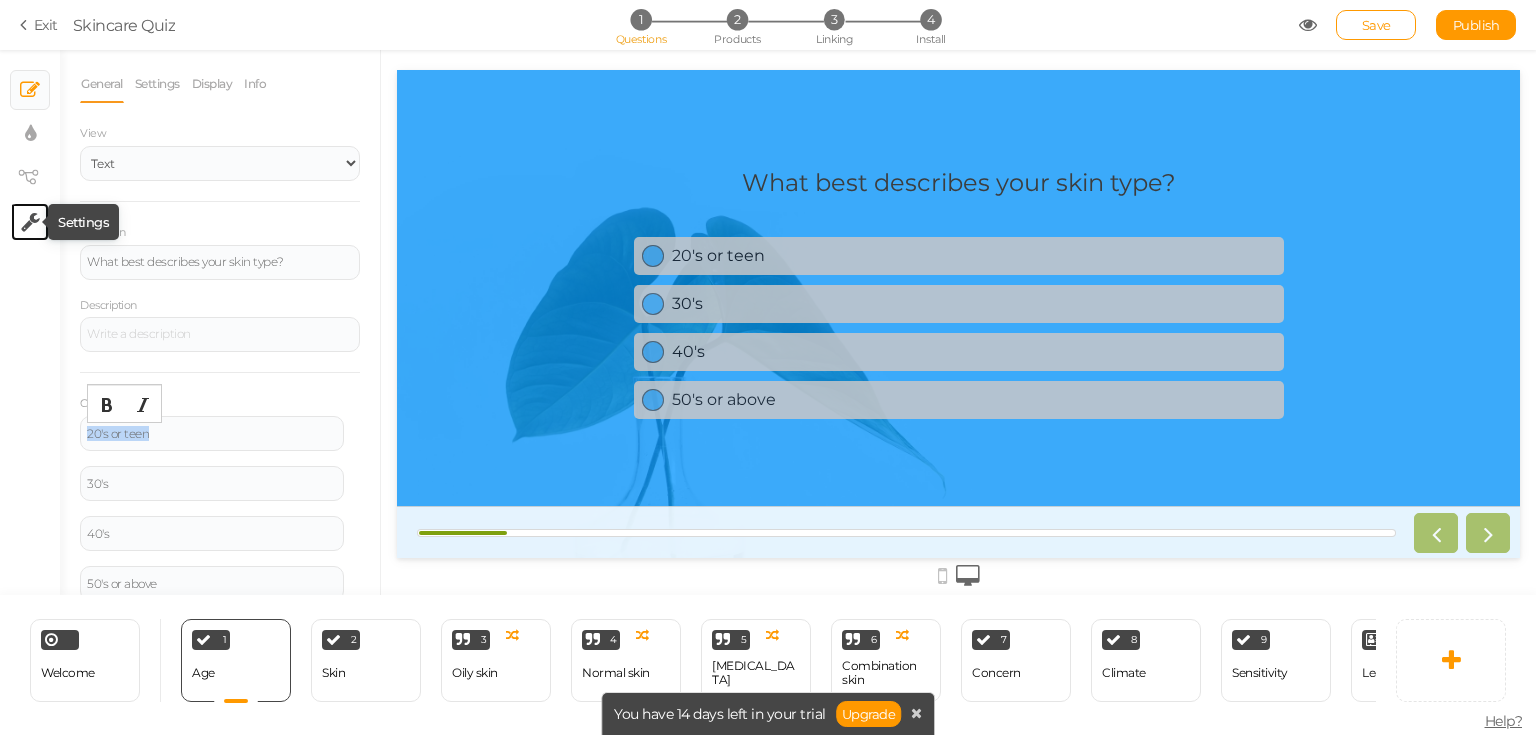 click at bounding box center [30, 222] 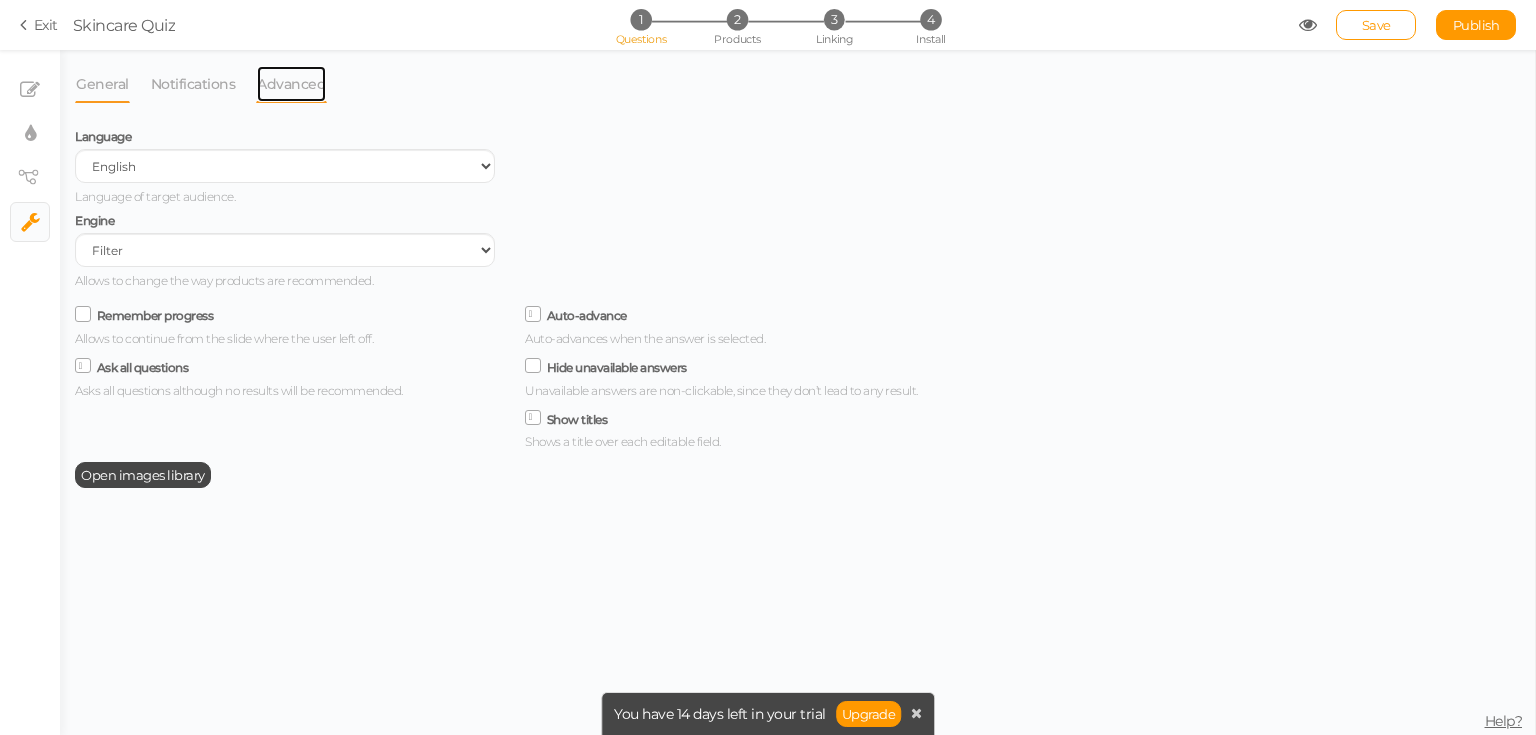 click on "Advanced" at bounding box center (291, 84) 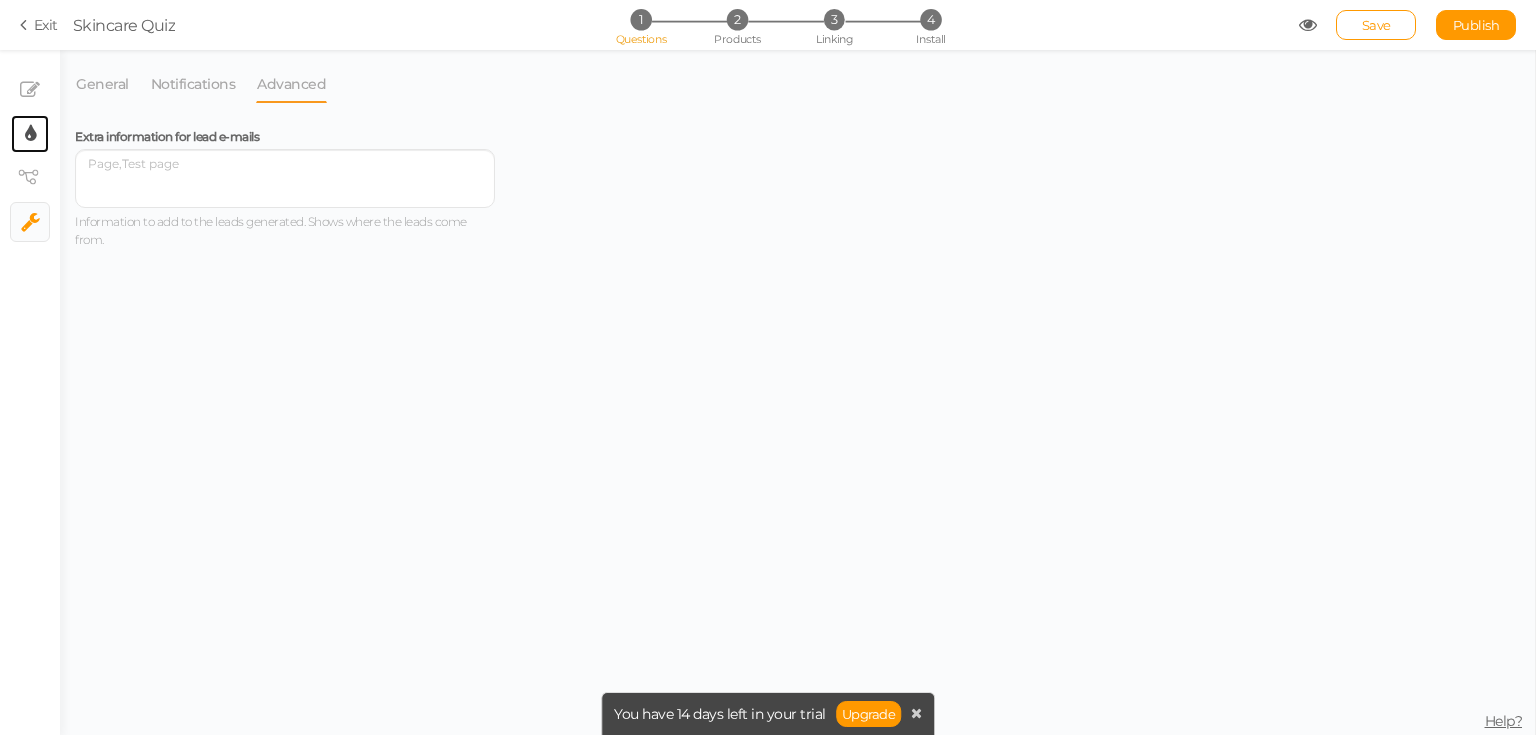 click on "× Display settings" at bounding box center (30, 134) 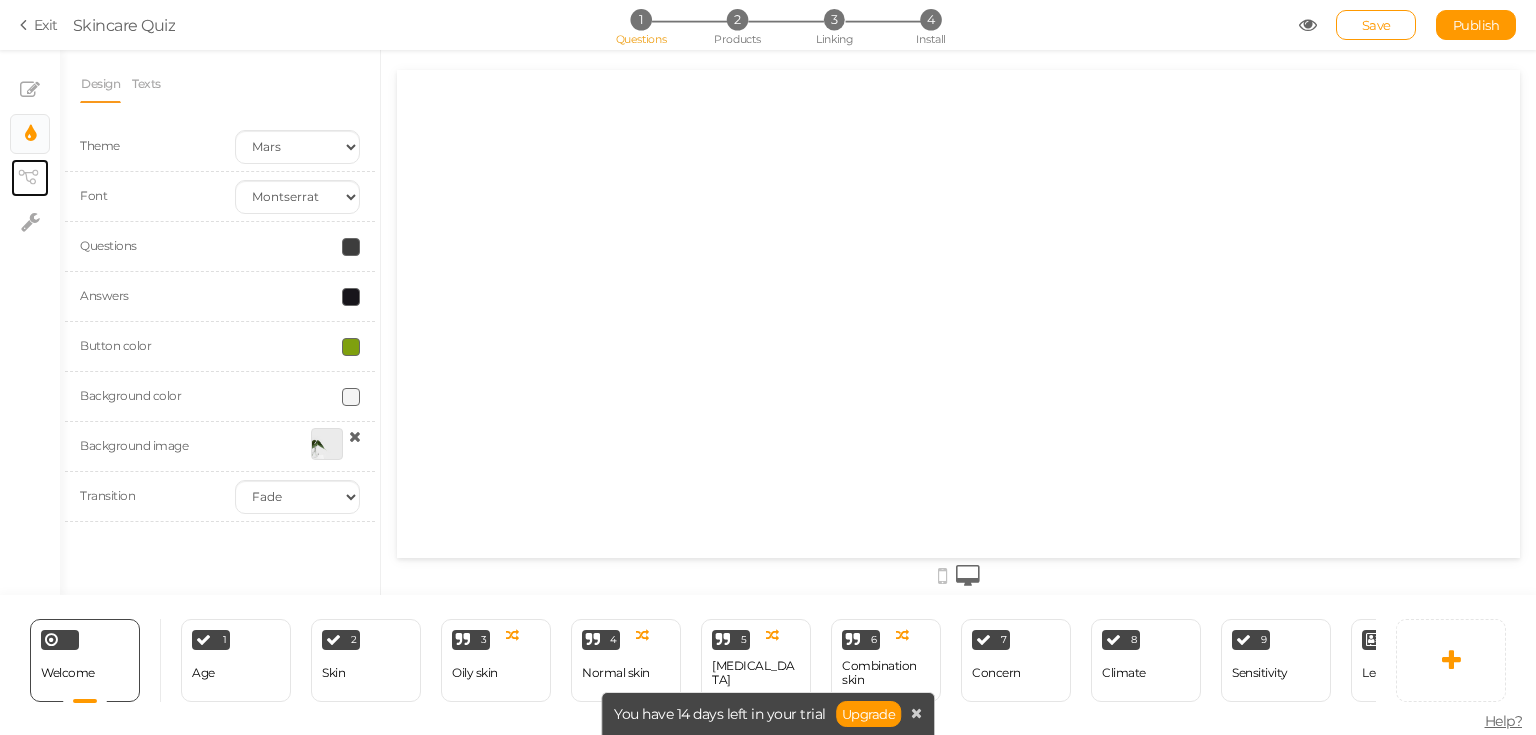 click on "× View tree" at bounding box center (30, 178) 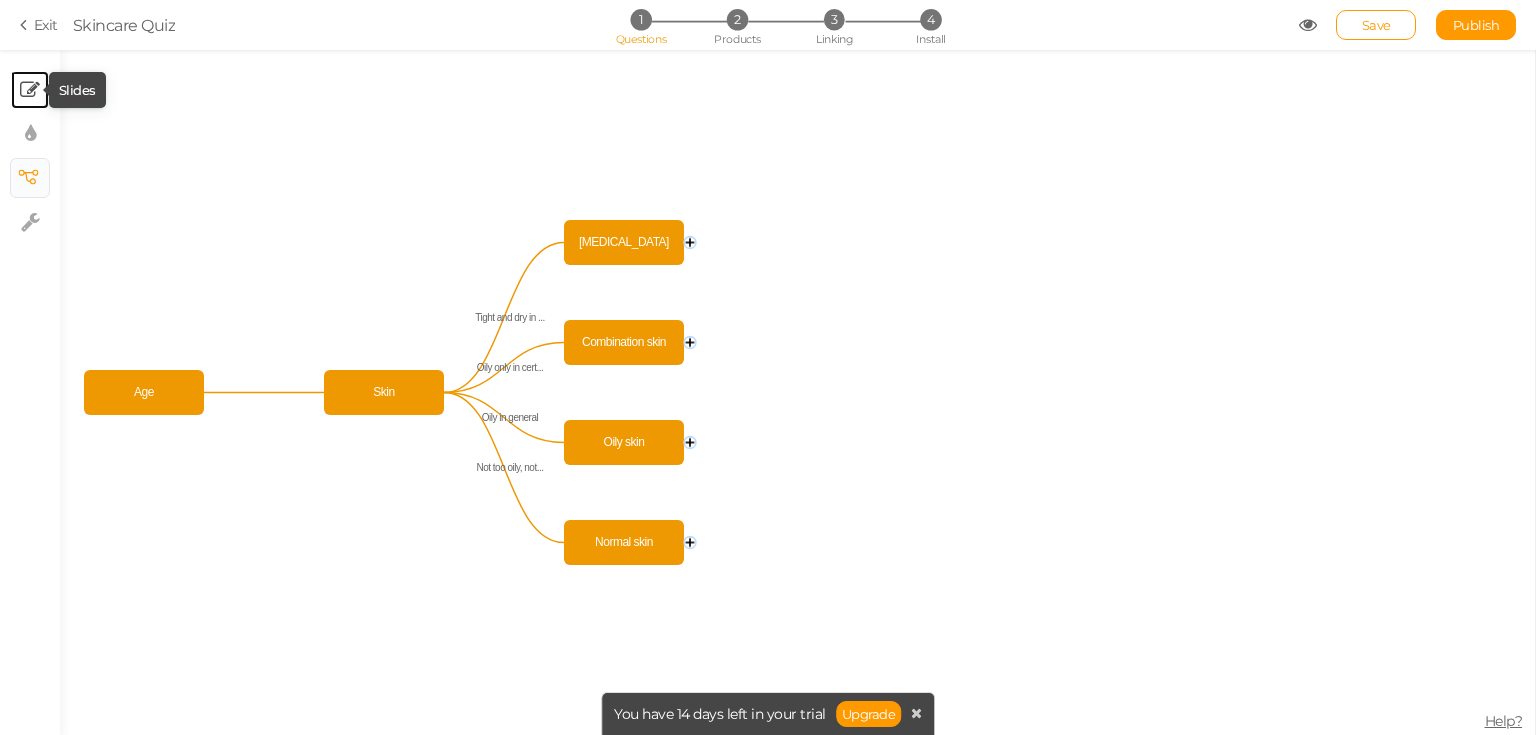 click at bounding box center [30, 90] 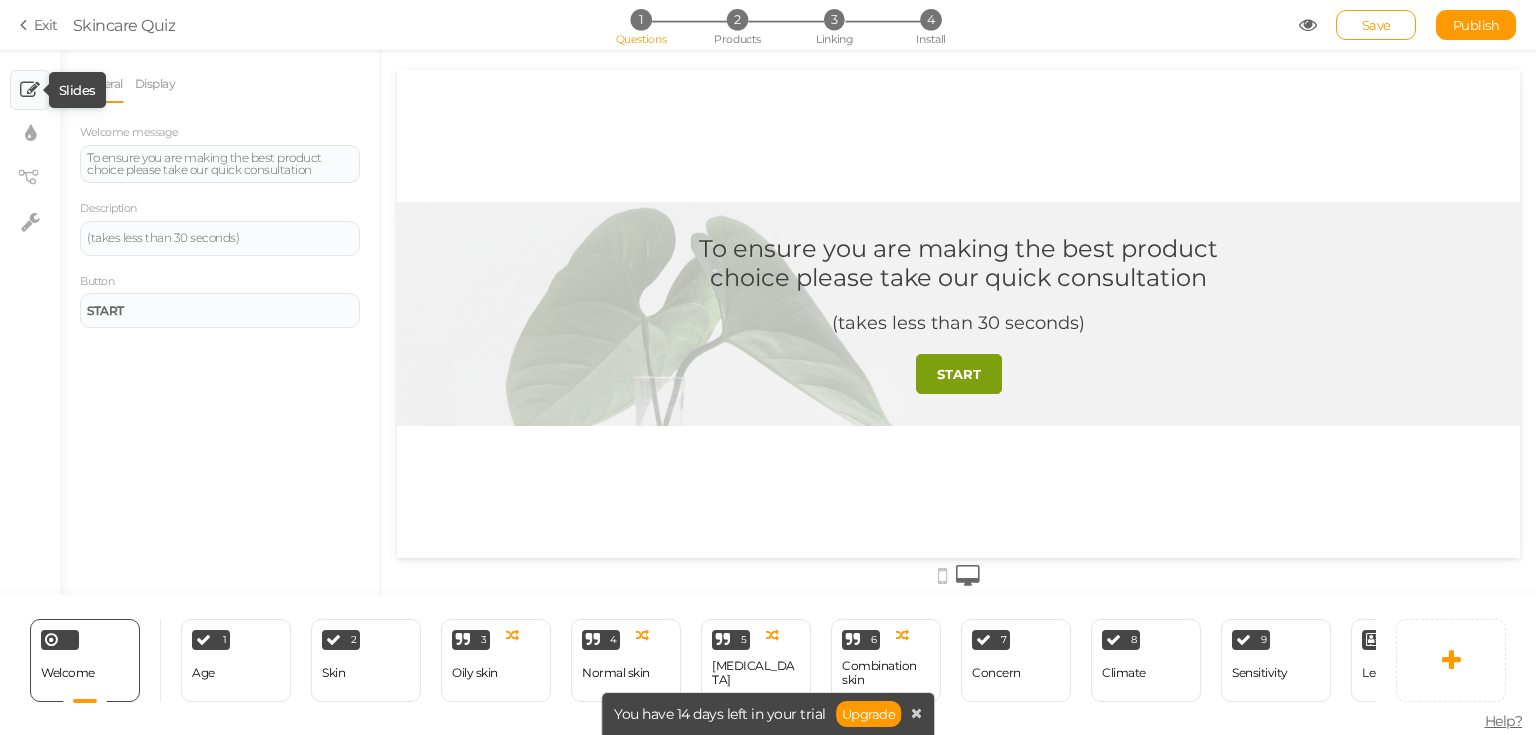 scroll, scrollTop: 0, scrollLeft: 0, axis: both 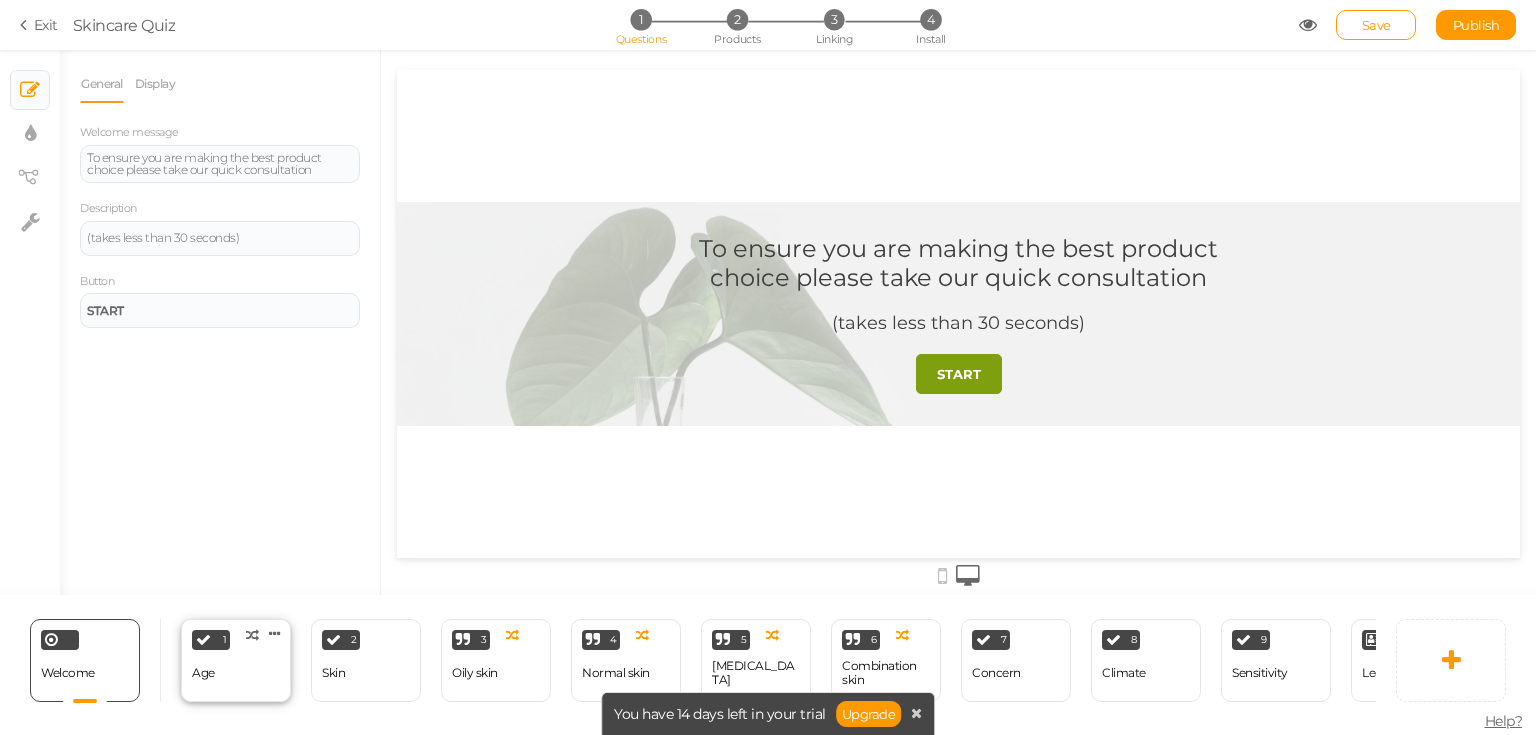 click on "1         Age         × Define the conditions to show this slide.                     Clone             Change type             Delete" at bounding box center (236, 660) 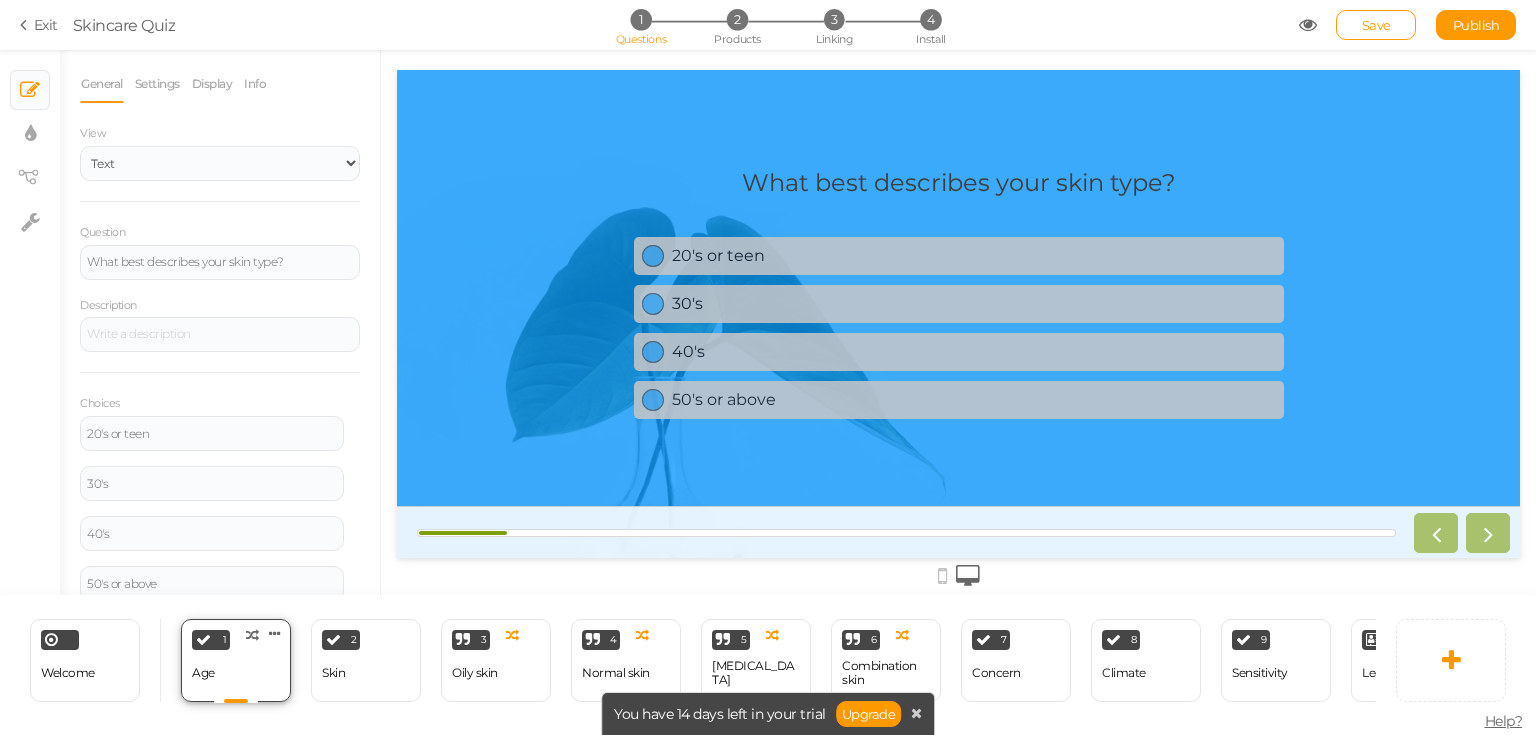 scroll, scrollTop: 0, scrollLeft: 0, axis: both 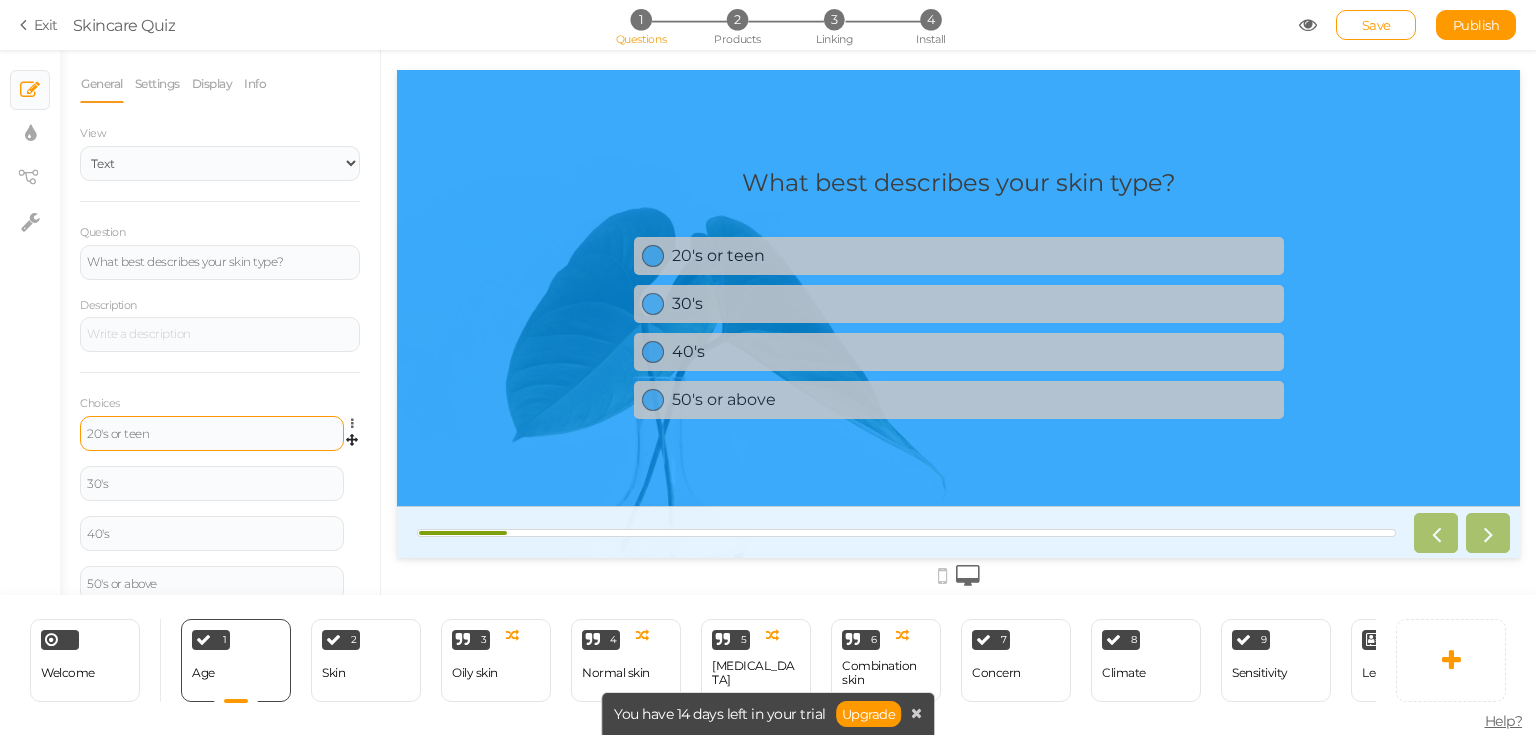 click on "20's or teen" at bounding box center [212, 434] 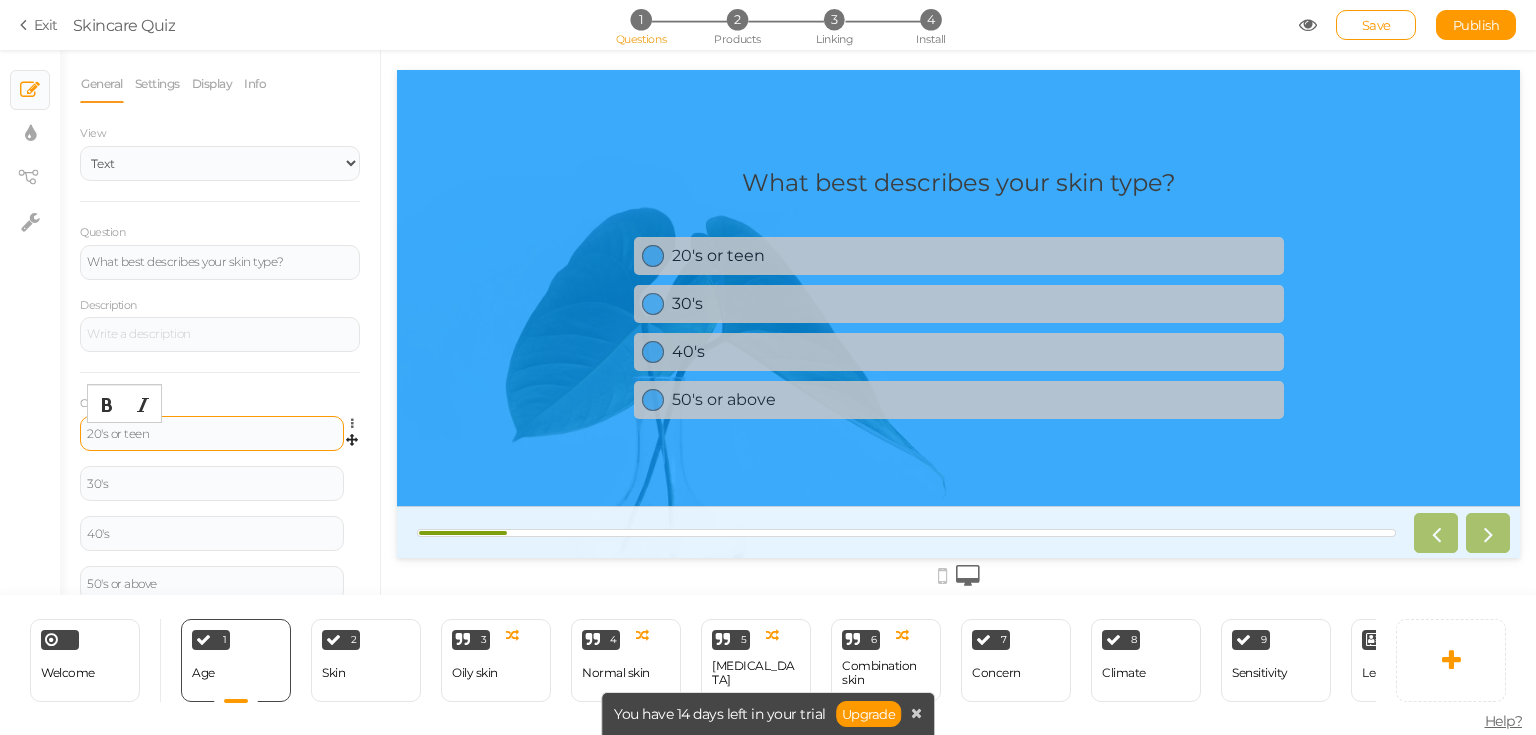 click on "20's or teen" at bounding box center [212, 434] 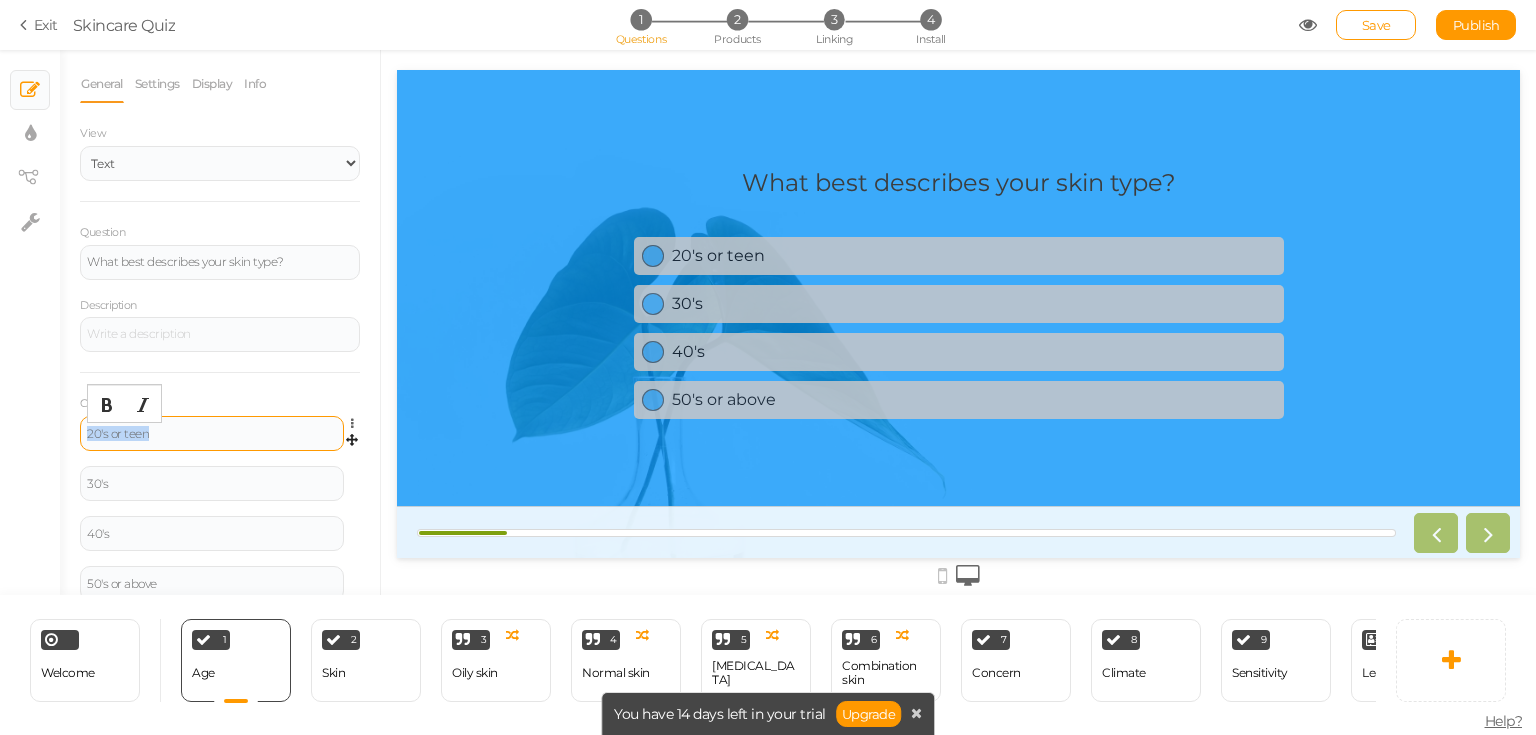 click on "20's or teen" at bounding box center [212, 434] 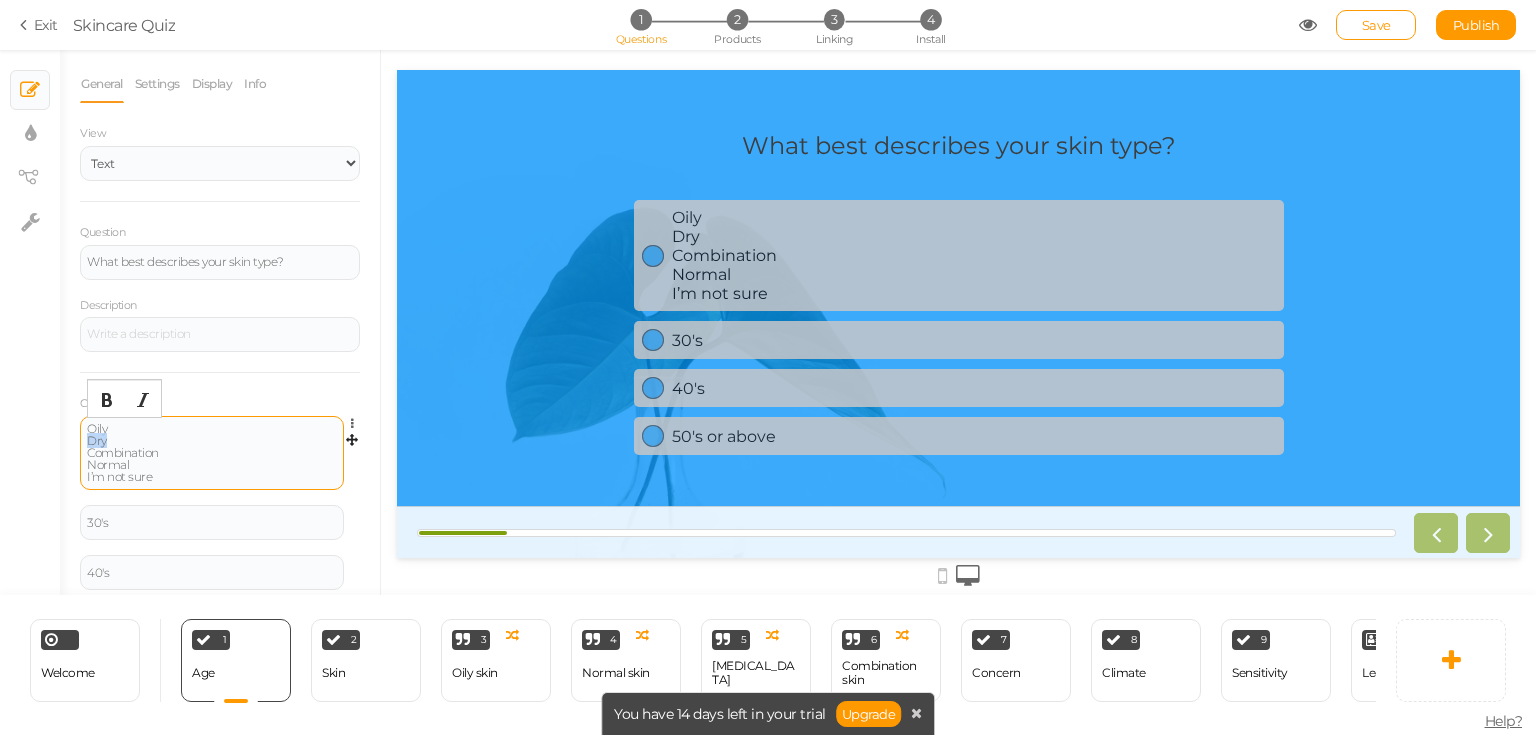 drag, startPoint x: 112, startPoint y: 438, endPoint x: 83, endPoint y: 440, distance: 29.068884 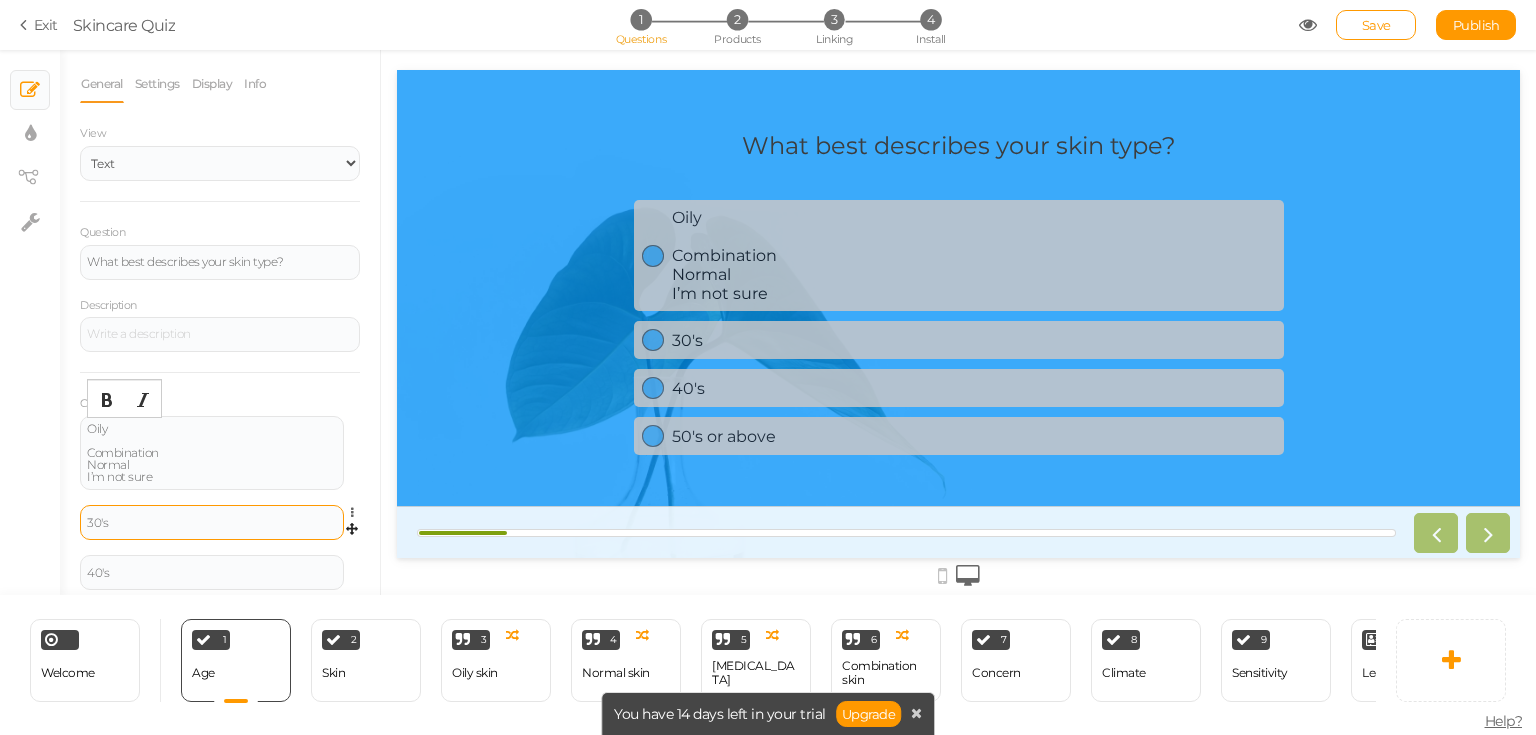 click on "30's" at bounding box center [212, 523] 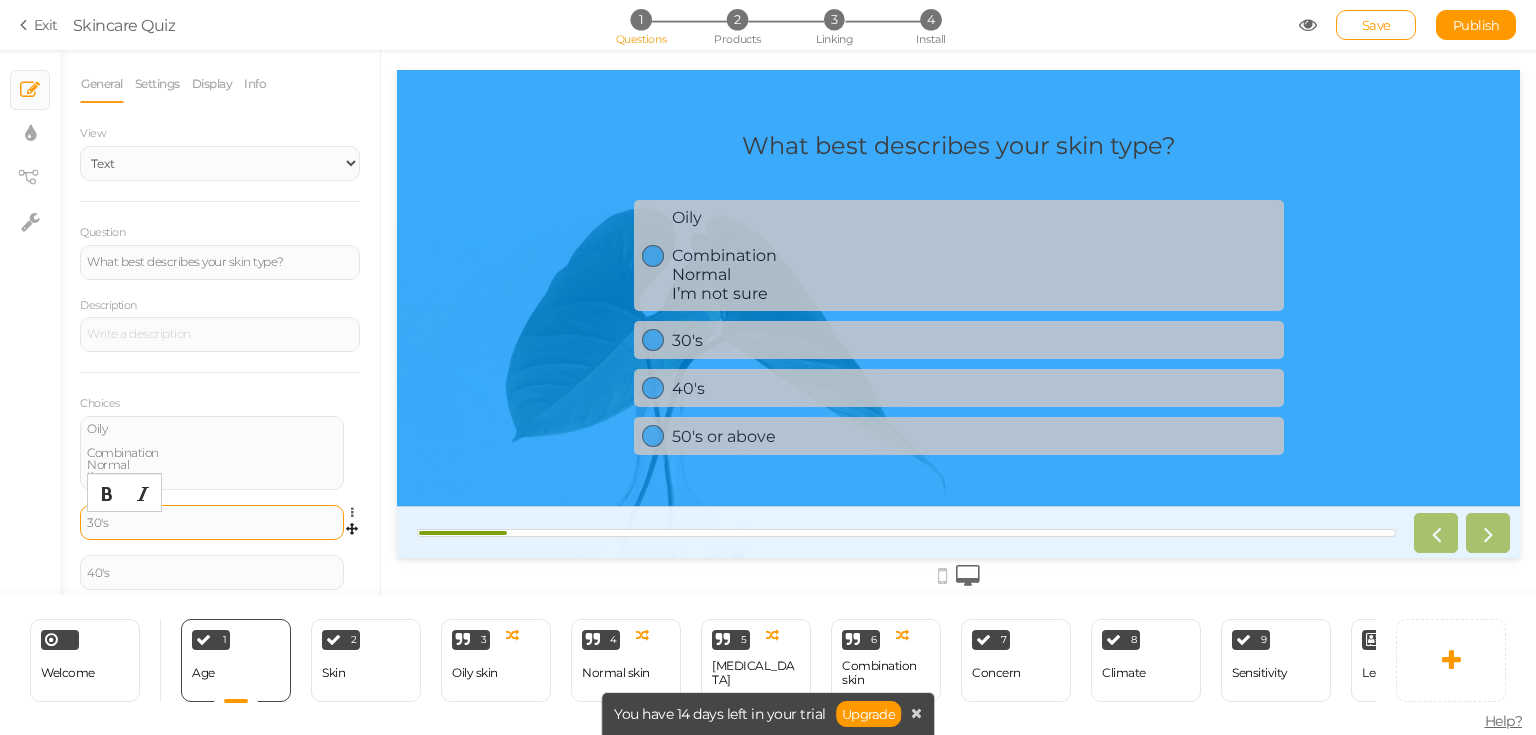 click on "30's" at bounding box center [212, 523] 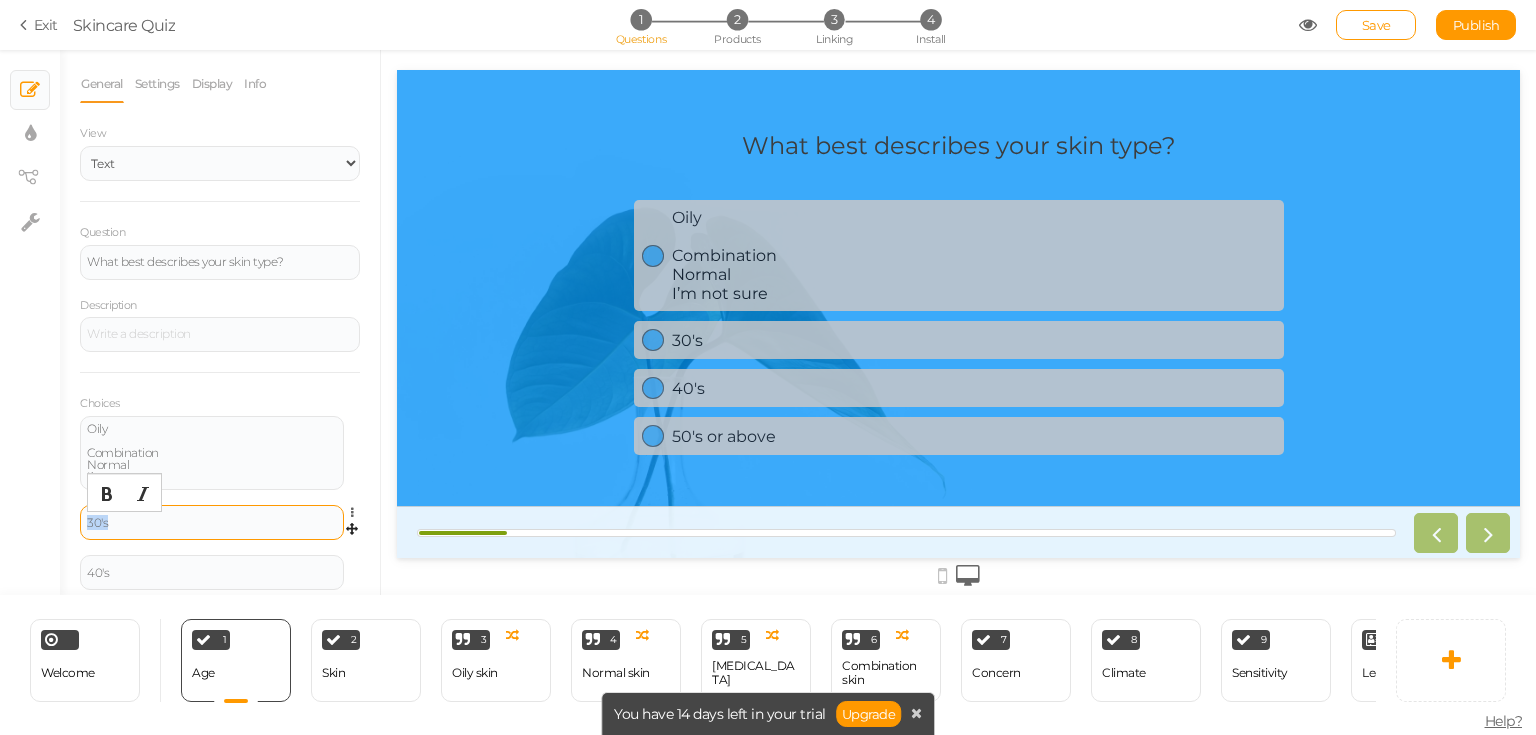 click on "30's" at bounding box center [212, 523] 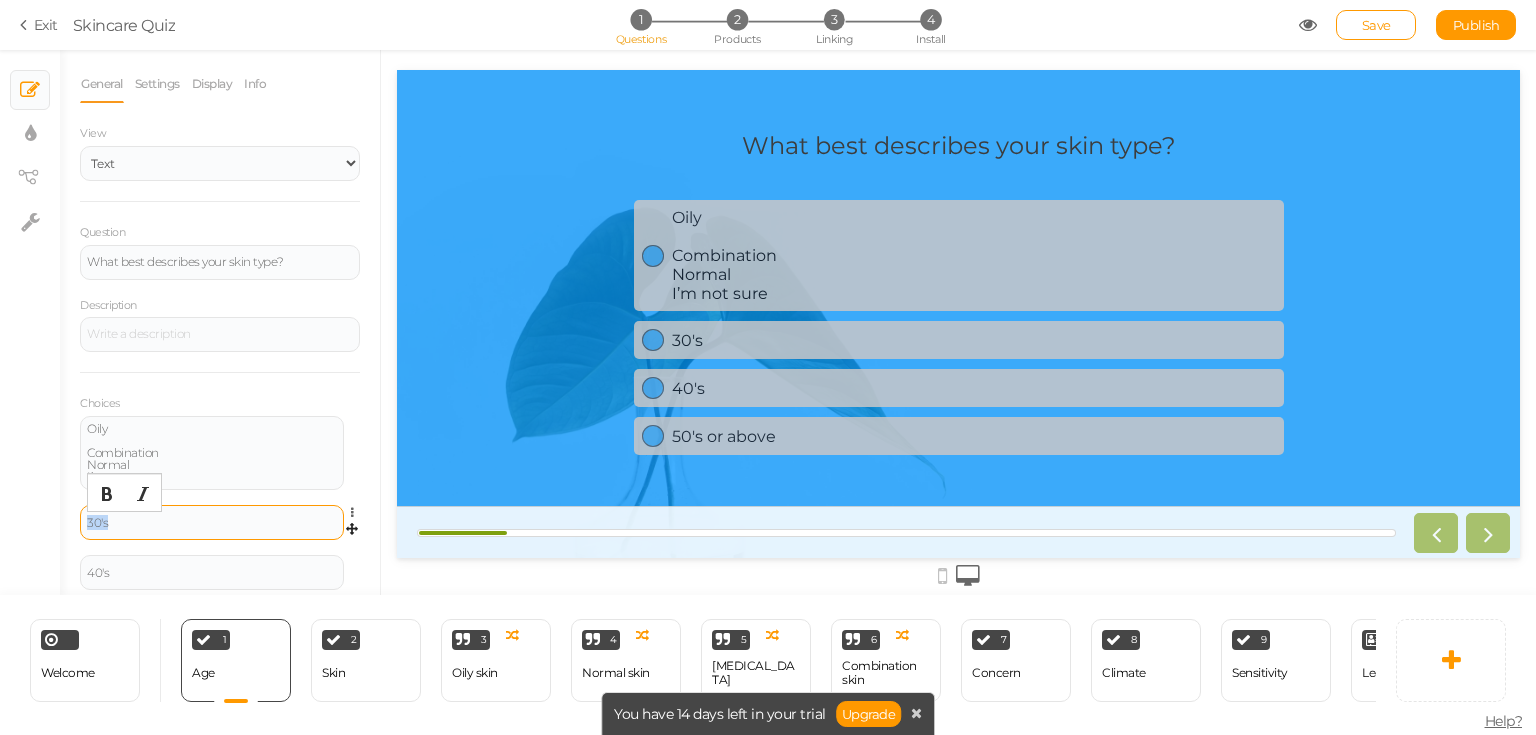 copy on "30's" 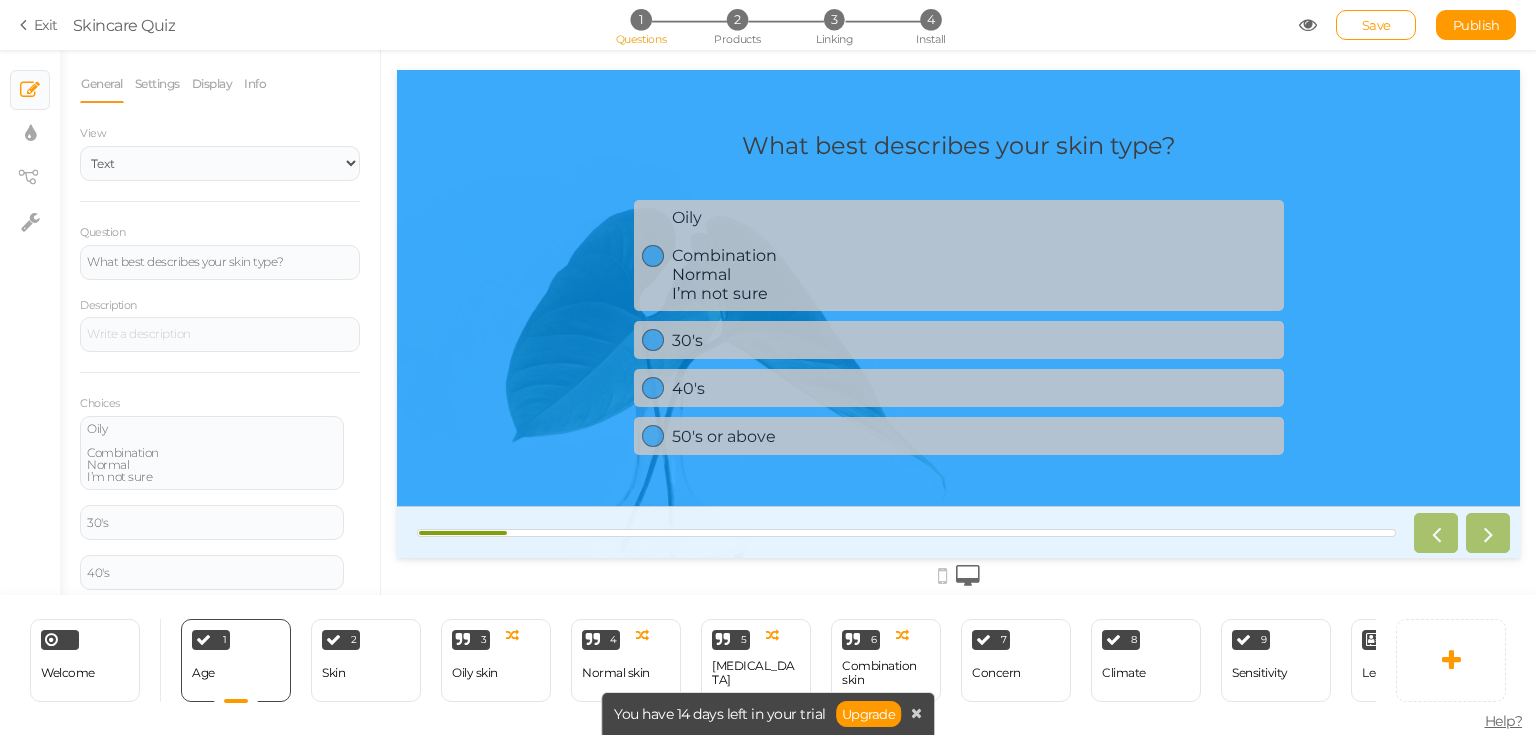click on "Question   What best describes your skin type?                         Description                                                       Choices                 Oily Combination Normal I’m not sure                         Settings             Delete                             30's                         Settings             Delete                             40's                         Settings             Delete                             50's or above                         Settings             Delete" at bounding box center [220, 438] 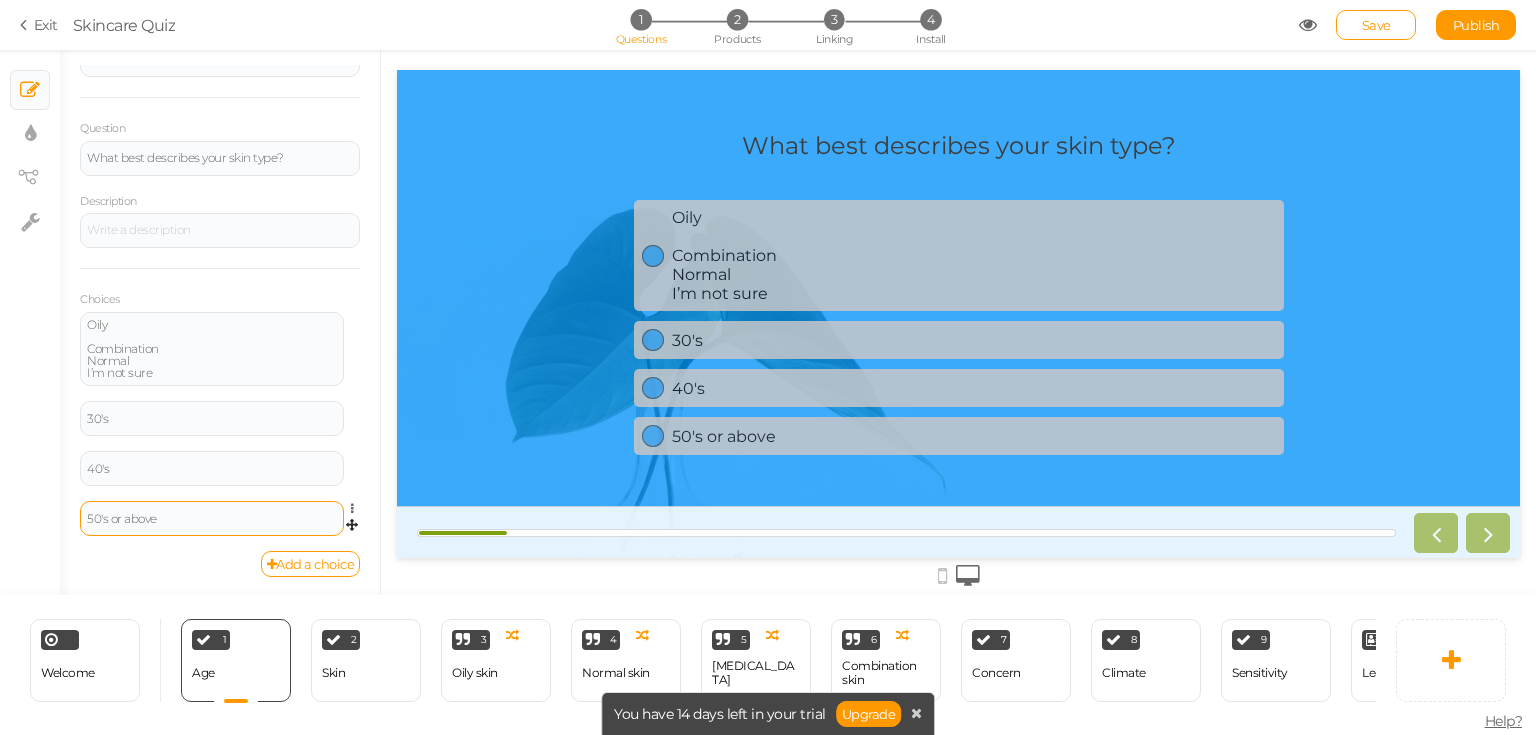 scroll, scrollTop: 0, scrollLeft: 0, axis: both 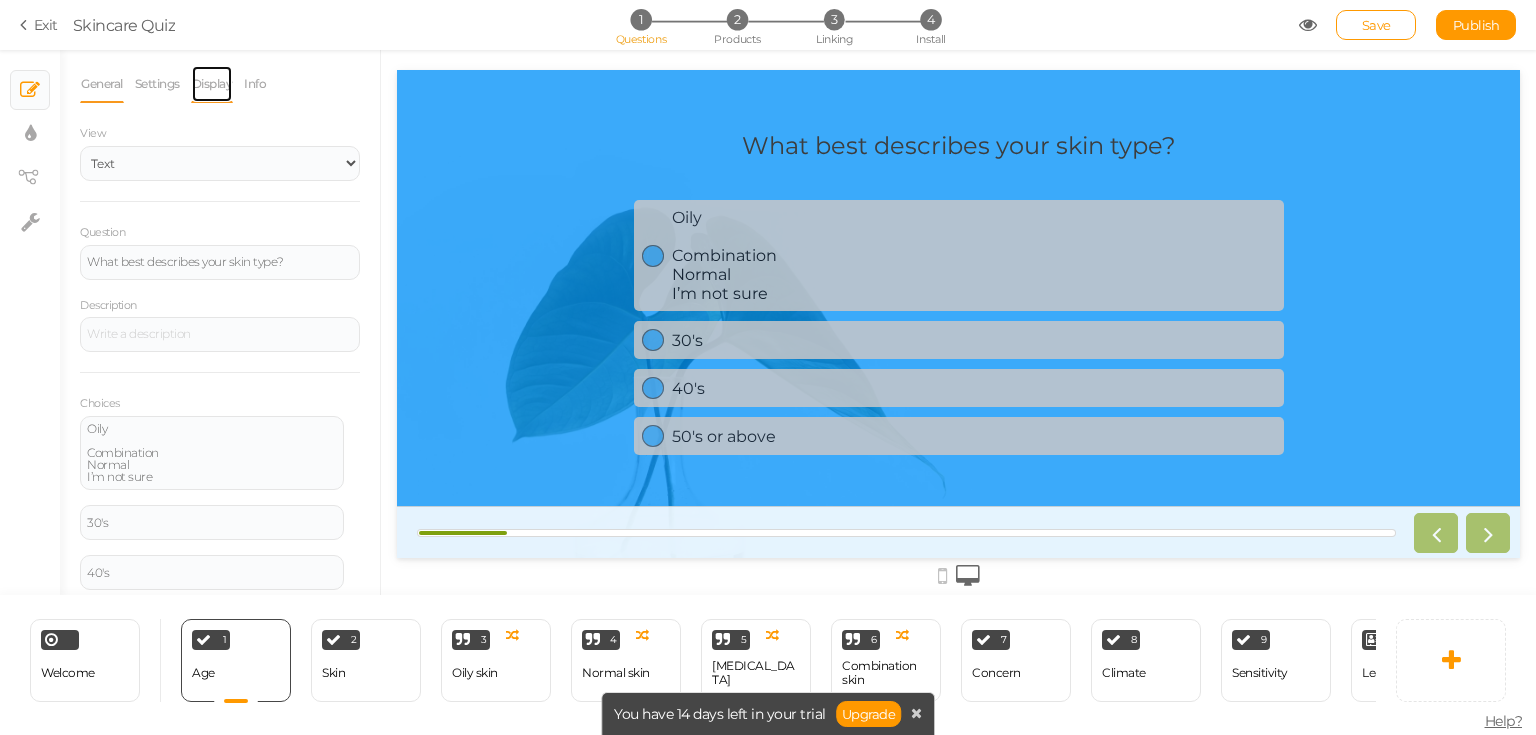 click on "Display" at bounding box center [212, 84] 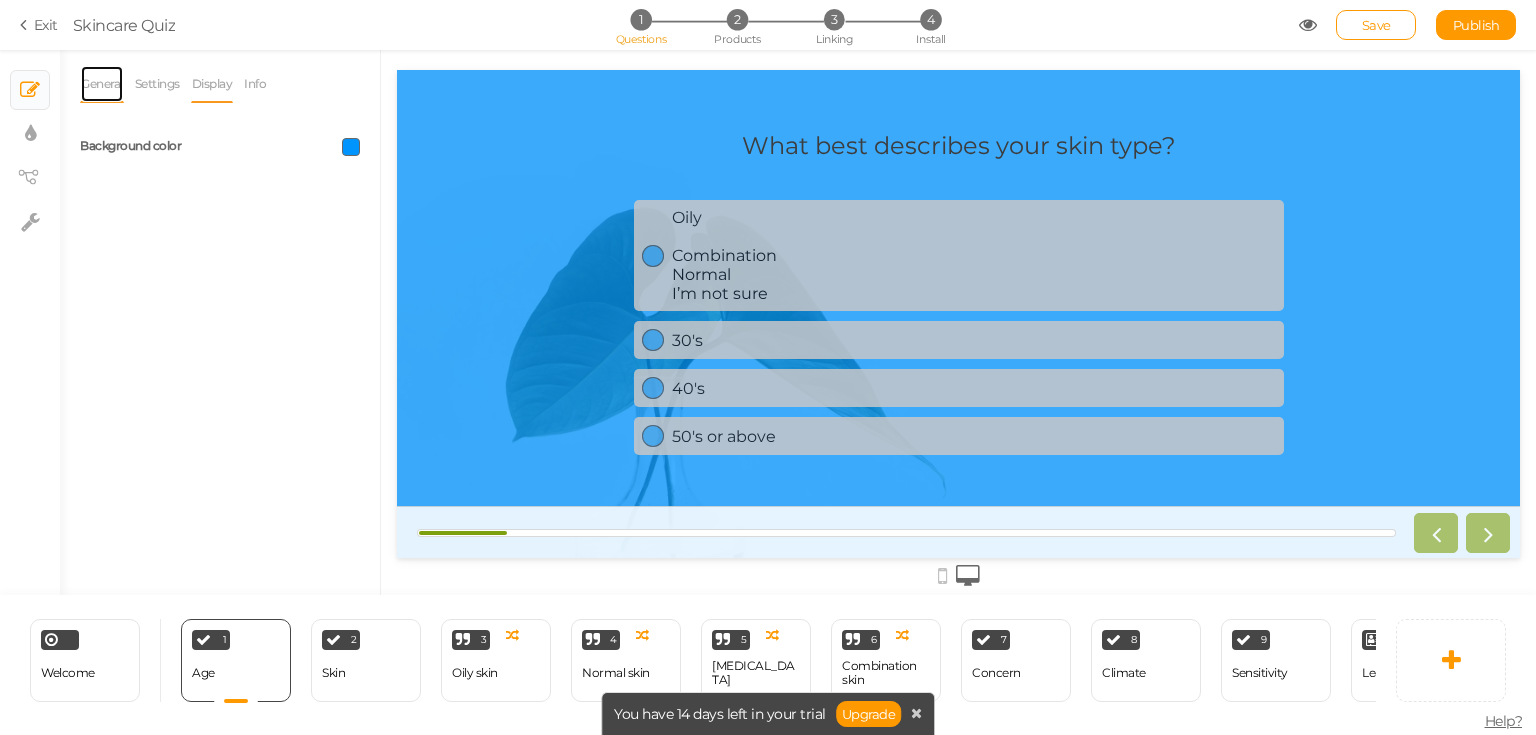 click on "General" at bounding box center (102, 84) 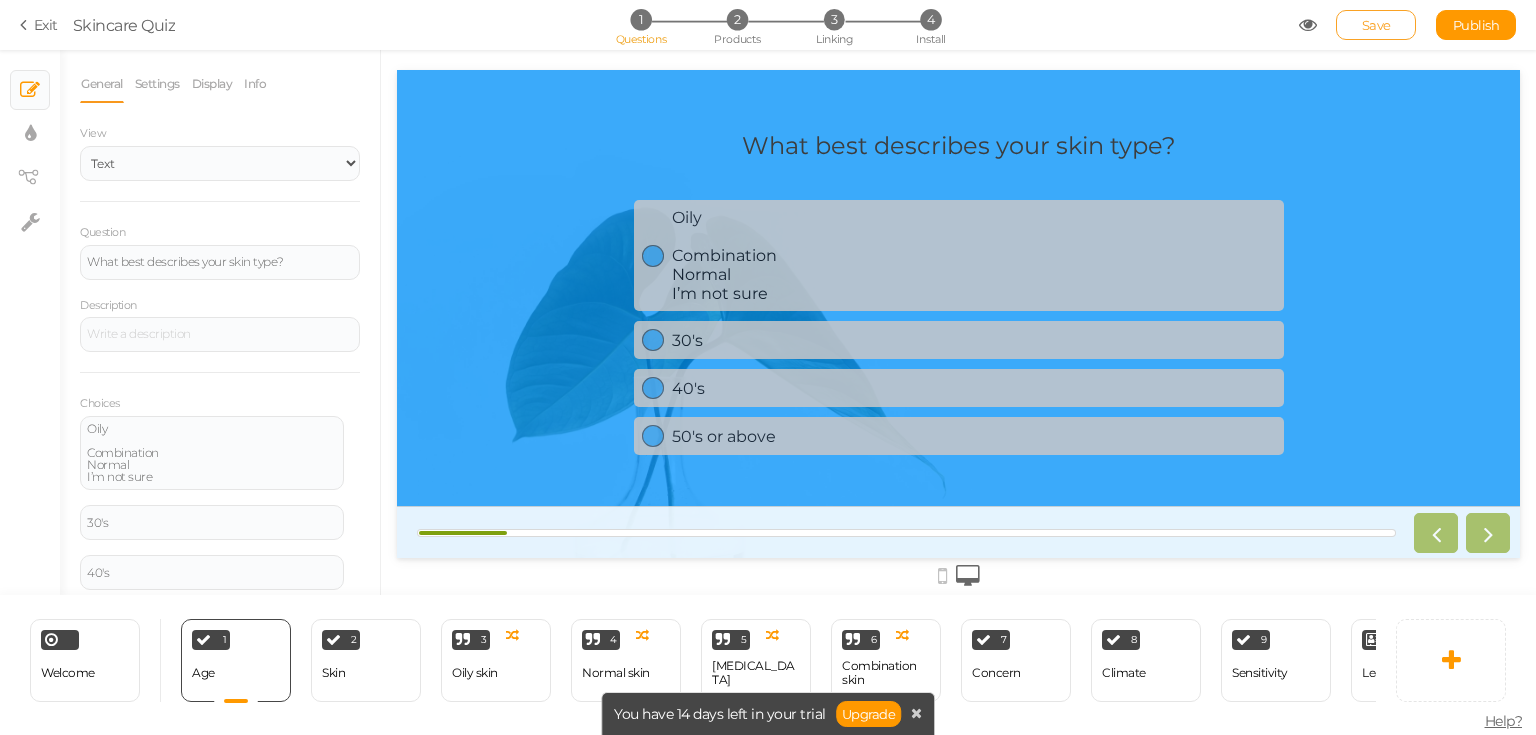 click on "Save" at bounding box center (1376, 25) 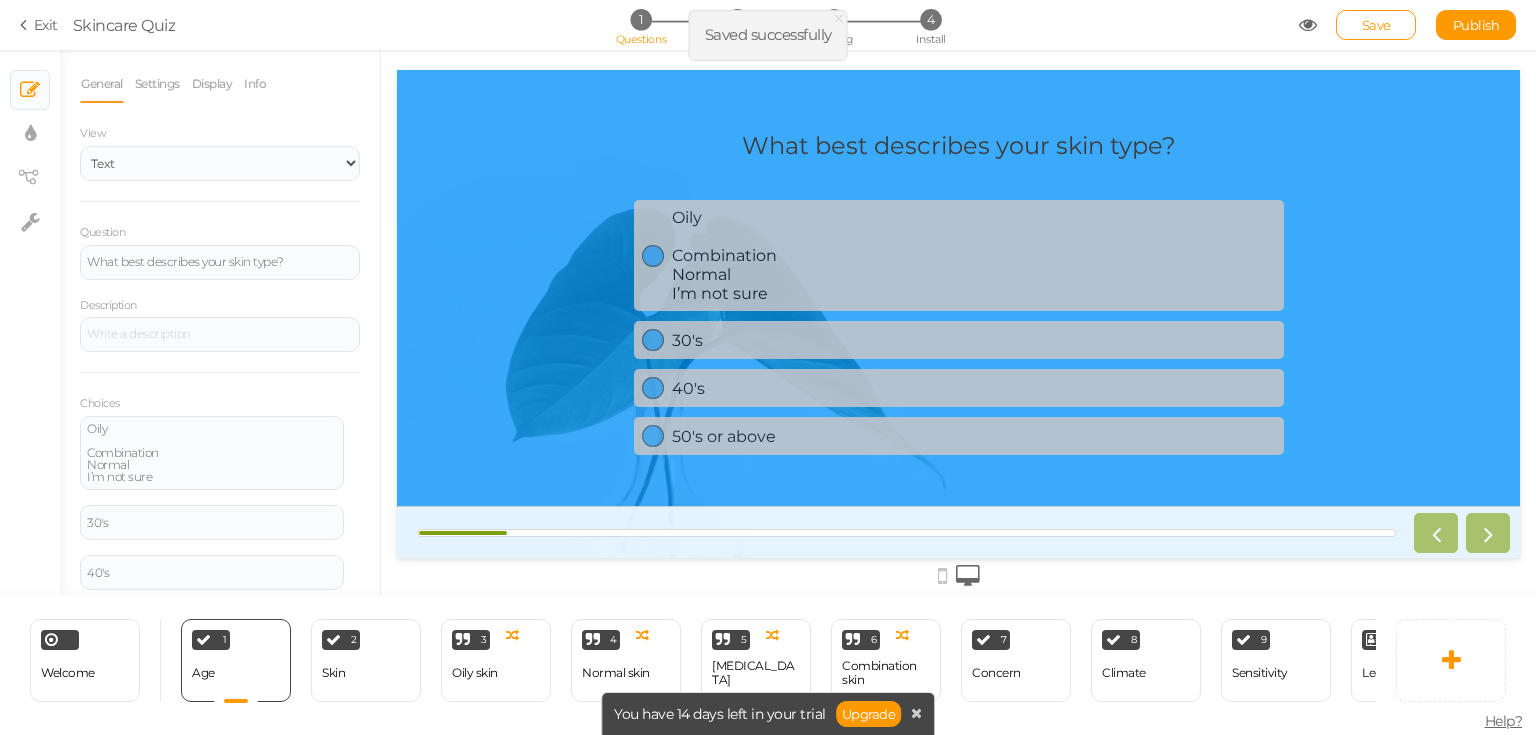 click on "Exit" at bounding box center (39, 25) 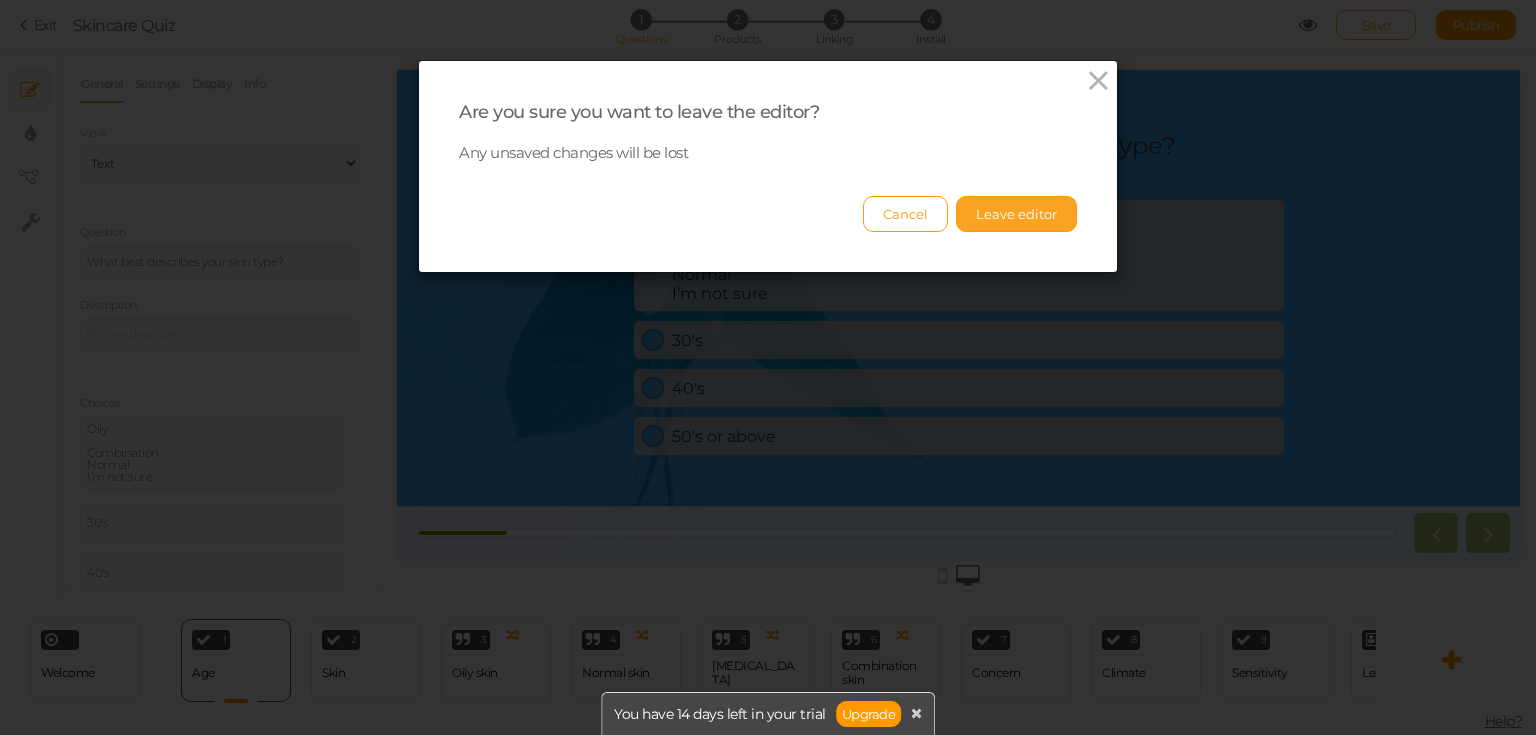 click on "Leave editor" at bounding box center (1016, 214) 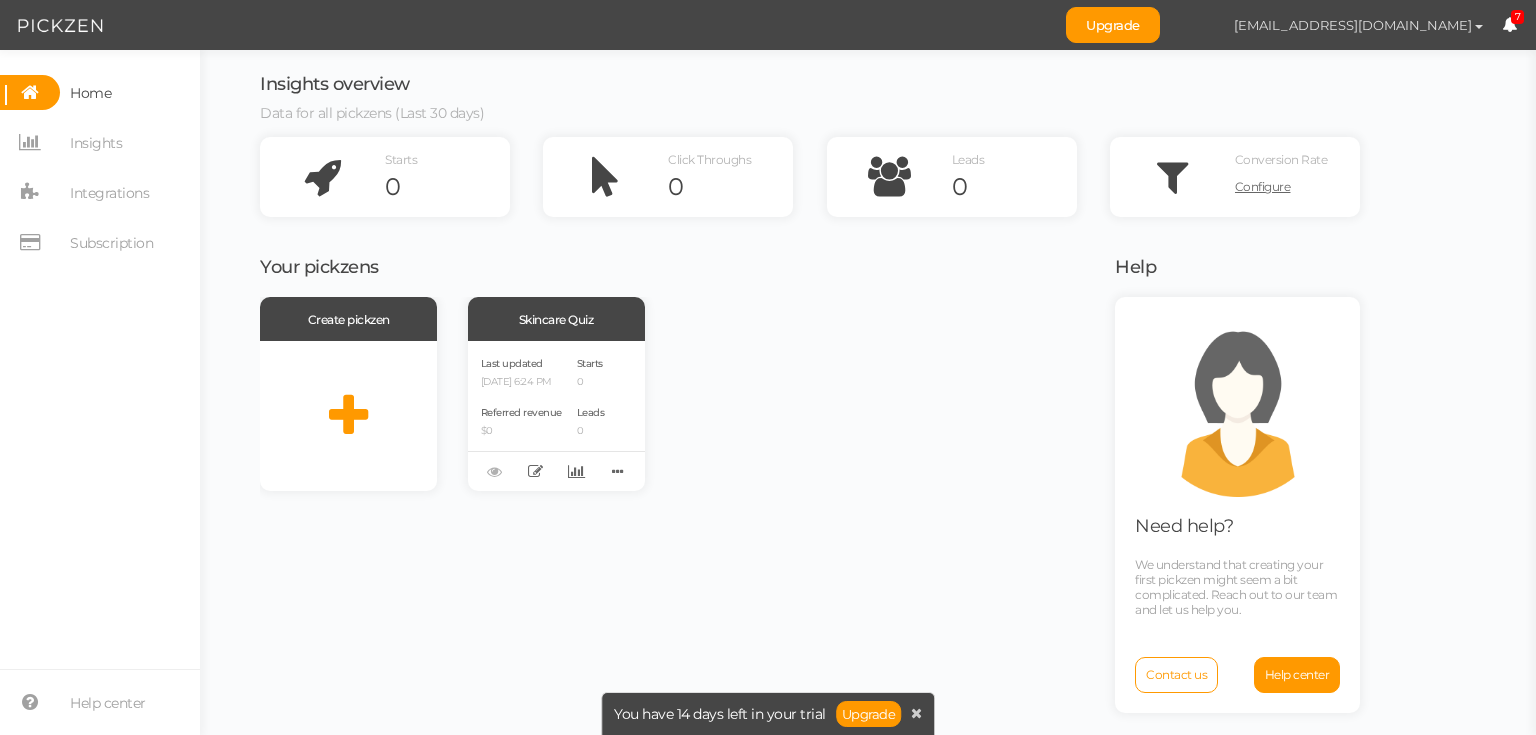 click on "[EMAIL_ADDRESS][DOMAIN_NAME]" at bounding box center [1358, 25] 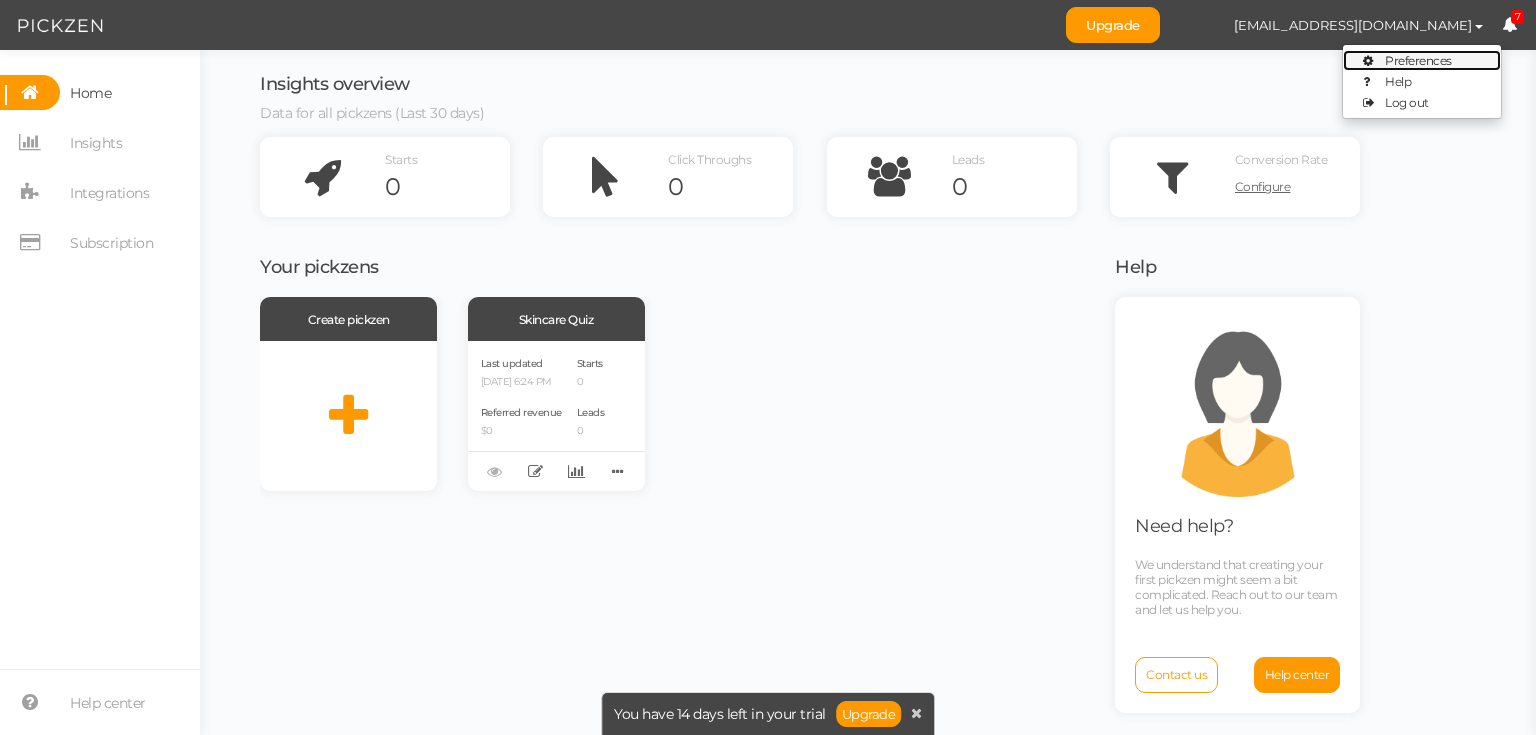 click on "Preferences" at bounding box center [1418, 60] 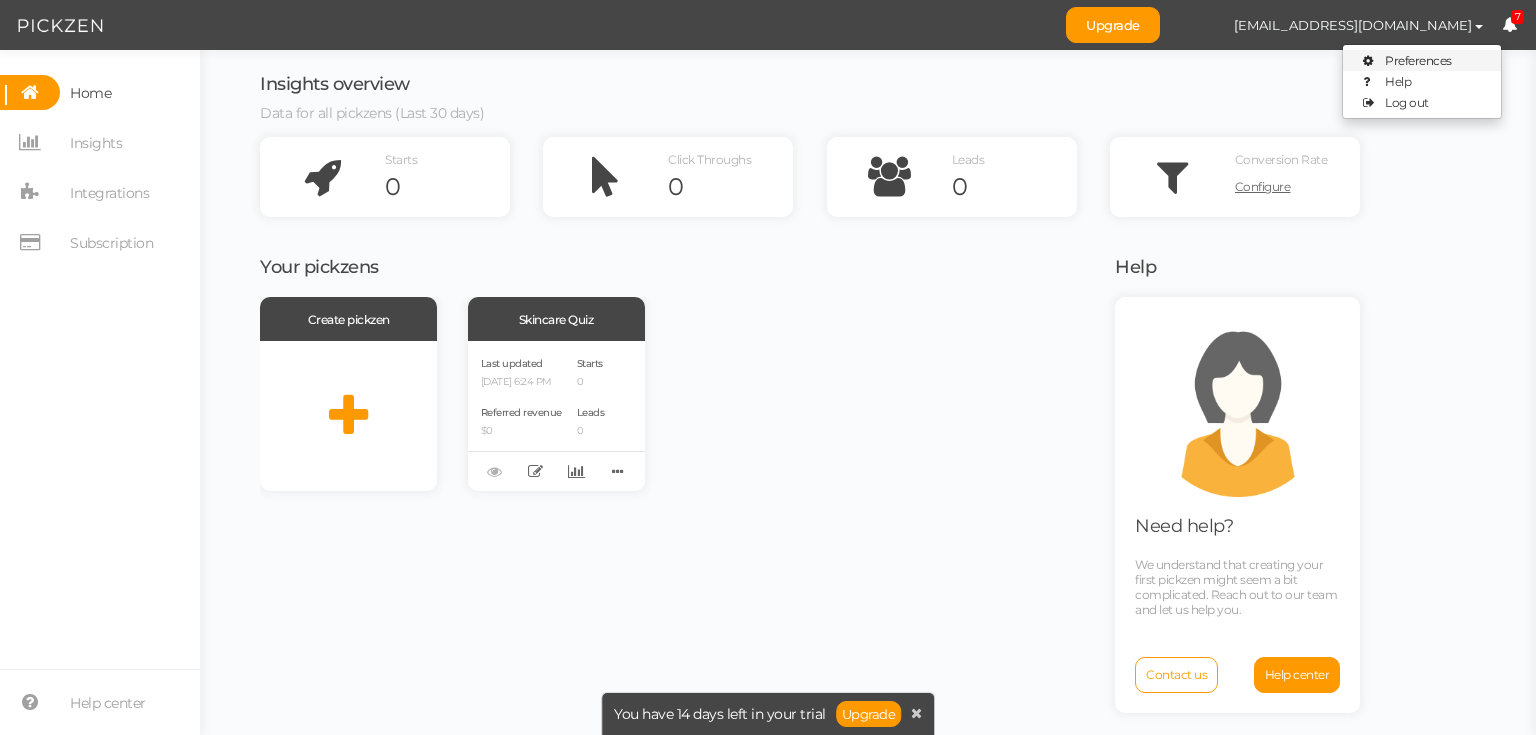 select on "Europe/London" 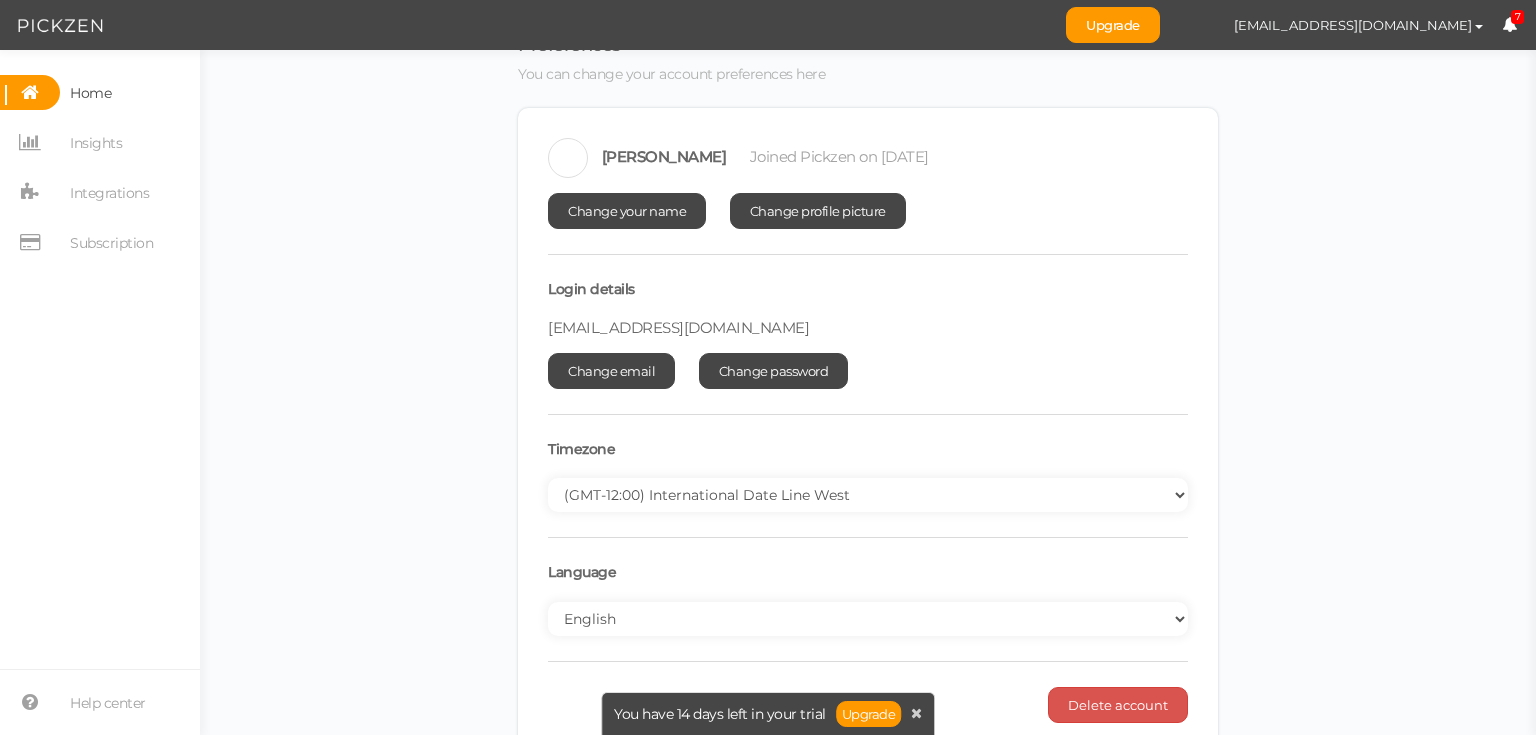 scroll, scrollTop: 64, scrollLeft: 0, axis: vertical 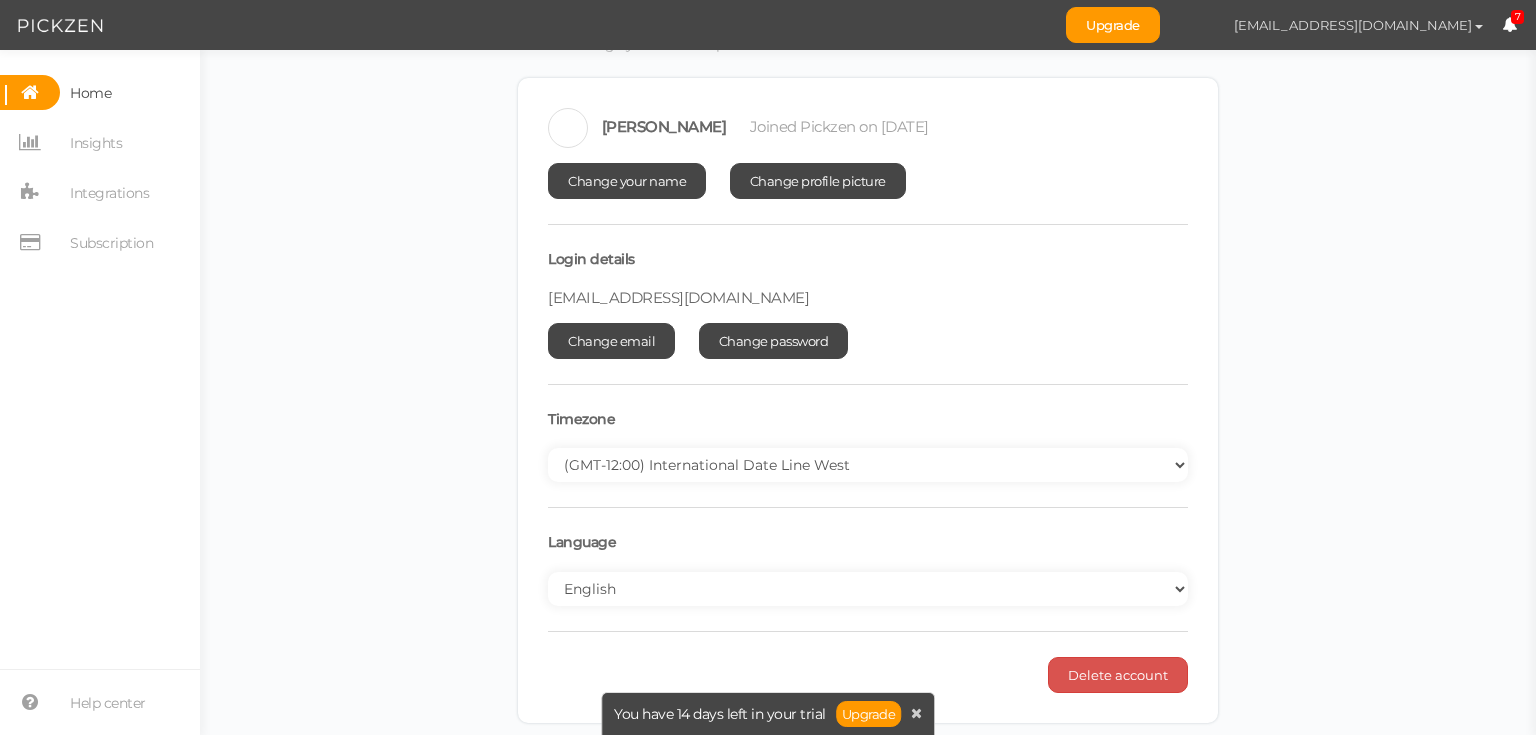 click on "[EMAIL_ADDRESS][DOMAIN_NAME]" at bounding box center (1353, 25) 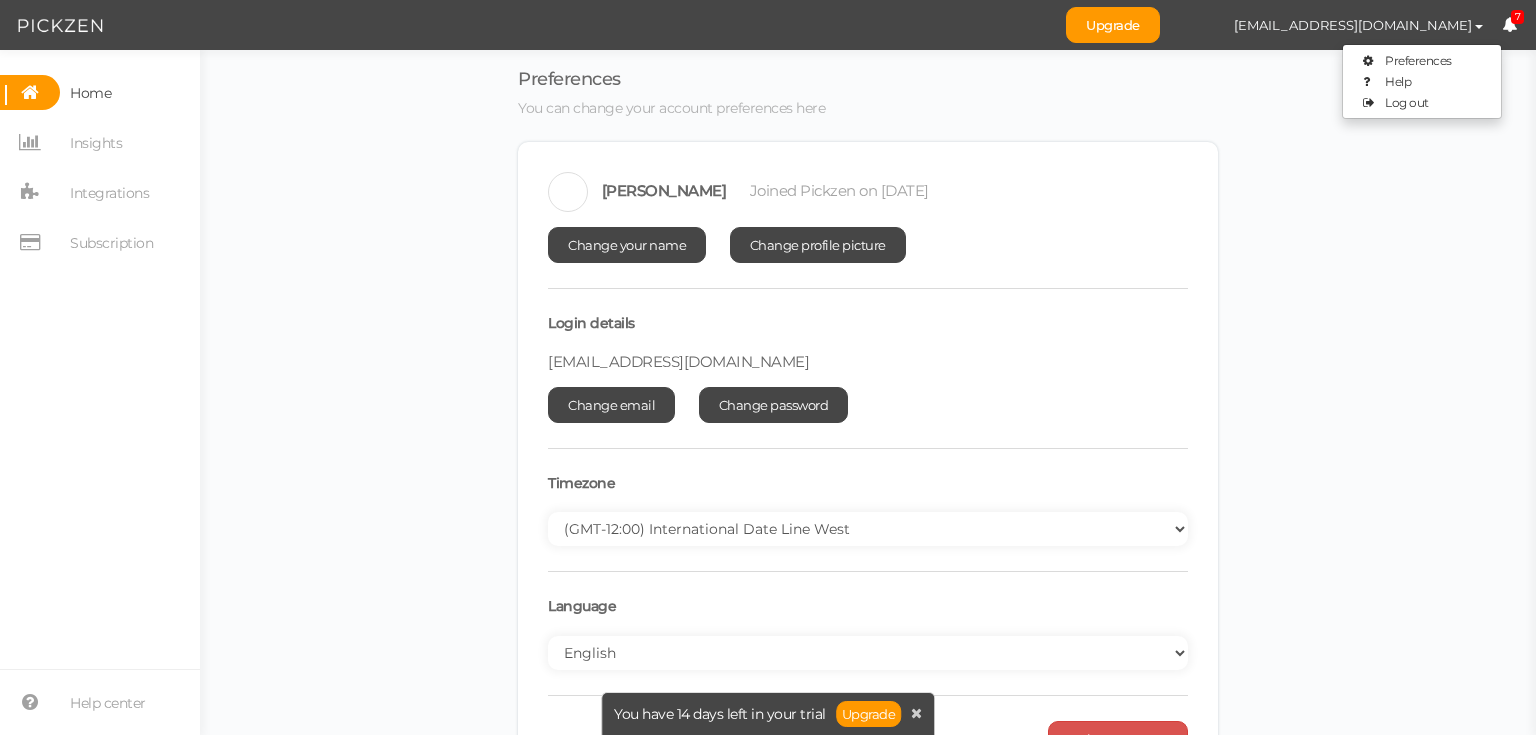 scroll, scrollTop: 64, scrollLeft: 0, axis: vertical 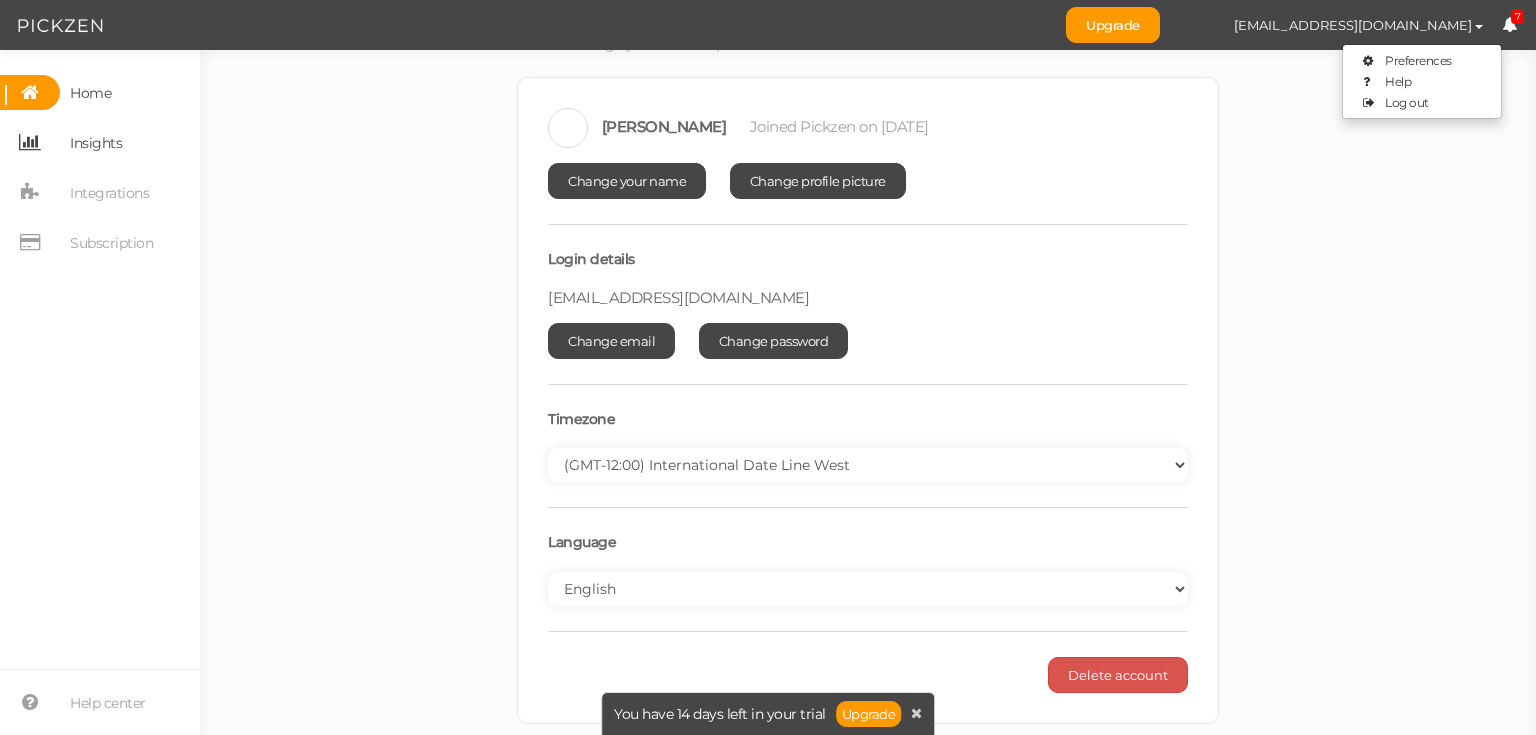 click on "Insights" at bounding box center [96, 143] 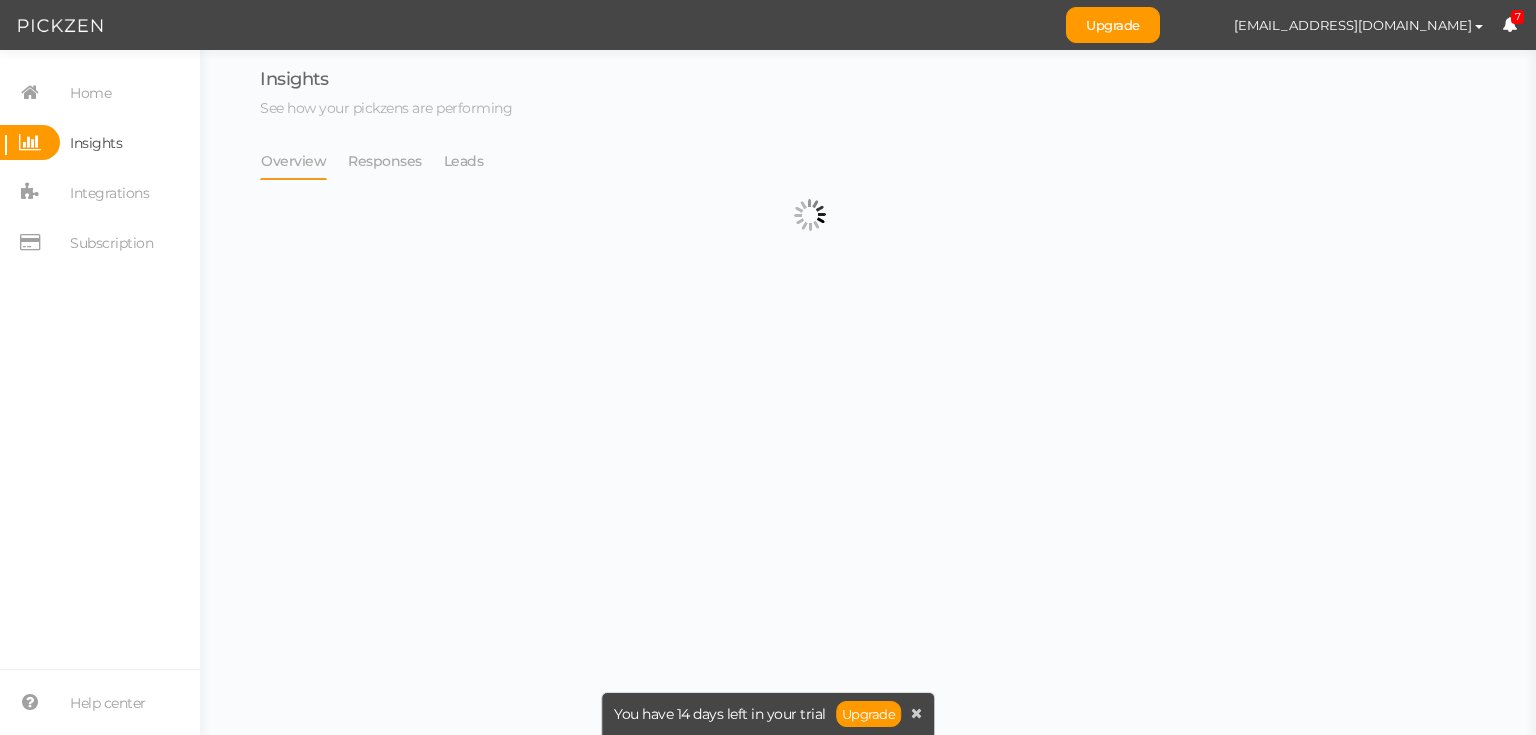 scroll, scrollTop: 0, scrollLeft: 0, axis: both 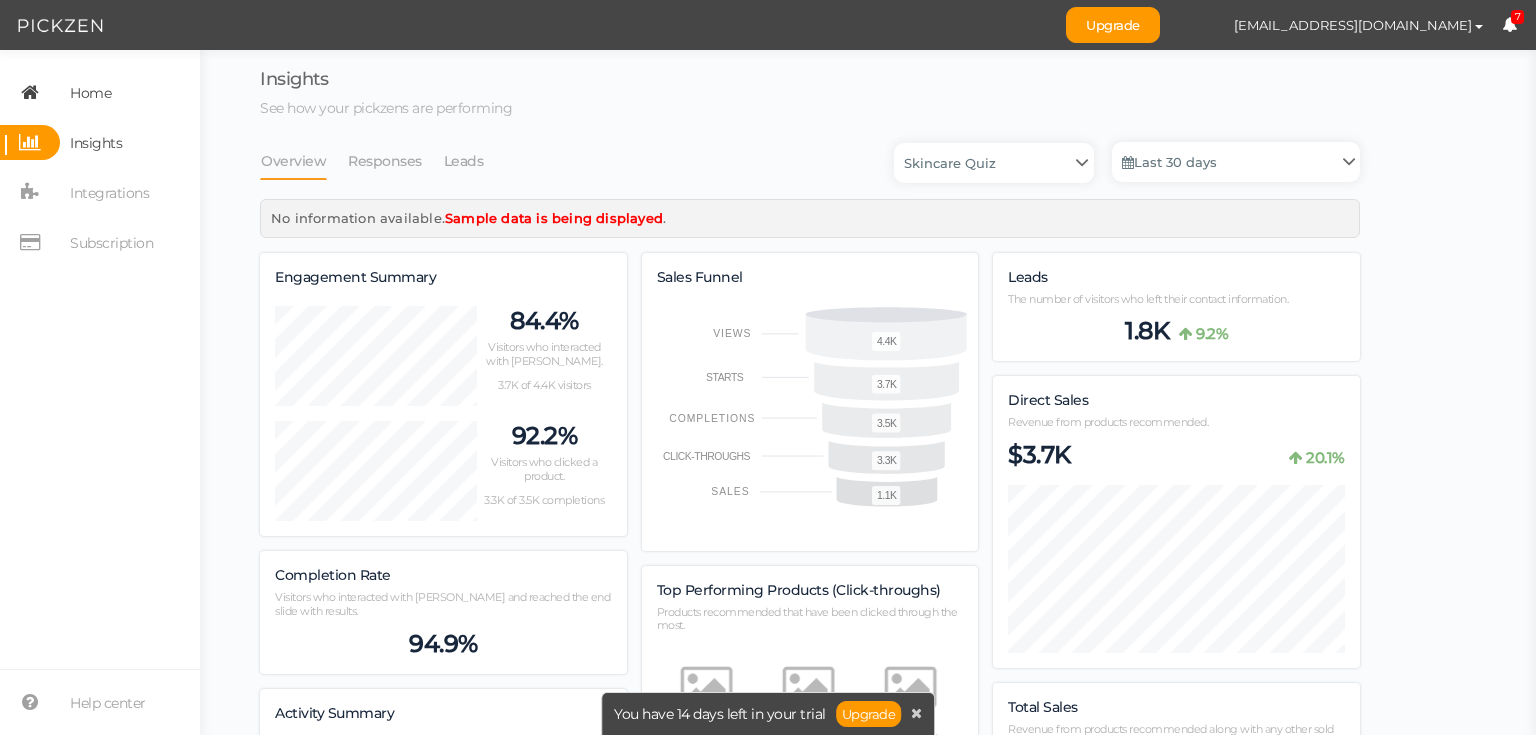 click on "Home" at bounding box center (90, 93) 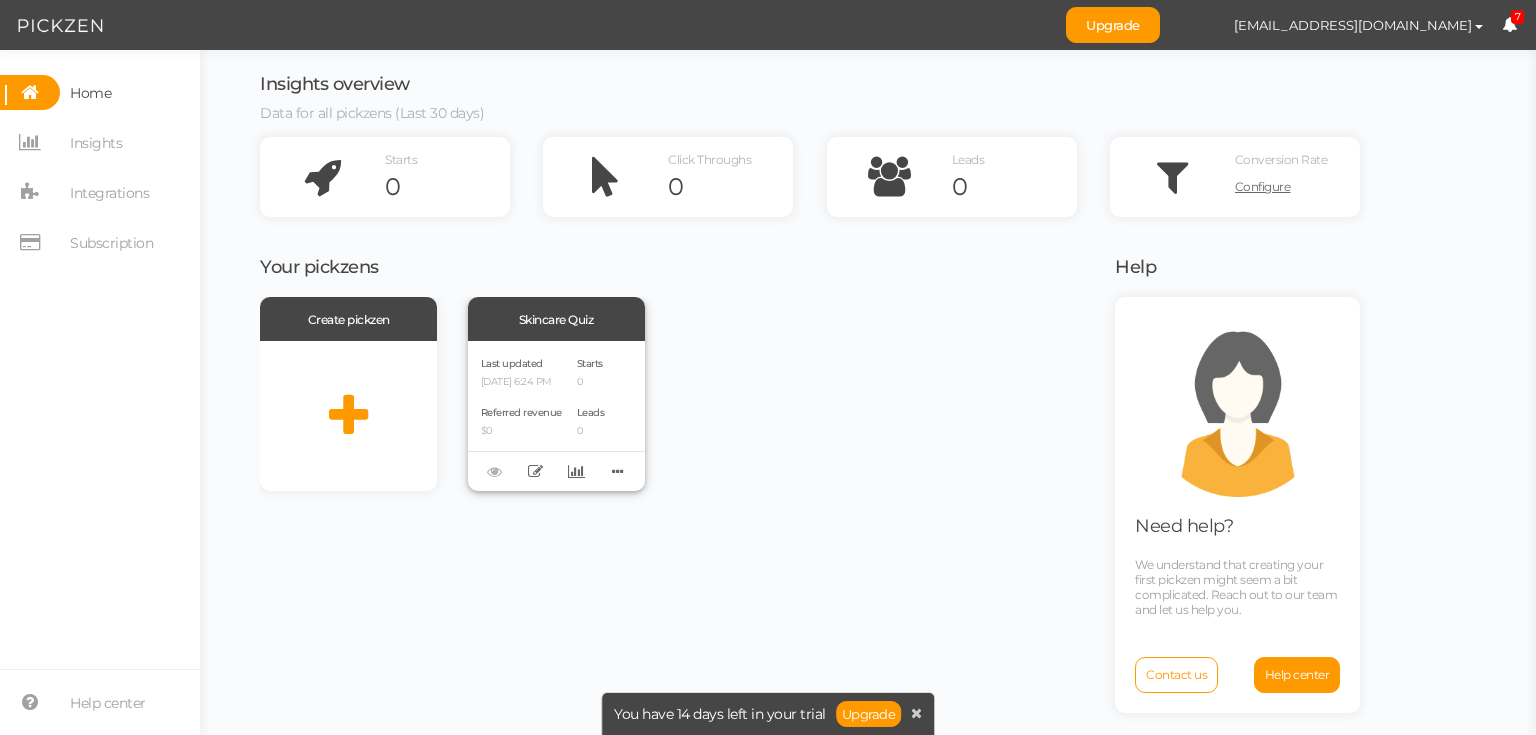 click on "Skincare Quiz" at bounding box center [556, 319] 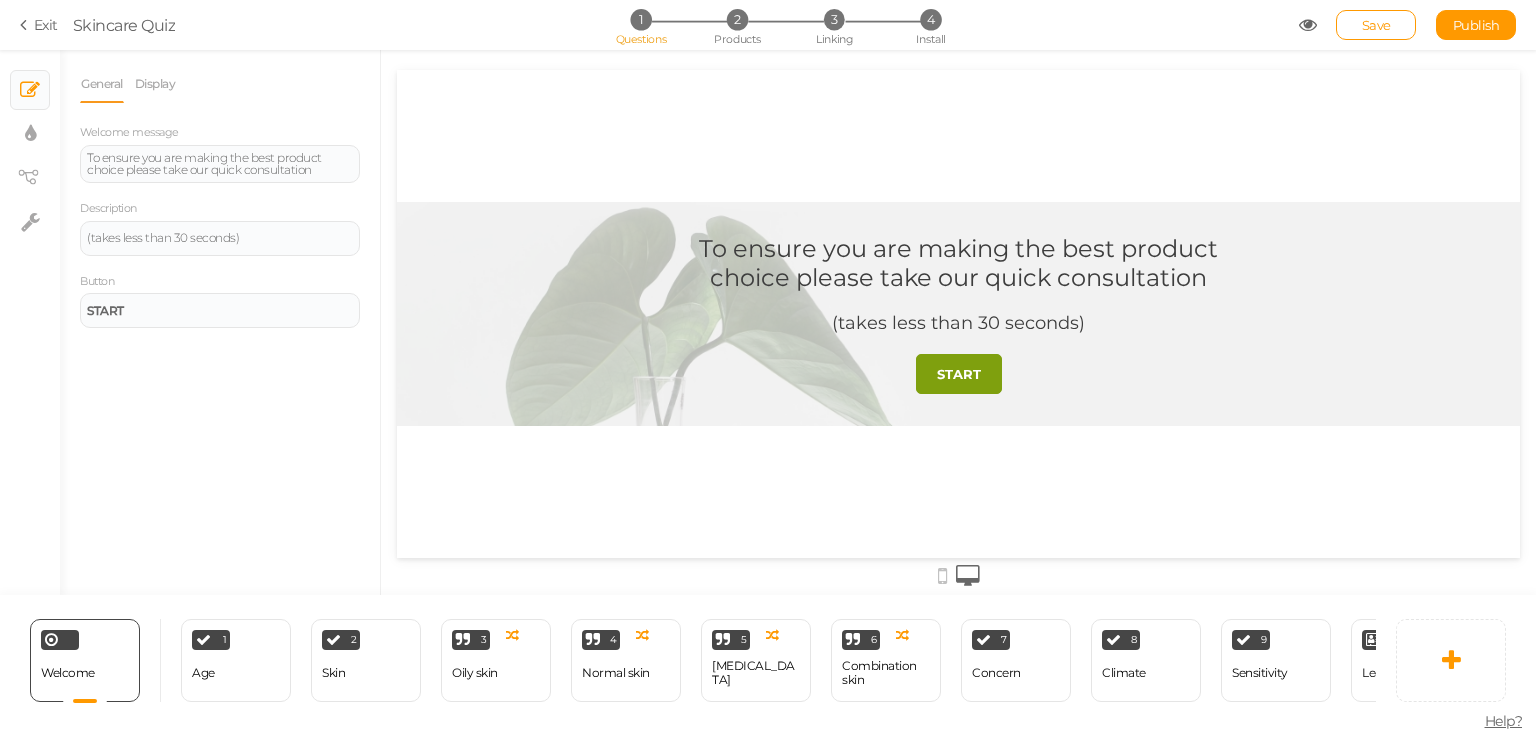 scroll, scrollTop: 0, scrollLeft: 0, axis: both 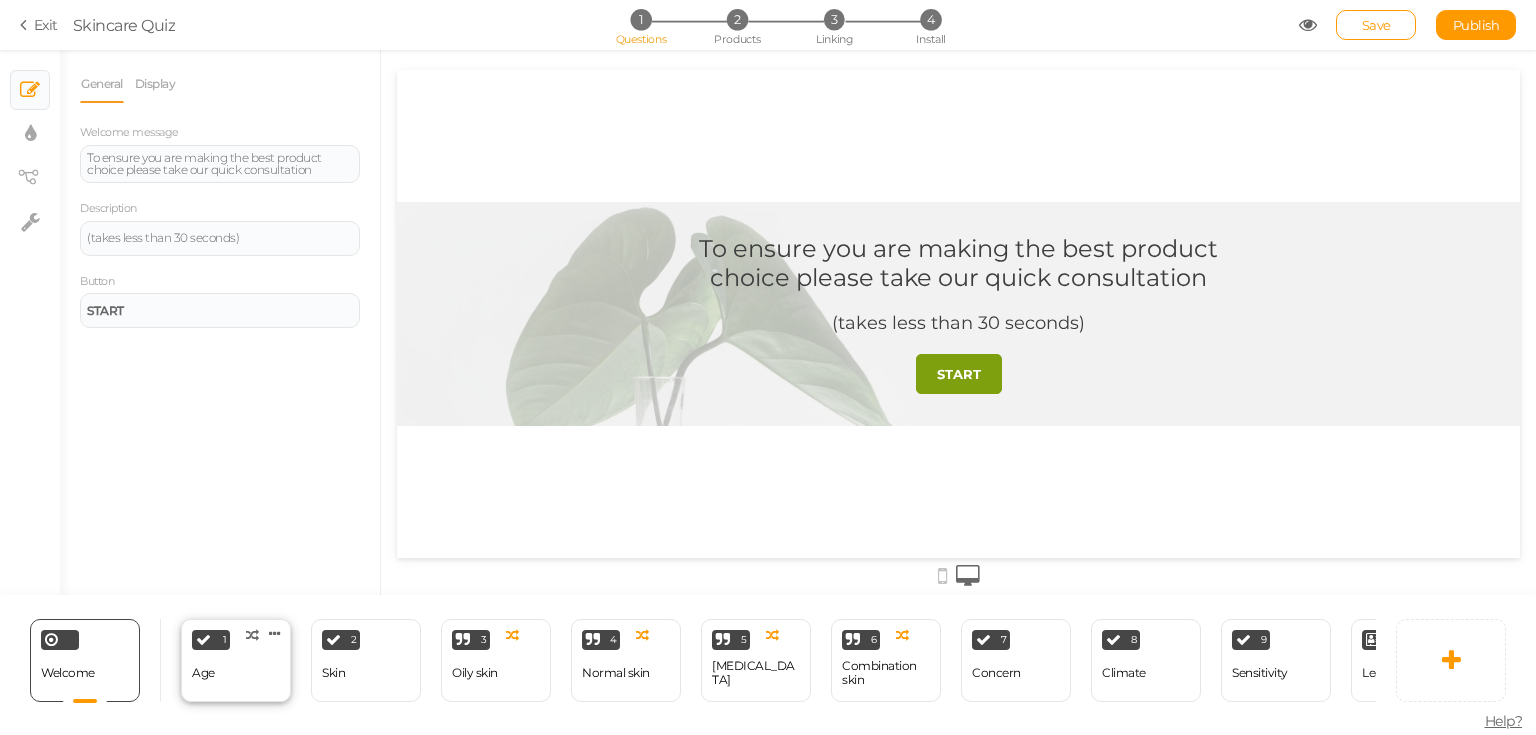 click on "1         Age         × Define the conditions to show this slide.                     Clone             Change type             Delete" at bounding box center (236, 660) 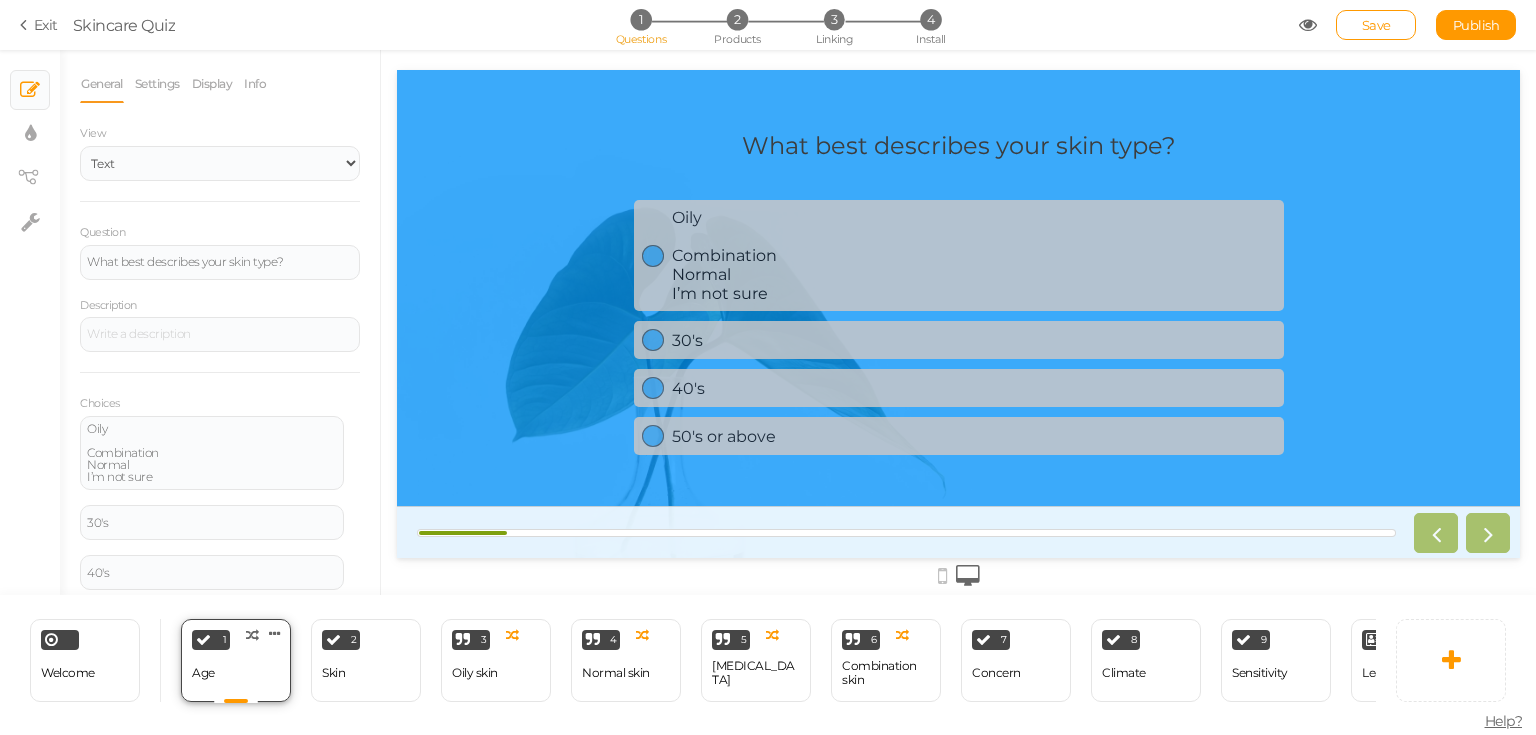 scroll, scrollTop: 0, scrollLeft: 0, axis: both 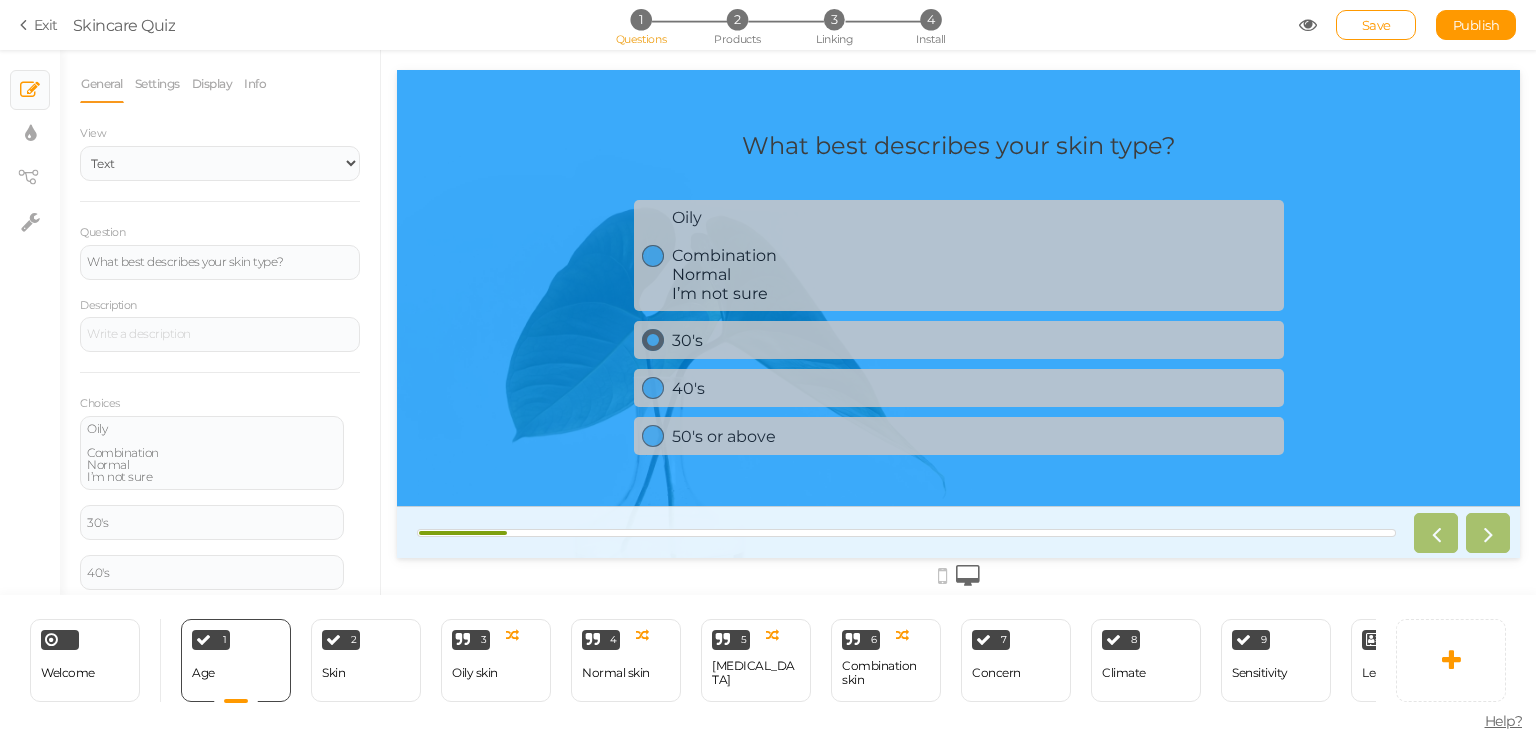 click on "30's" at bounding box center (974, 340) 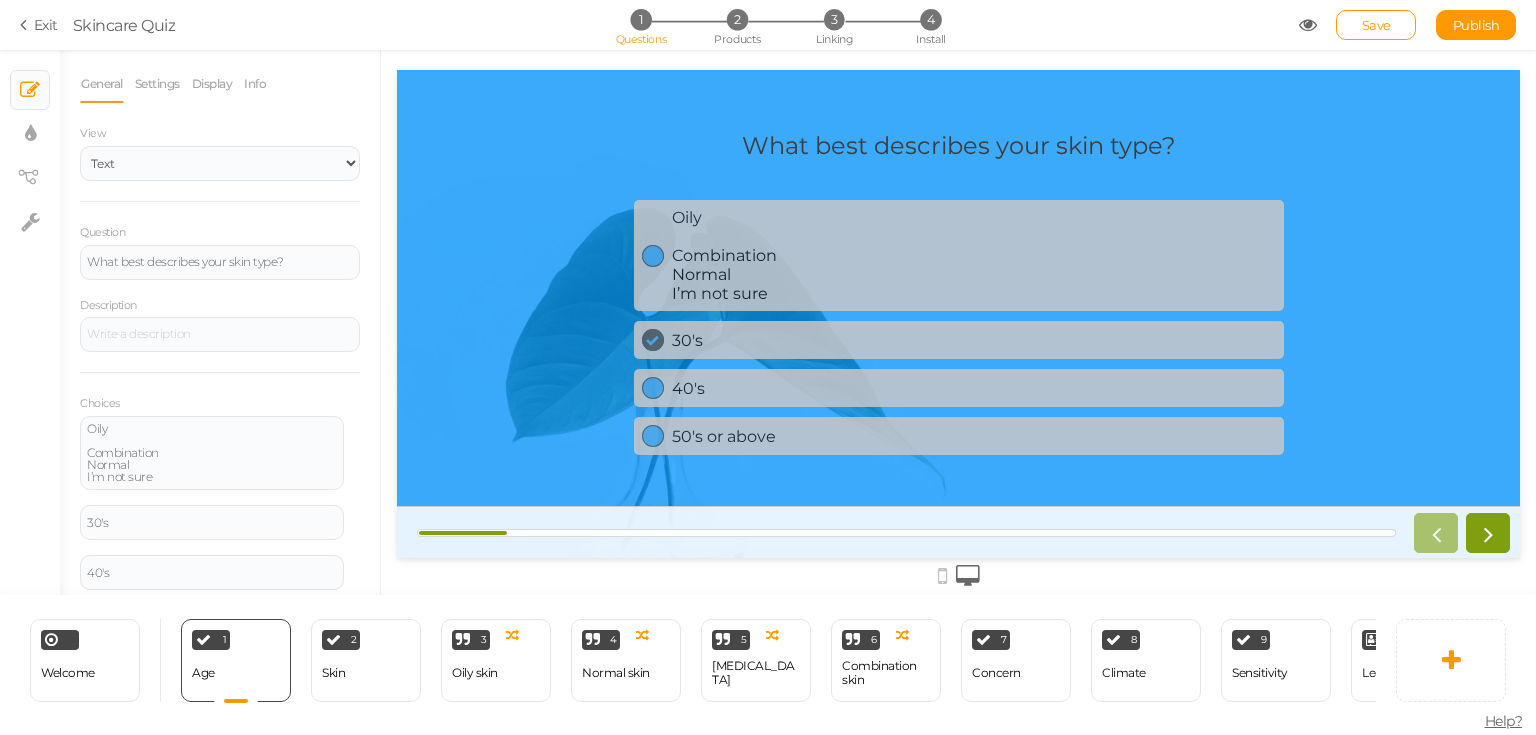 click on "Description" at bounding box center (220, 324) 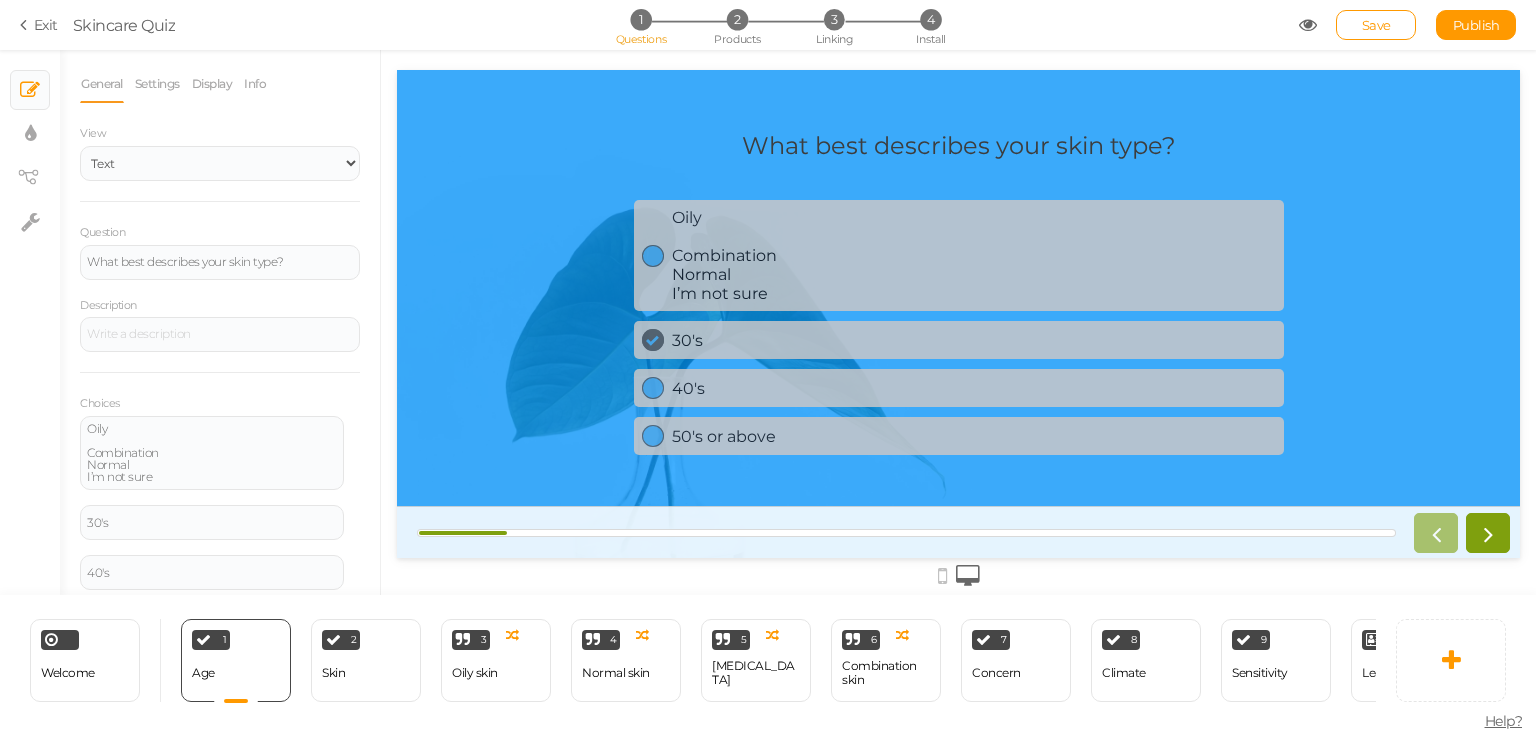 click on "Description" at bounding box center [220, 324] 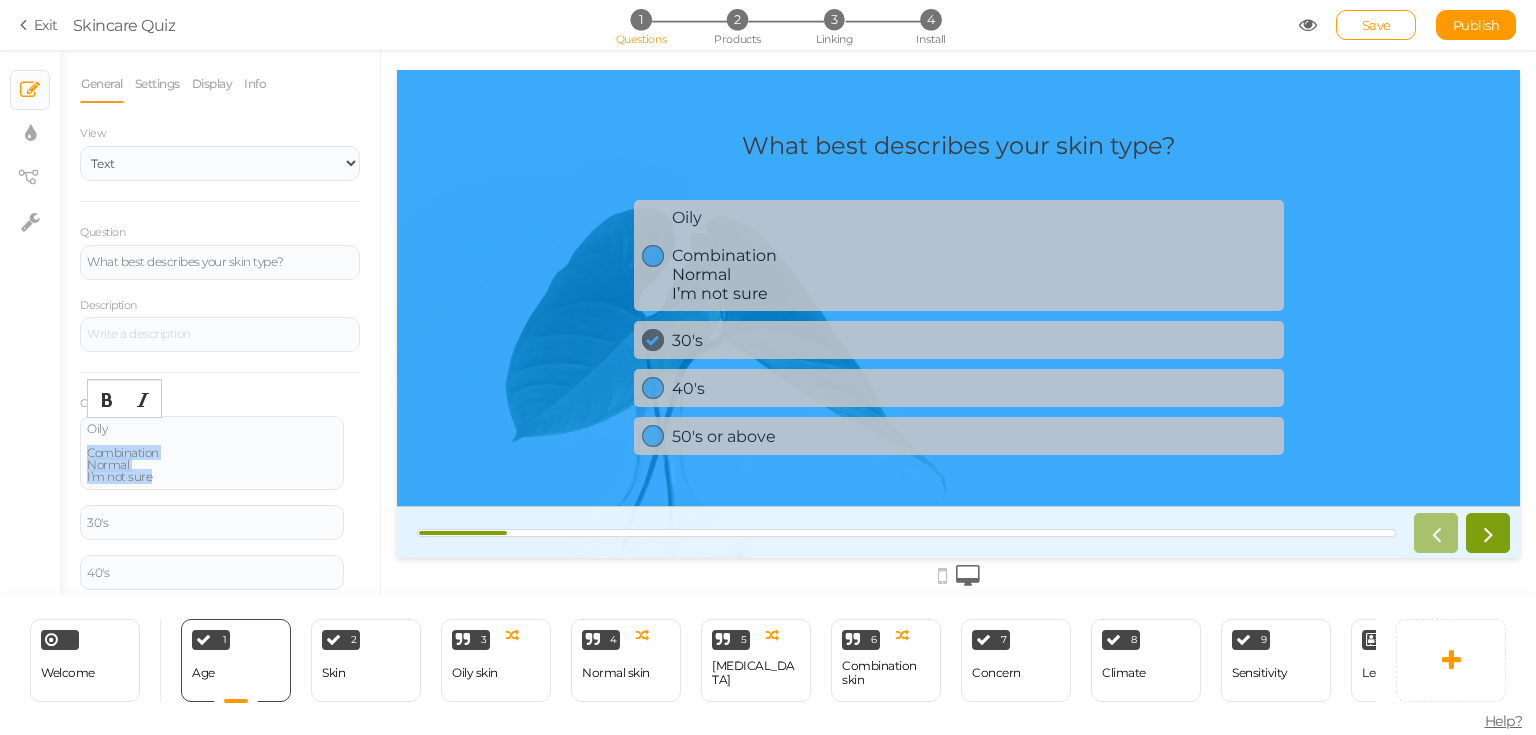 drag, startPoint x: 179, startPoint y: 478, endPoint x: 69, endPoint y: 450, distance: 113.507706 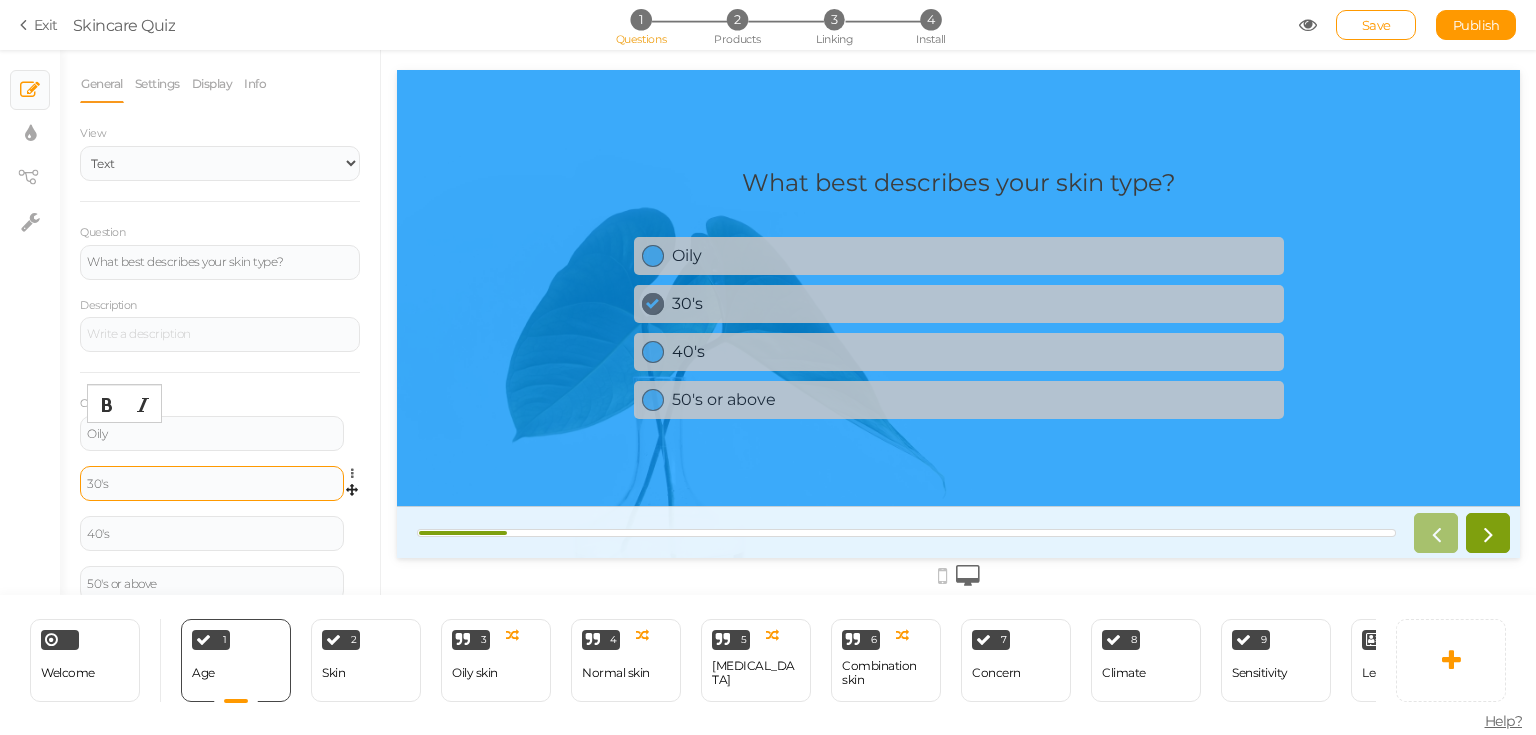 click on "30's" at bounding box center (212, 484) 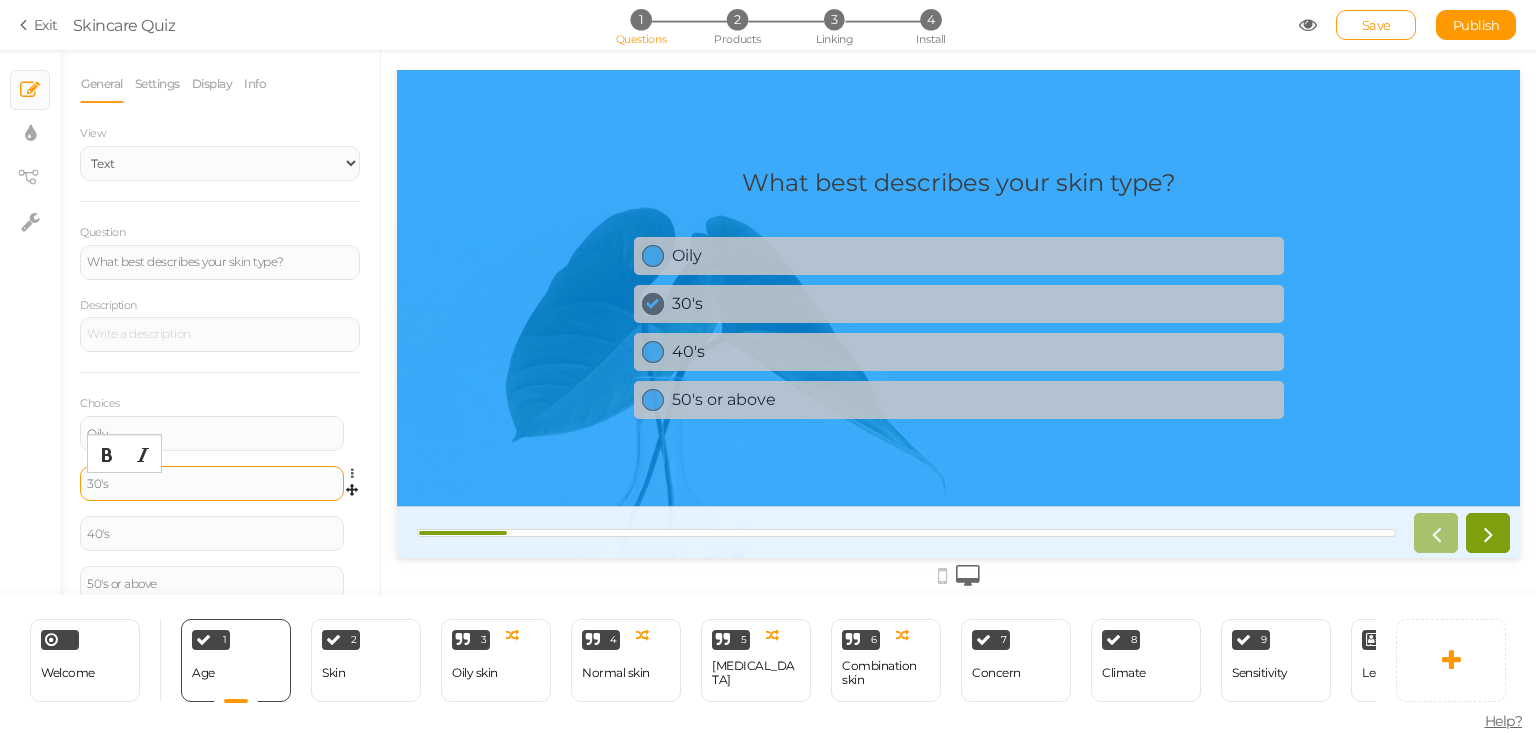 click on "30's" at bounding box center (212, 484) 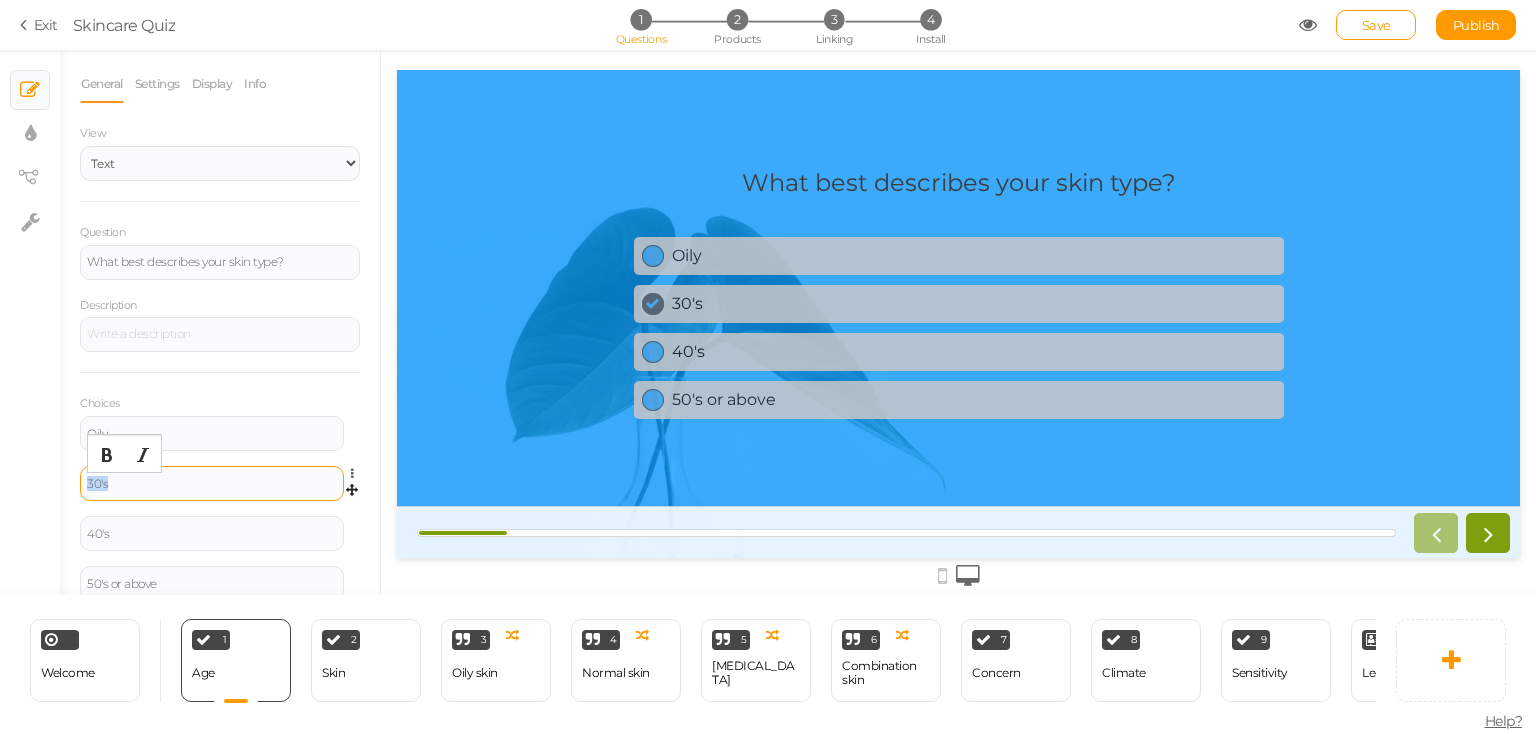 click on "30's" at bounding box center [212, 484] 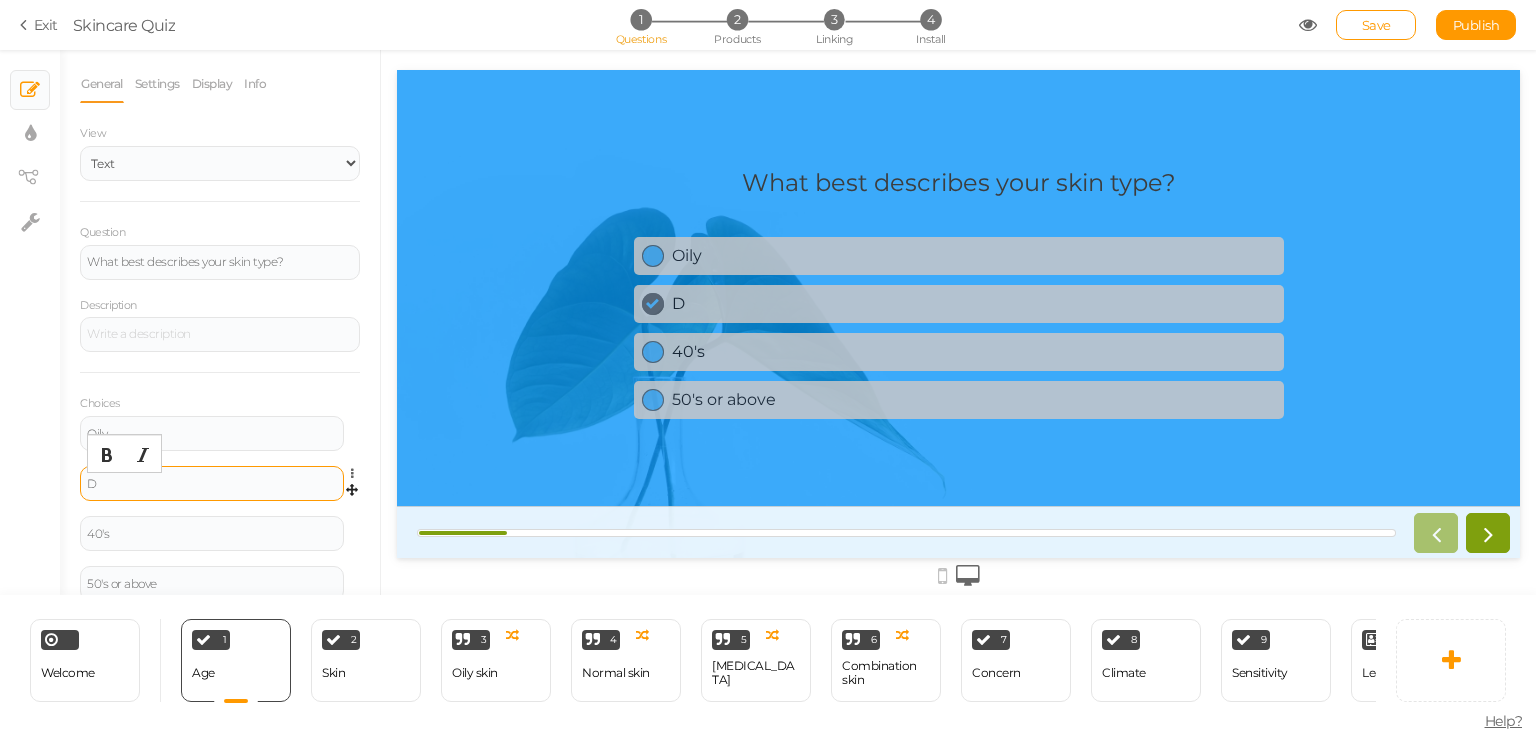 type 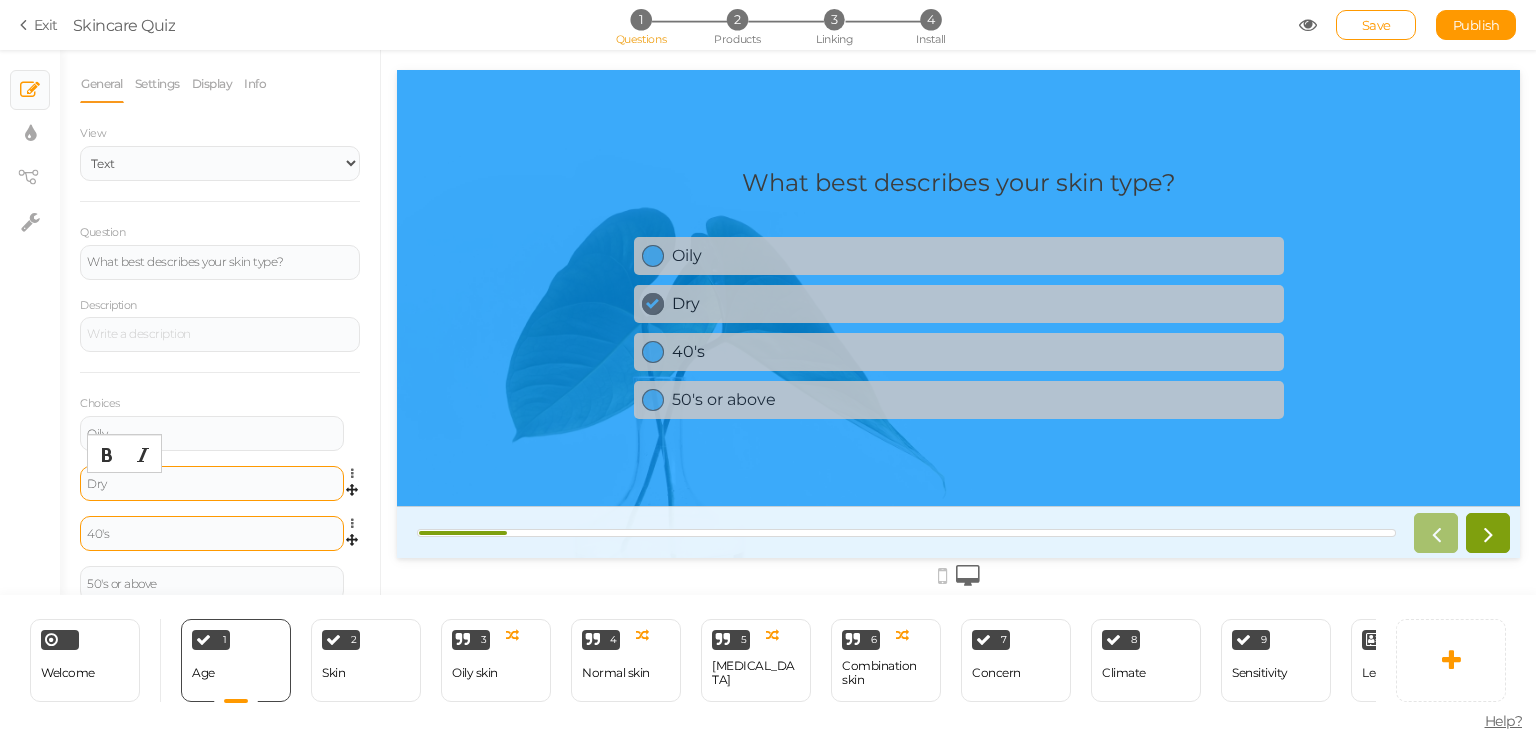 click on "40's" at bounding box center (212, 534) 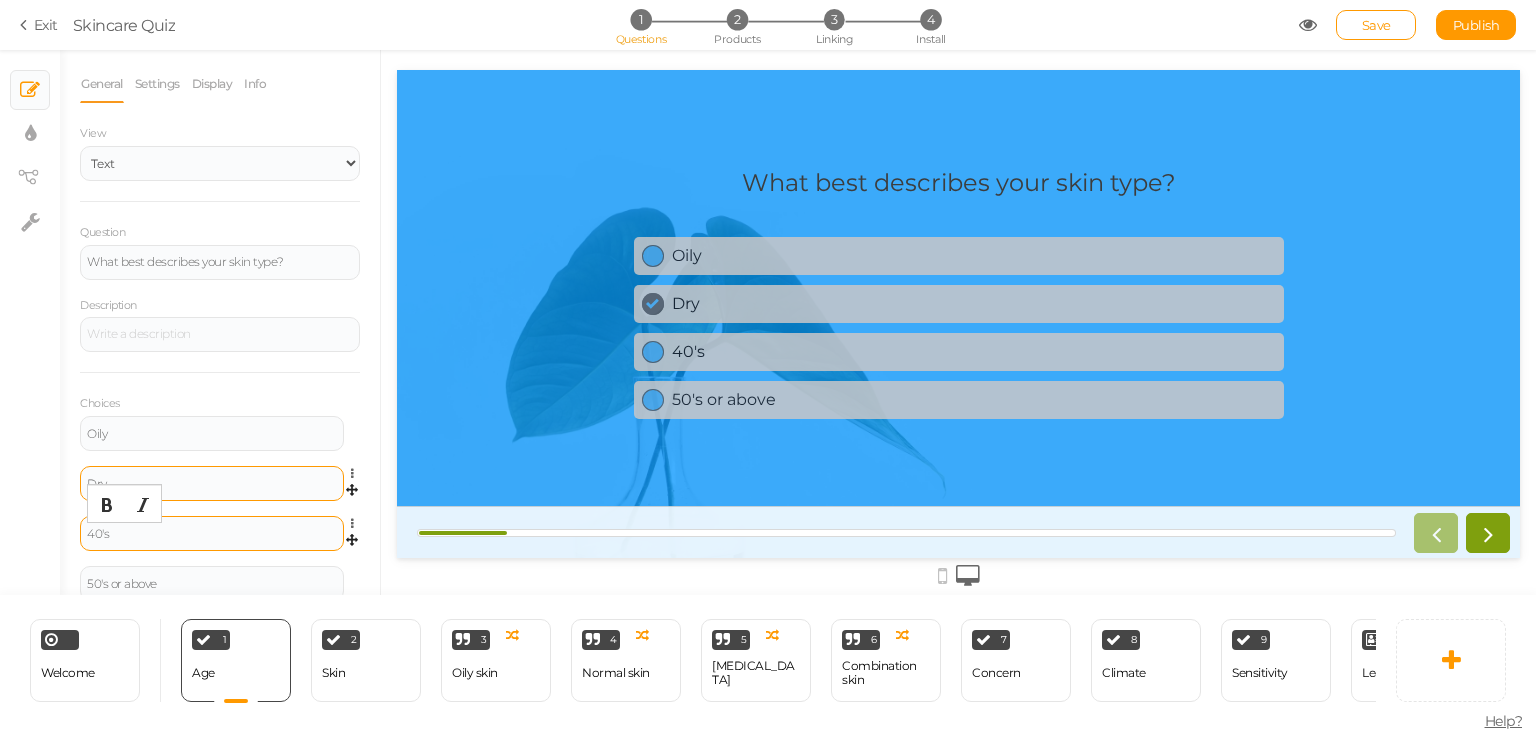 click on "40's" at bounding box center (212, 534) 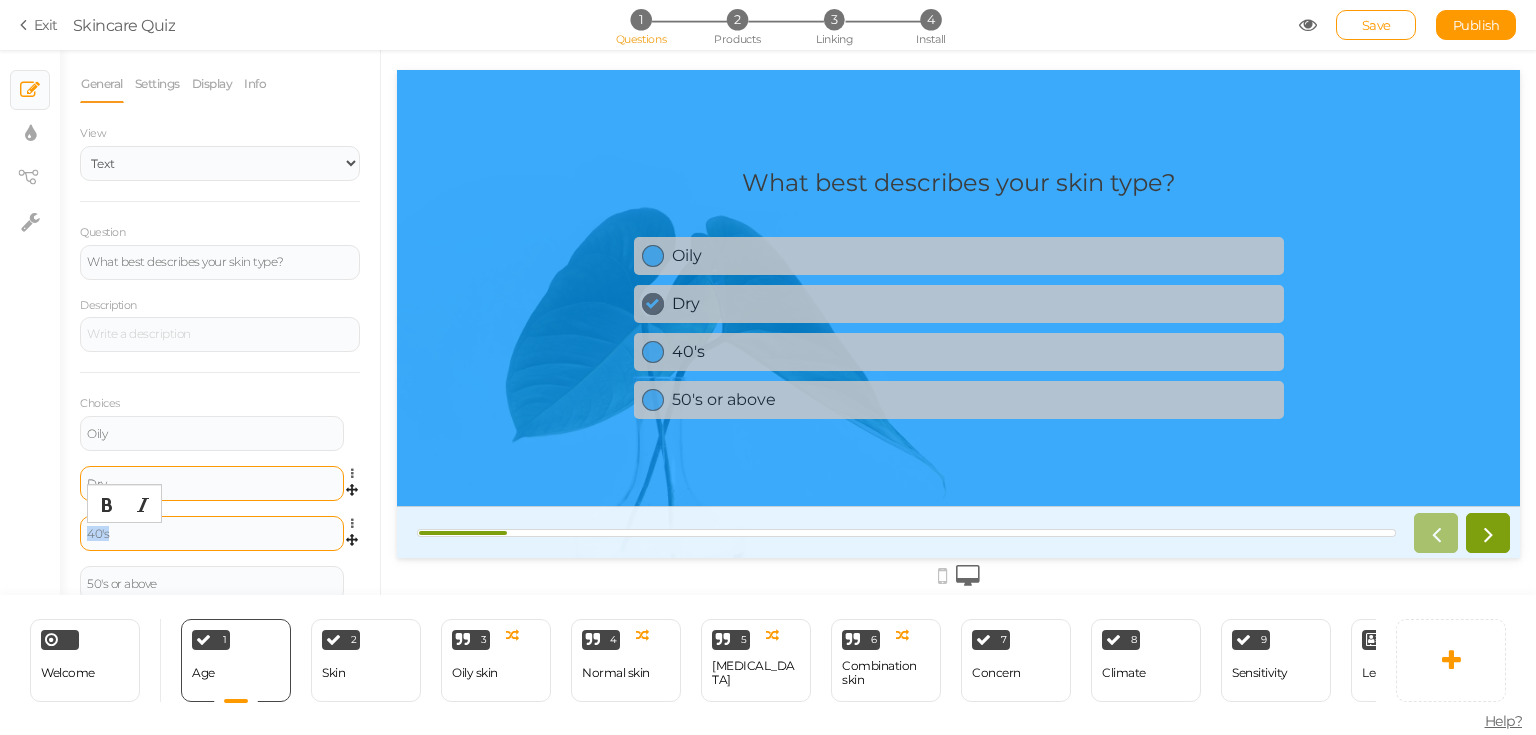 click on "40's" at bounding box center (212, 534) 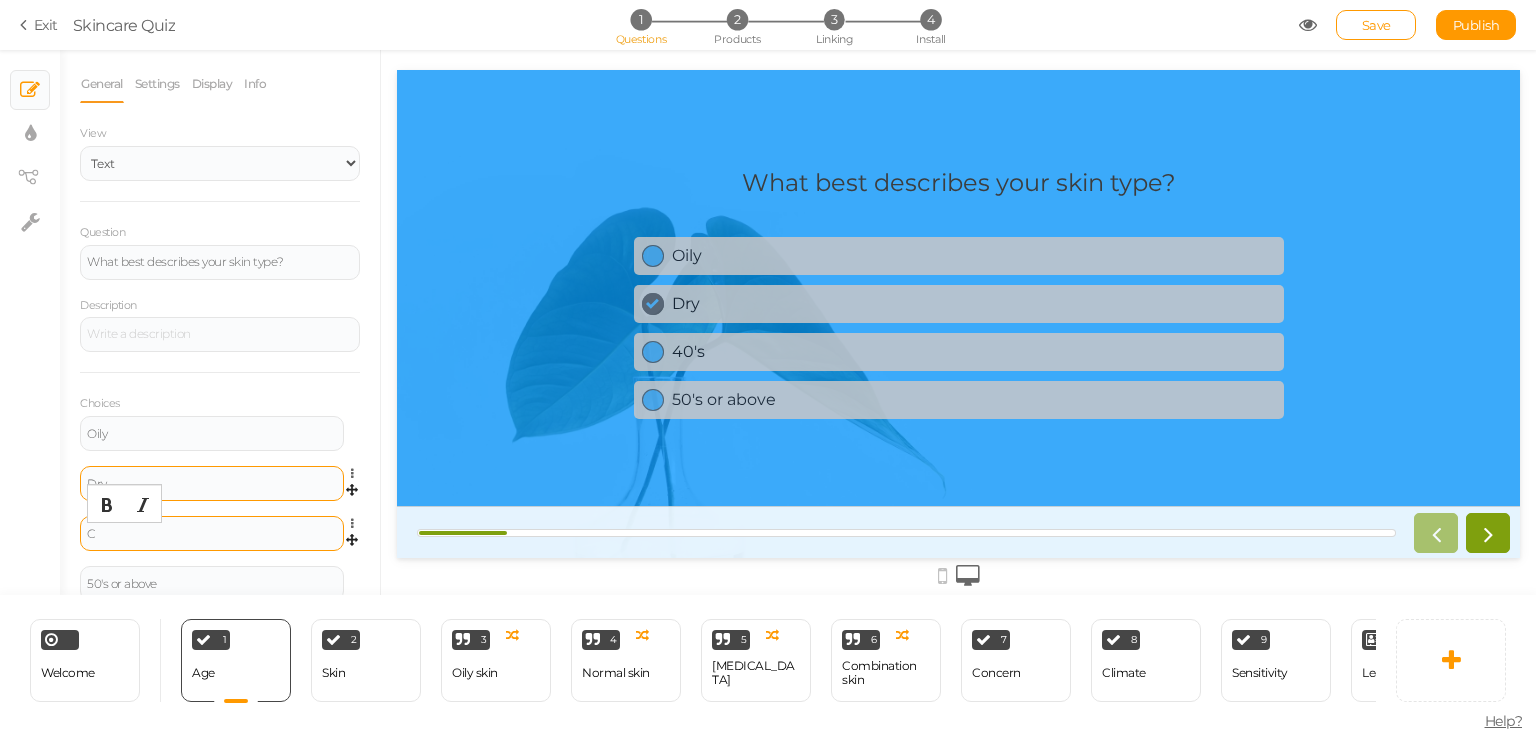 type 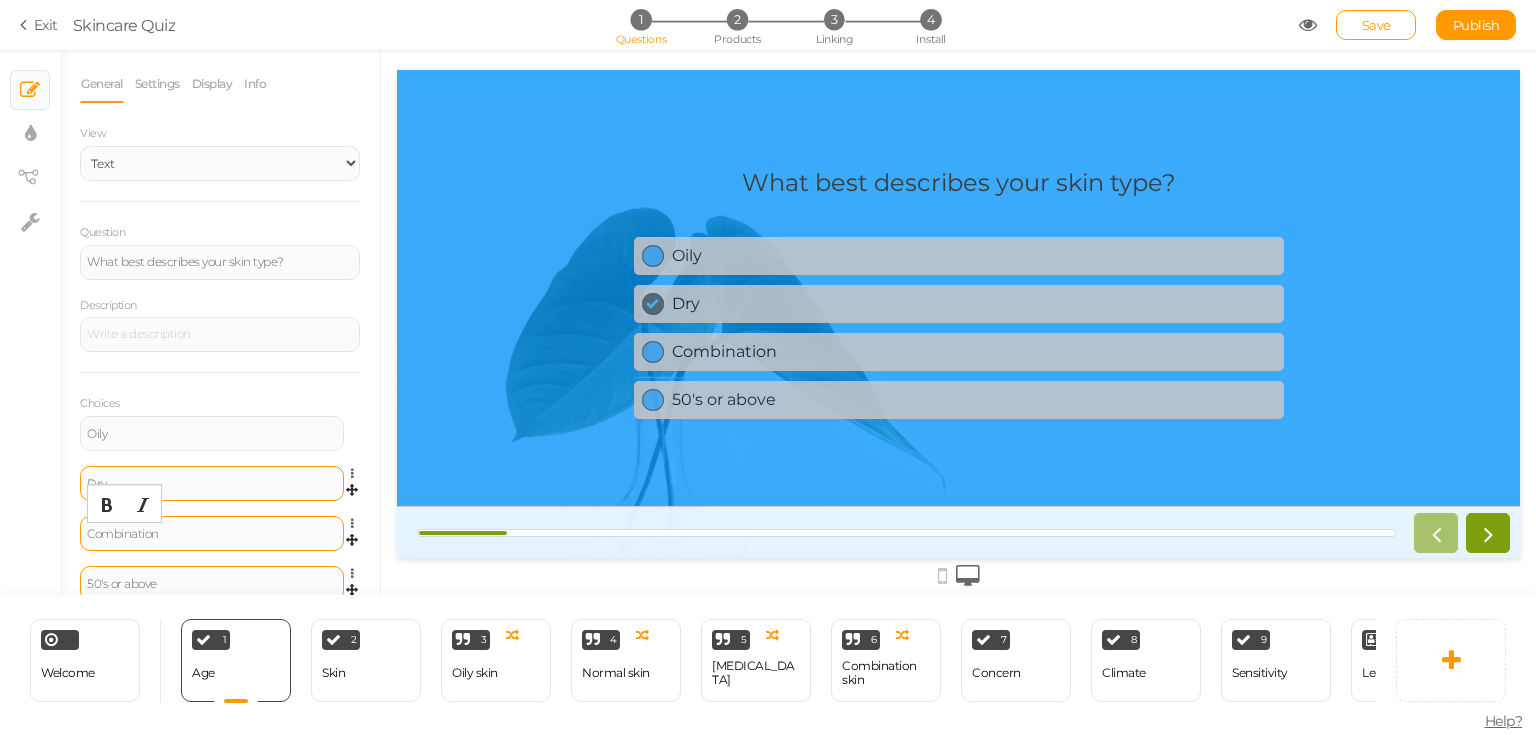 click on "50's or above" at bounding box center (212, 583) 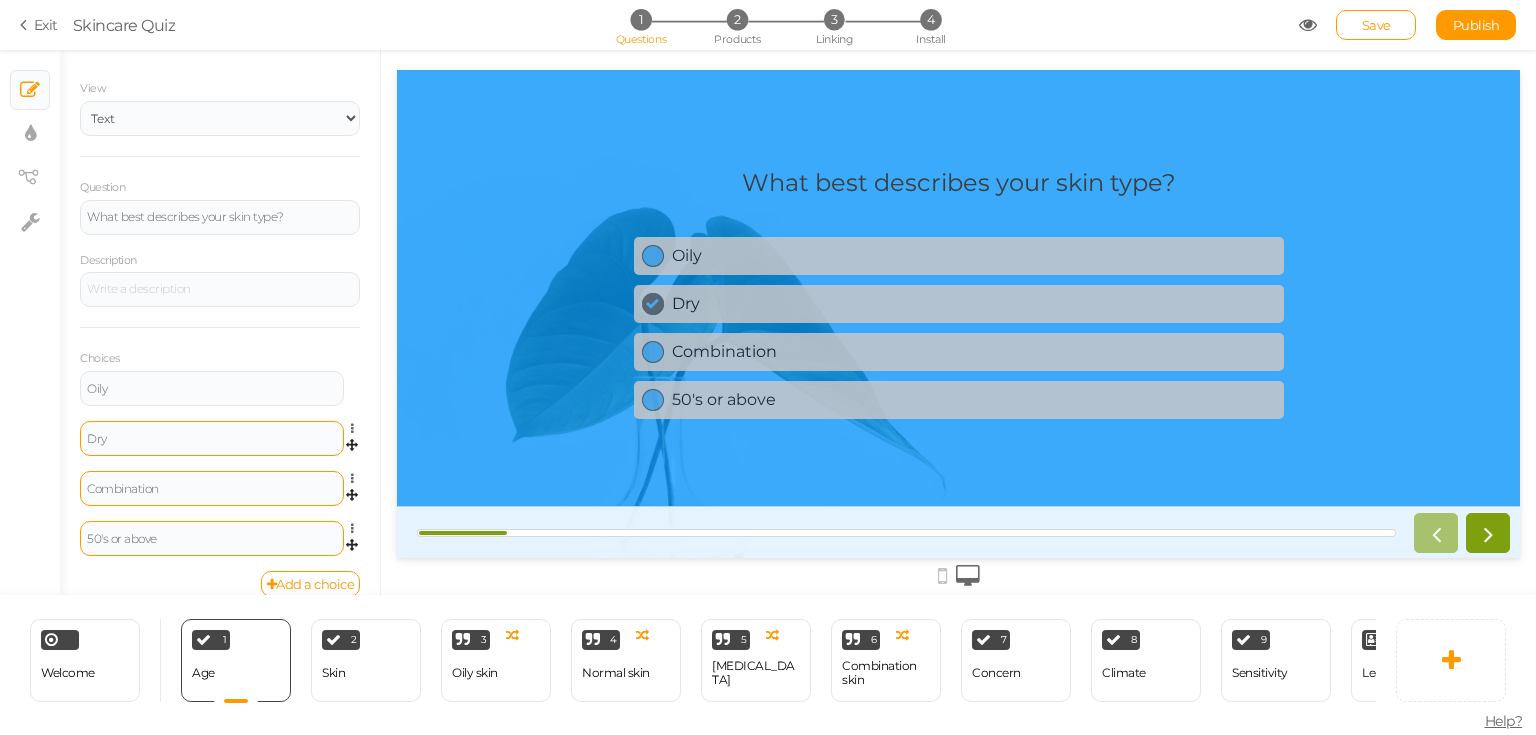 scroll, scrollTop: 65, scrollLeft: 0, axis: vertical 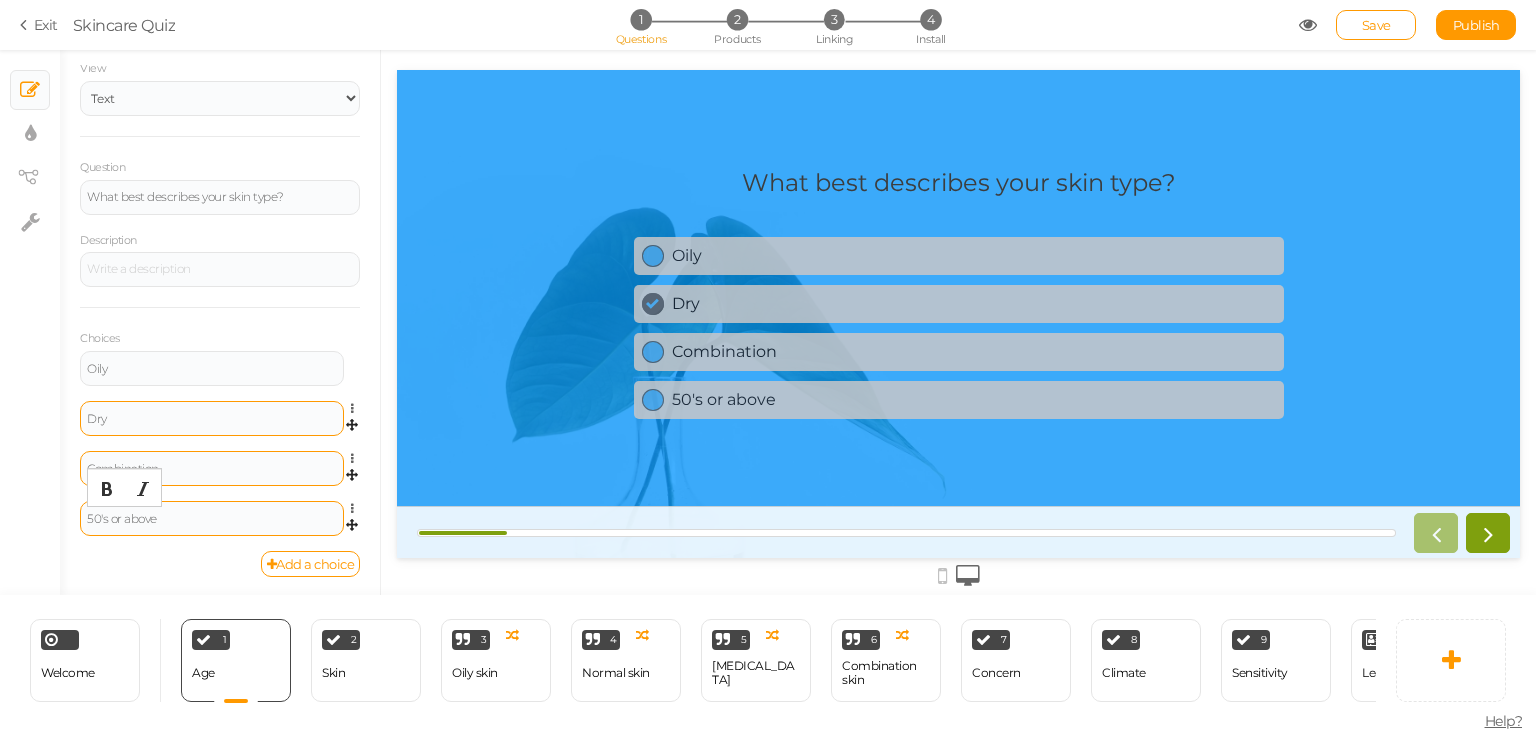 click on "50's or above" at bounding box center [212, 519] 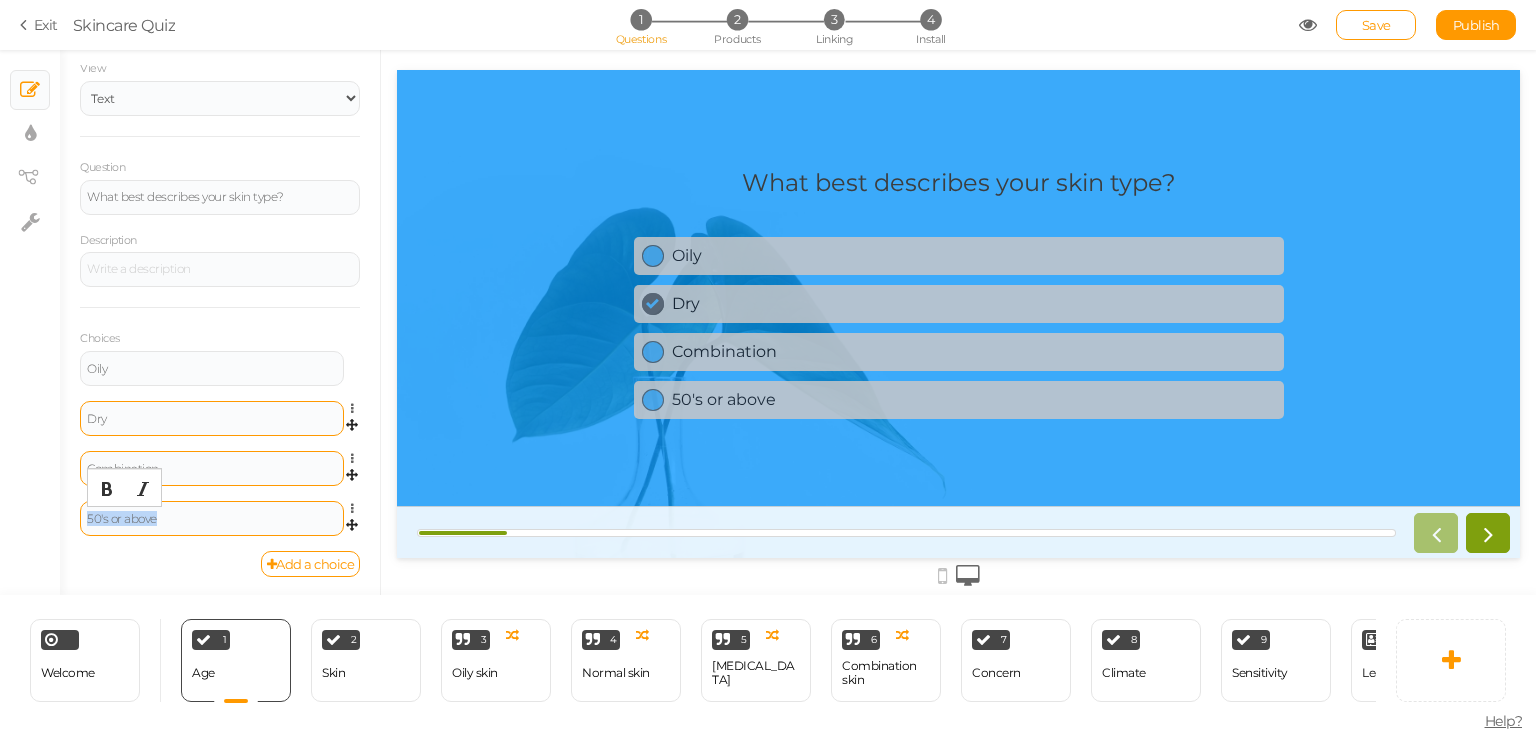 click on "50's or above" at bounding box center [212, 519] 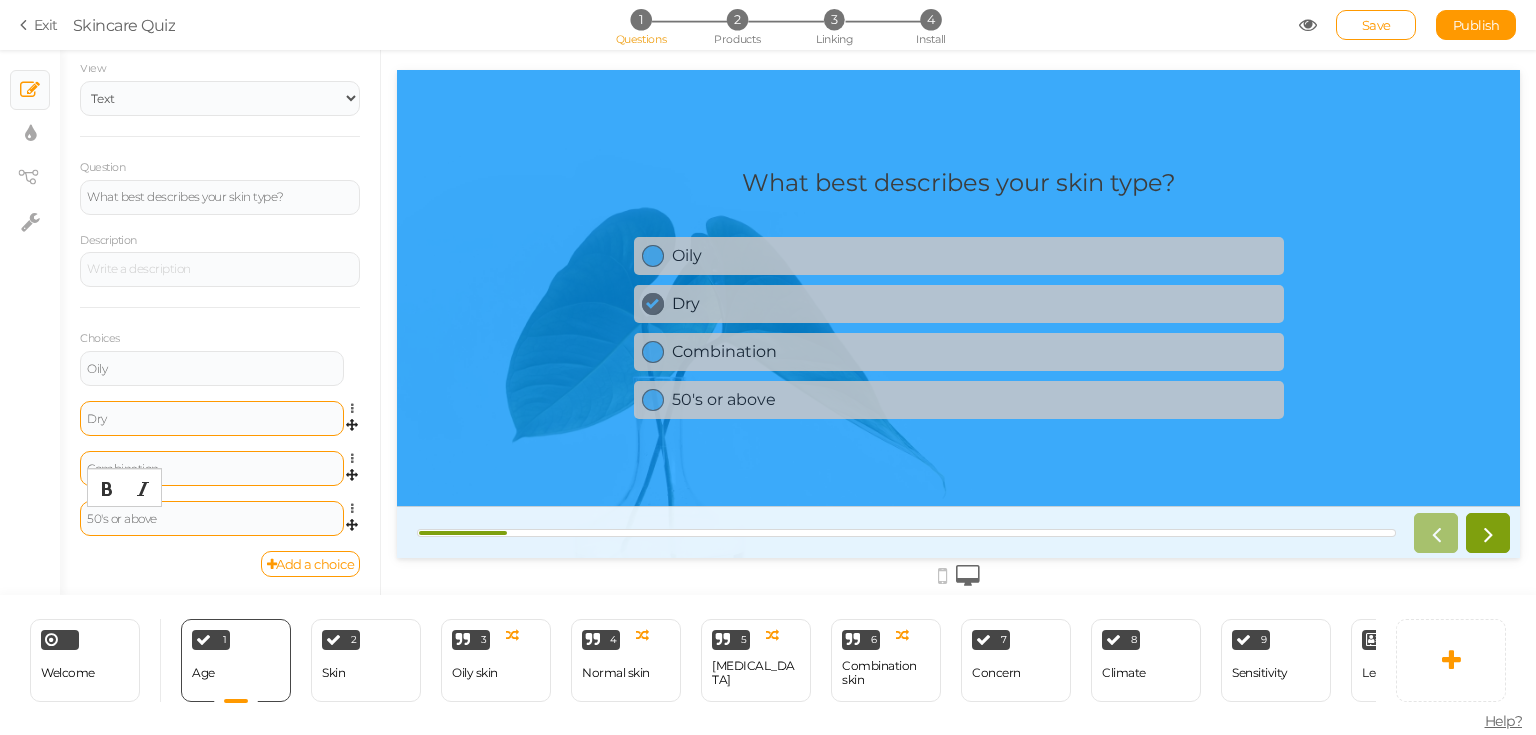 type 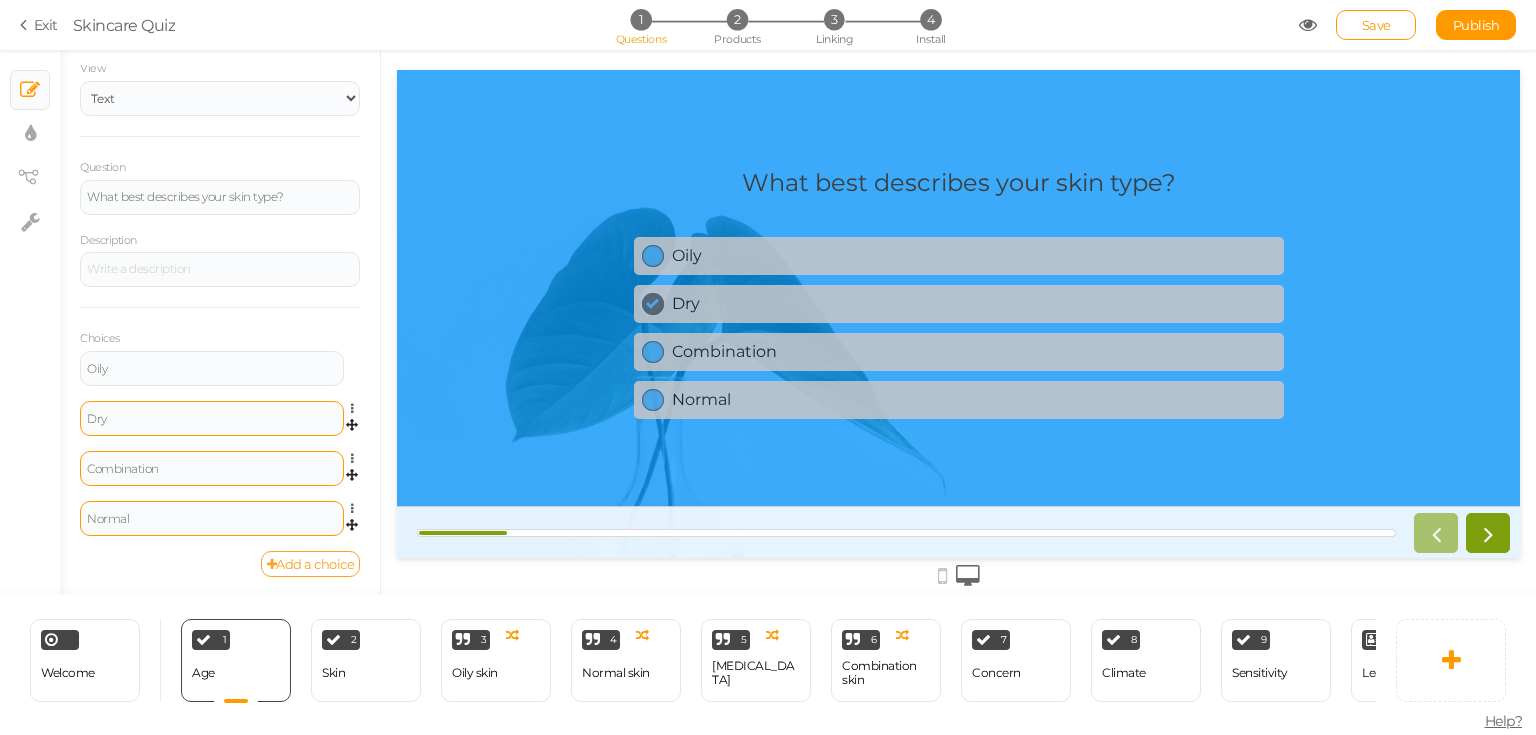 click on "Add a choice" at bounding box center [311, 564] 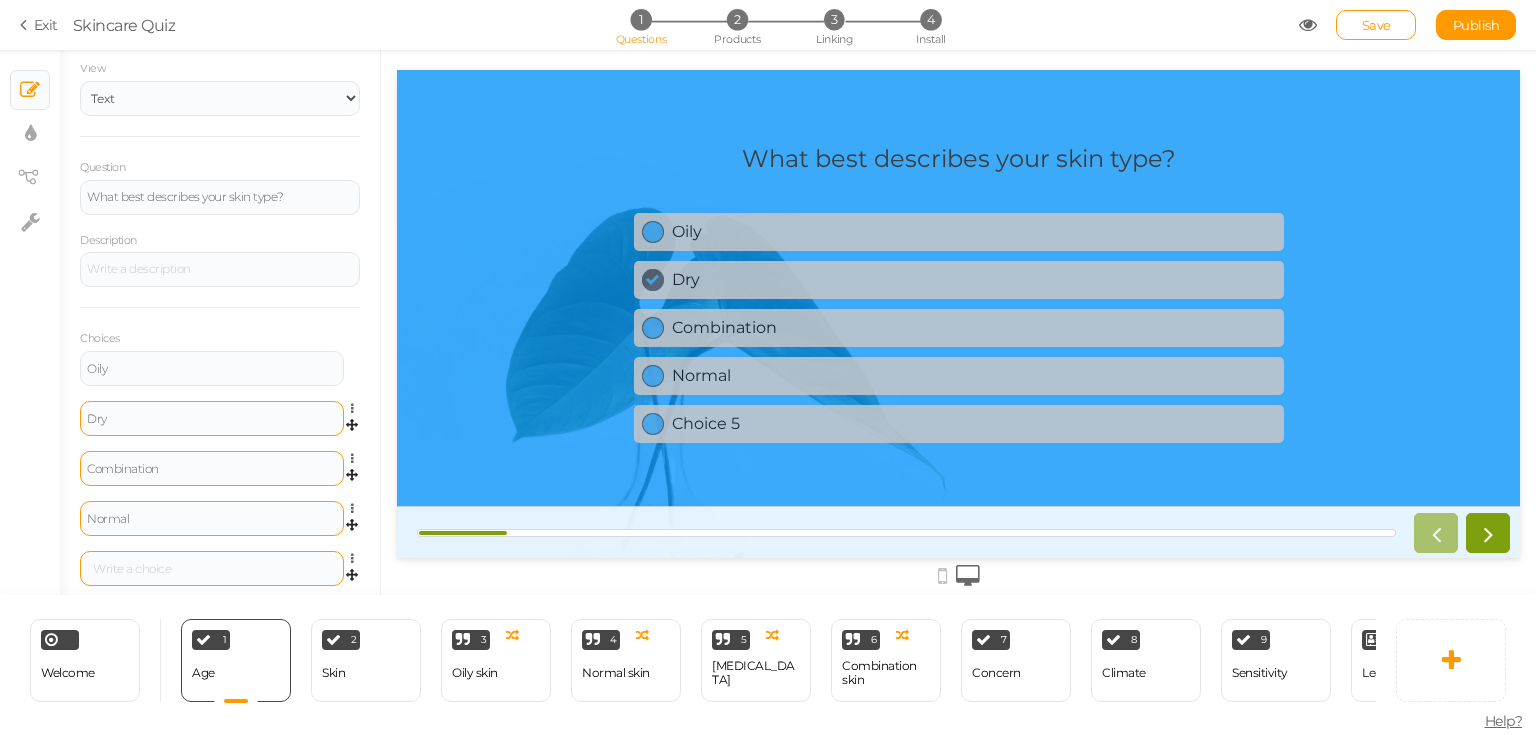 click at bounding box center [212, 569] 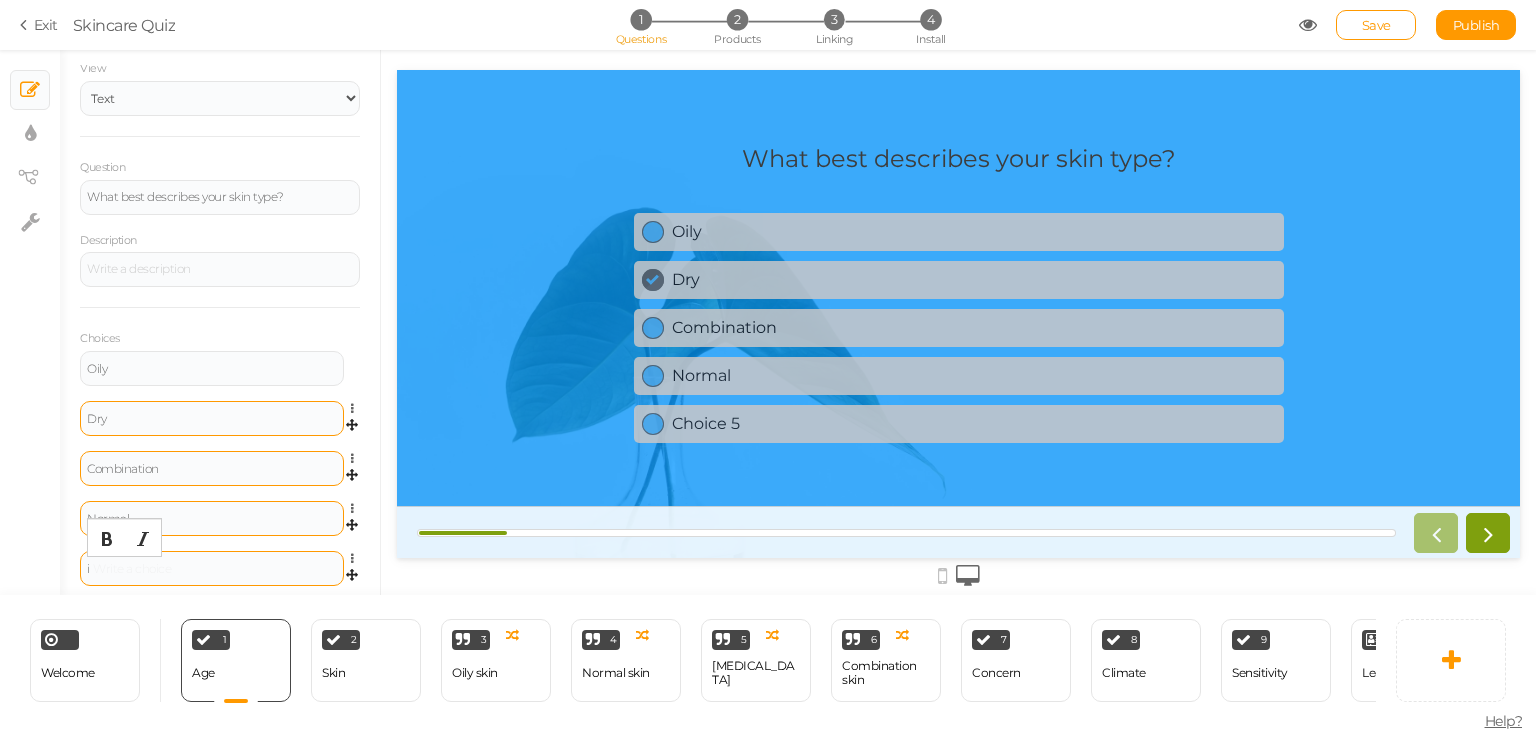type 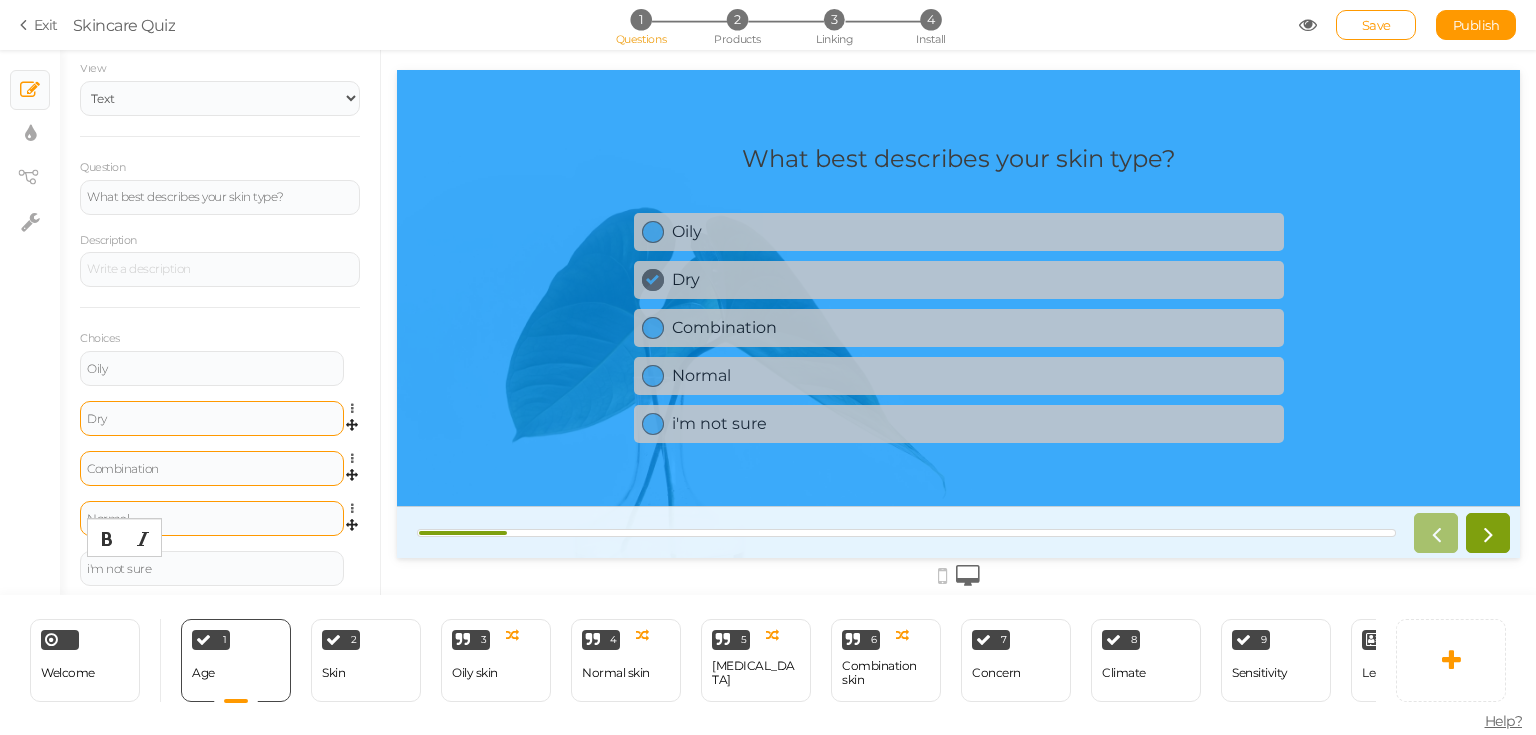 click on "General
Settings
Display
Info
View     Text Images Slider Dropdown                                 Question   What best describes your skin type?                         Description                                                       Choices                 Oily                         Settings             Delete                             Dry                         Settings             Delete                             Combination                         Settings             Delete                             Normal                         Settings             Delete                             i'm not sure                         Settings             Delete                                        Add a choice
Optional    Allows skipping this slide.           Select a maximum number of choices     No limit   1   2   3   4   5   6   7   8   9   10                  Disable autoadvance                Age" at bounding box center [220, 330] 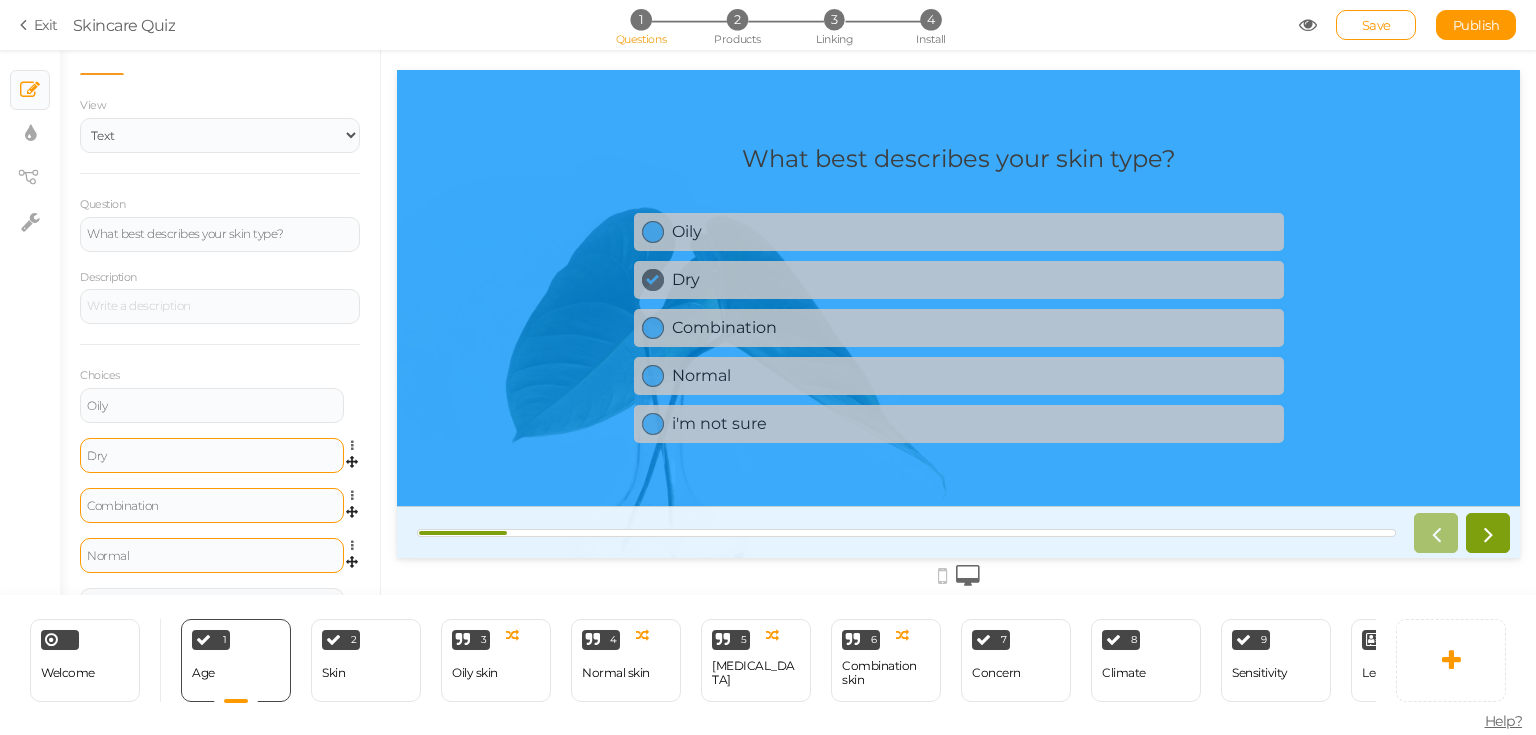 scroll, scrollTop: 0, scrollLeft: 0, axis: both 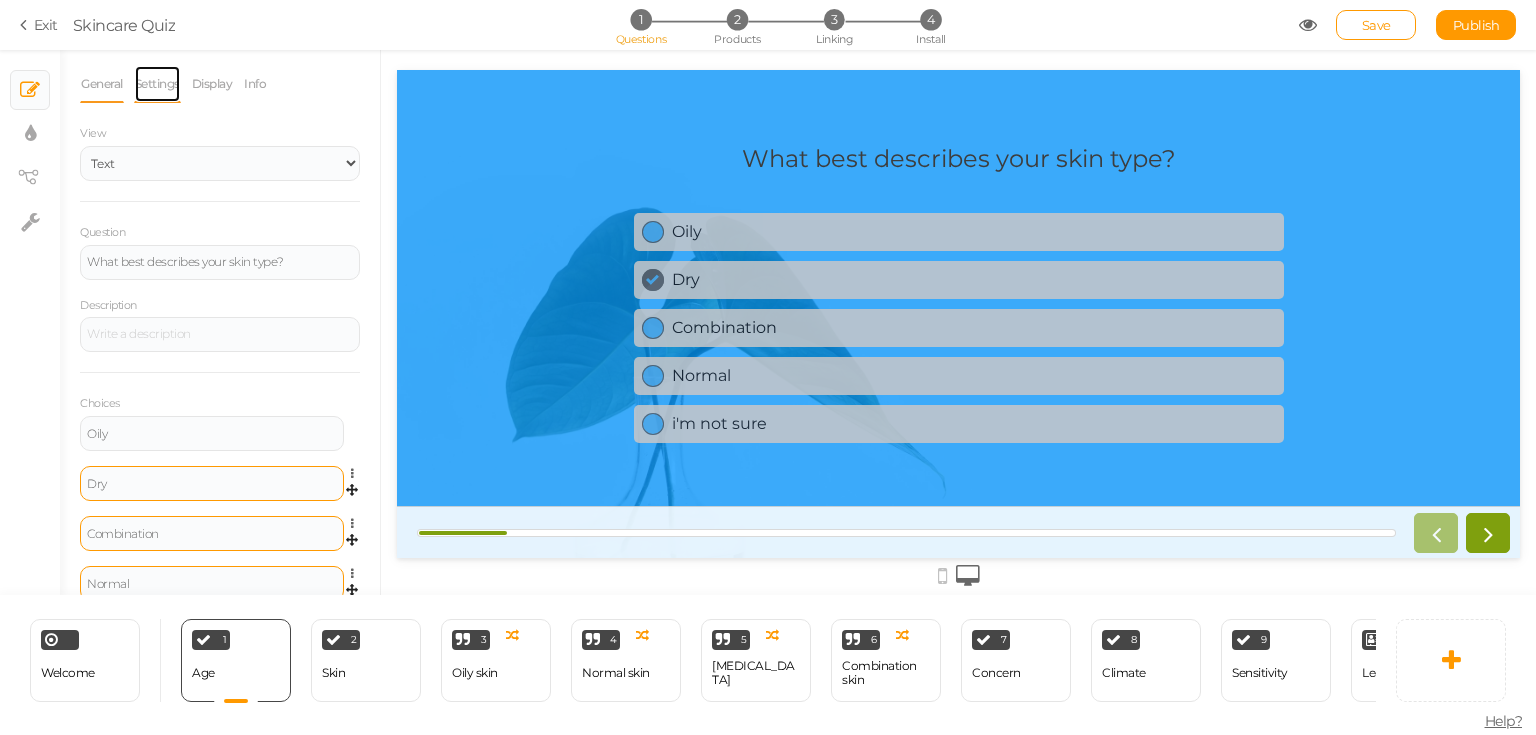 click on "Settings" at bounding box center [157, 84] 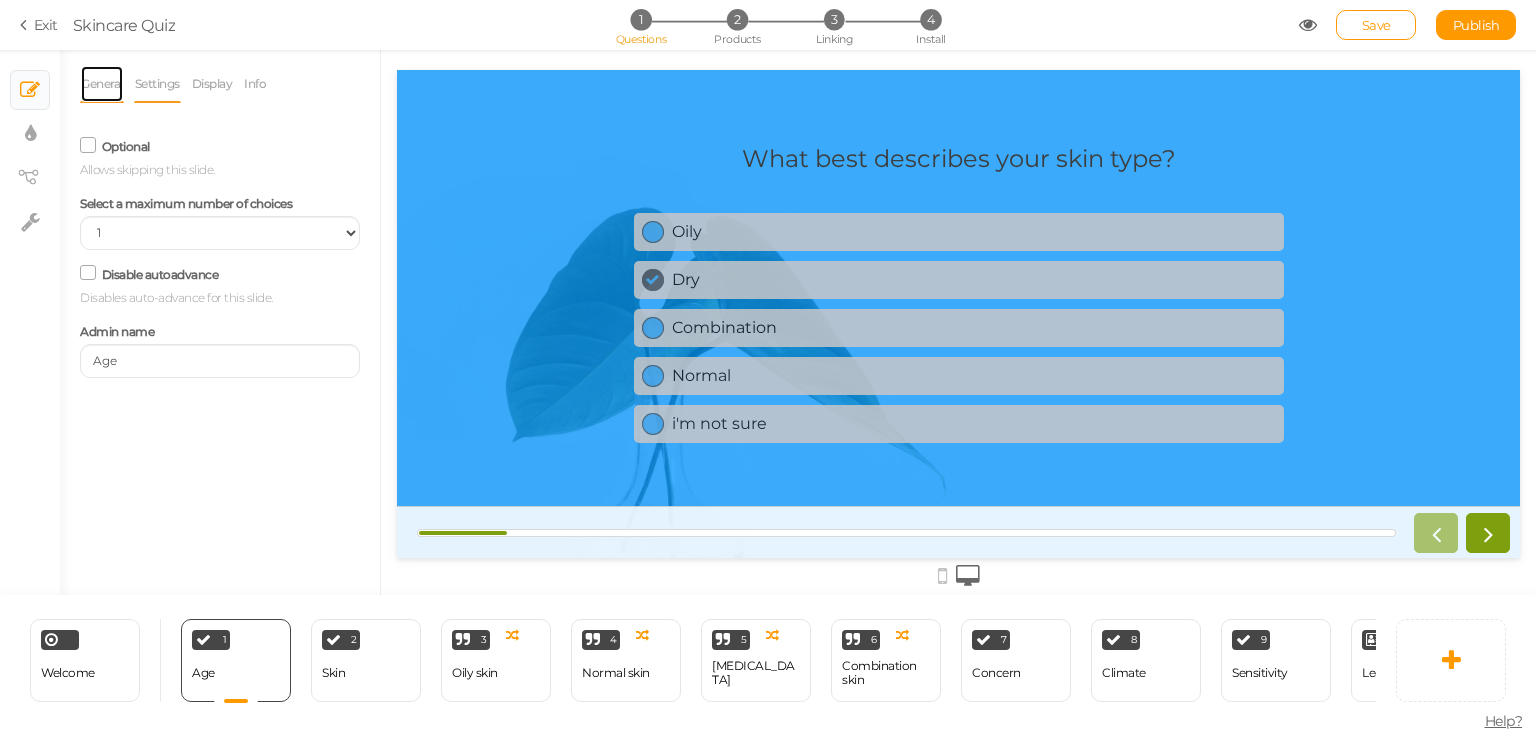 click on "General" at bounding box center [102, 84] 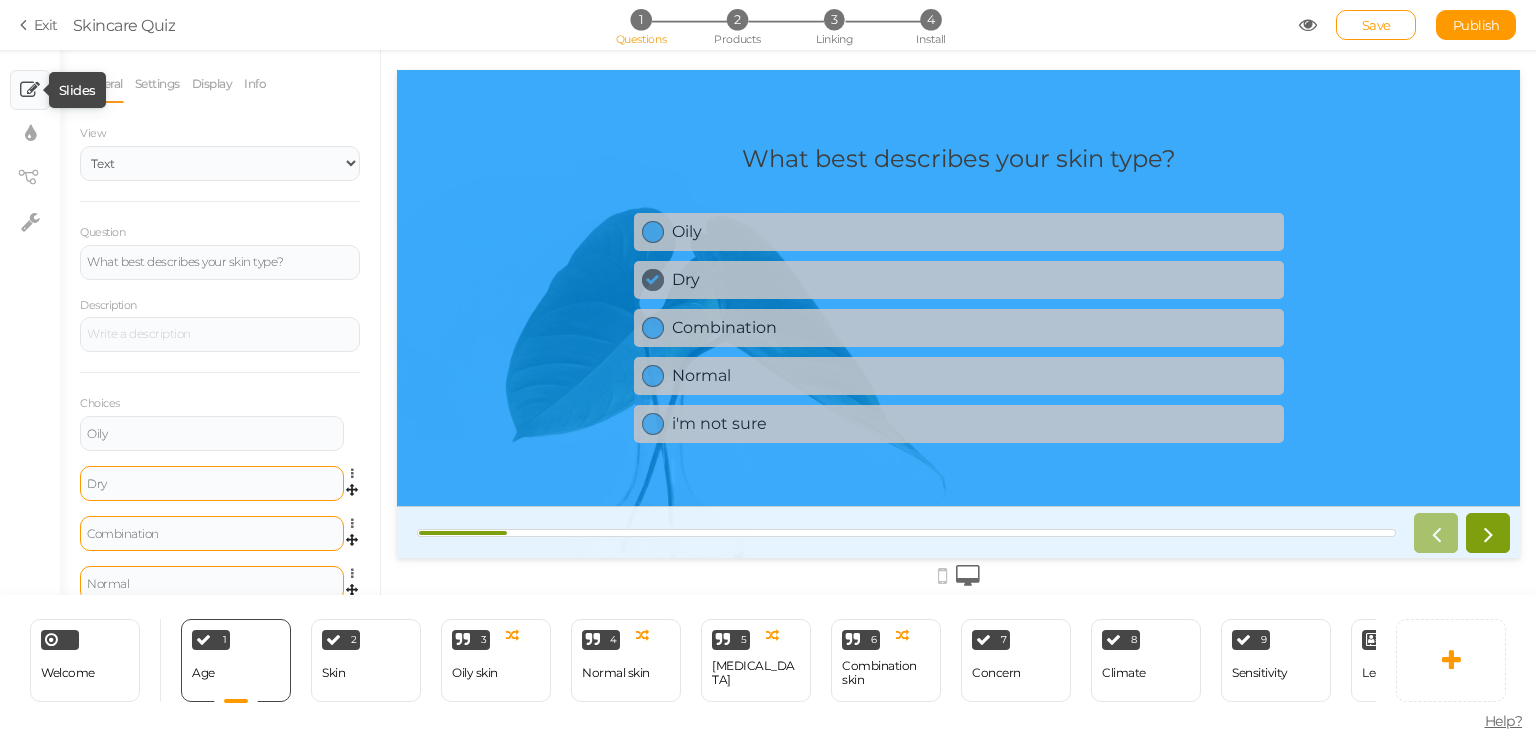 click at bounding box center (30, 90) 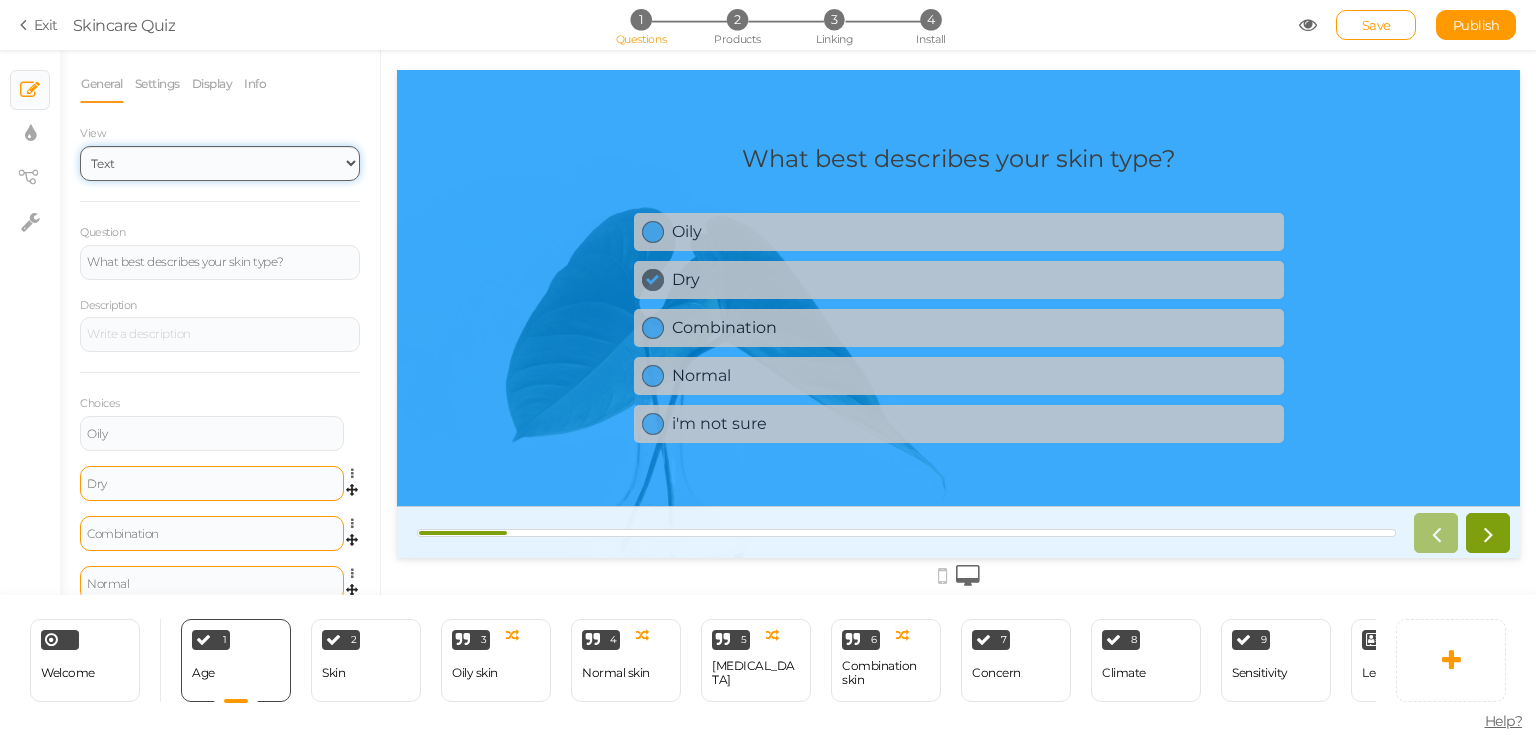 click on "Text Images Slider Dropdown" at bounding box center [220, 163] 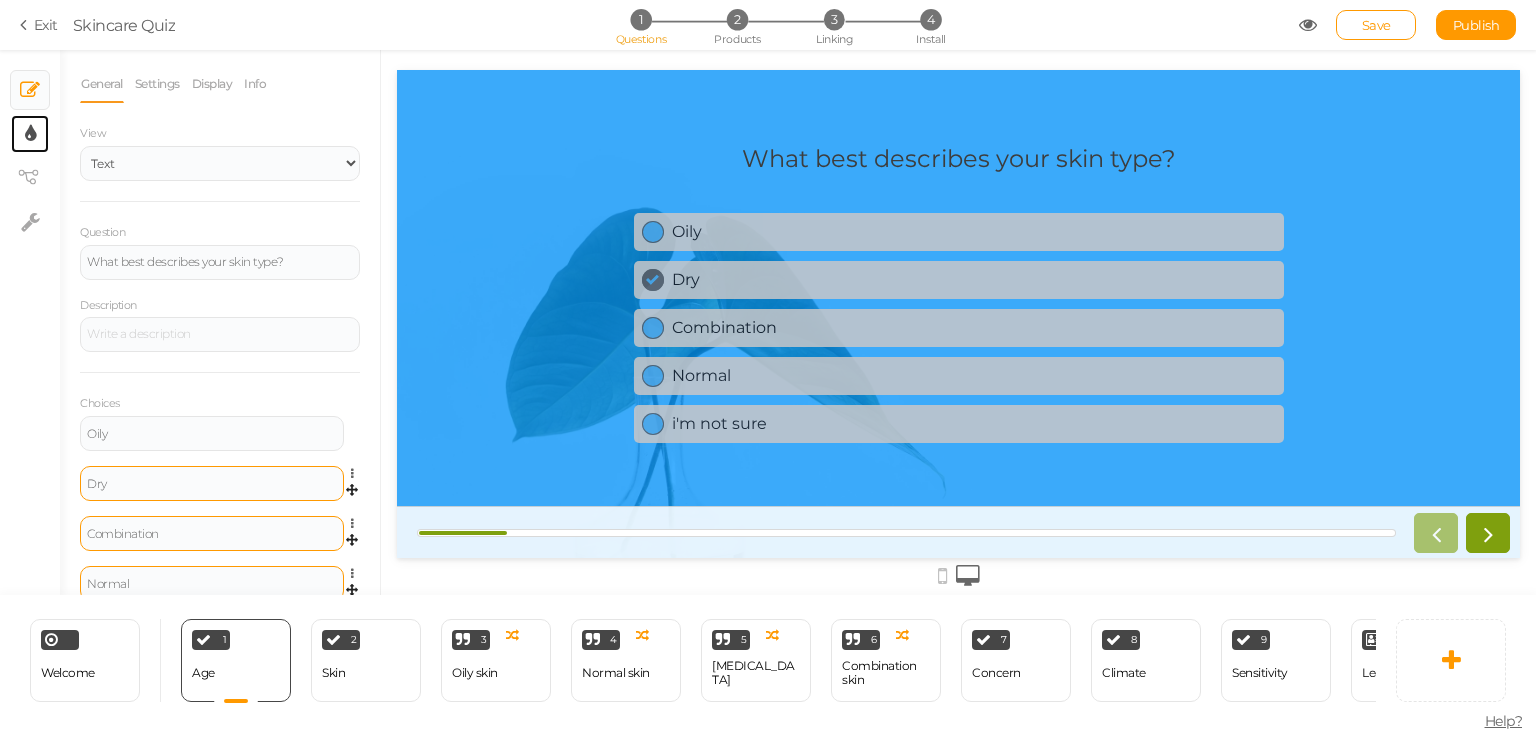 click on "× Display settings" at bounding box center [30, 134] 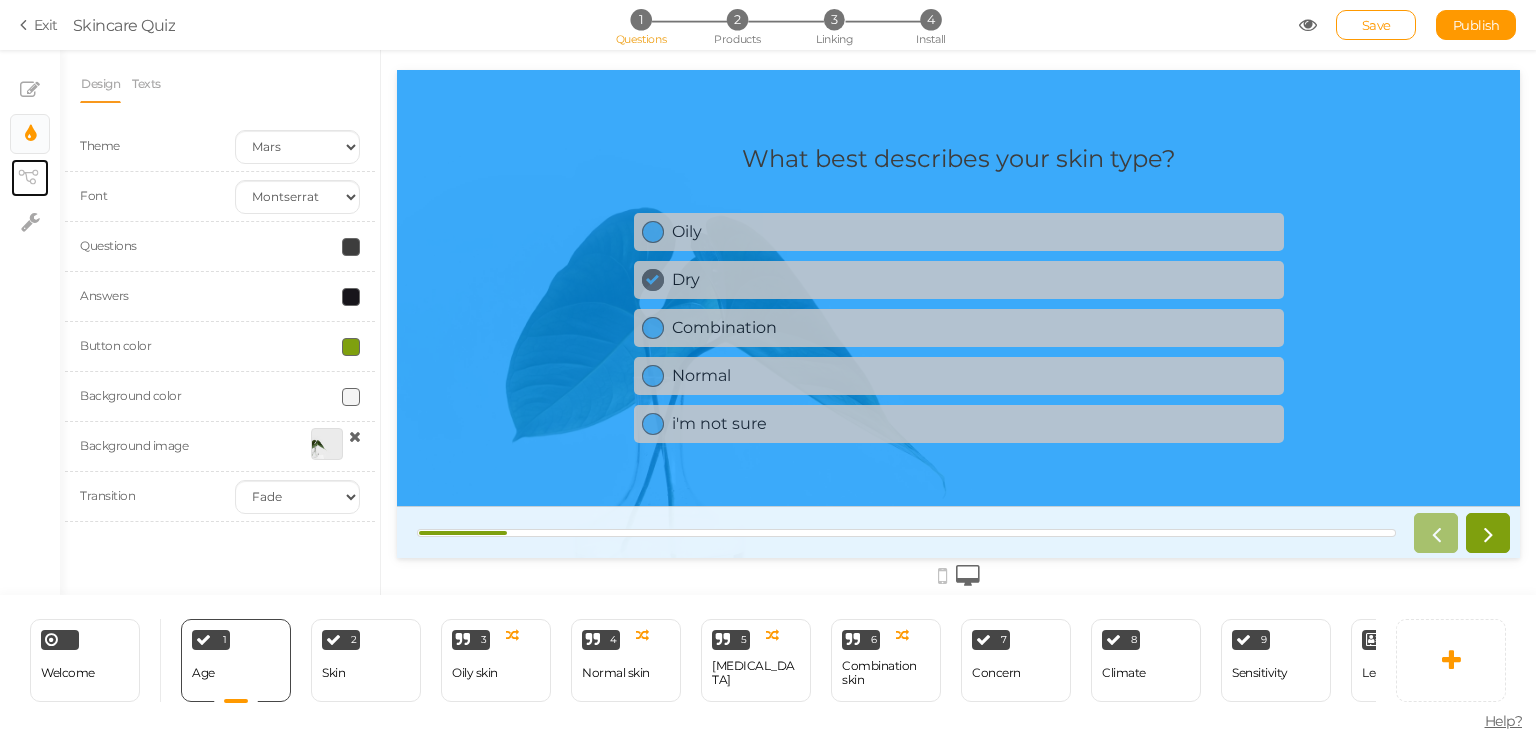 click on "× View tree" at bounding box center [30, 178] 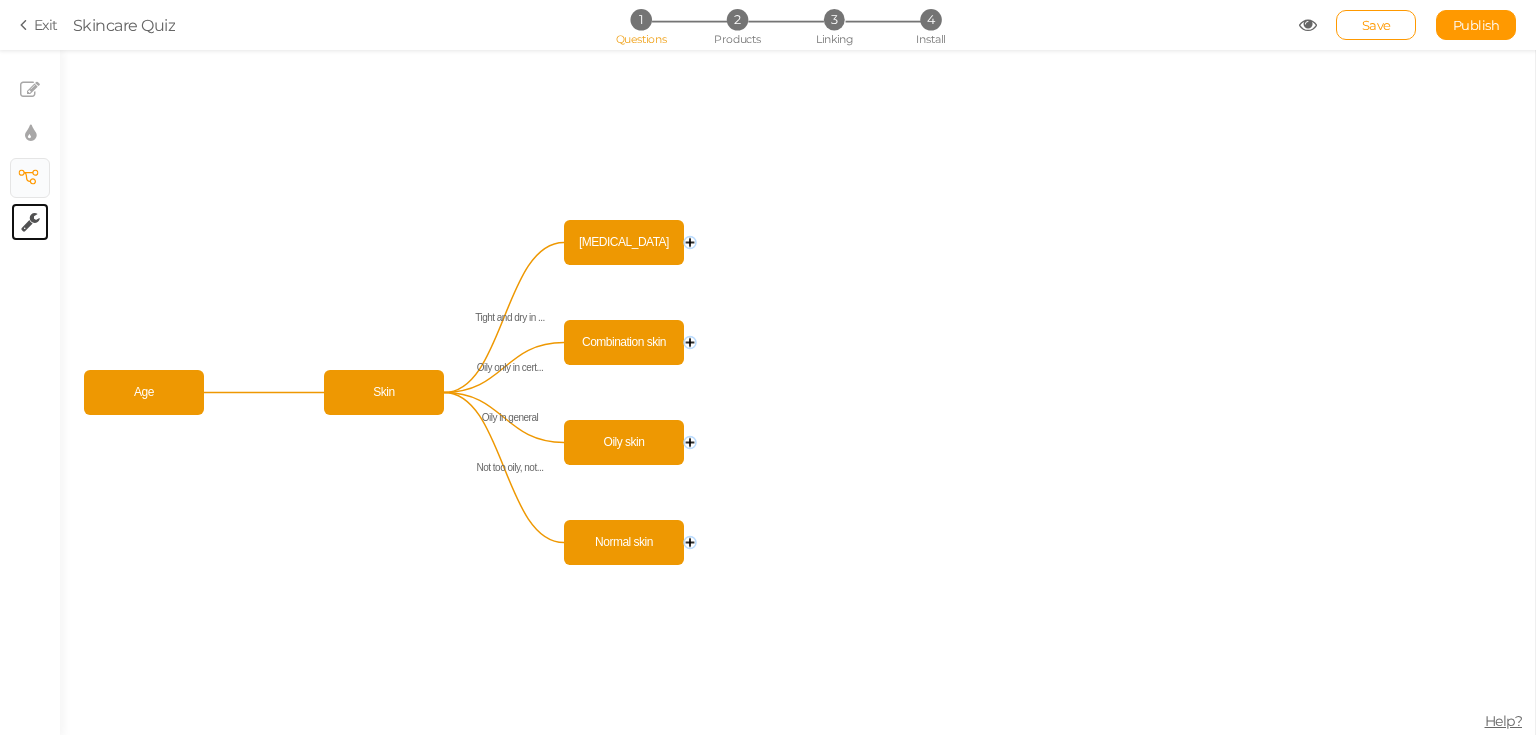 click on "× Settings" at bounding box center (30, 222) 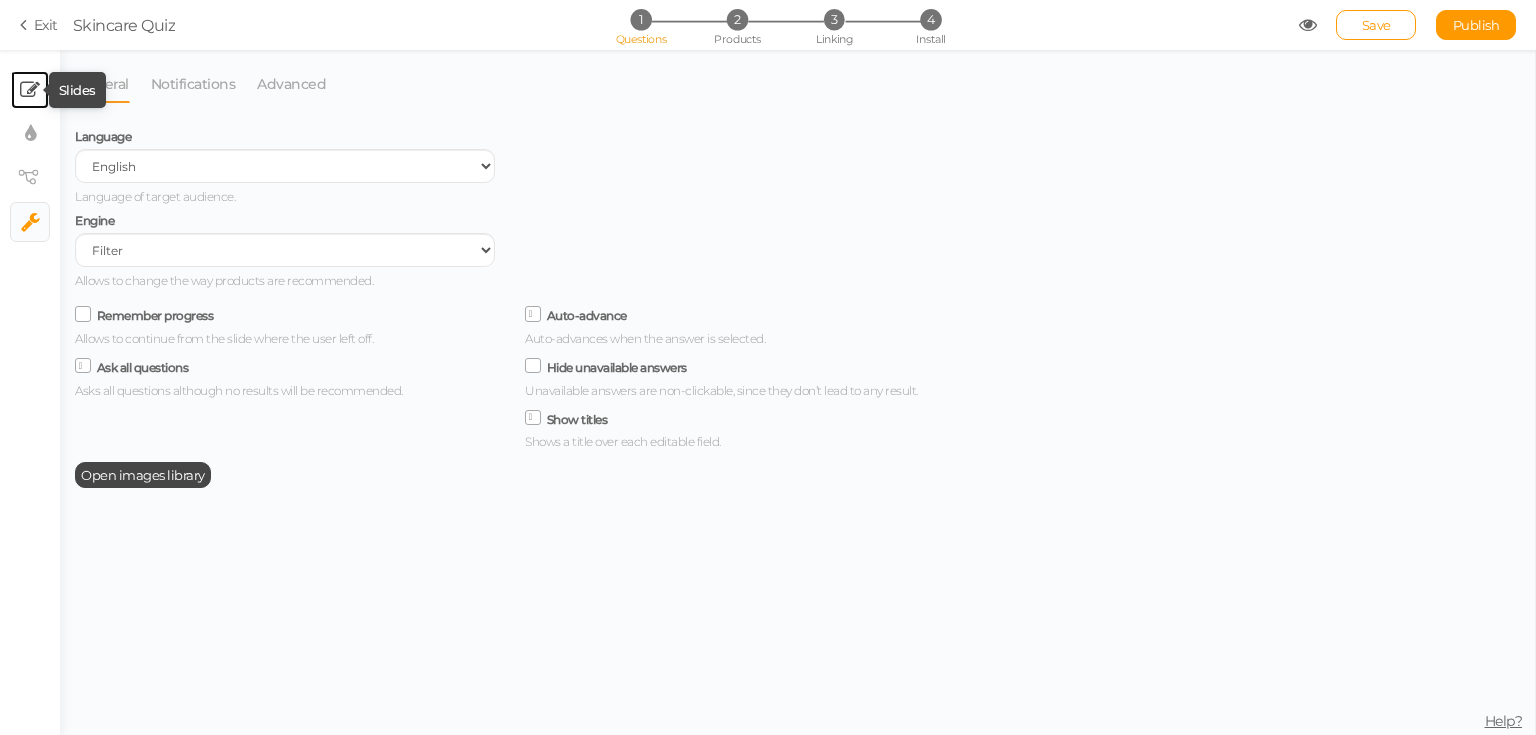 click at bounding box center [30, 90] 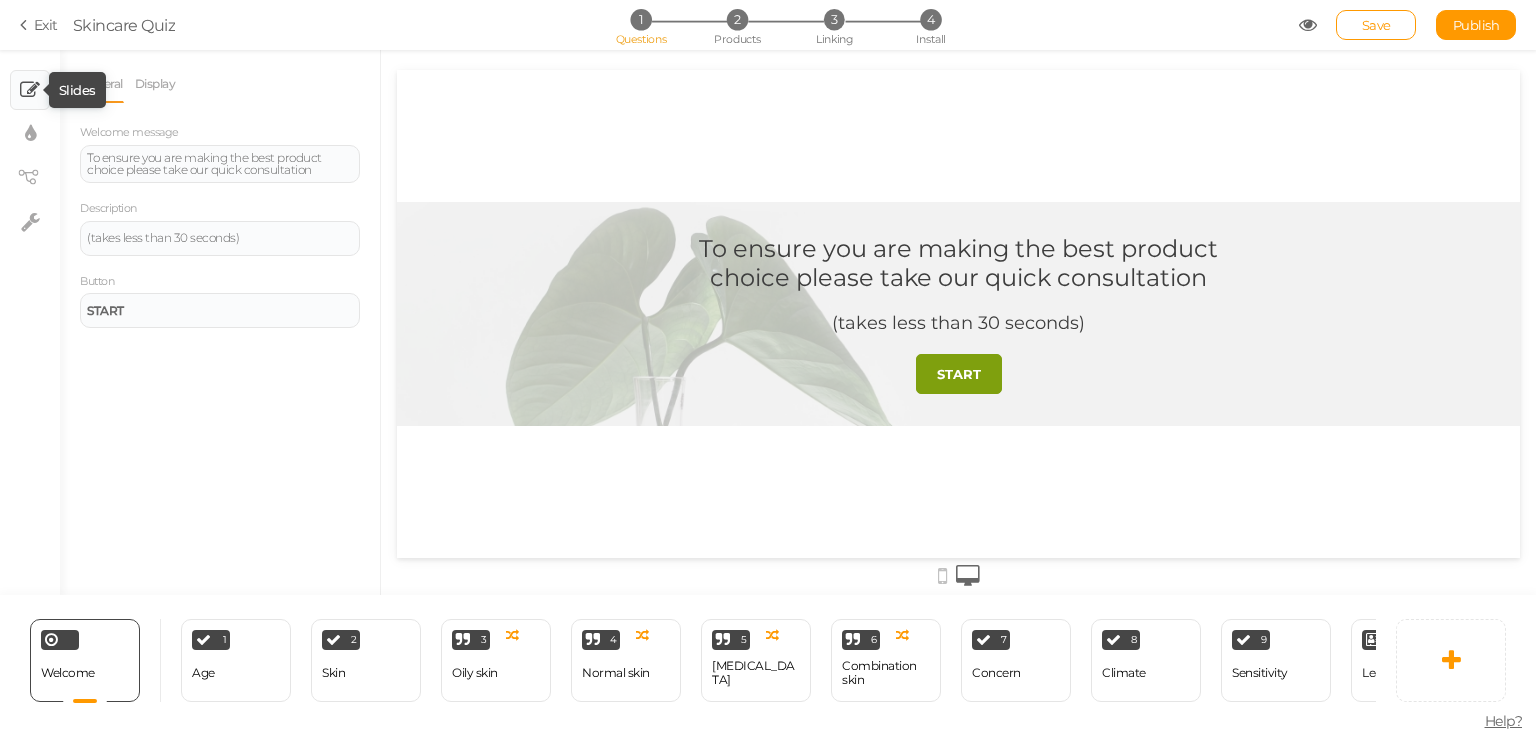 scroll, scrollTop: 0, scrollLeft: 0, axis: both 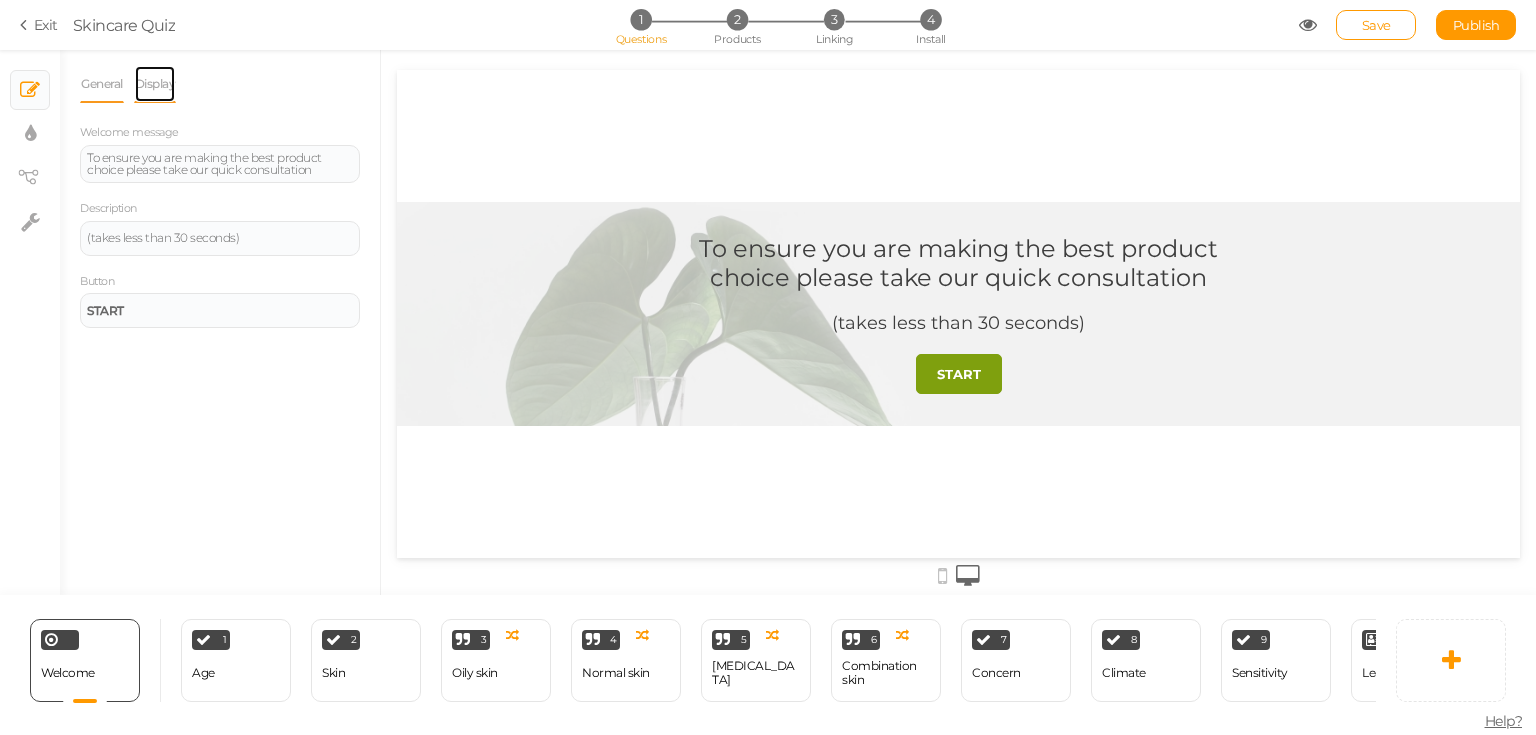 click on "Display" at bounding box center [155, 84] 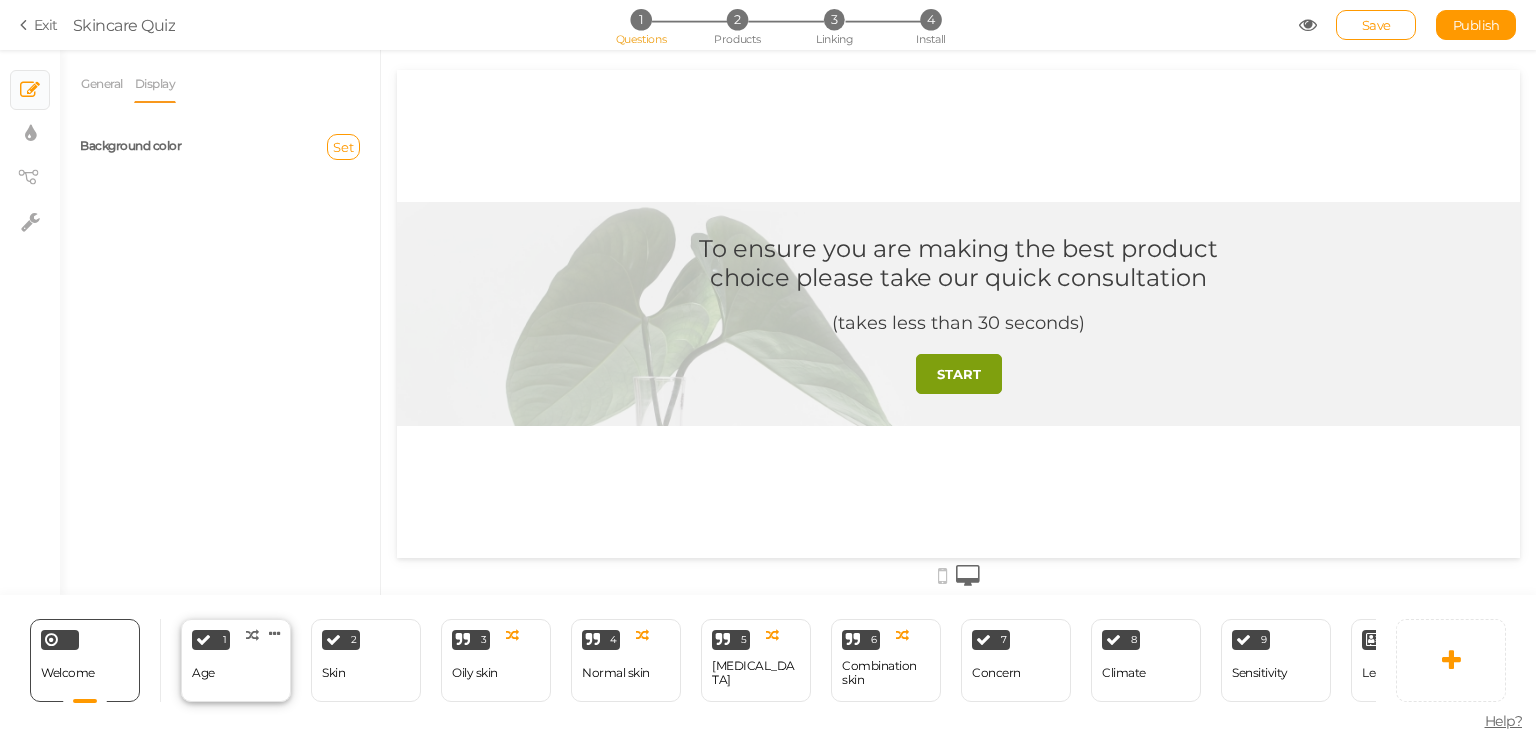 click on "Age" at bounding box center (203, 673) 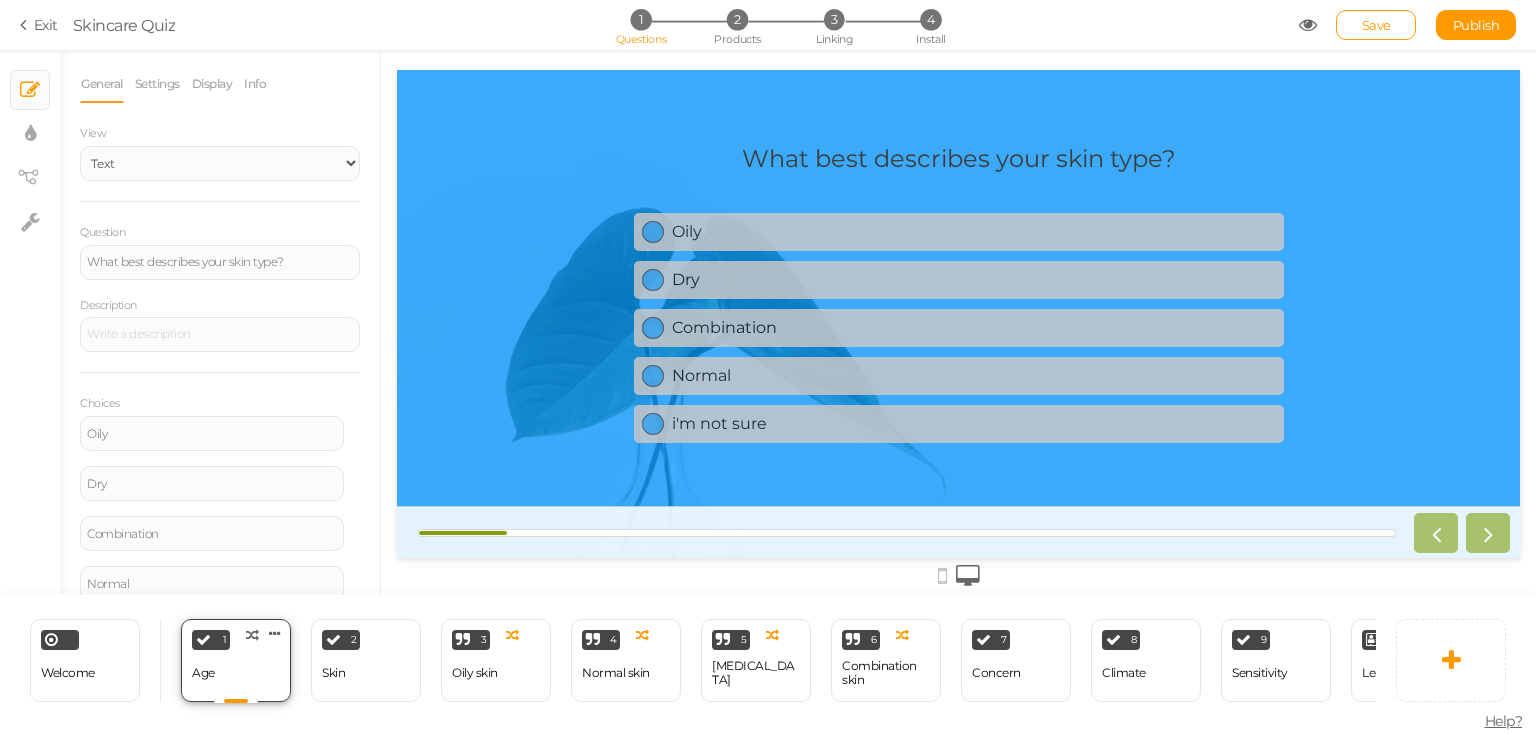 scroll, scrollTop: 0, scrollLeft: 0, axis: both 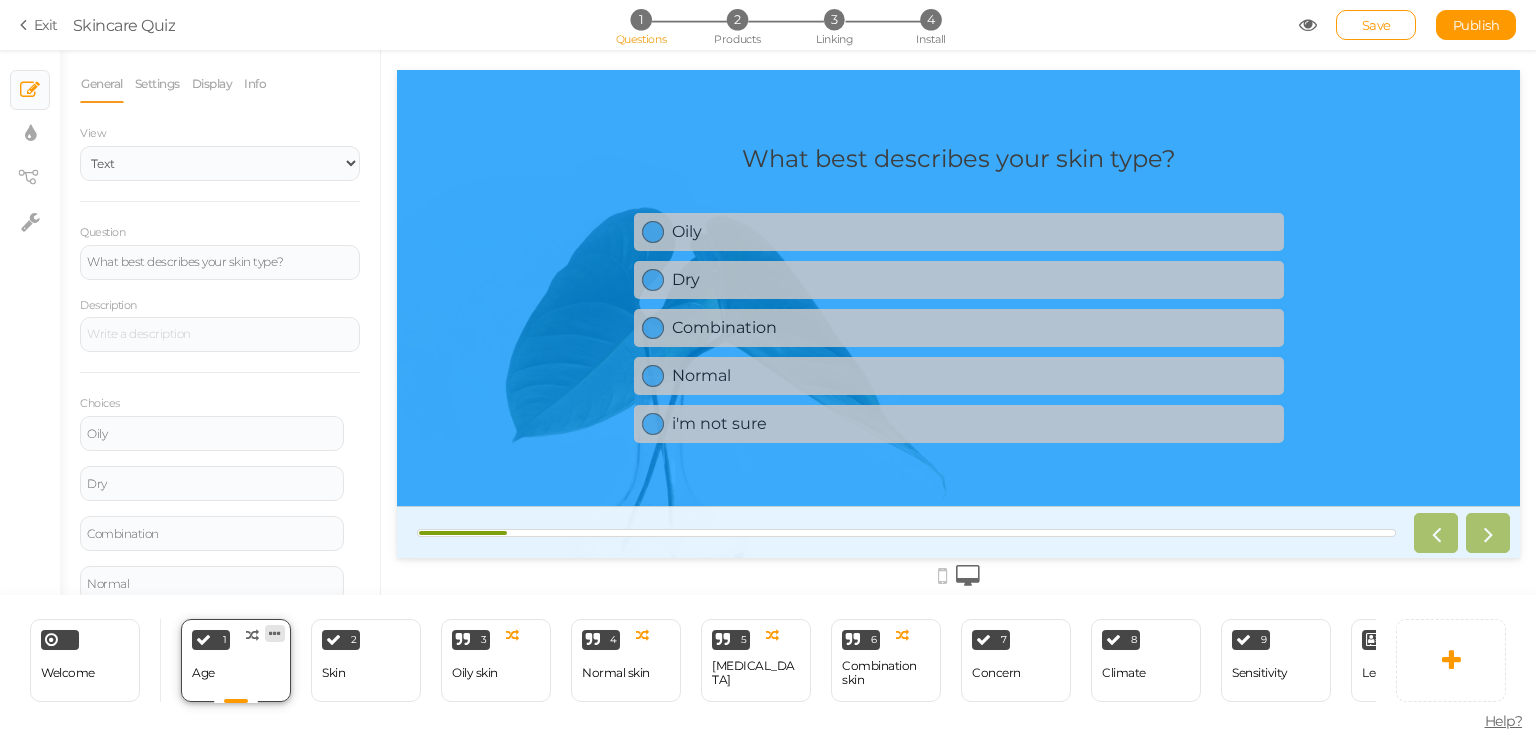 click at bounding box center (275, 633) 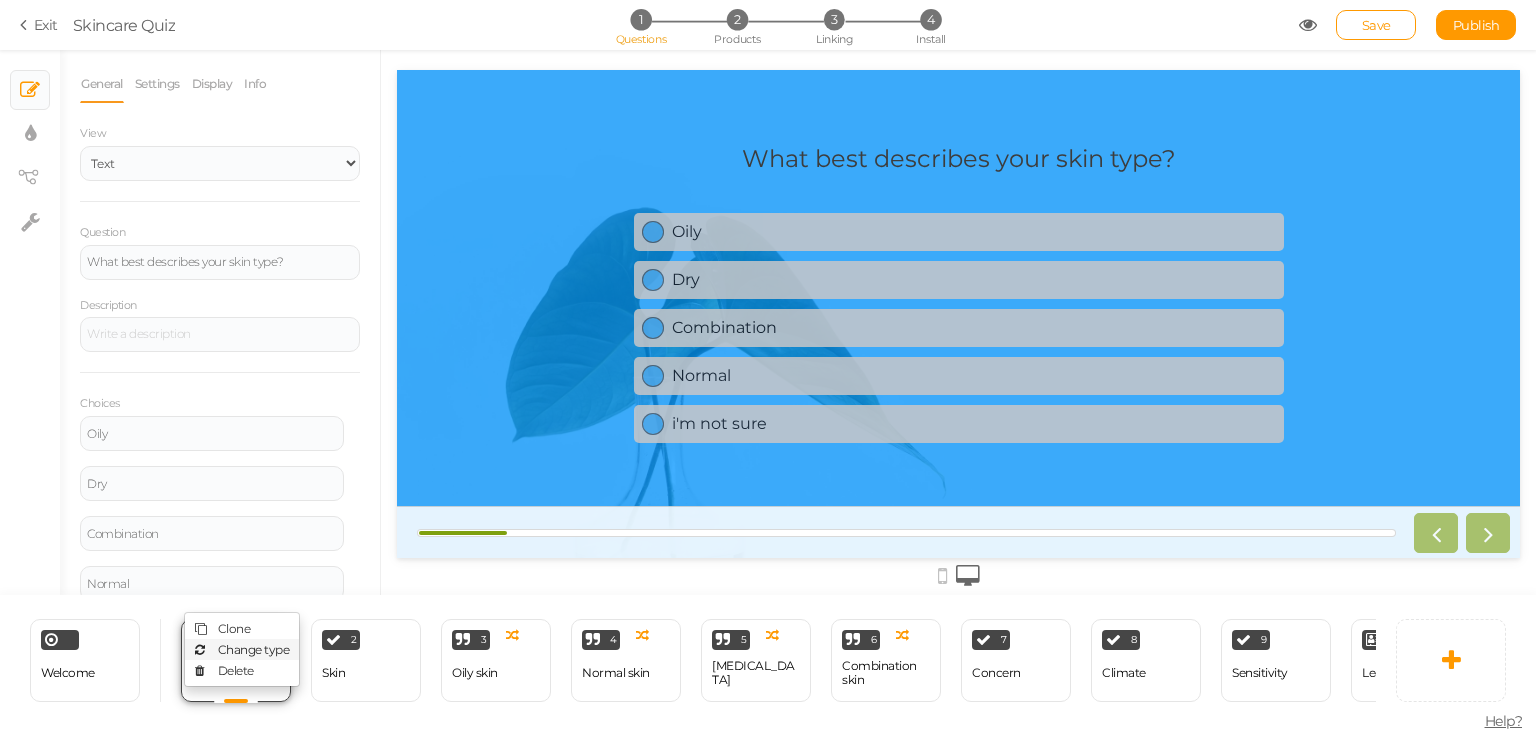 click on "Change type" at bounding box center (254, 649) 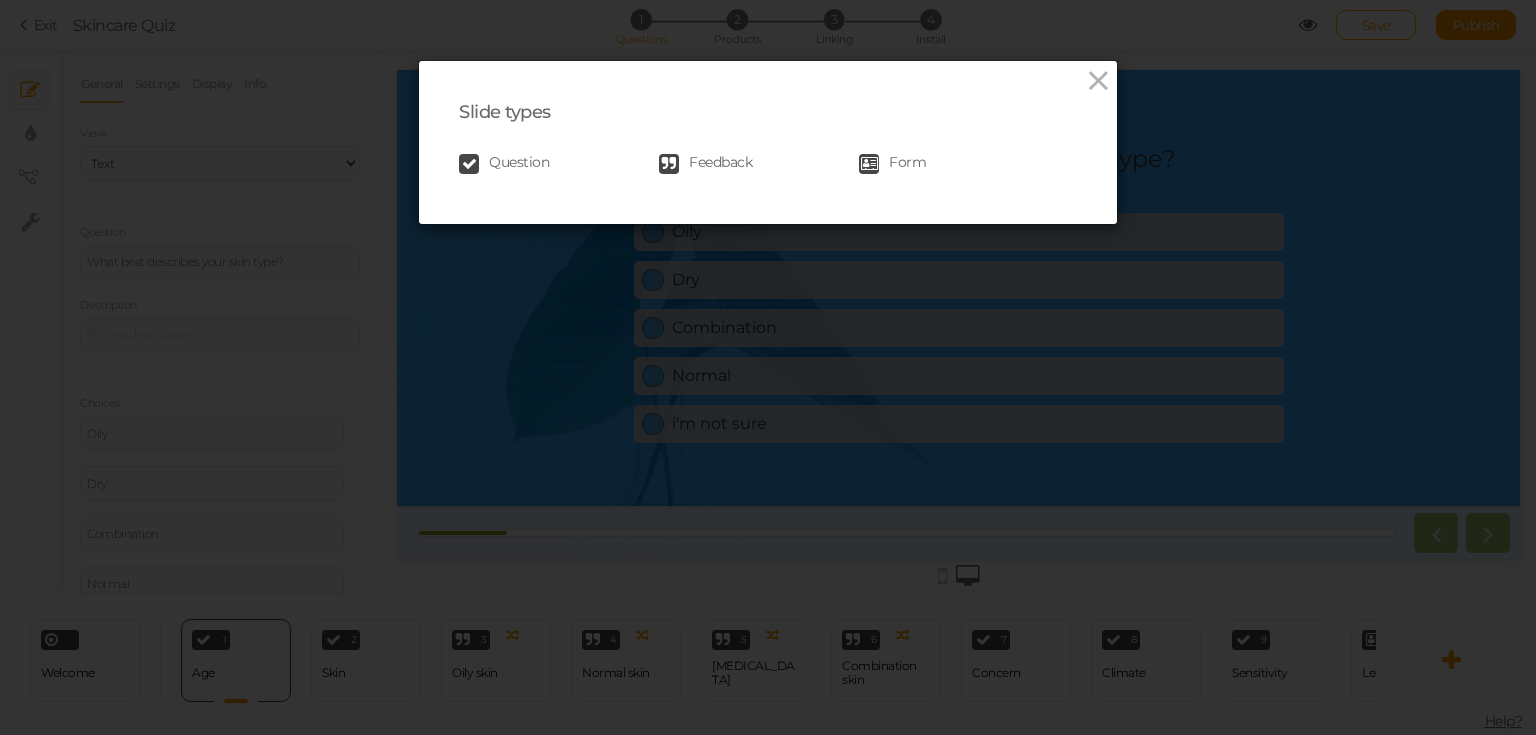 click on "Slide types           Question       Feedback       Form" at bounding box center (768, 367) 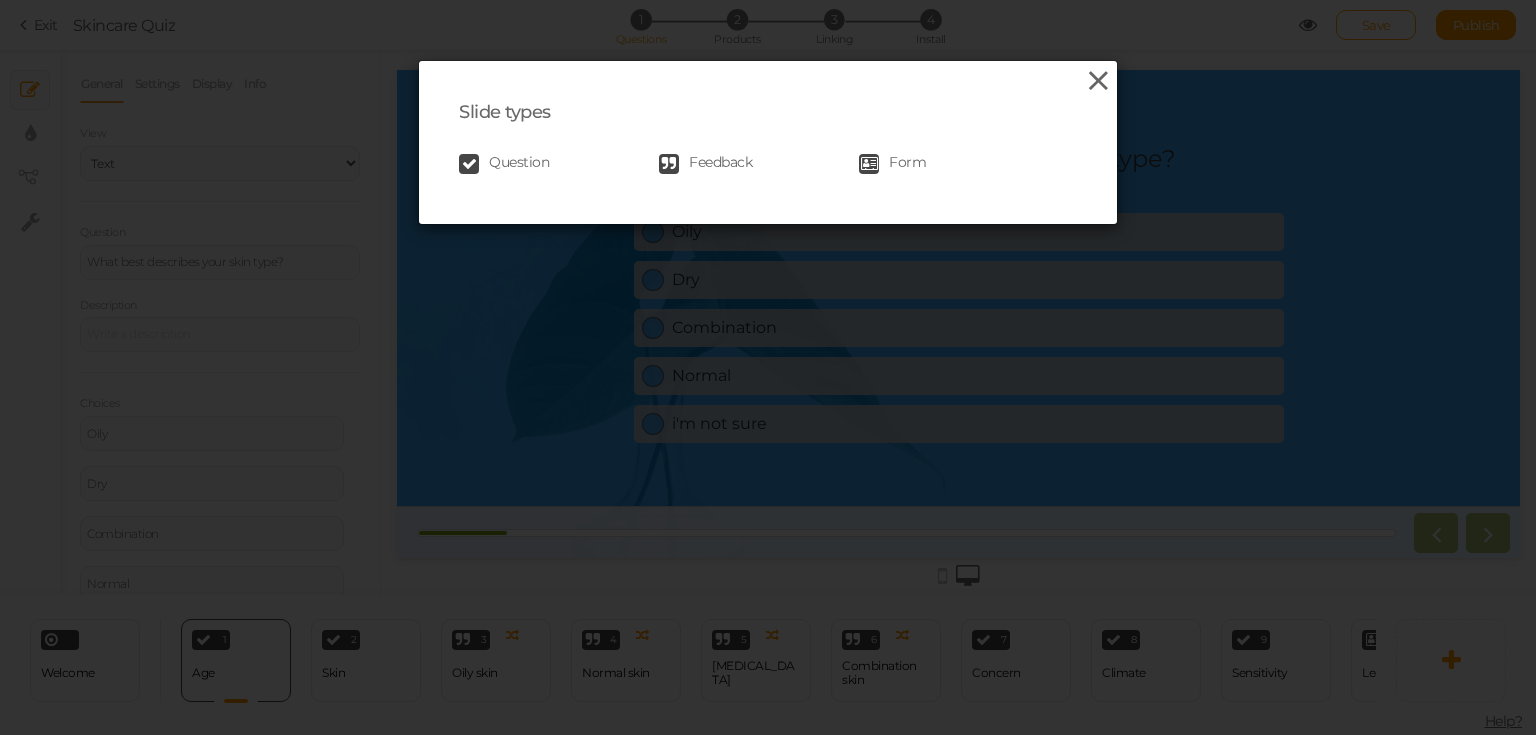 click at bounding box center (1098, 81) 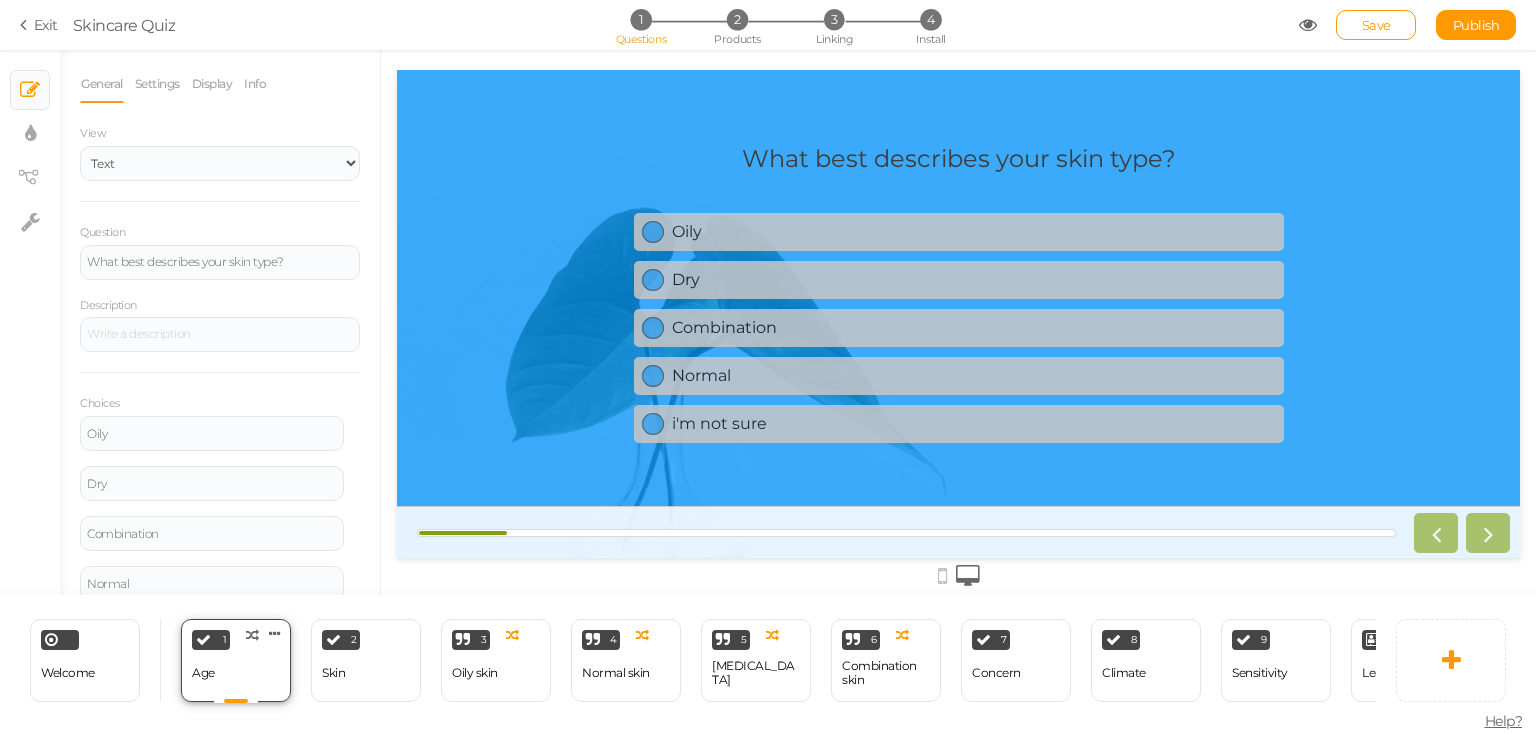click on "Age" at bounding box center [203, 673] 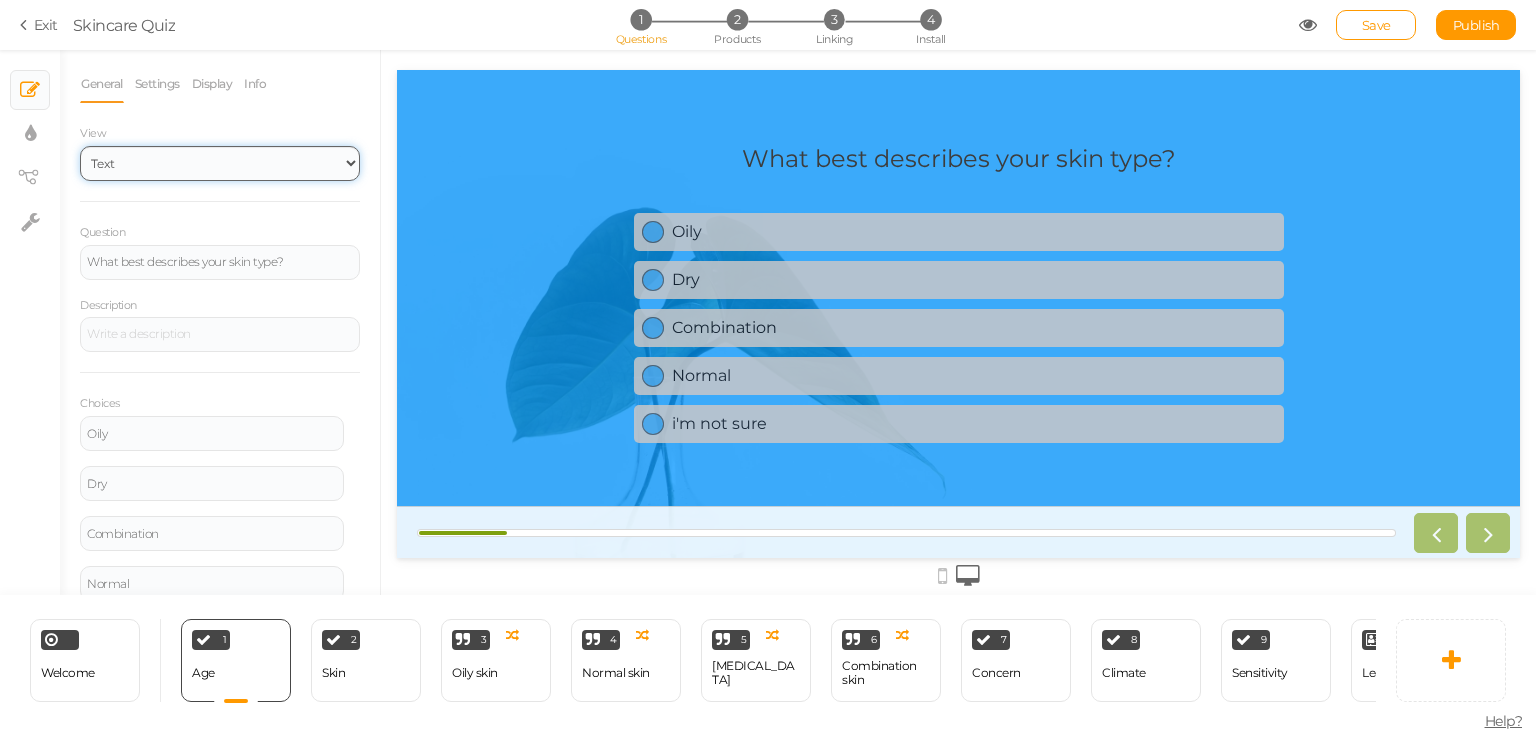 click on "Text Images Slider Dropdown" at bounding box center (220, 163) 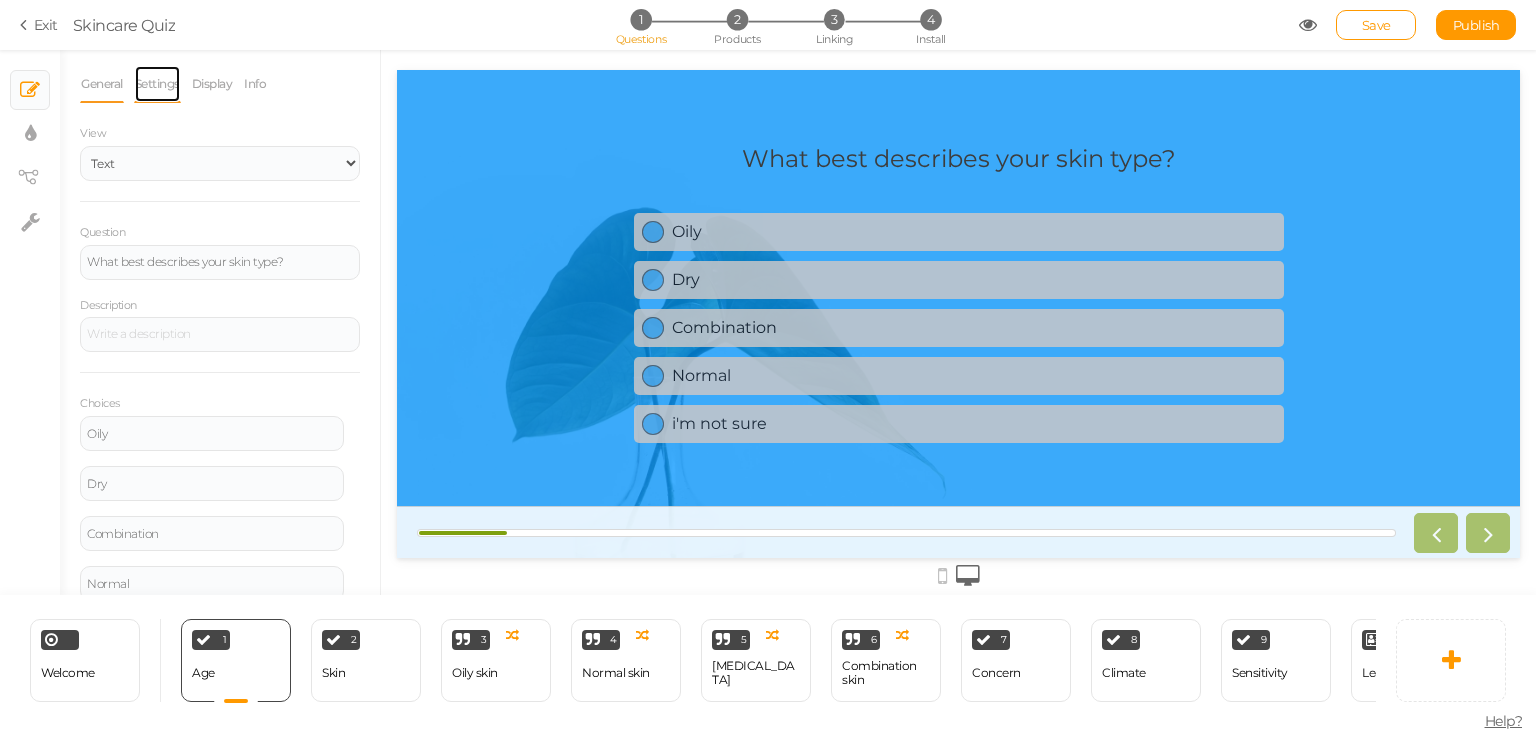 click on "Settings" at bounding box center (157, 84) 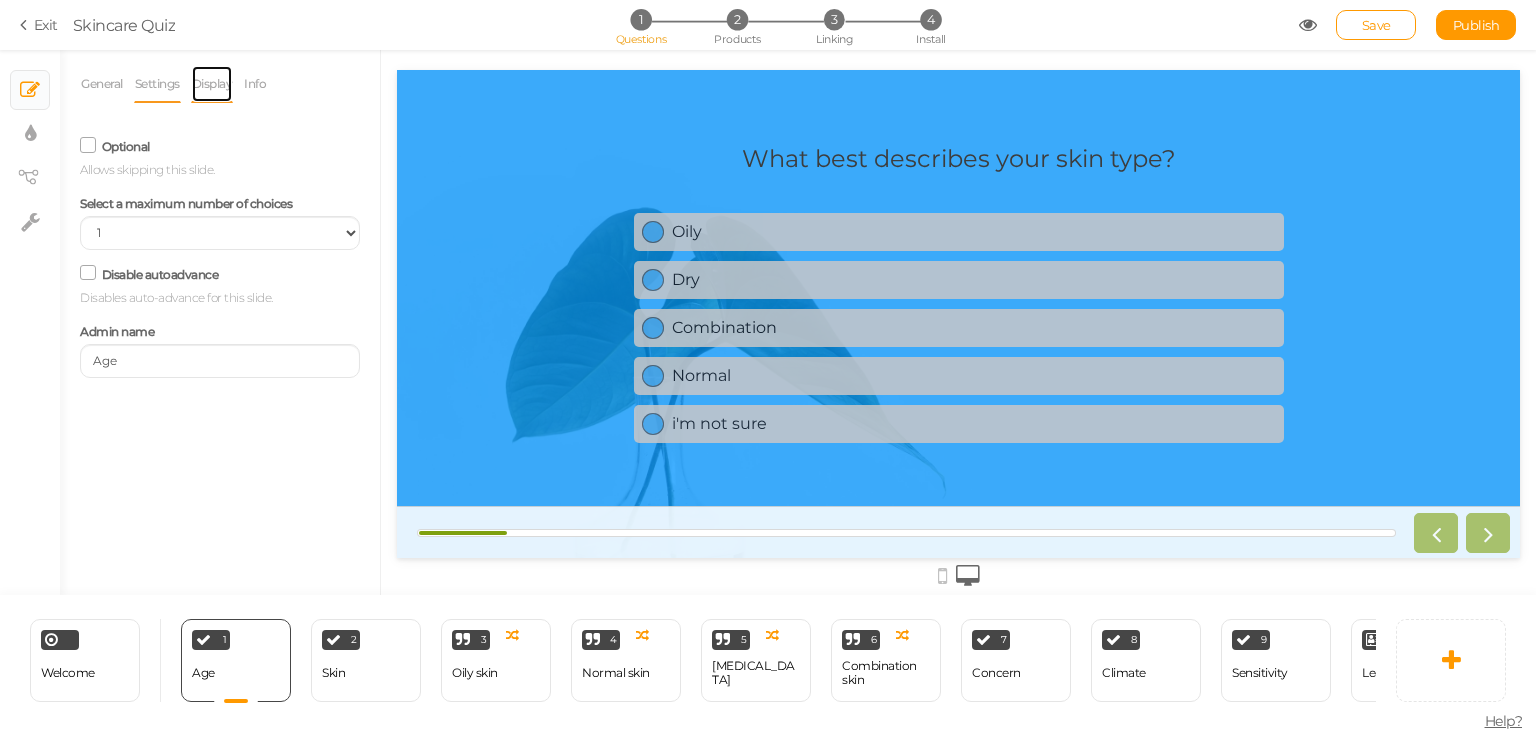 click on "Display" at bounding box center (212, 84) 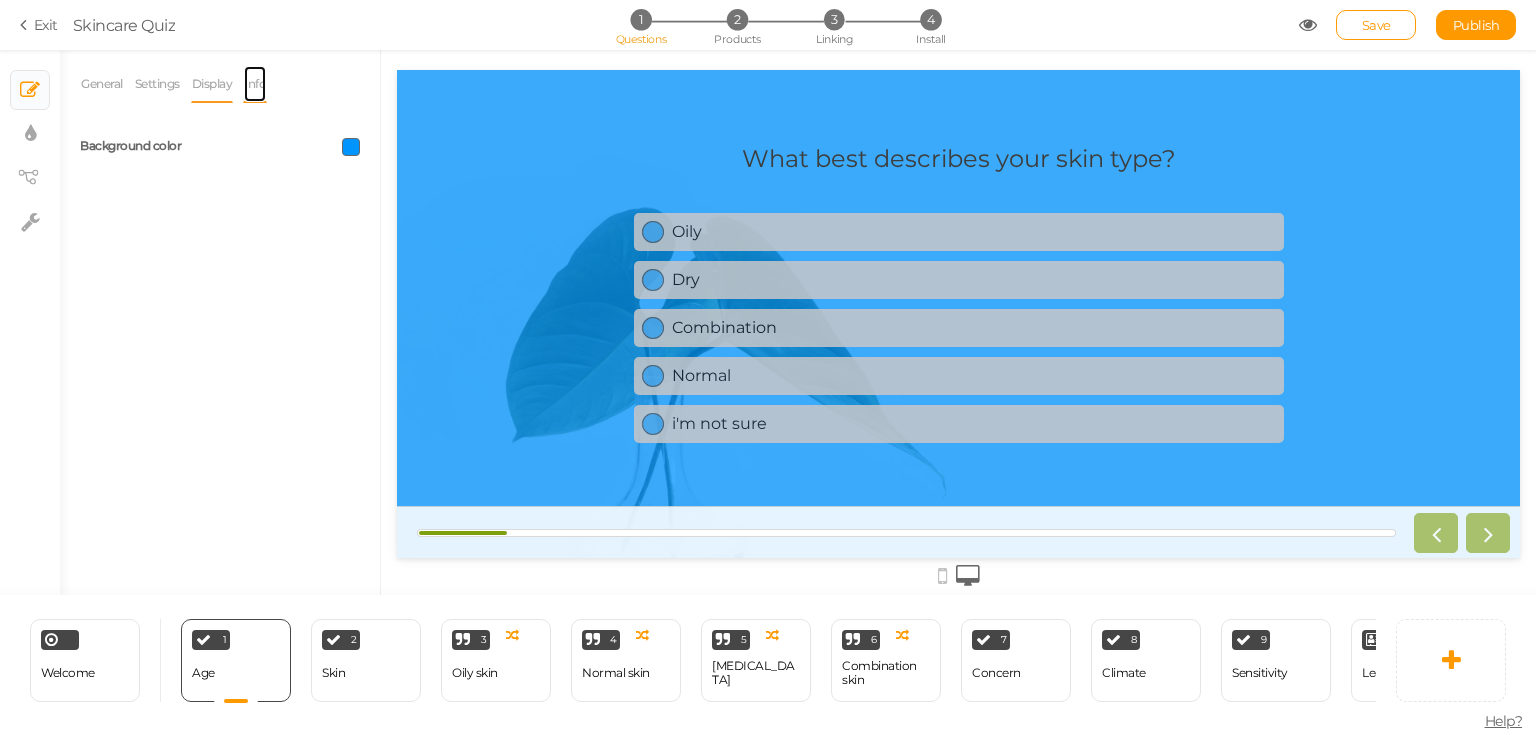 click on "Info" at bounding box center [255, 84] 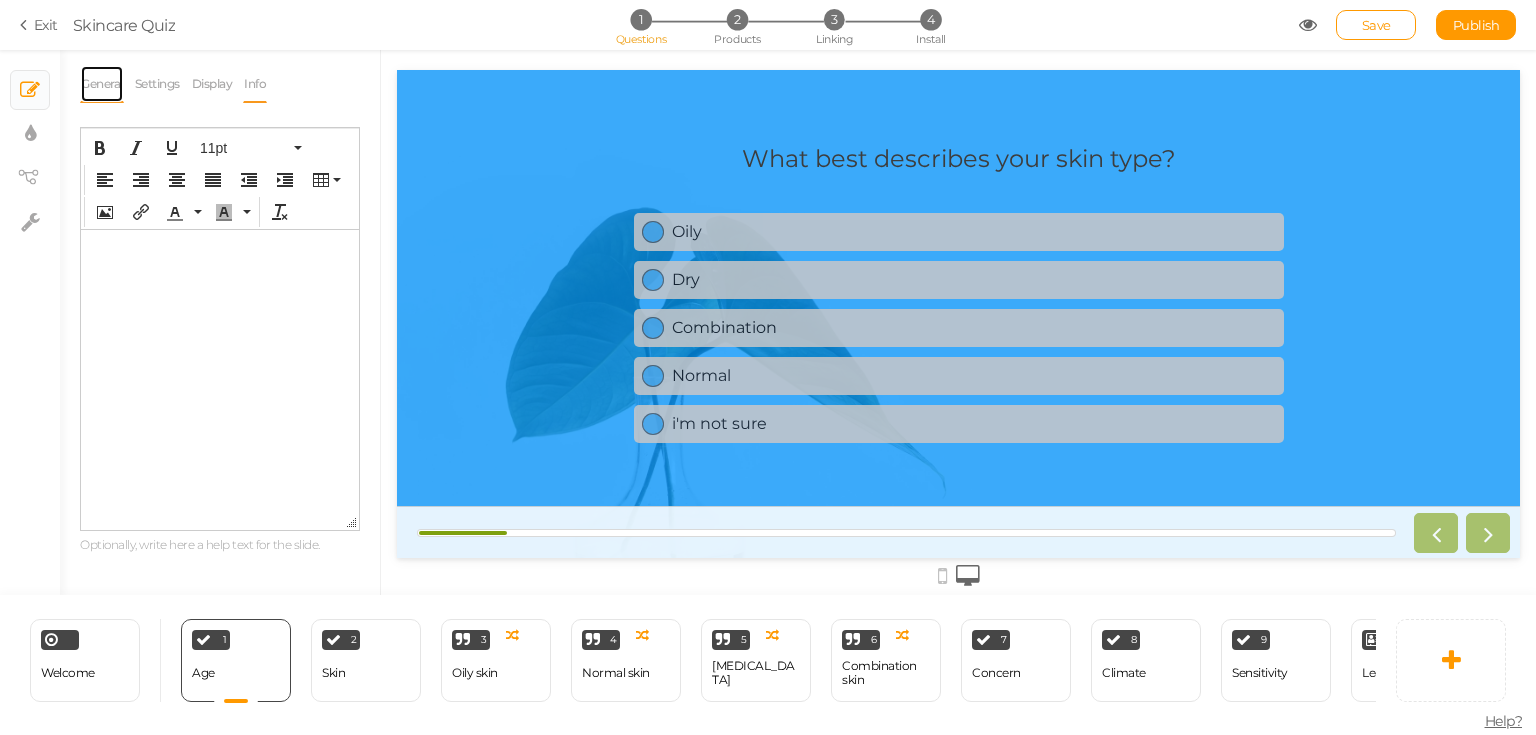 click on "General" at bounding box center (102, 84) 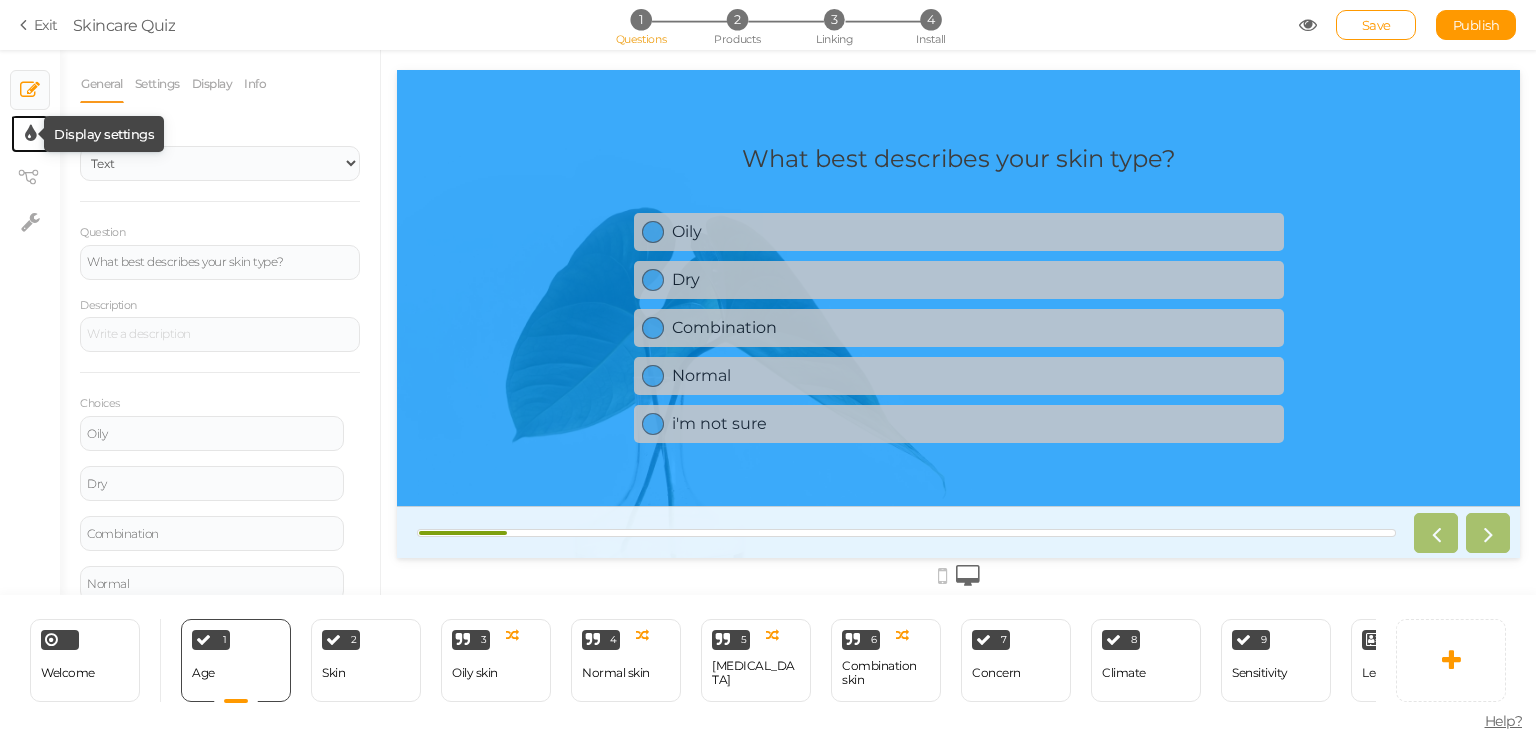 click at bounding box center [30, 134] 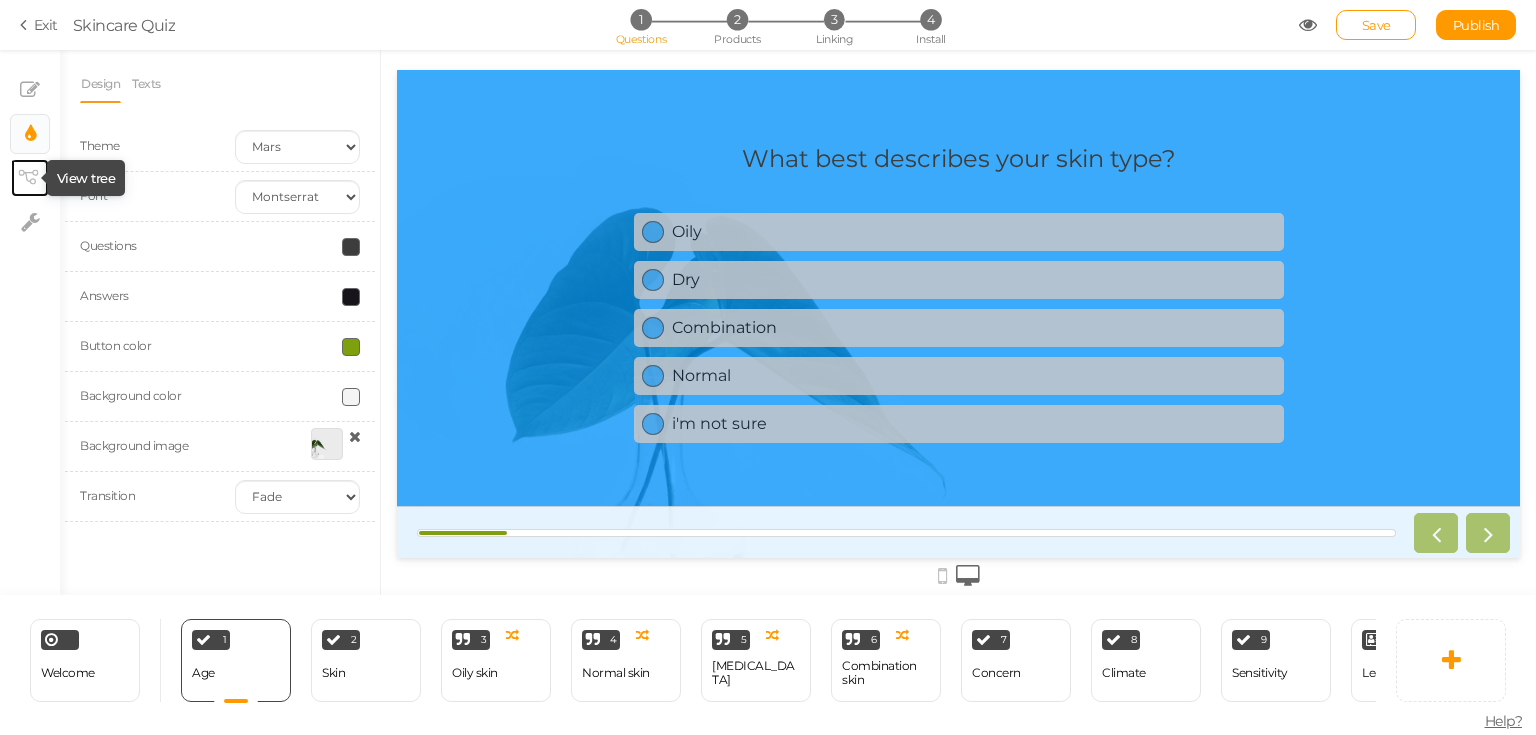 click 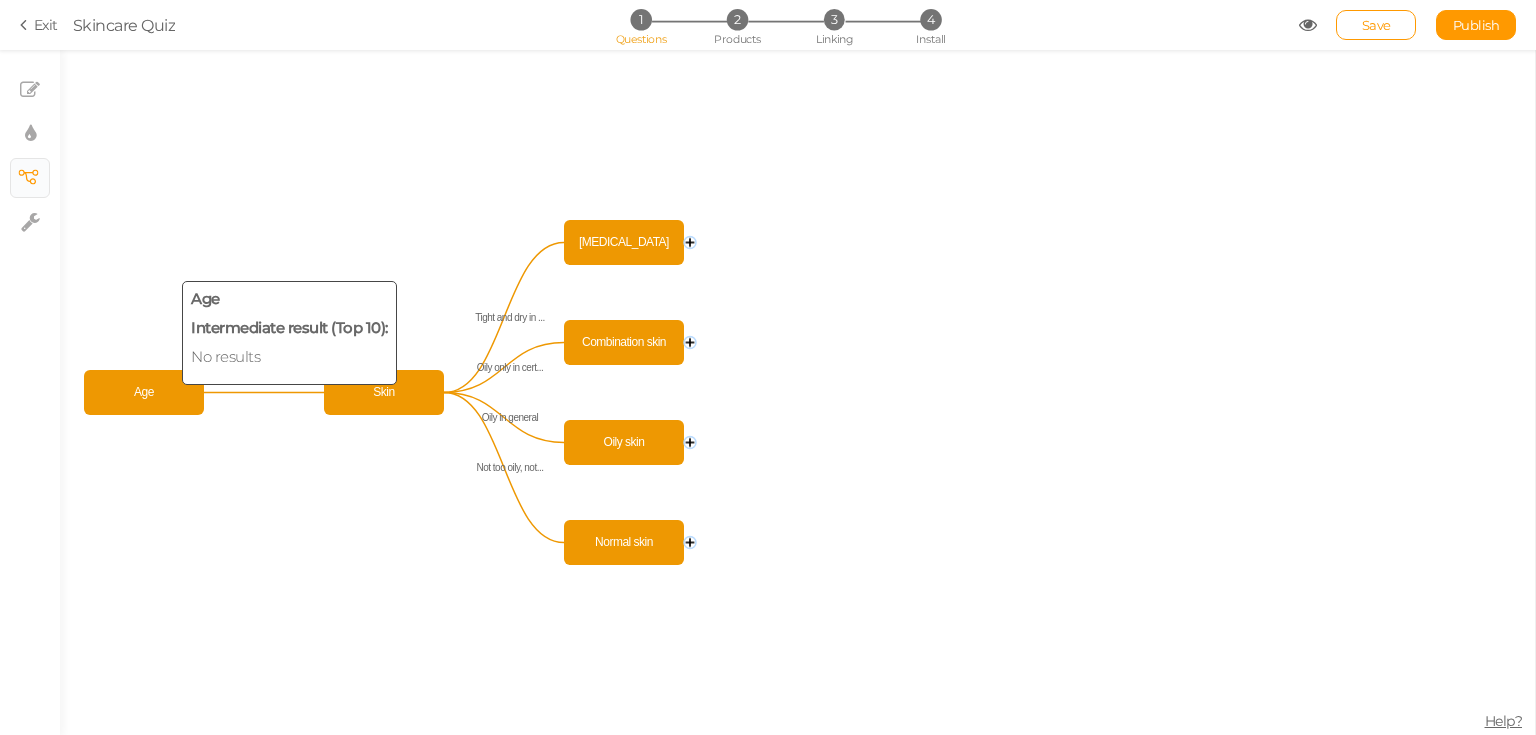 click on "Age" 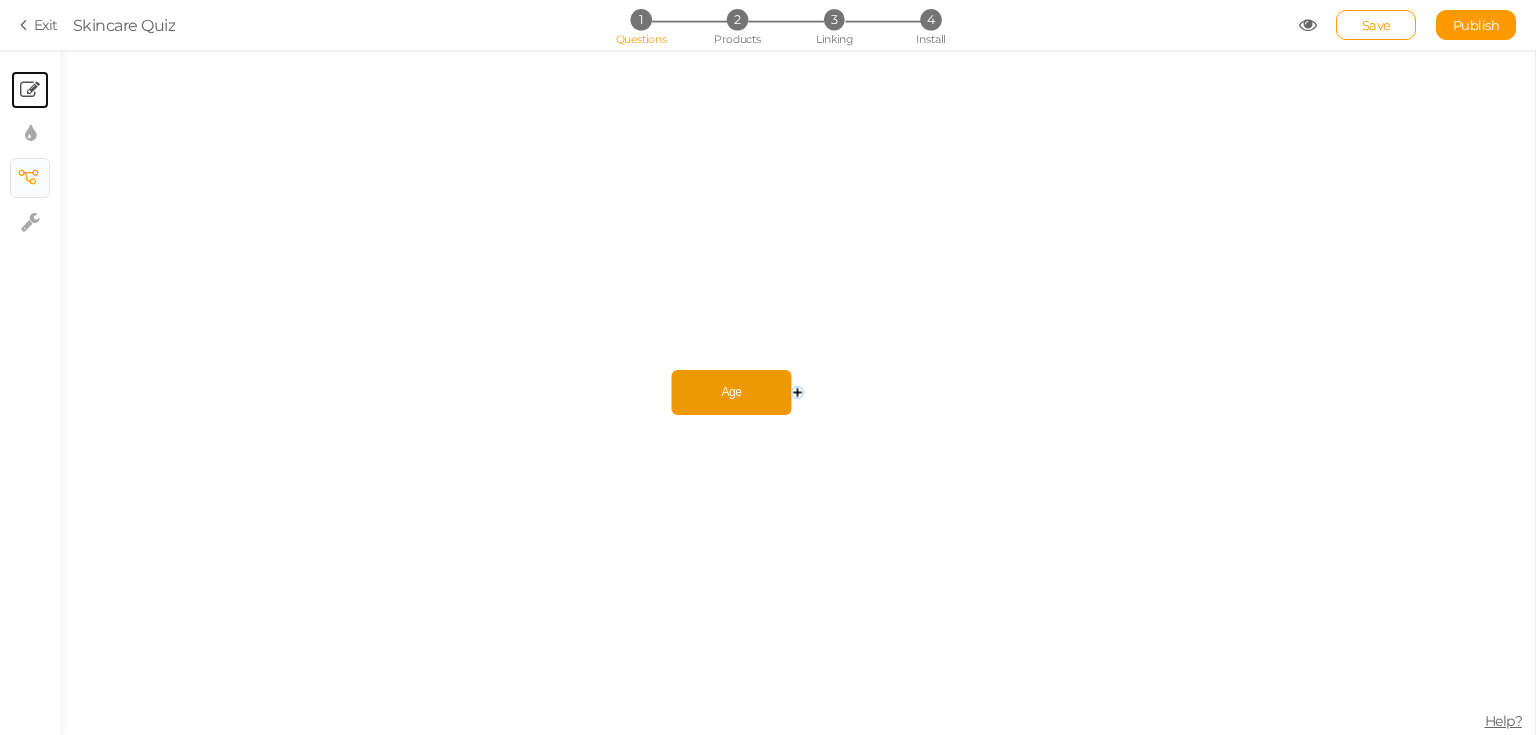 click at bounding box center (30, 90) 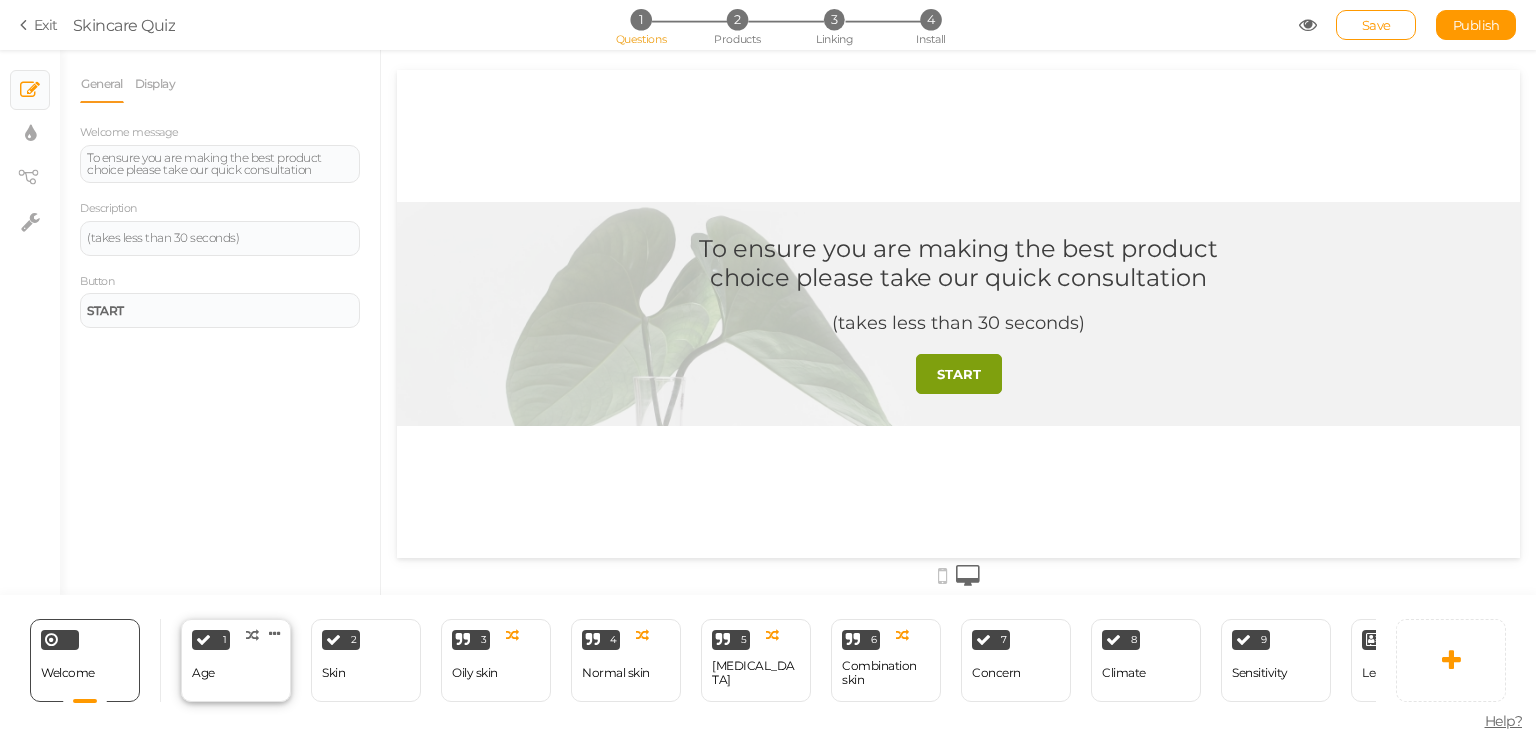 scroll, scrollTop: 0, scrollLeft: 0, axis: both 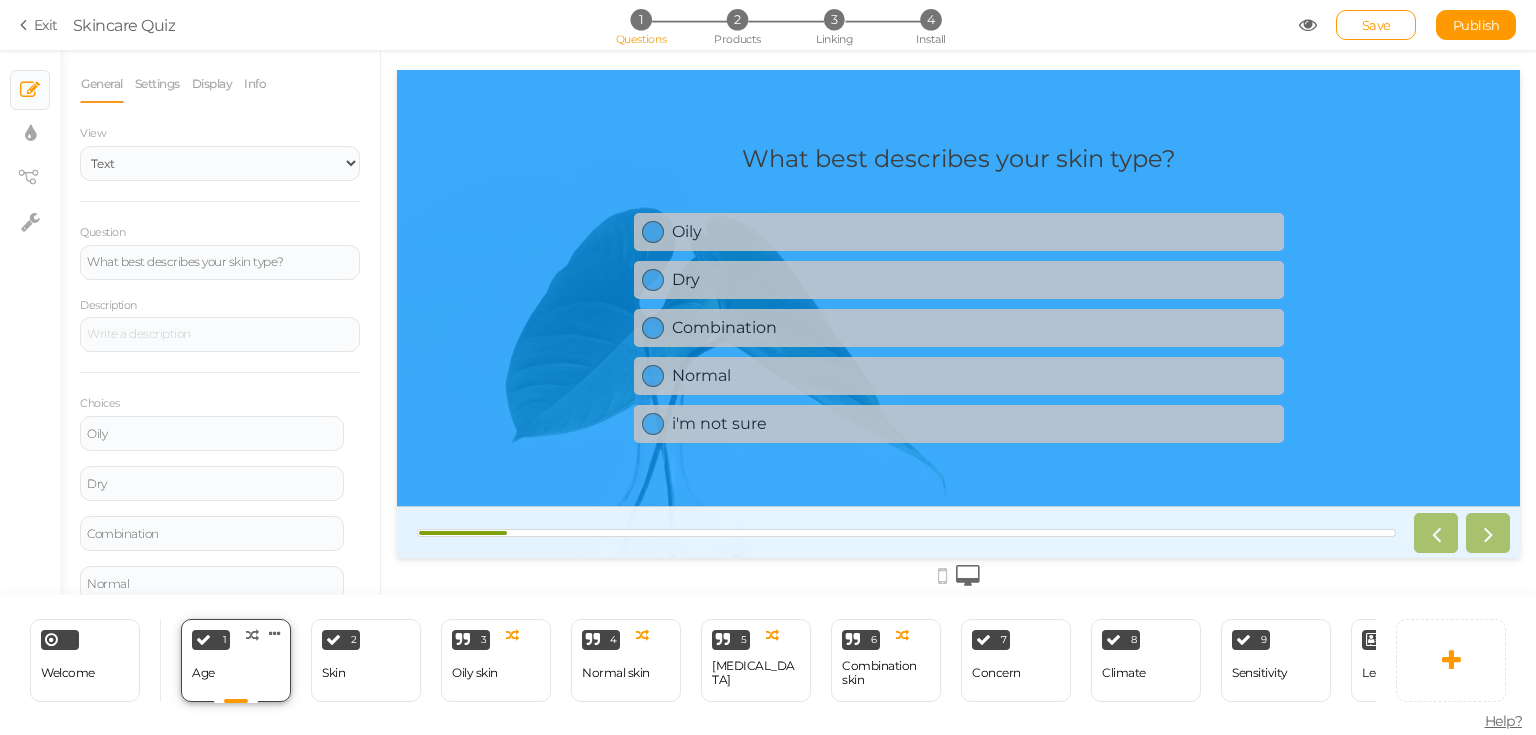 drag, startPoint x: 241, startPoint y: 657, endPoint x: 220, endPoint y: 667, distance: 23.259407 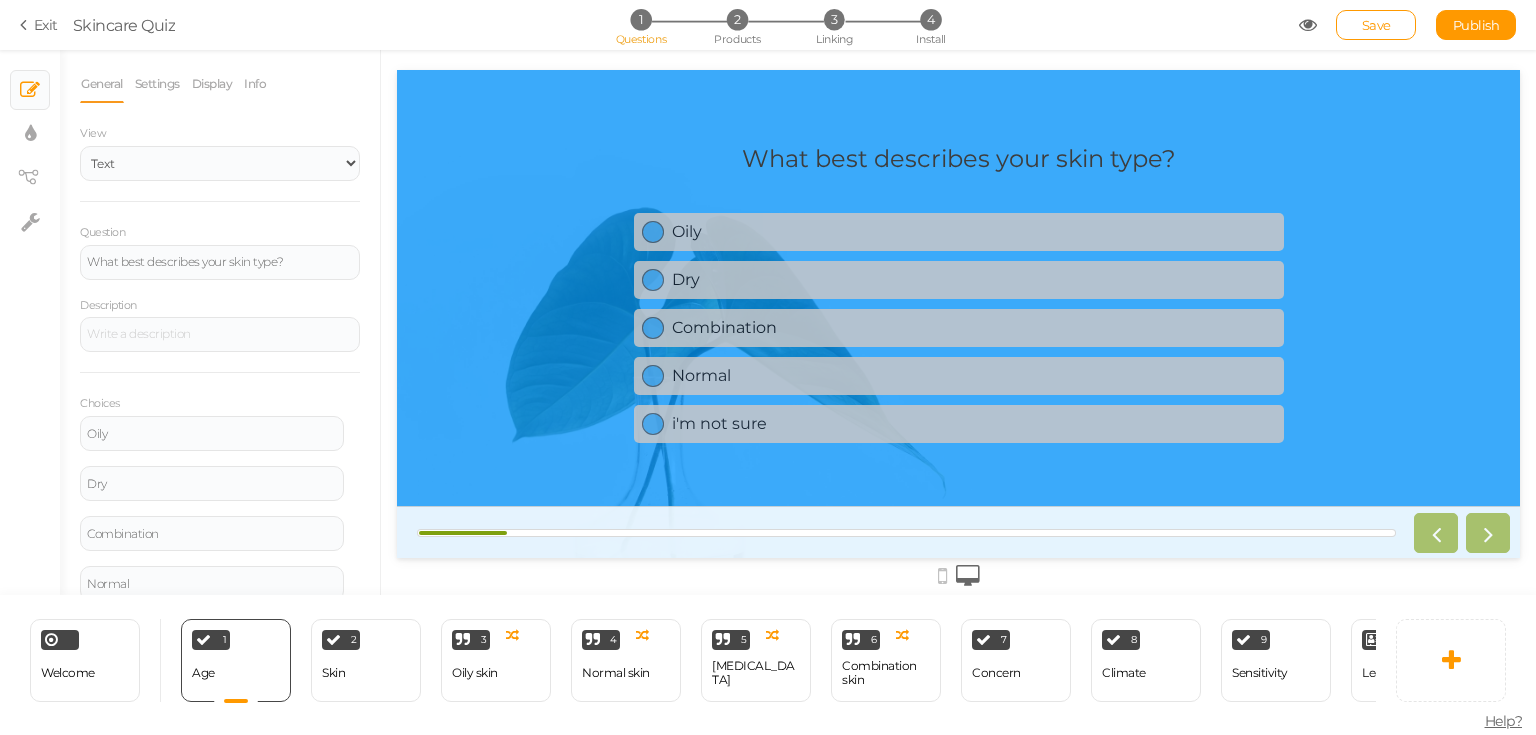 click on "Welcome                       Delete                               1         Age         × Define the conditions to show this slide.                     Clone             Change type             Delete                           2         Skin         × Define the conditions to show this slide.                     Clone             Change type             Delete                           3         Oily skin         × Define the conditions to show this slide.                     Clone             Change type             Delete                           4         Normal skin         × Define the conditions to show this slide.                     Clone             Change type             Delete                           5         Dry skin         × Define the conditions to show this slide.                     Clone             Change type             Delete                           6         Combination skin         × Define the conditions to show this slide.                     Clone" at bounding box center (688, 660) 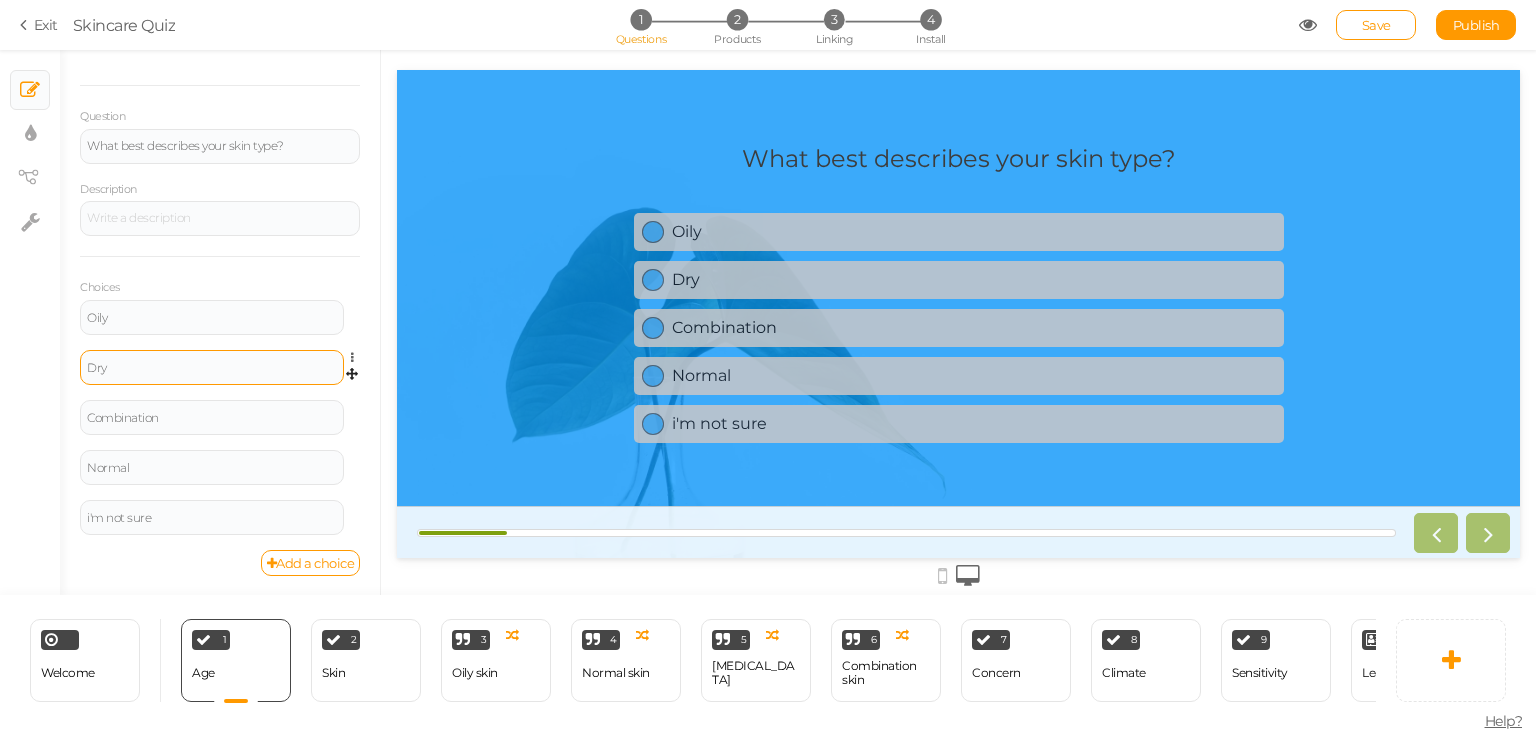 scroll, scrollTop: 0, scrollLeft: 0, axis: both 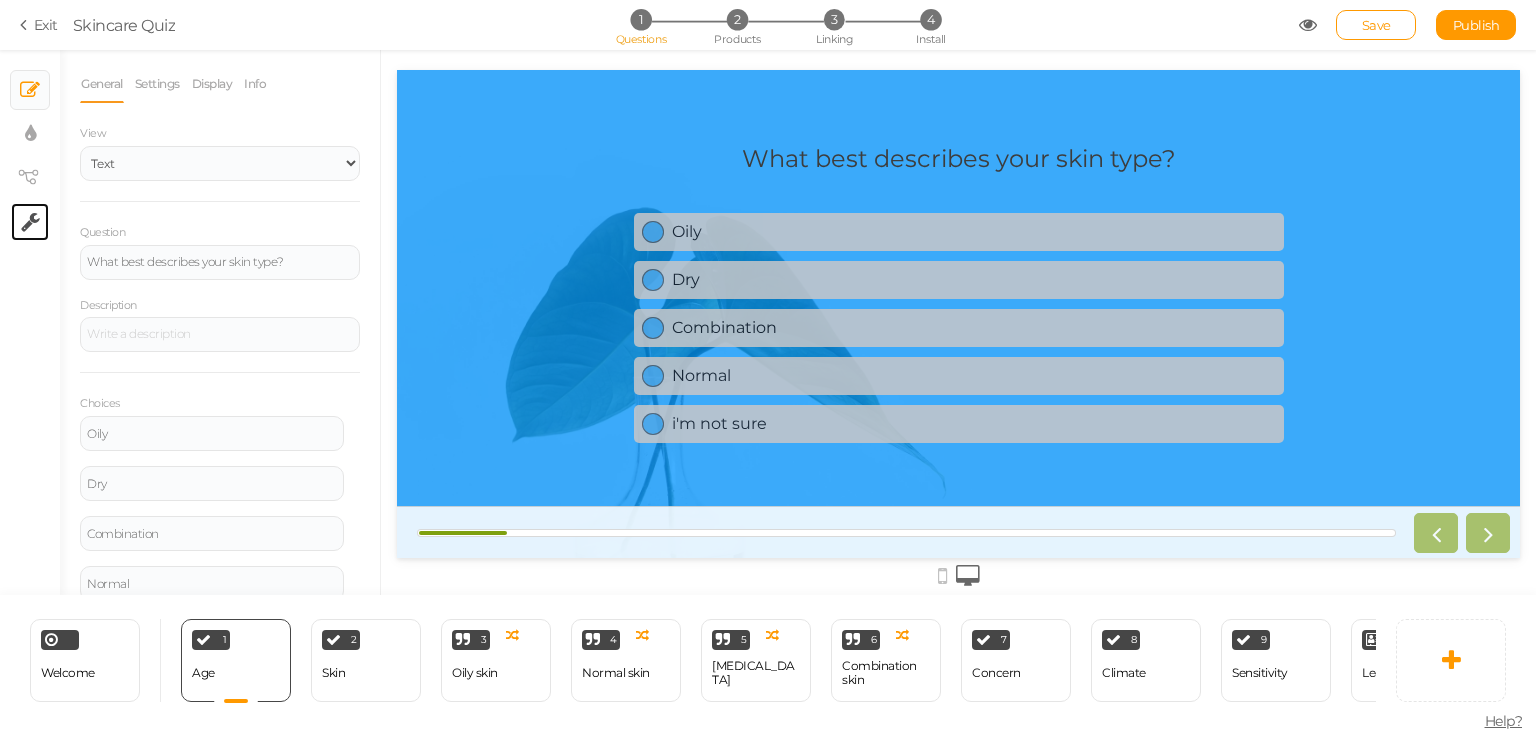 click on "× Settings" at bounding box center [30, 222] 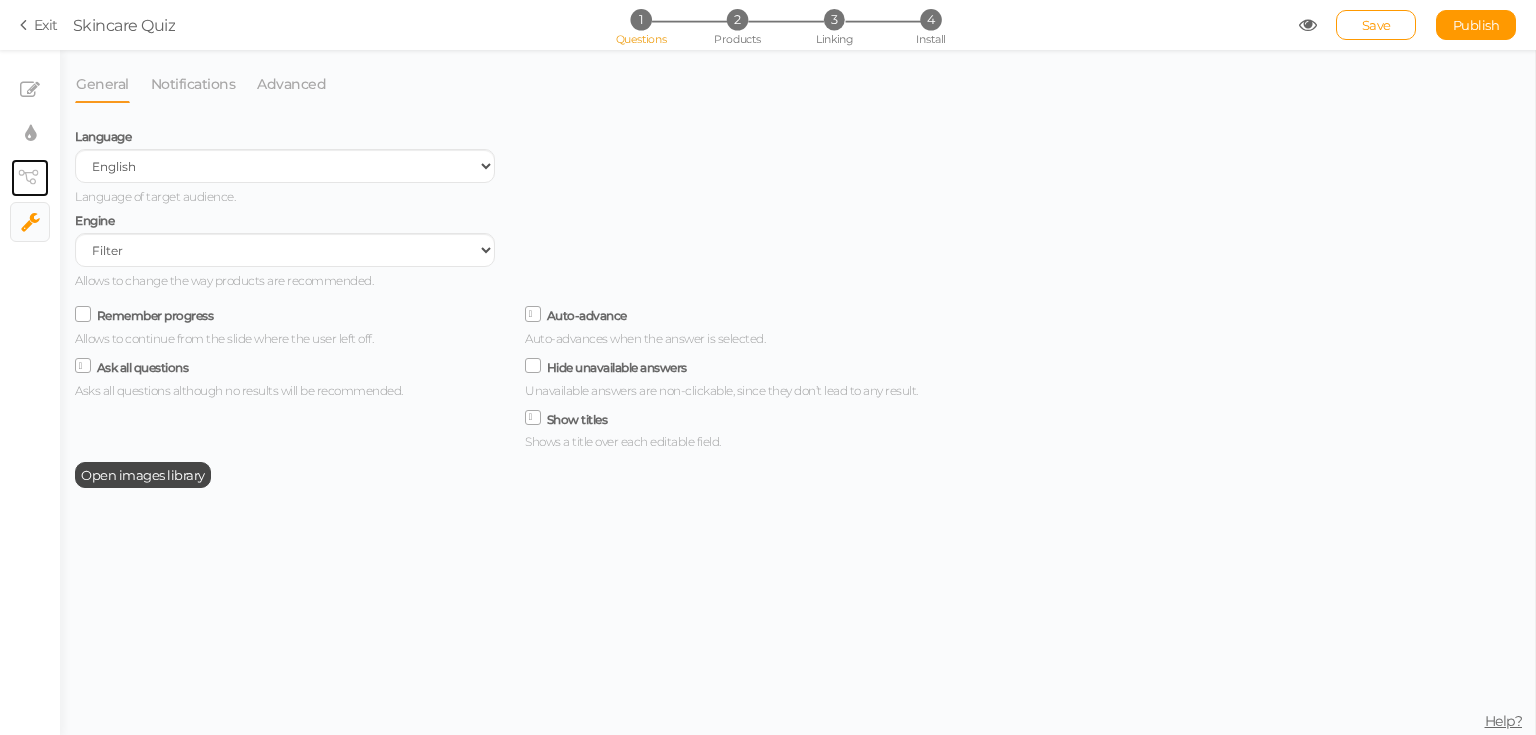 click on "× View tree" at bounding box center [30, 178] 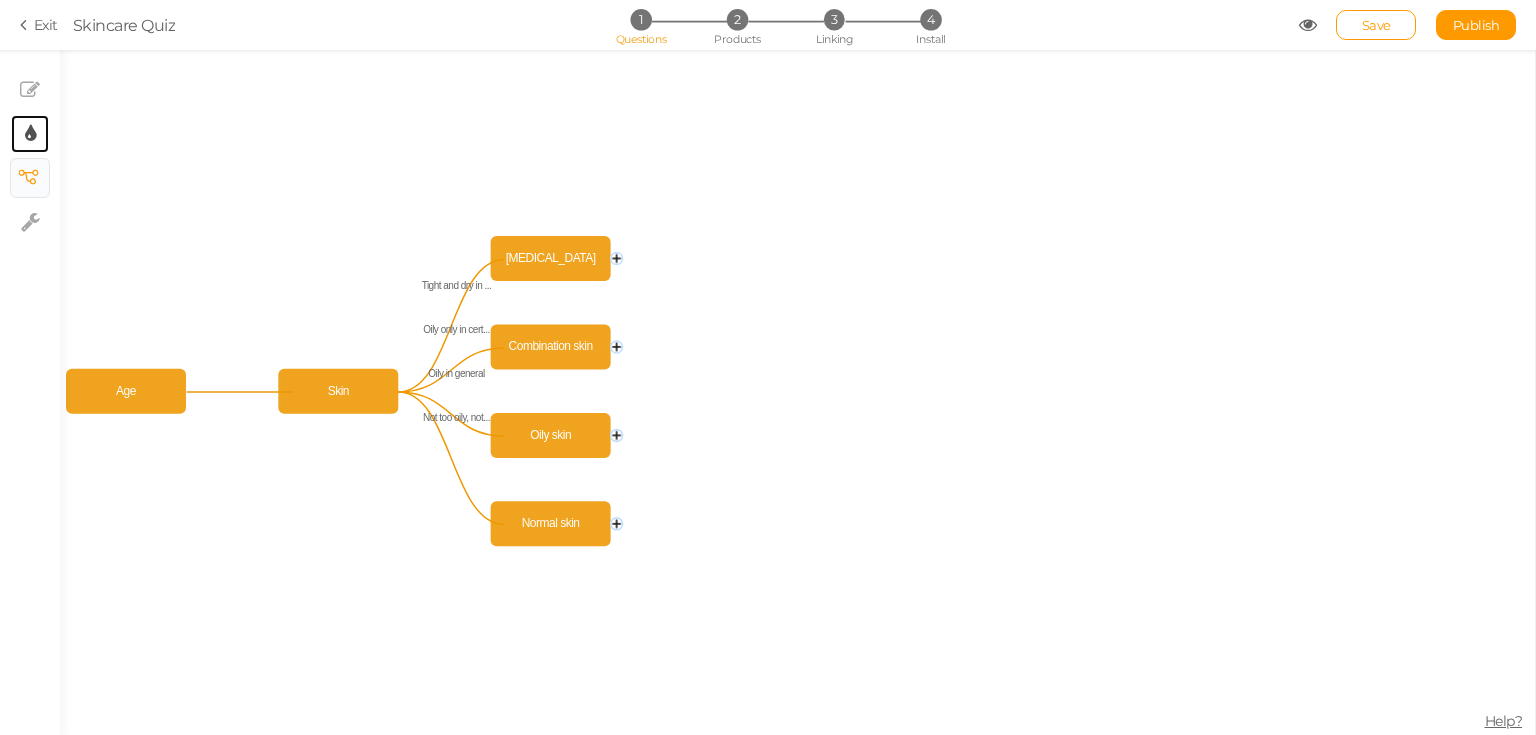 click on "× Display settings" at bounding box center (30, 134) 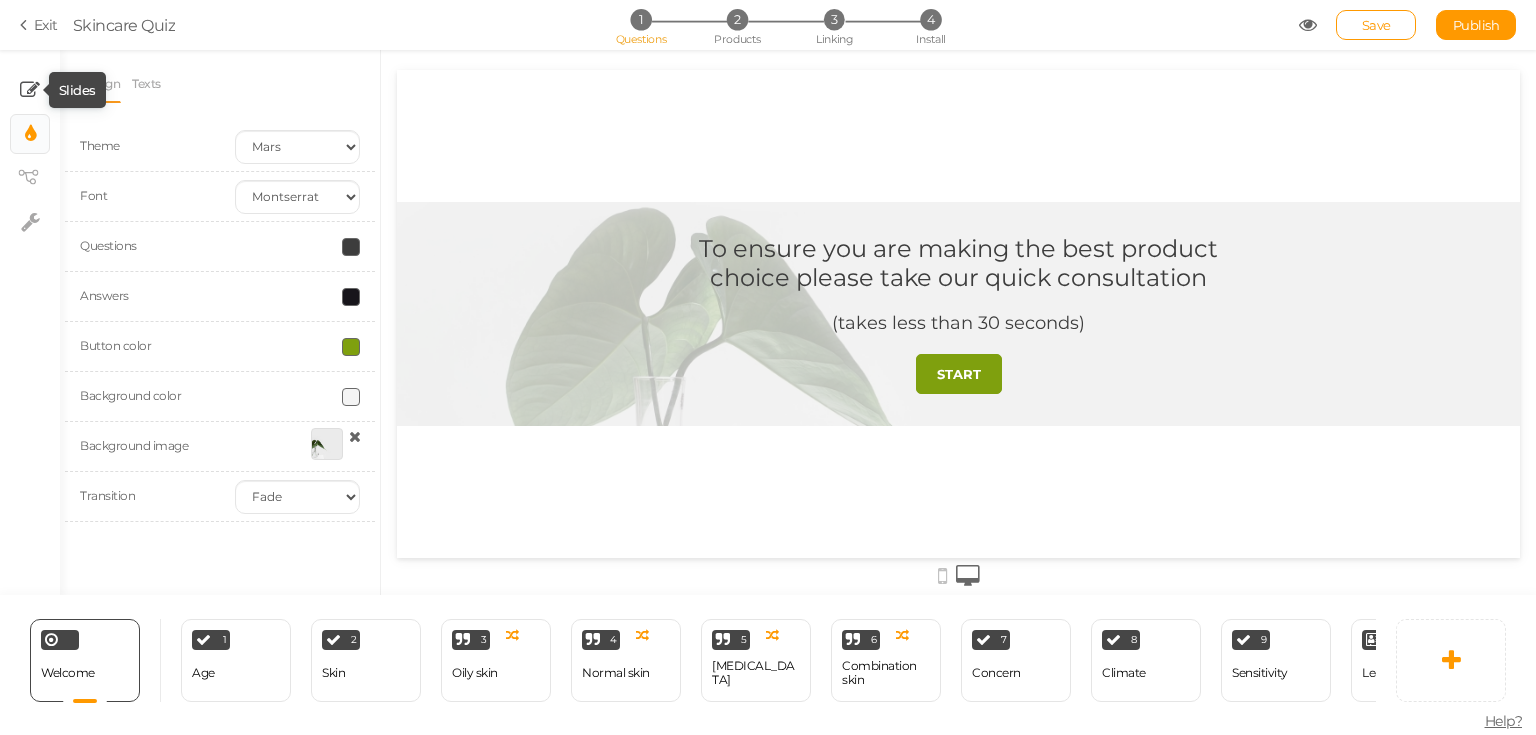 scroll, scrollTop: 0, scrollLeft: 0, axis: both 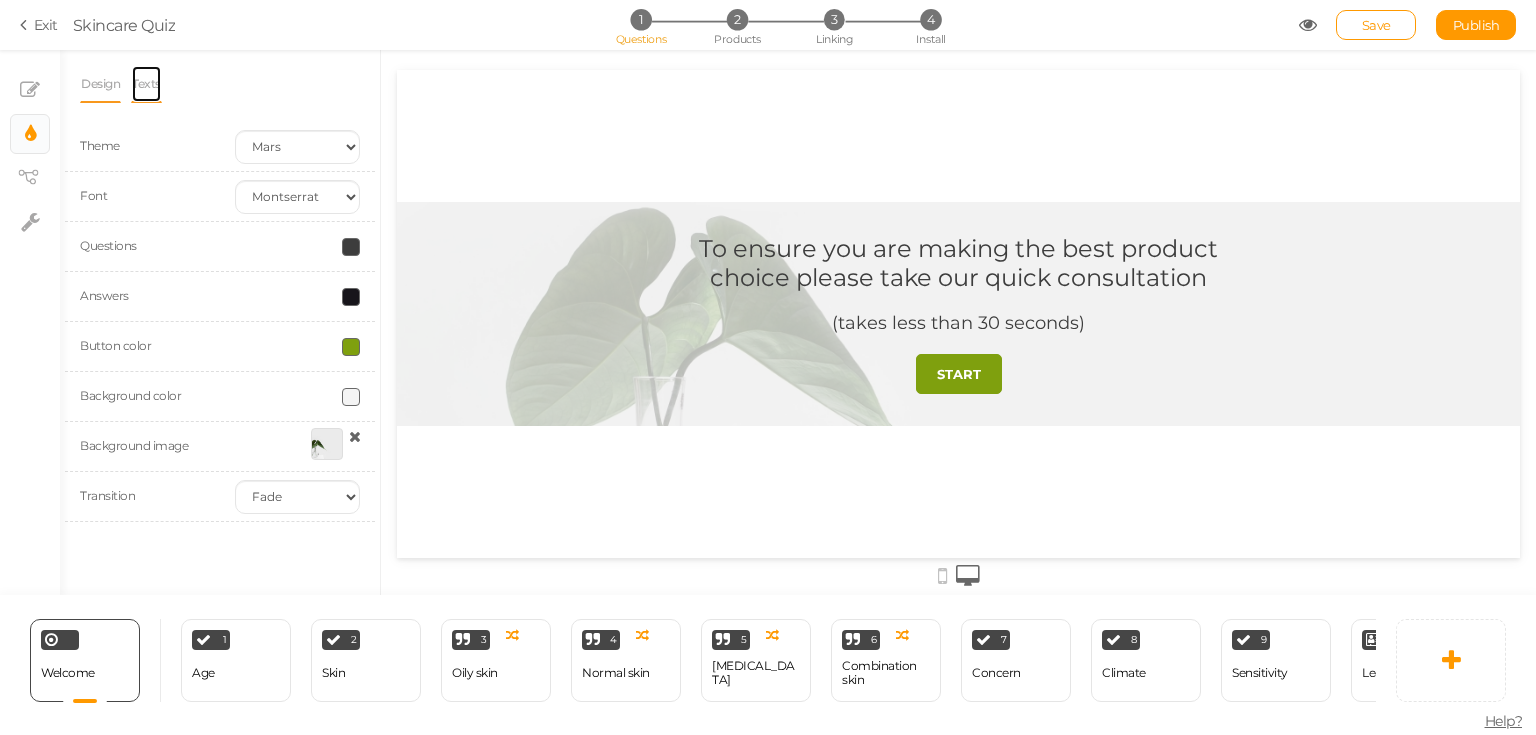 click on "Texts" at bounding box center (146, 84) 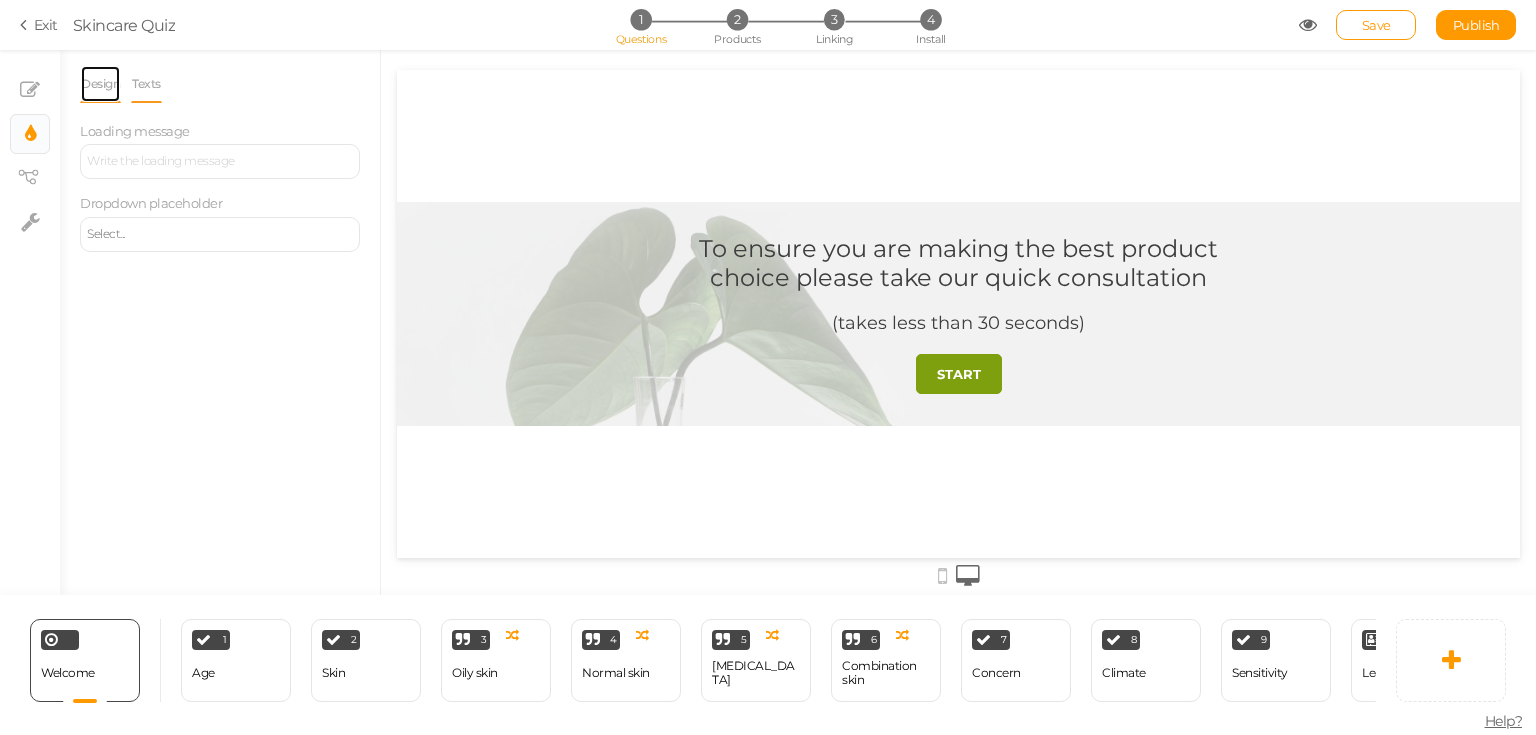 click on "Design" at bounding box center [100, 84] 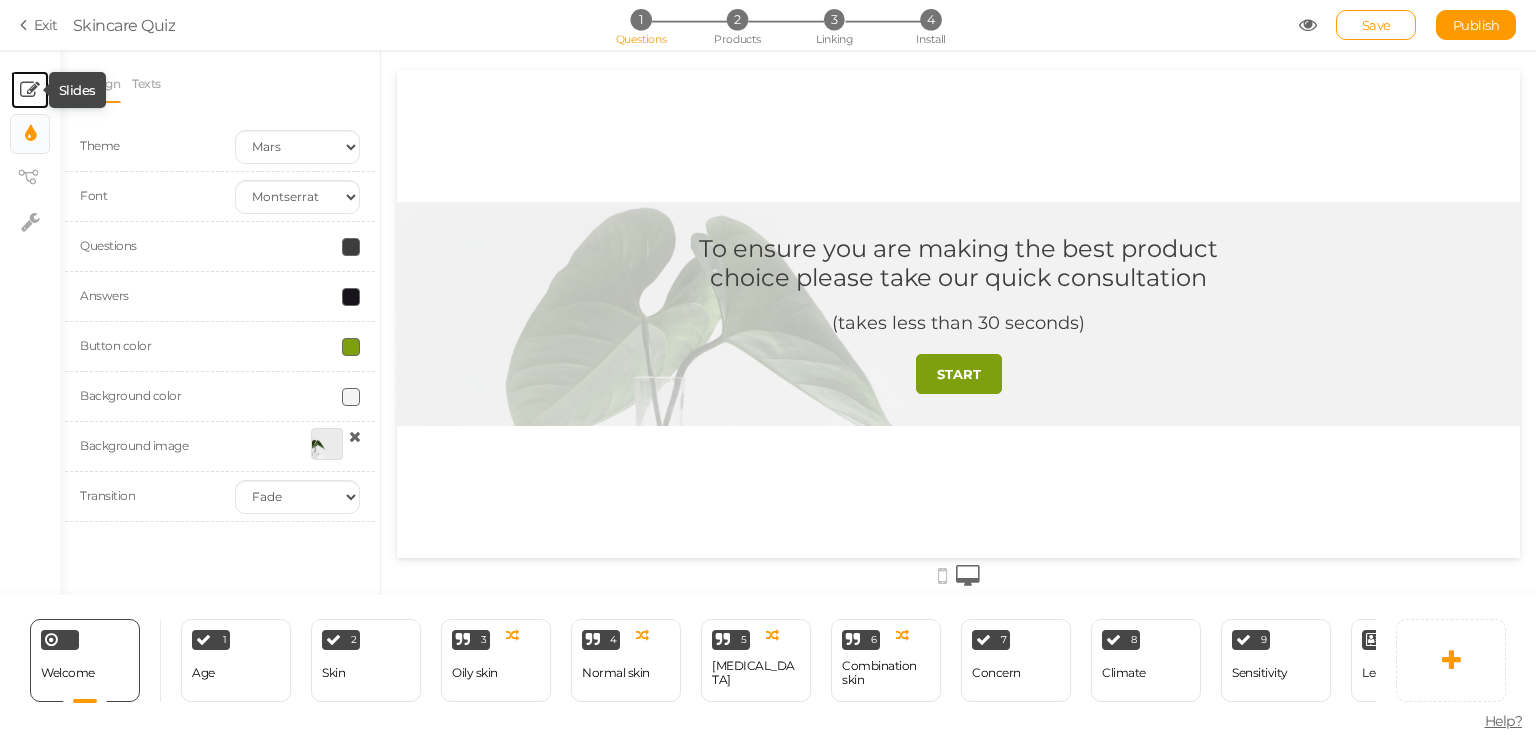 click at bounding box center (30, 90) 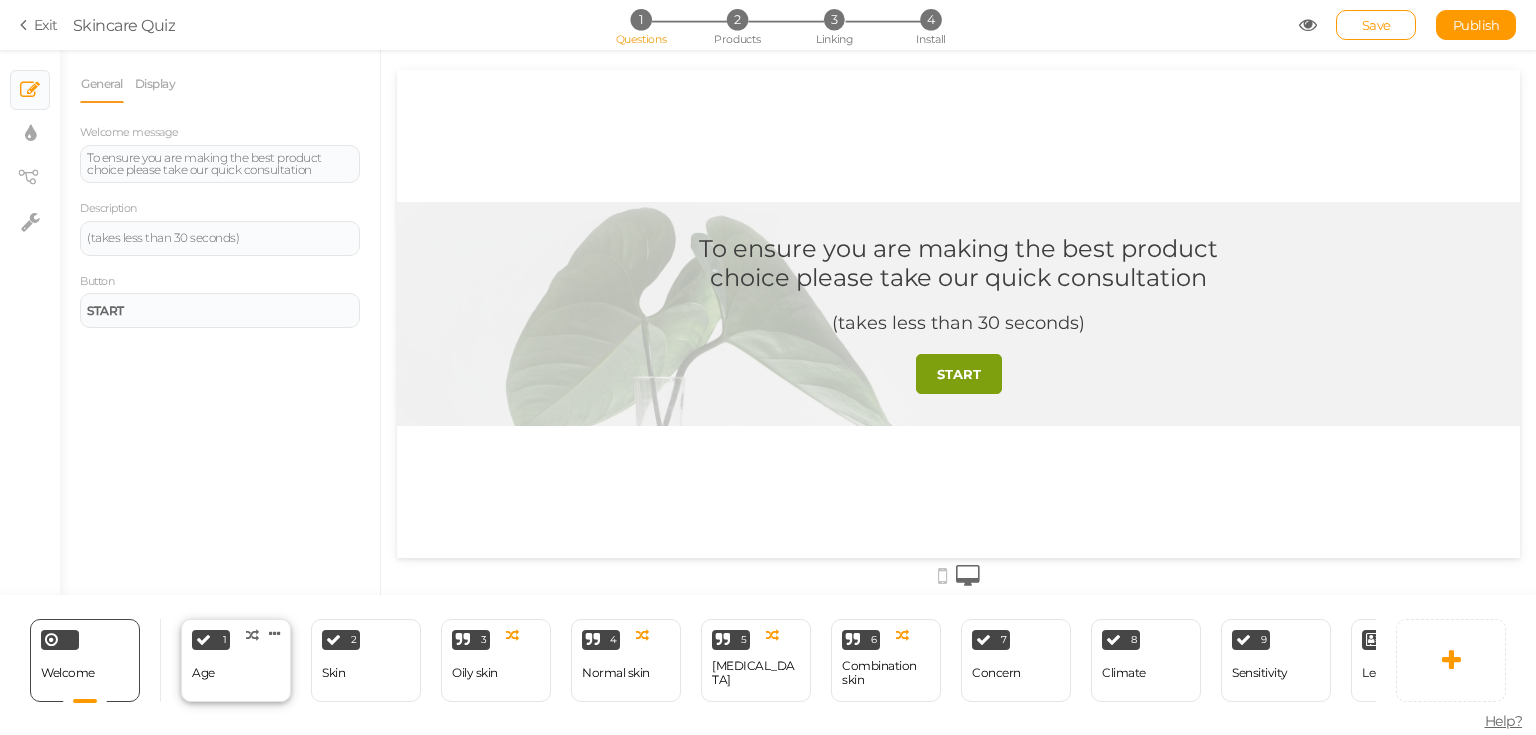 click on "Age" at bounding box center [203, 673] 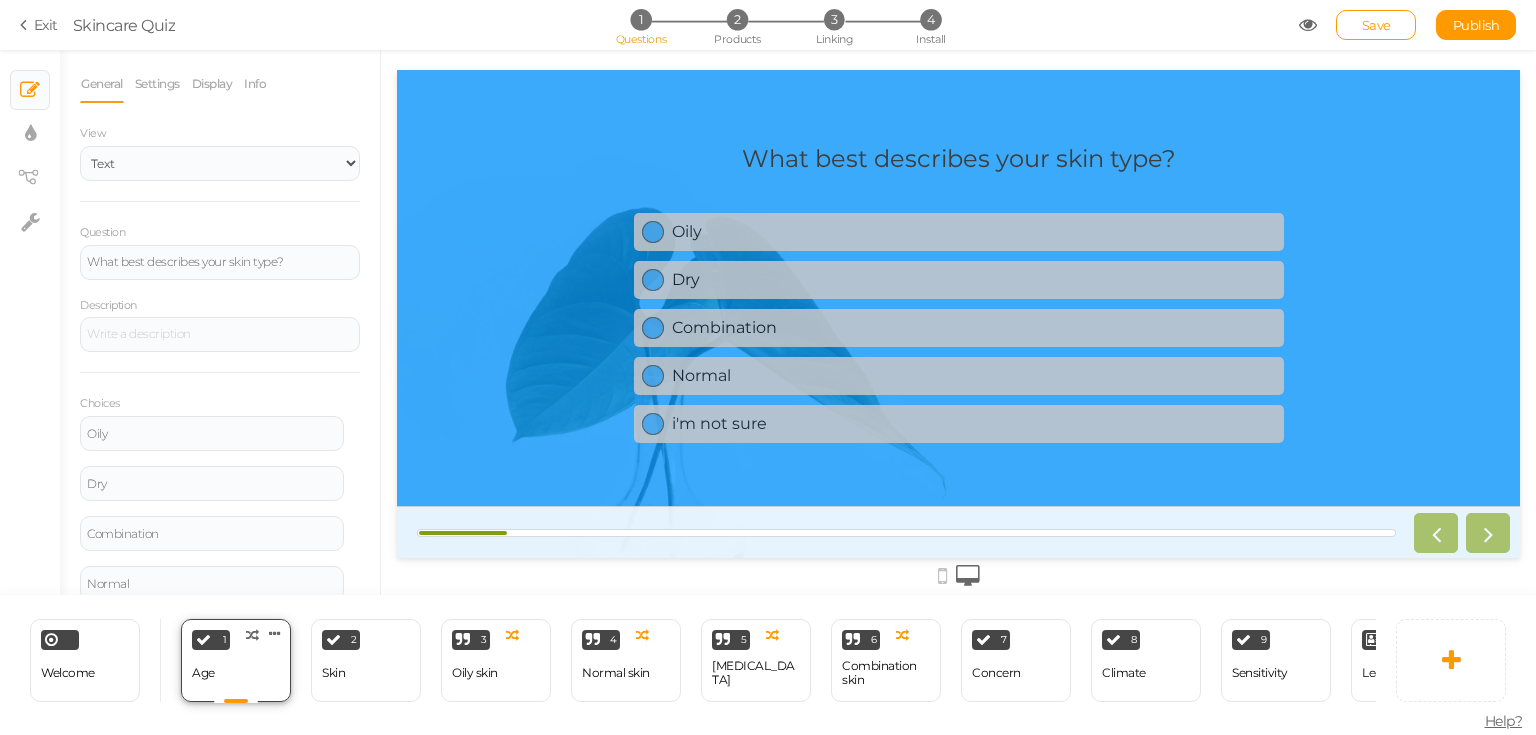 scroll, scrollTop: 0, scrollLeft: 0, axis: both 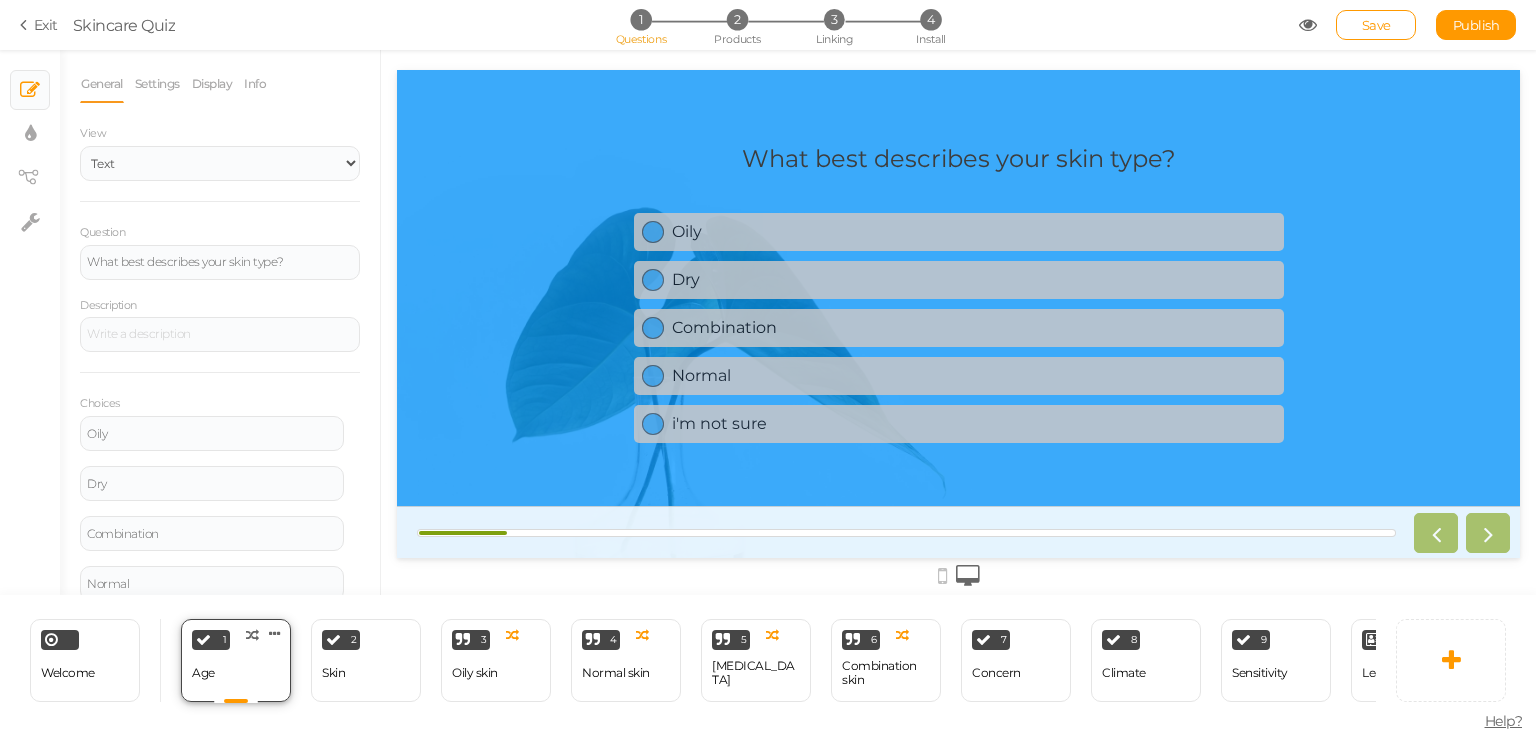 click on "Age" at bounding box center (203, 673) 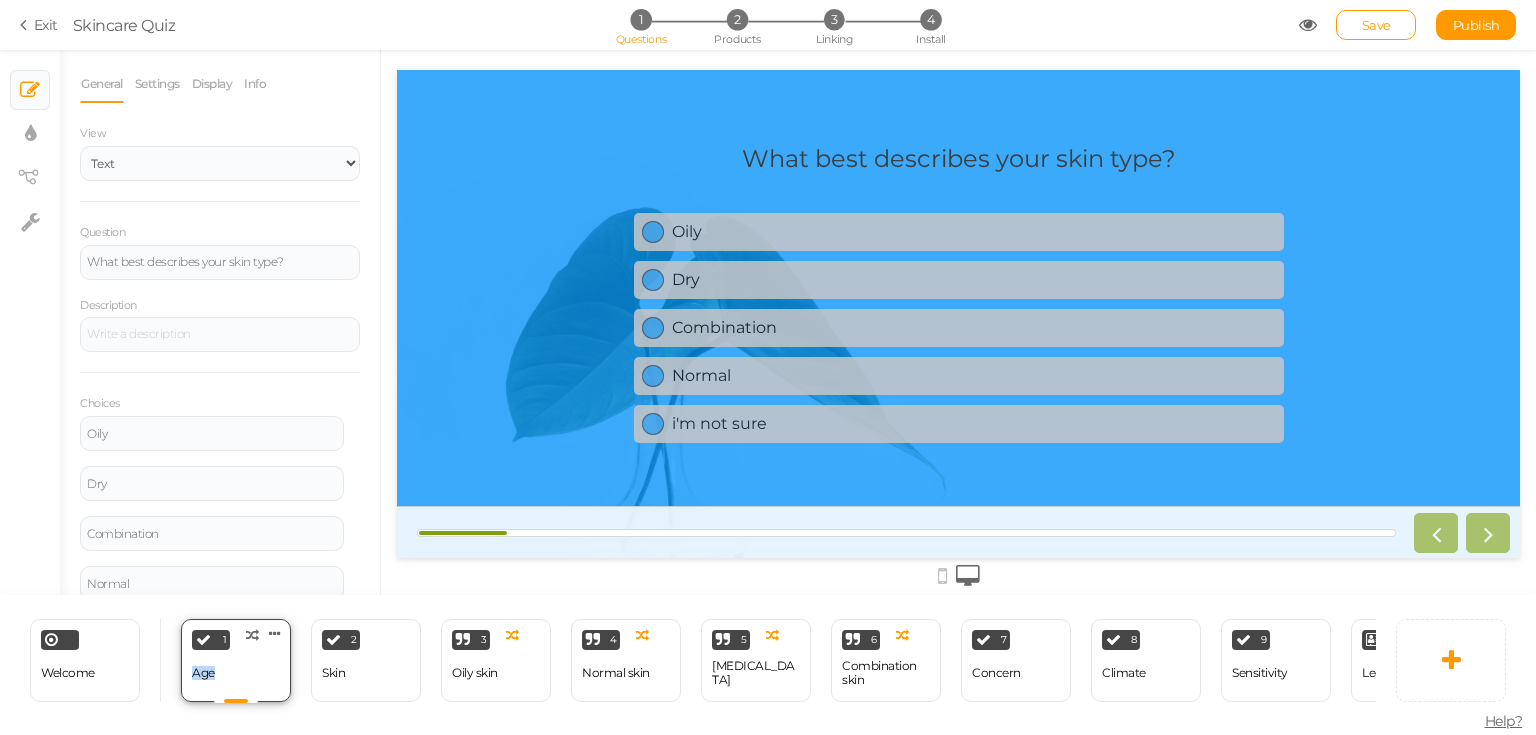 click on "Age" at bounding box center (203, 673) 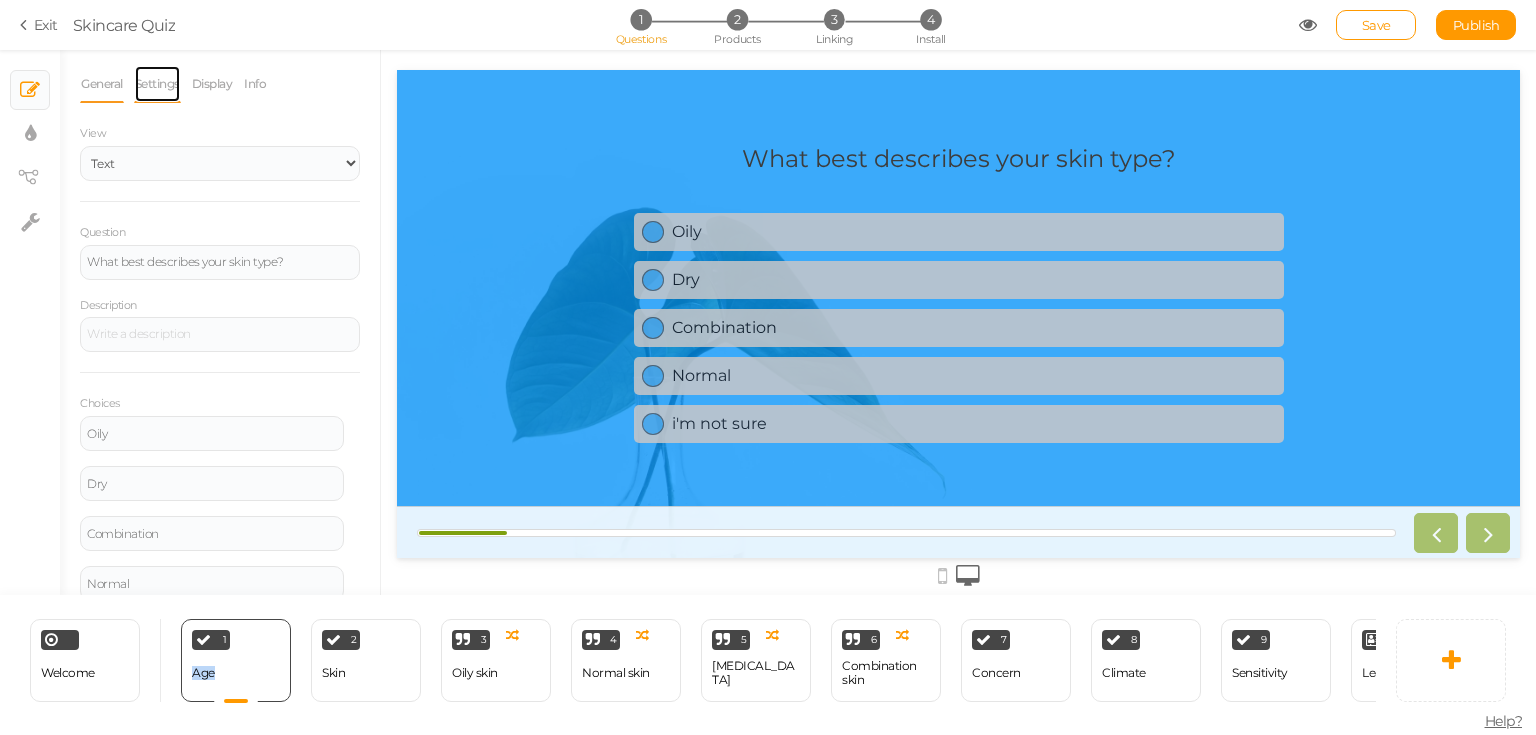 click on "Settings" at bounding box center (157, 84) 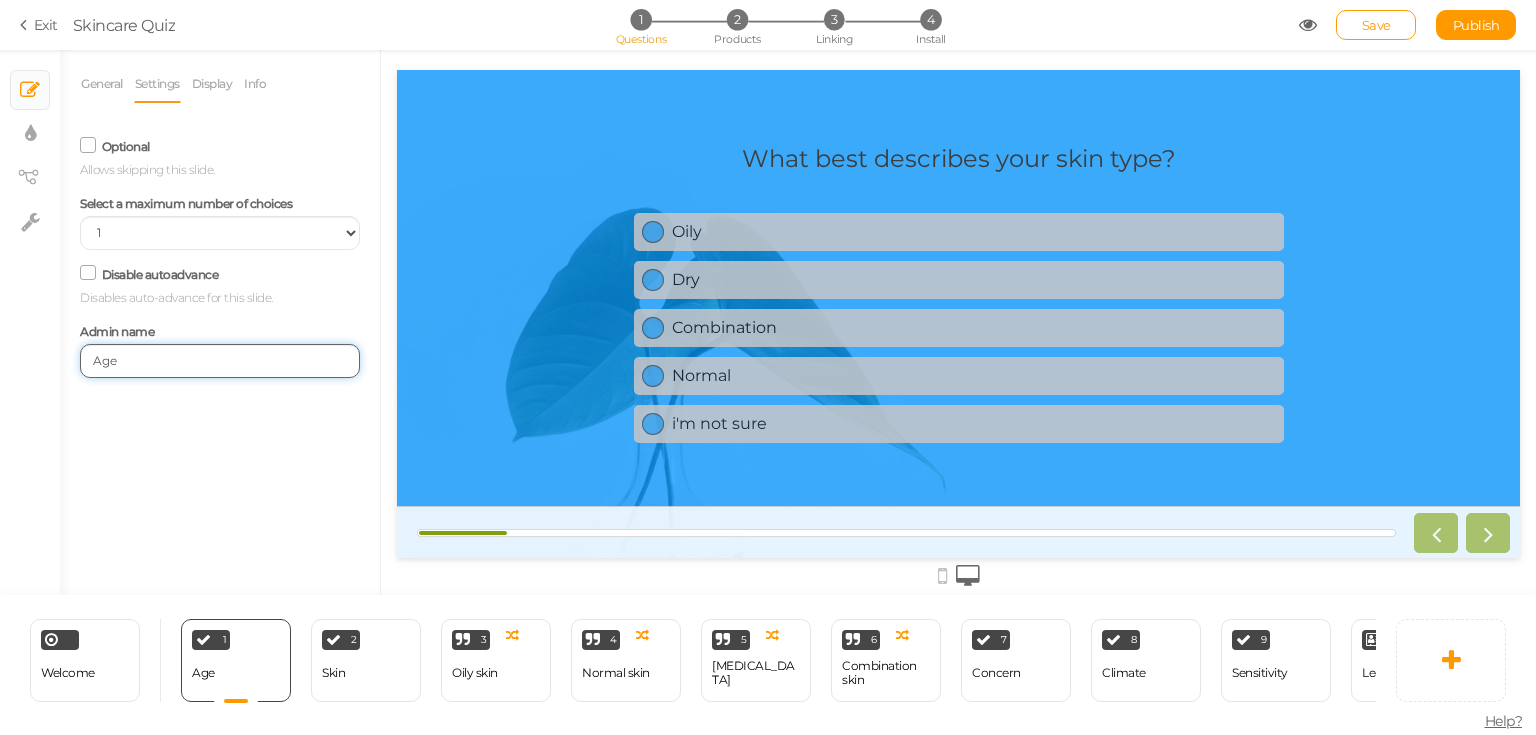click on "Age" at bounding box center [220, 361] 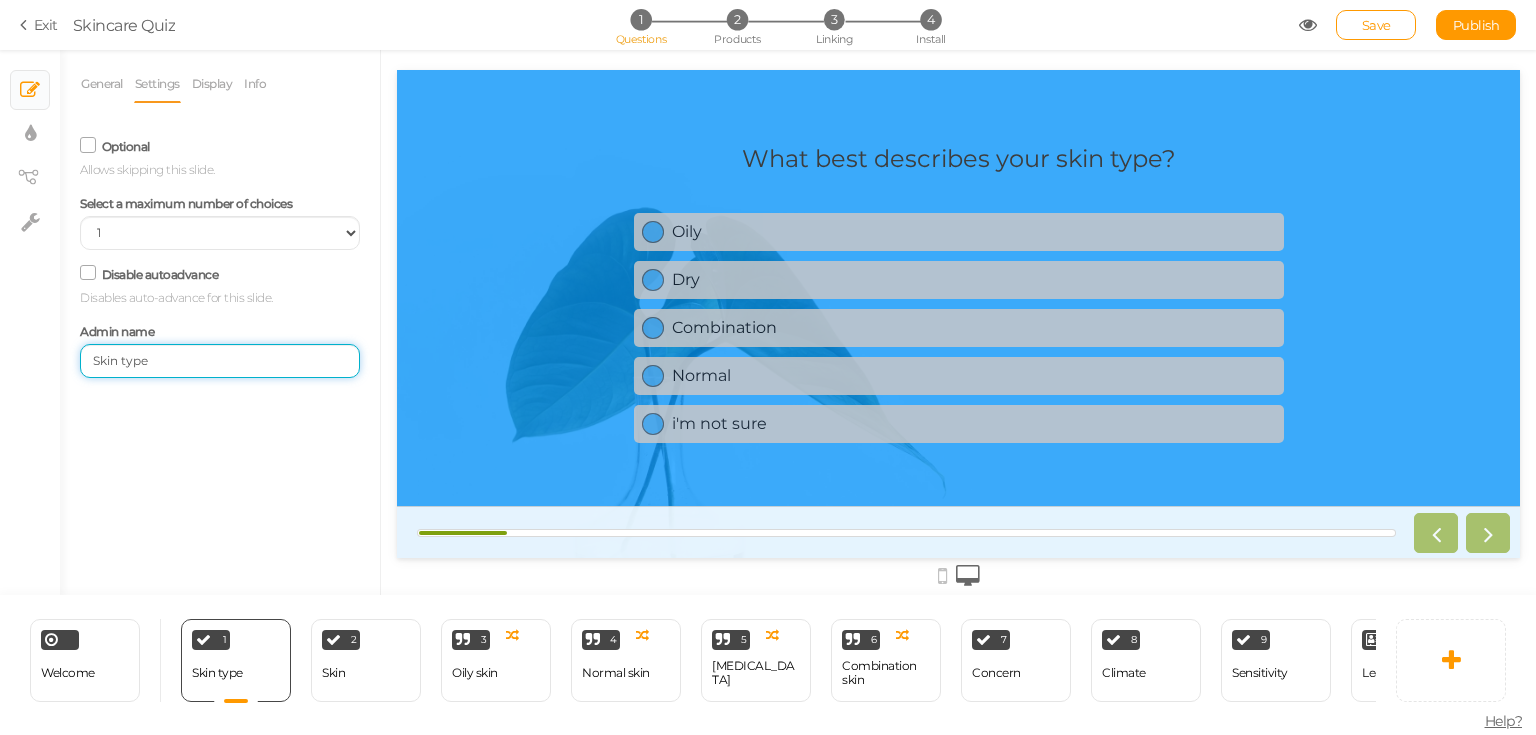 type on "Skin type" 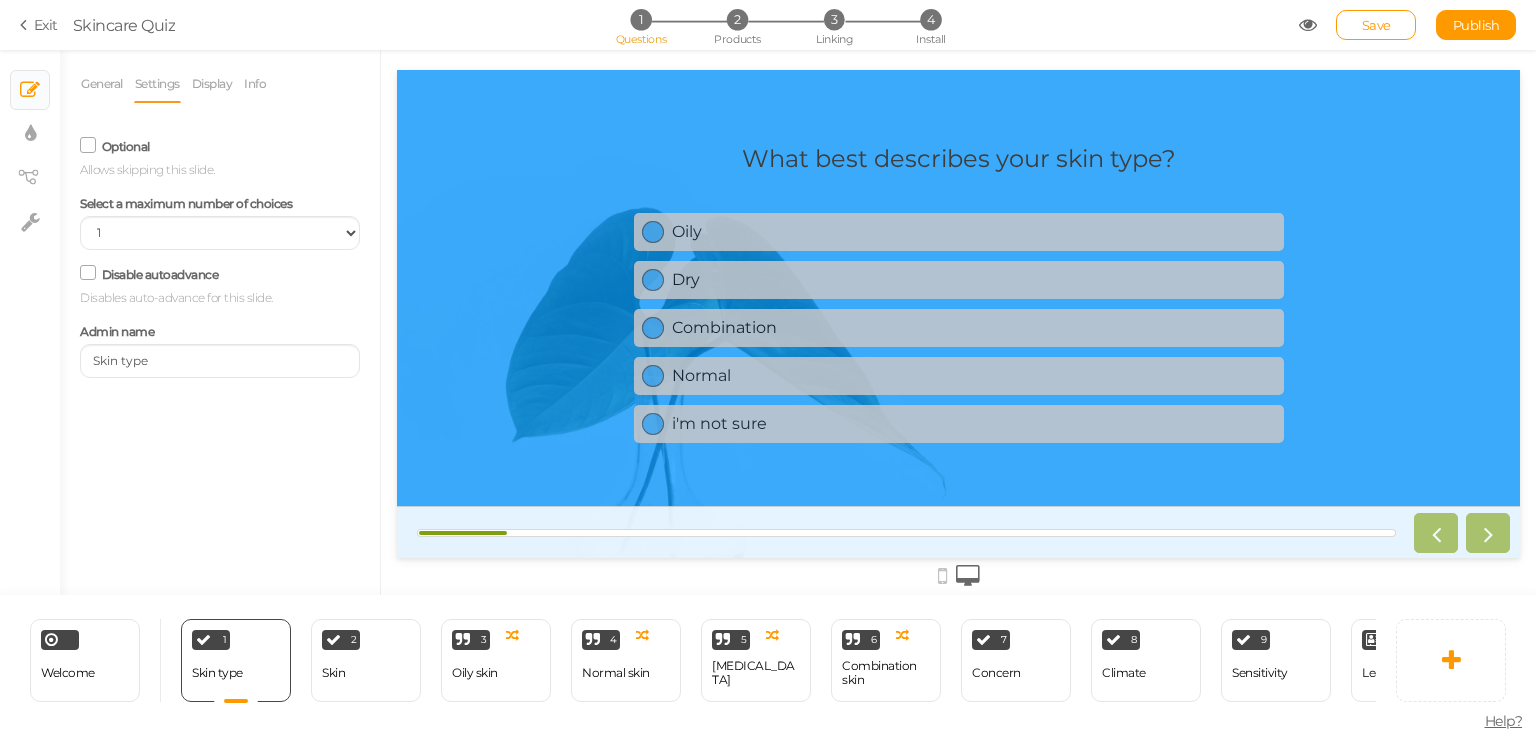 click on "General
Settings
Display
Info
View     Text Images Slider Dropdown                                 Question   What best describes your skin type?                         Description                                                       Choices                 Oily                         Settings             Delete                             Dry                         Settings             Delete                             Combination                         Settings             Delete                             Normal                         Settings             Delete                             i'm not sure                         Settings             Delete                                        Add a choice
Optional    Allows skipping this slide.           Select a maximum number of choices     No limit   1   2   3   4   5   6   7   8   9   10                  Disable autoadvance" at bounding box center (220, 330) 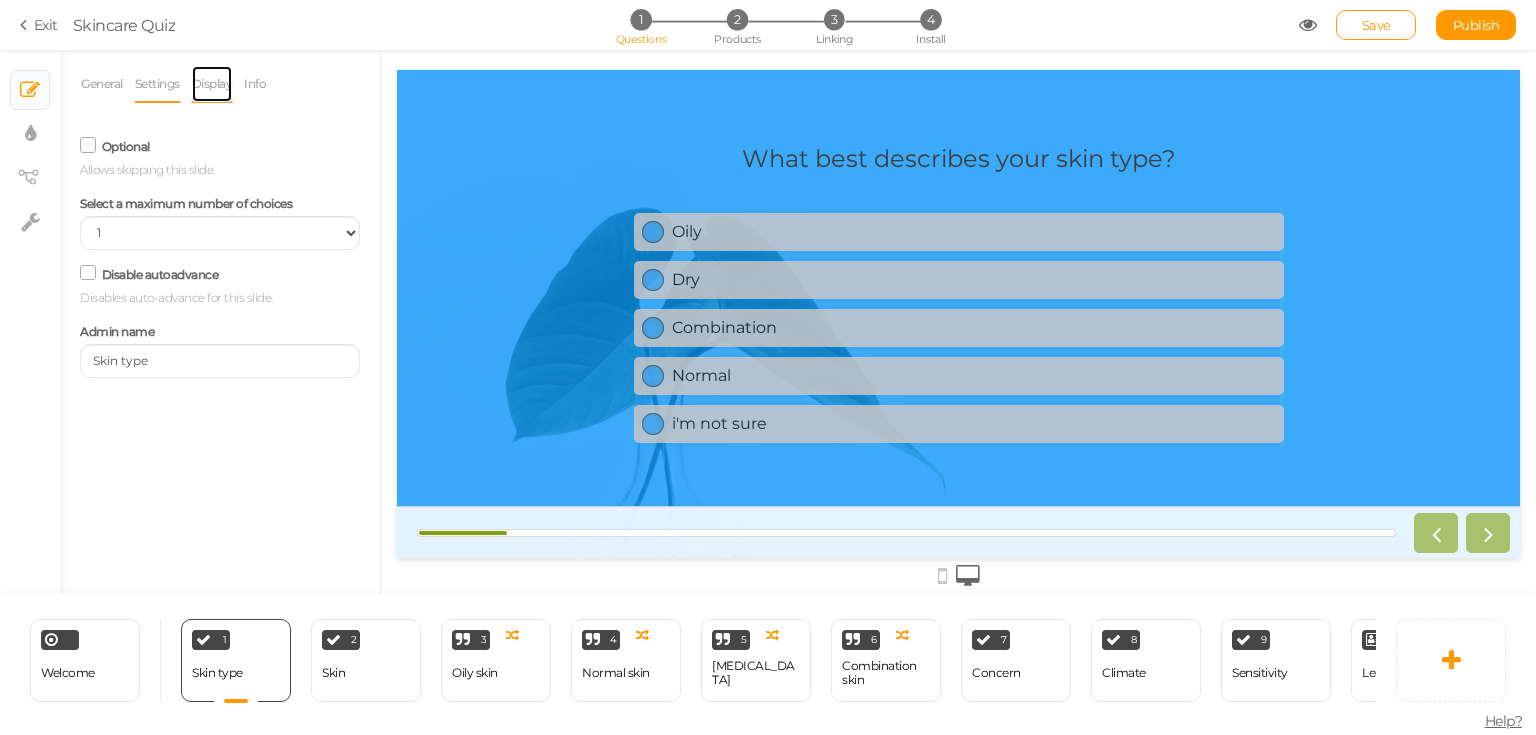 click on "Display" at bounding box center [212, 84] 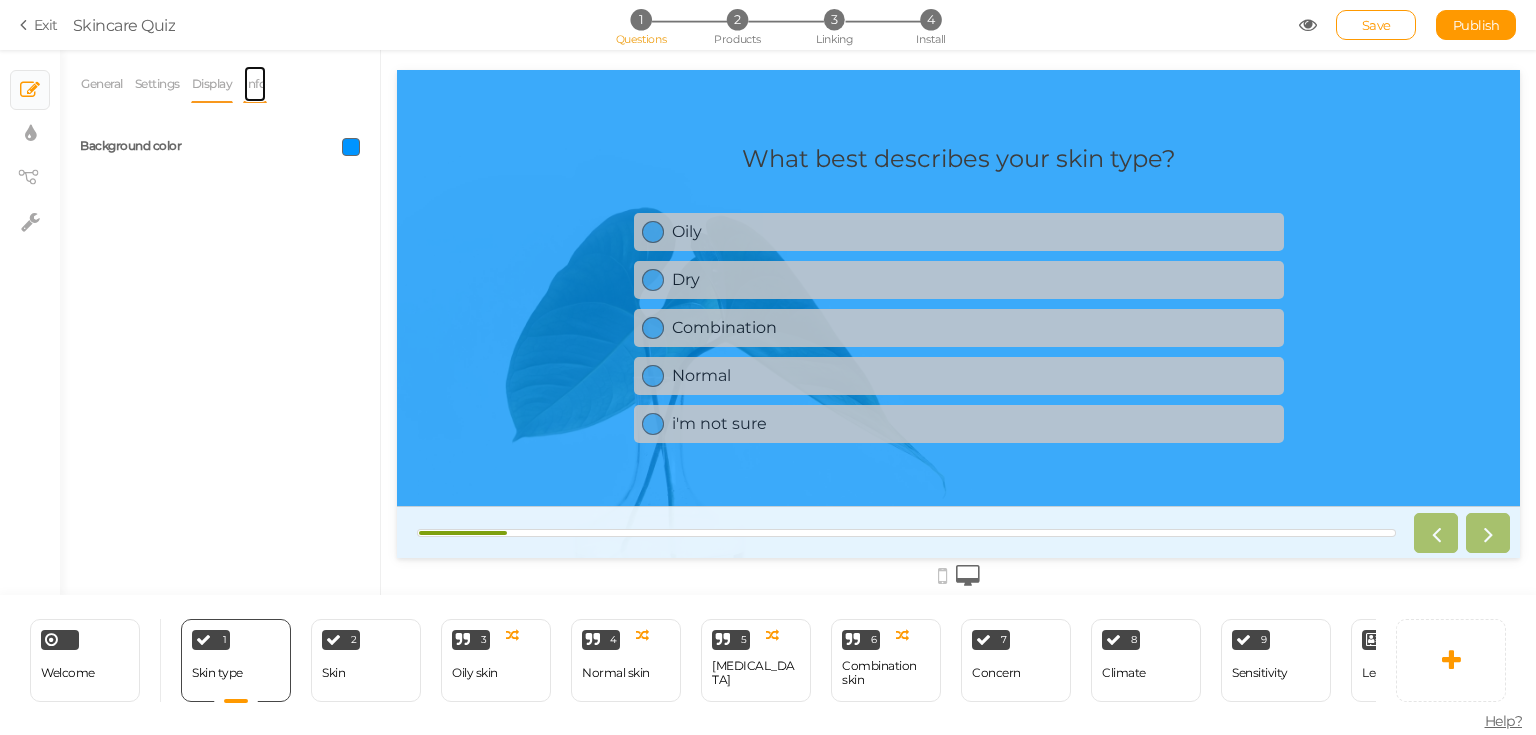 click on "Info" at bounding box center (255, 84) 